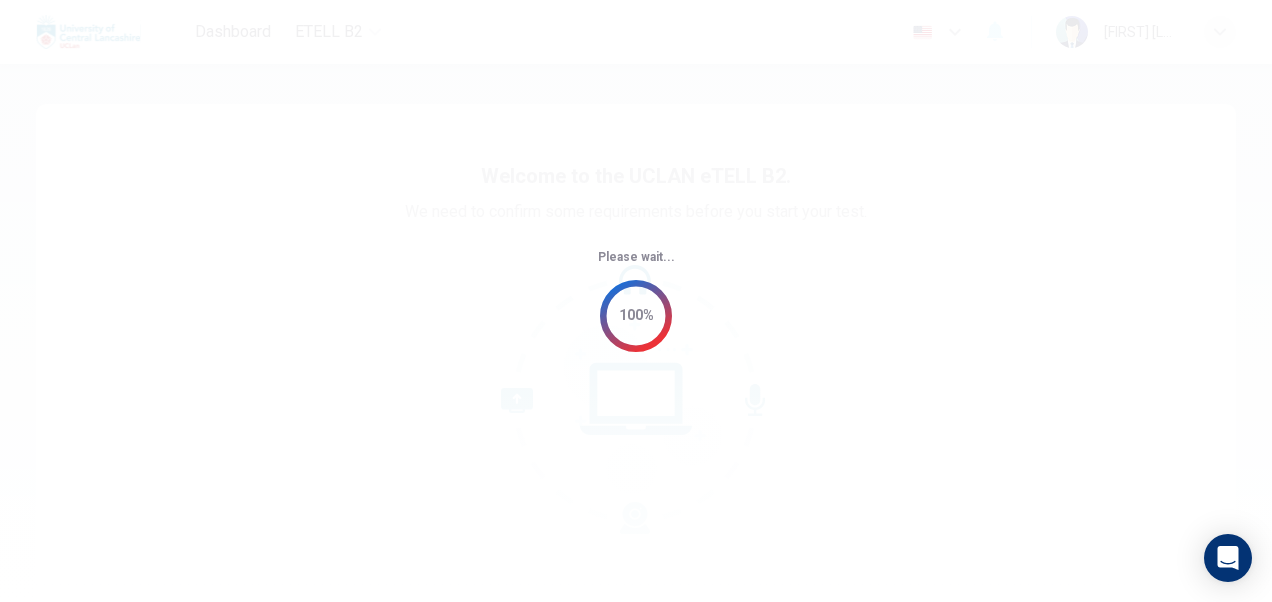 scroll, scrollTop: 0, scrollLeft: 0, axis: both 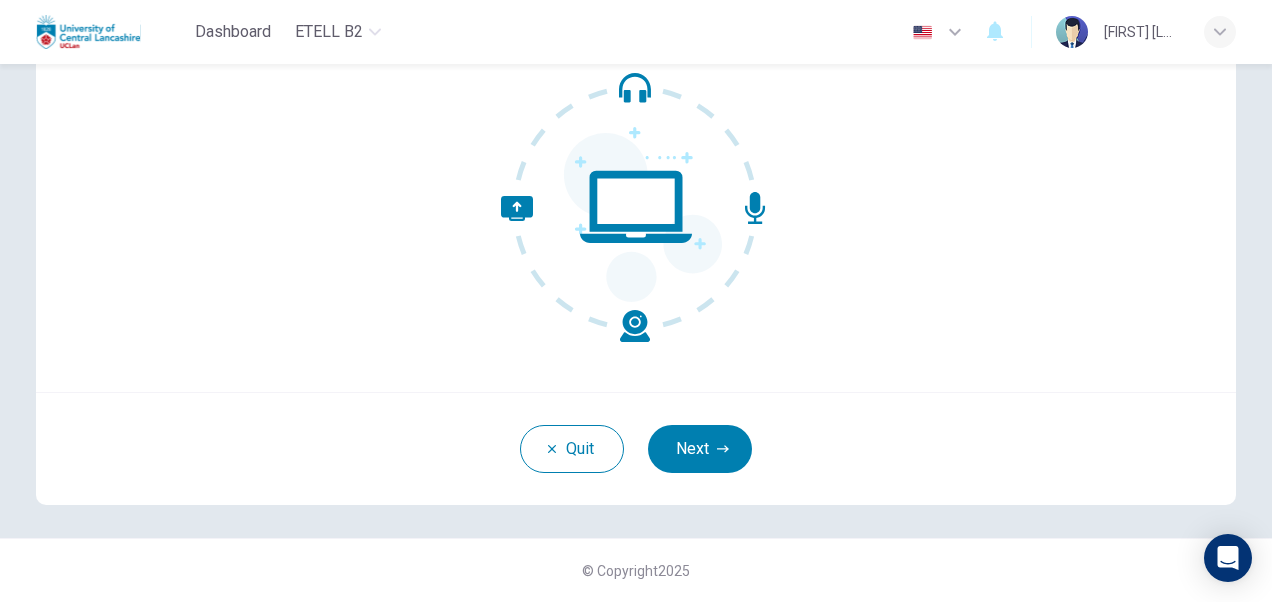 drag, startPoint x: 716, startPoint y: 450, endPoint x: 710, endPoint y: 438, distance: 13.416408 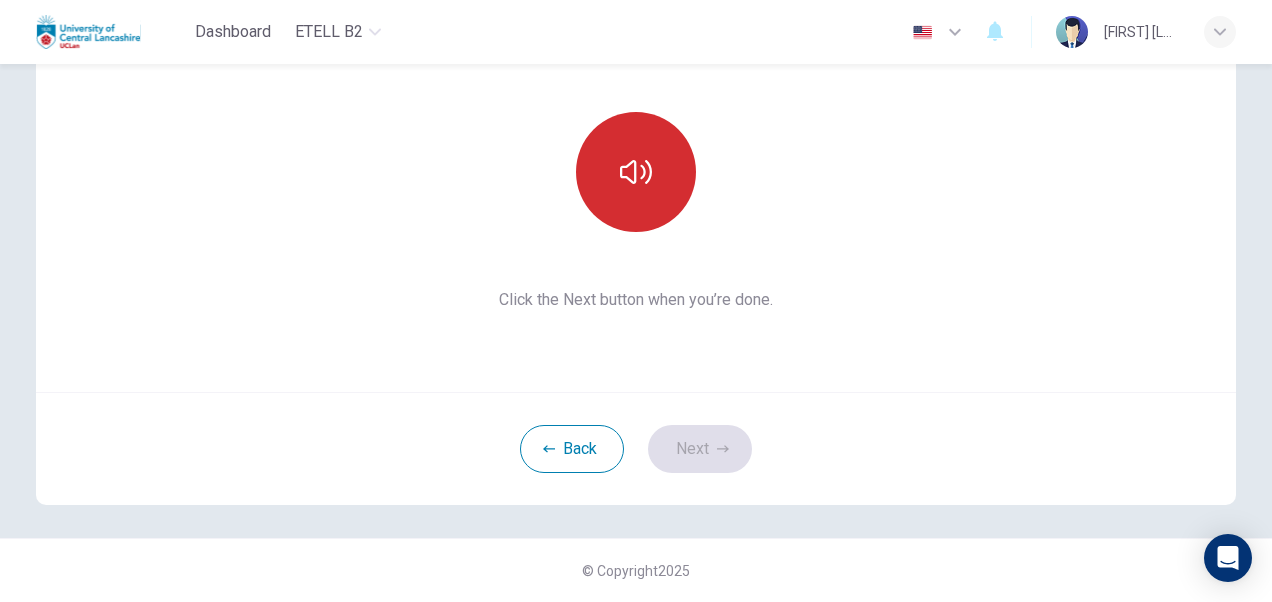 click 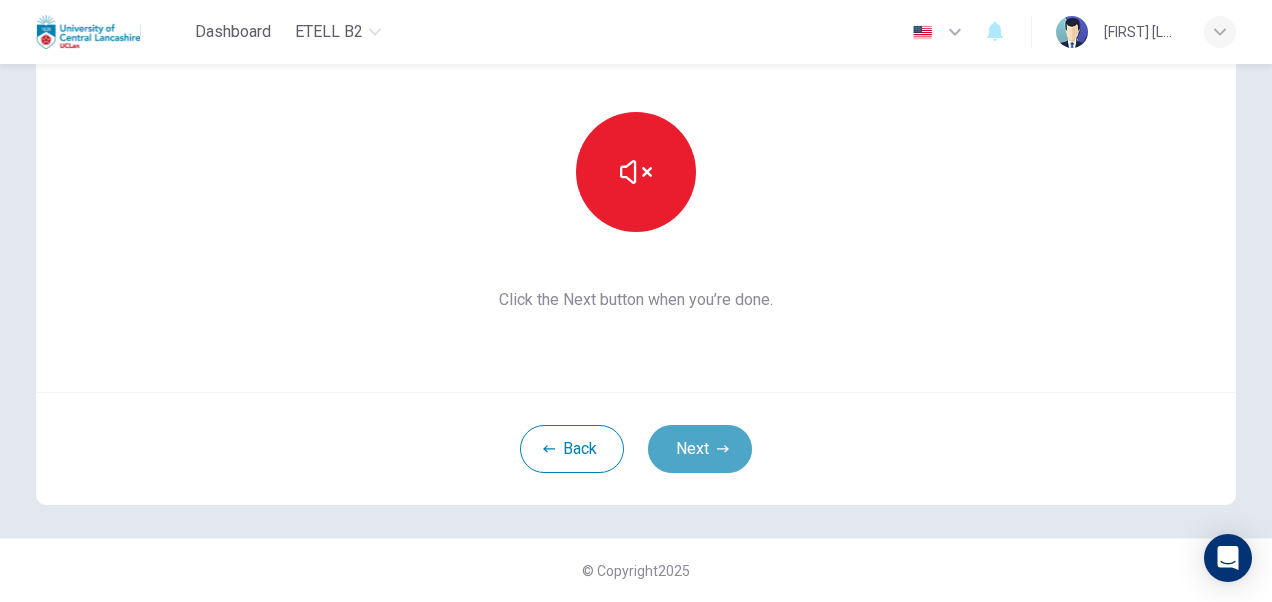 click on "Next" at bounding box center (700, 449) 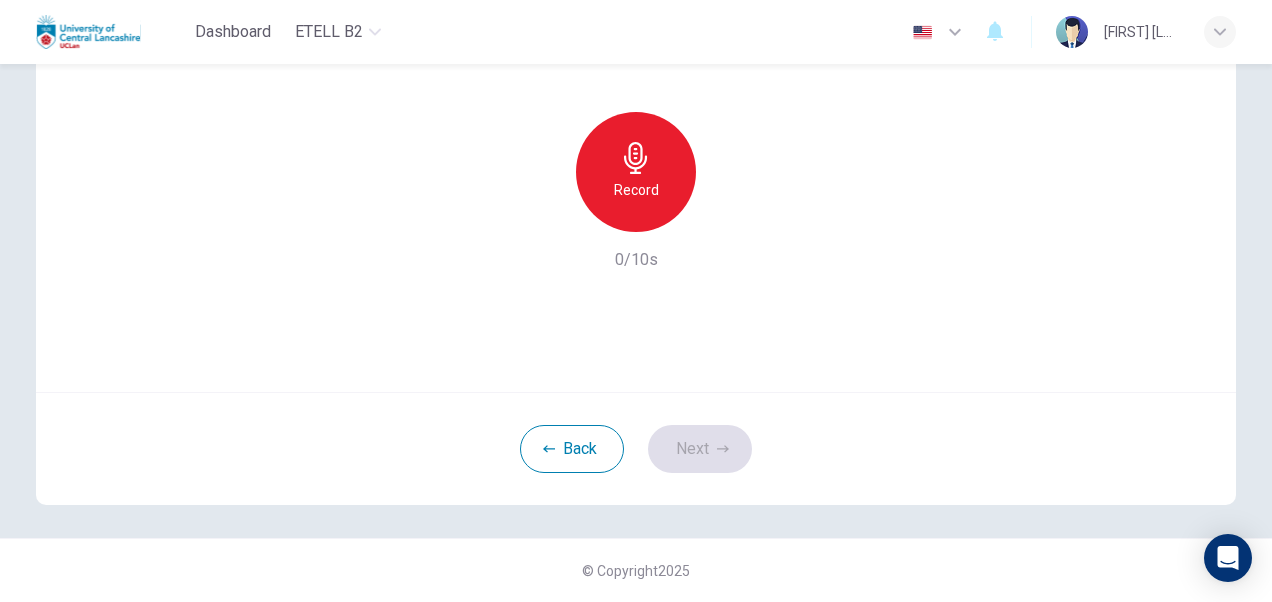 click on "Record" at bounding box center [636, 190] 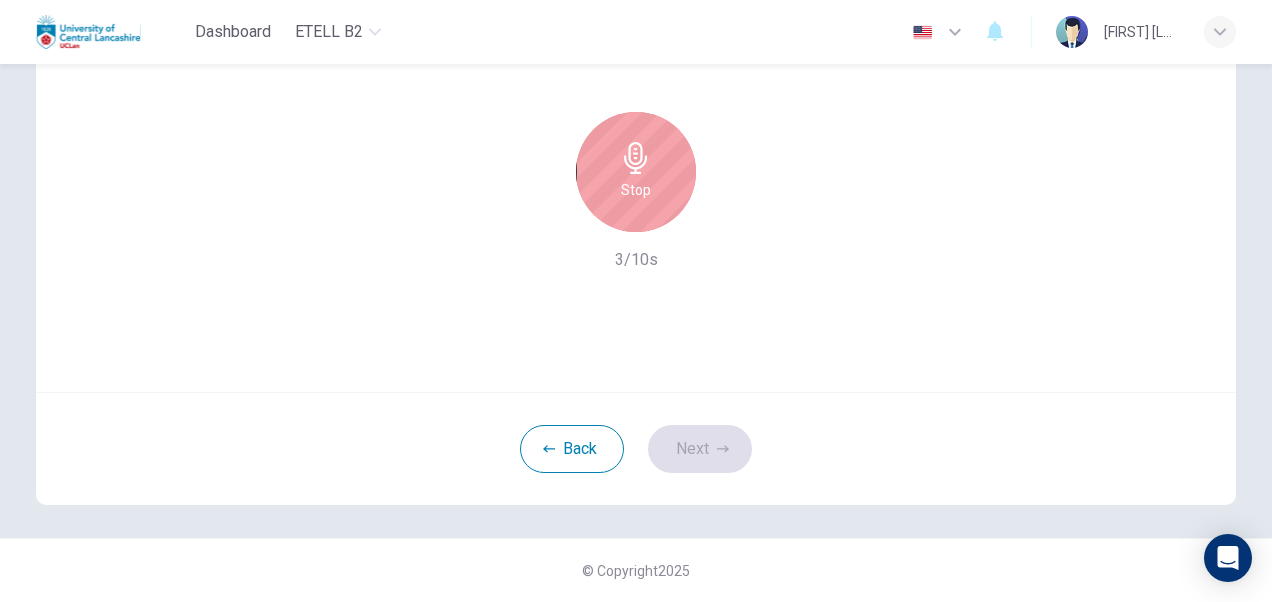 scroll, scrollTop: 92, scrollLeft: 0, axis: vertical 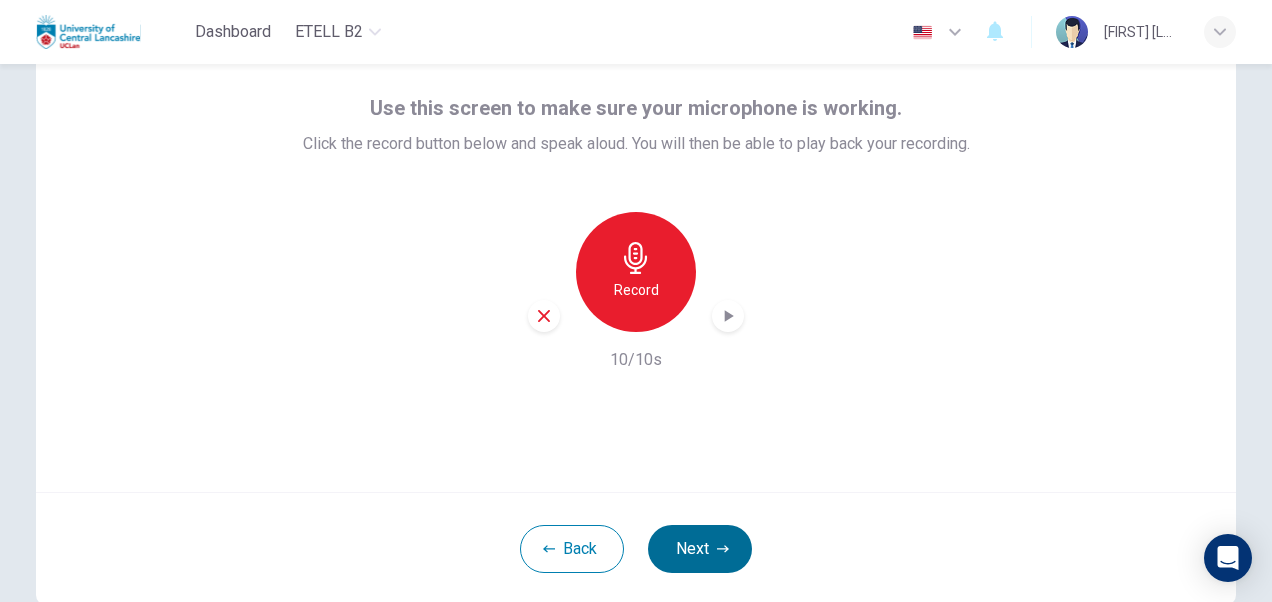 click on "Next" at bounding box center (700, 549) 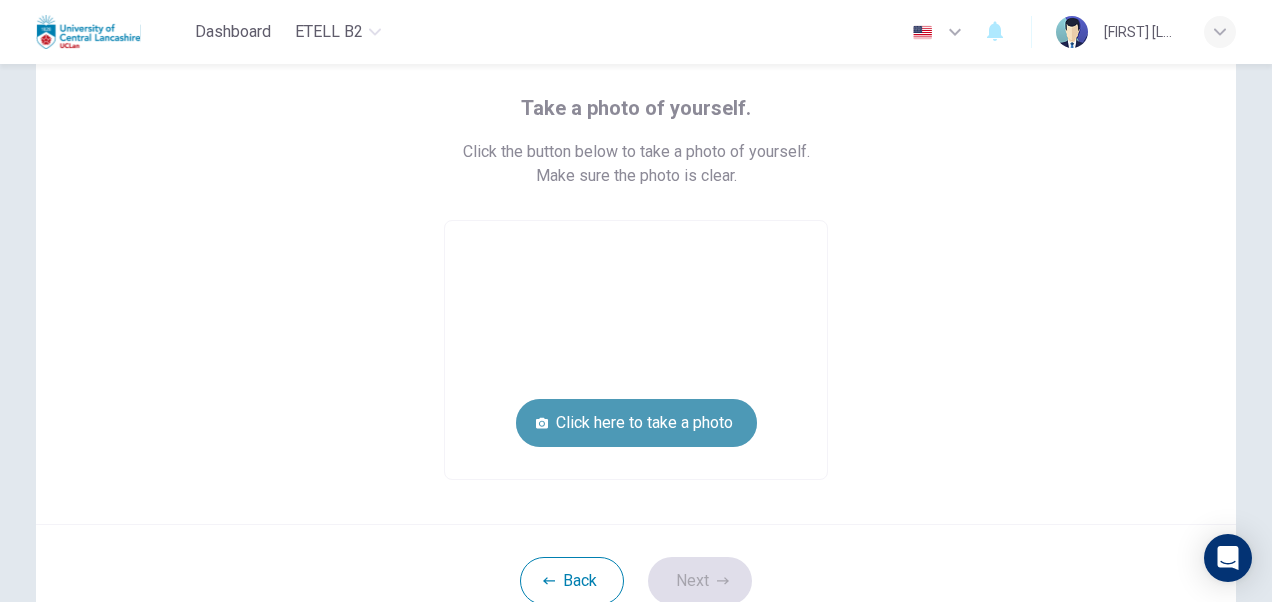 click on "Click here to take a photo" at bounding box center [636, 423] 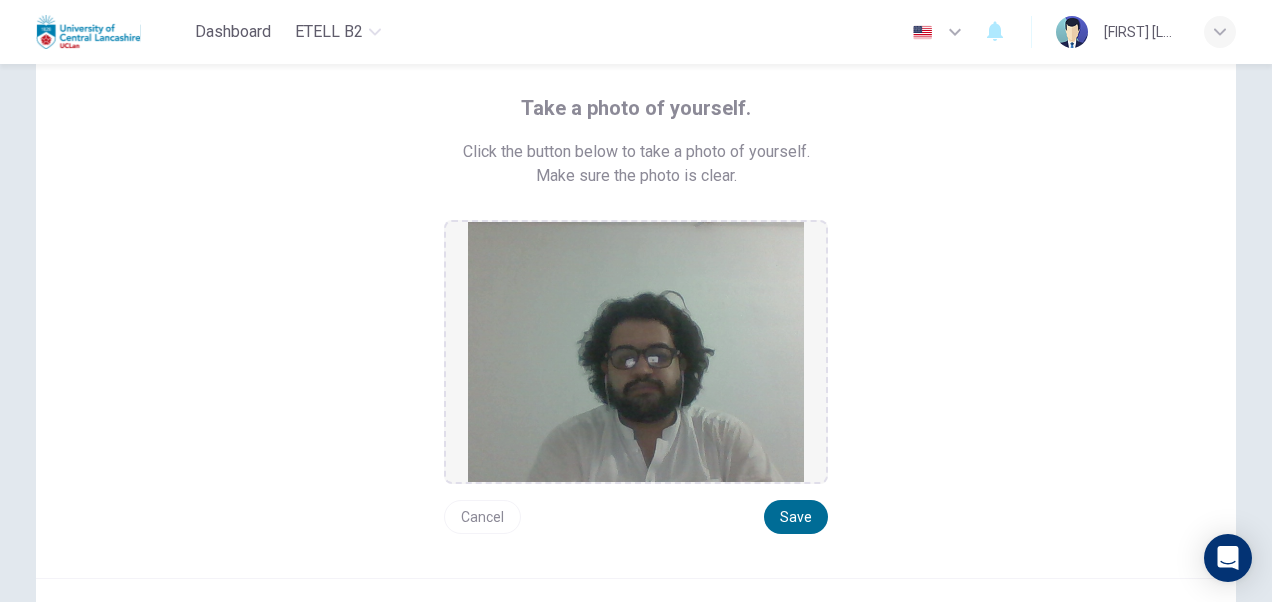 click on "Save" at bounding box center (796, 517) 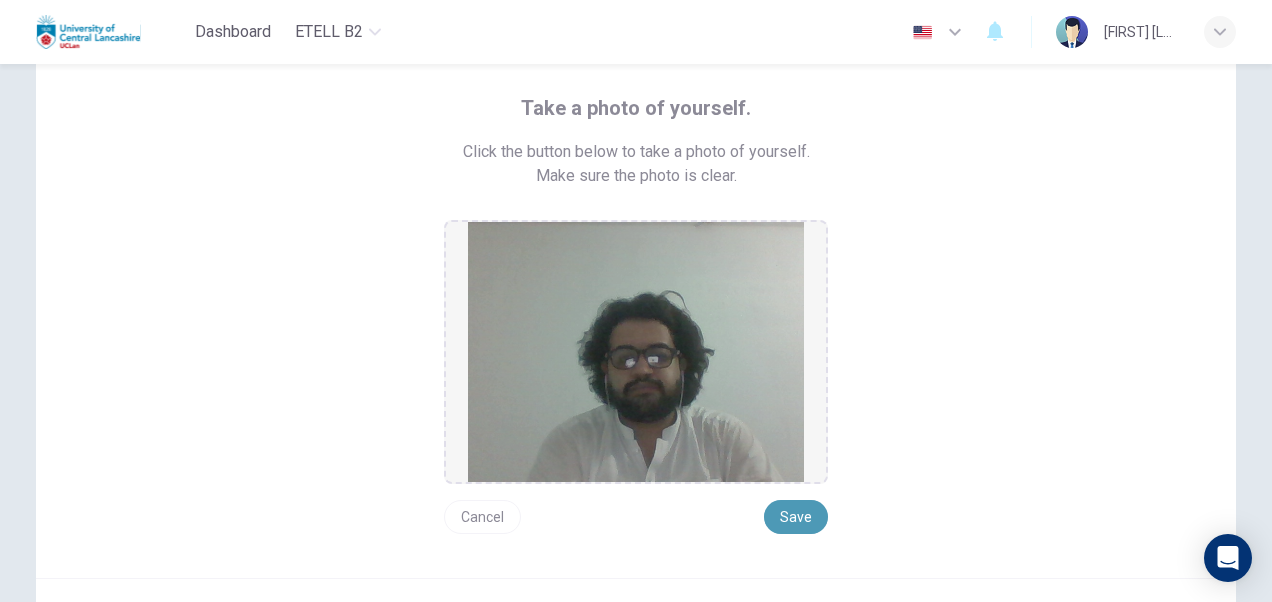 click on "Save" at bounding box center (796, 517) 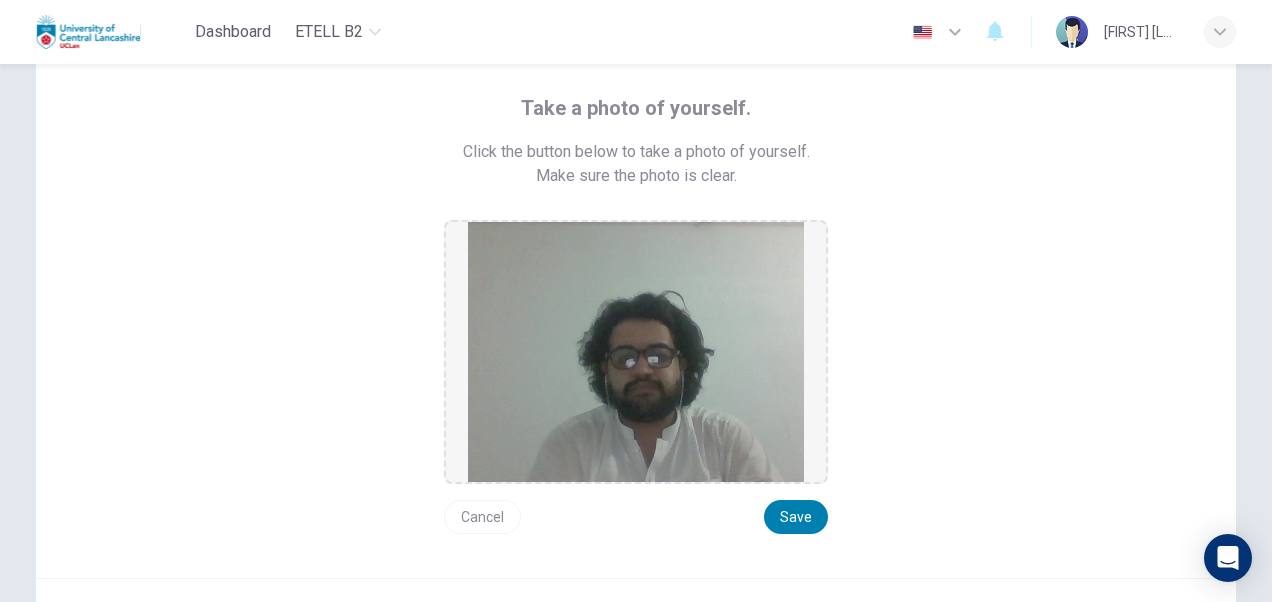 scroll, scrollTop: 192, scrollLeft: 0, axis: vertical 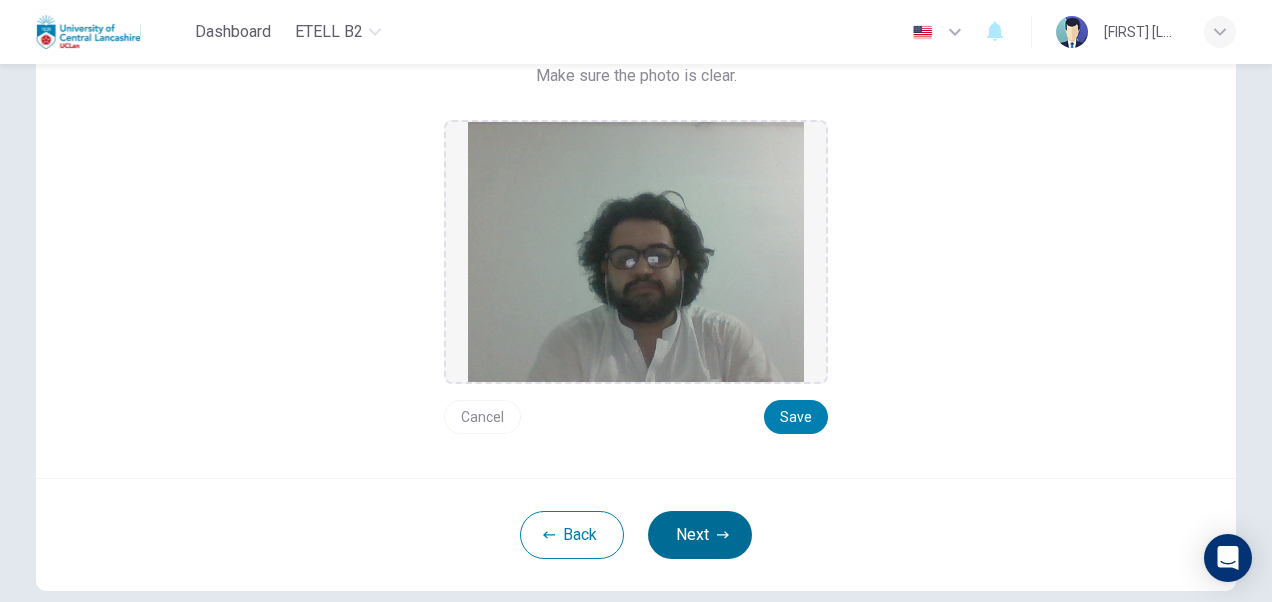 click on "Next" at bounding box center (700, 535) 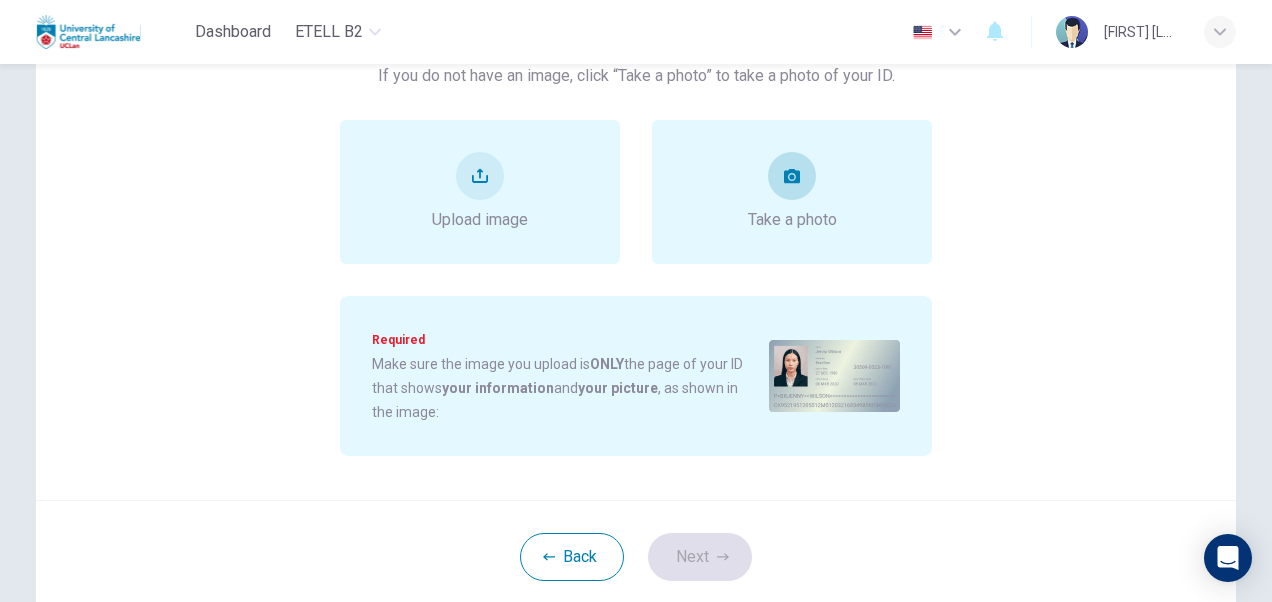click on "Take a photo" at bounding box center [792, 192] 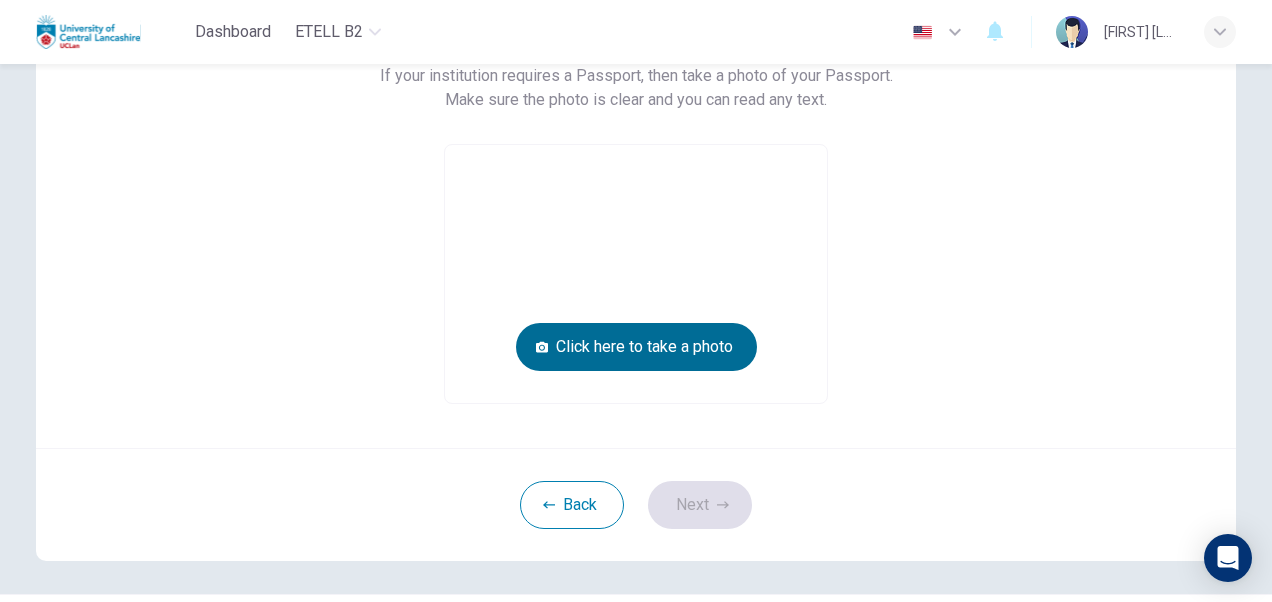 click on "Click here to take a photo" at bounding box center (636, 347) 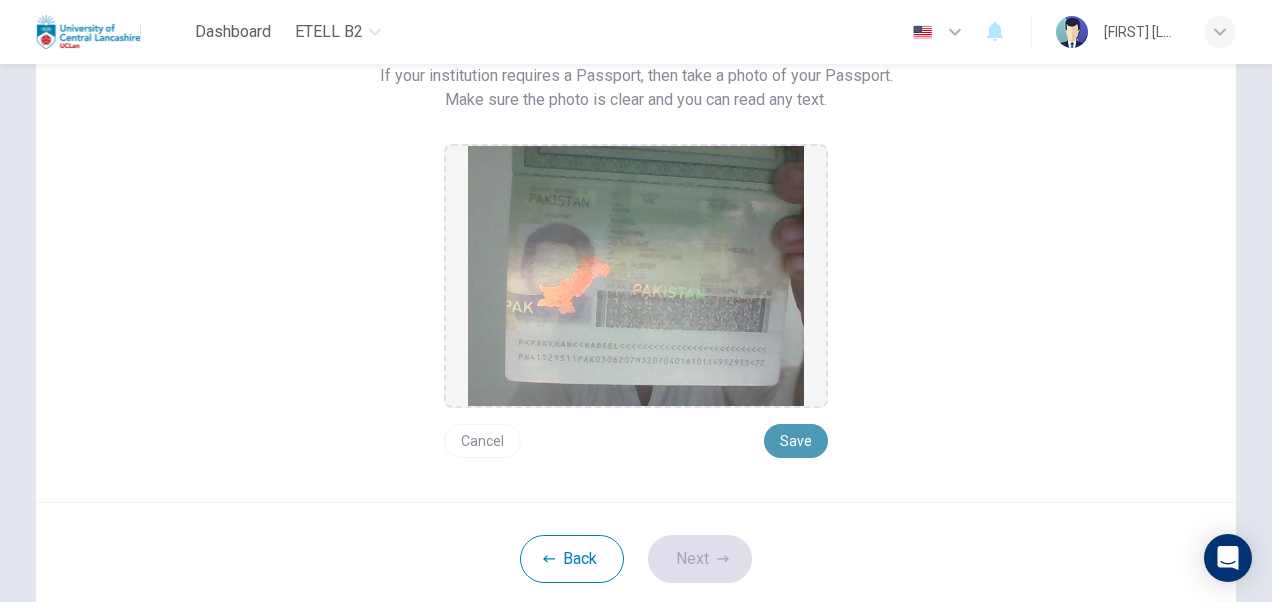 click on "Save" at bounding box center [796, 441] 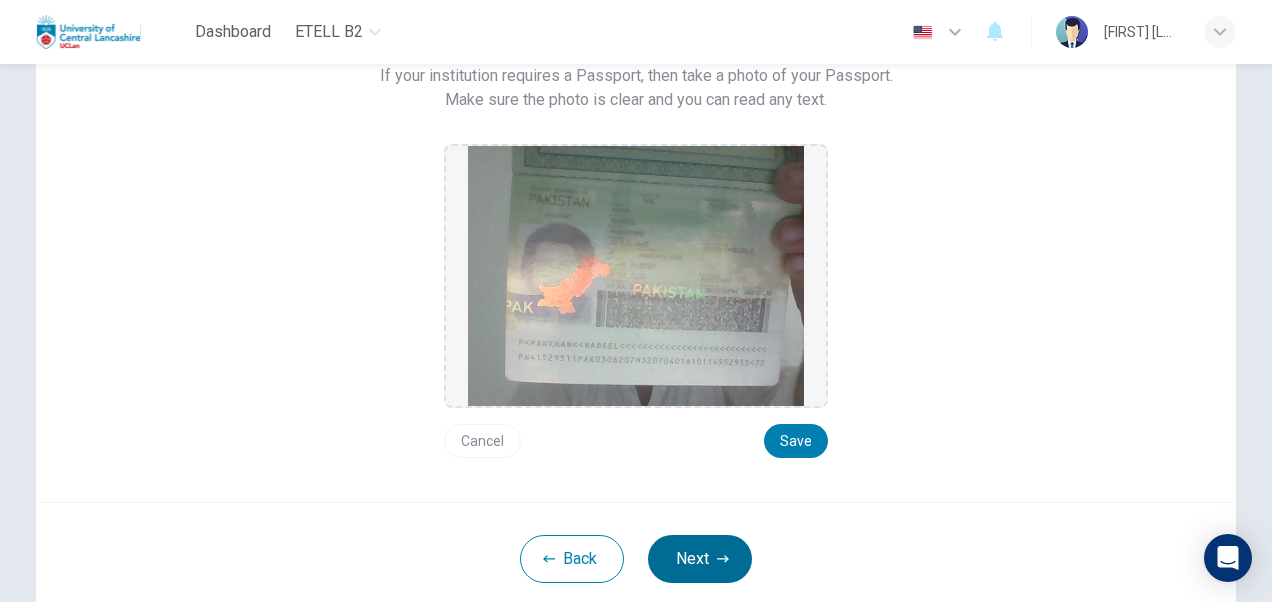 click on "Next" at bounding box center [700, 559] 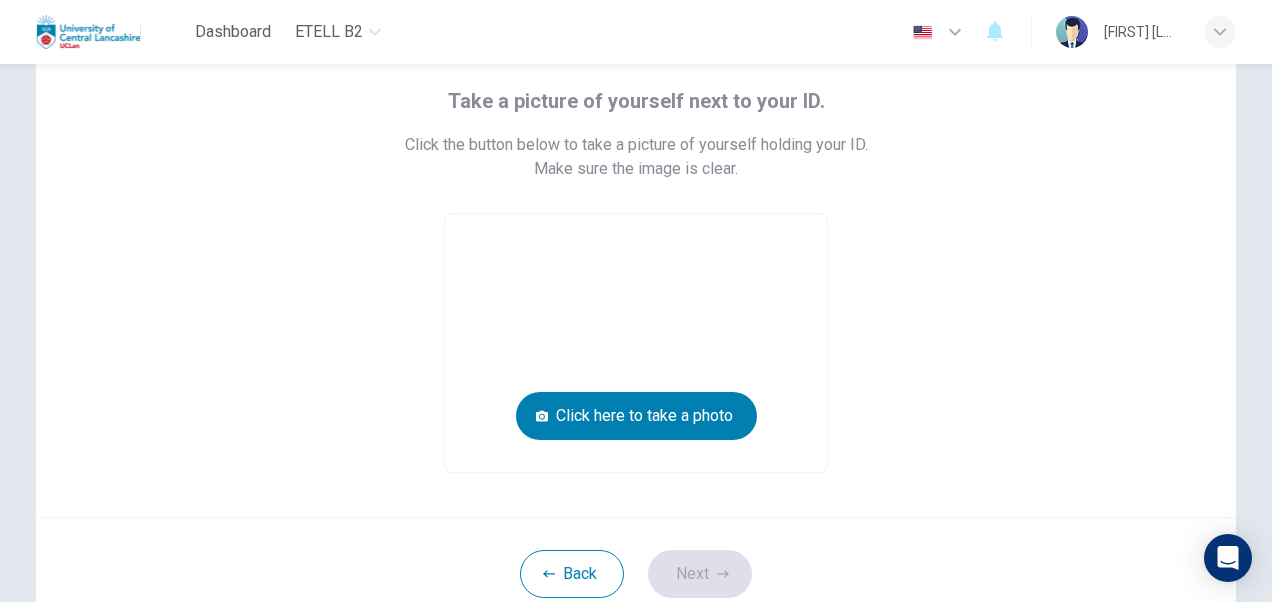 scroll, scrollTop: 0, scrollLeft: 0, axis: both 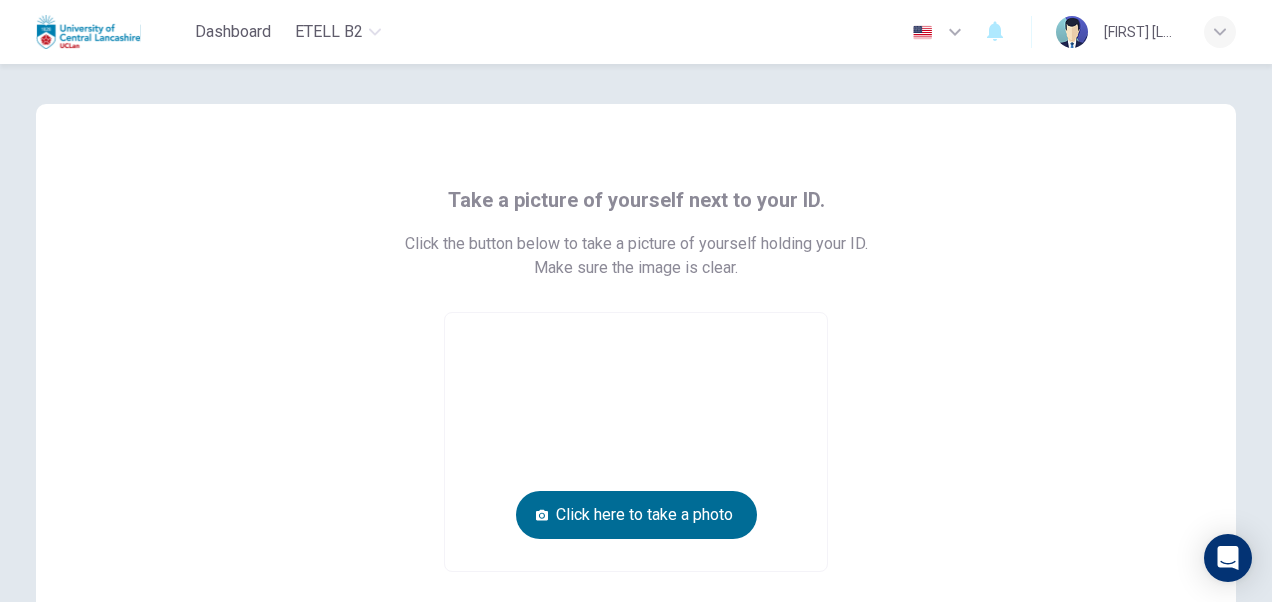 click on "Click here to take a photo" at bounding box center [636, 515] 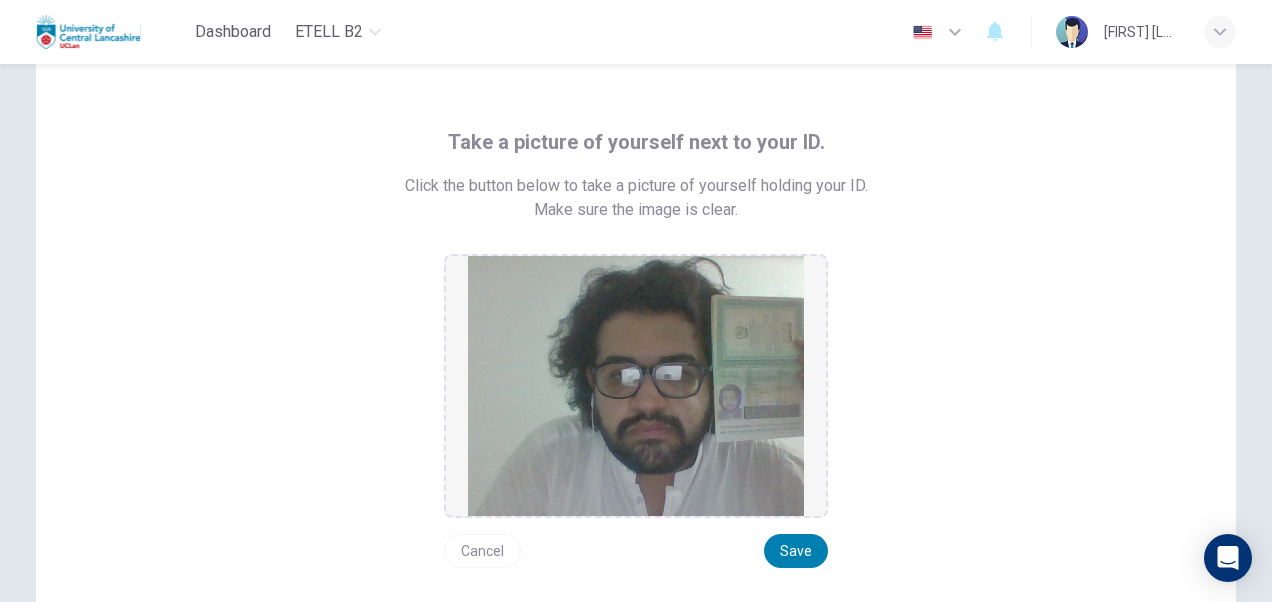 scroll, scrollTop: 100, scrollLeft: 0, axis: vertical 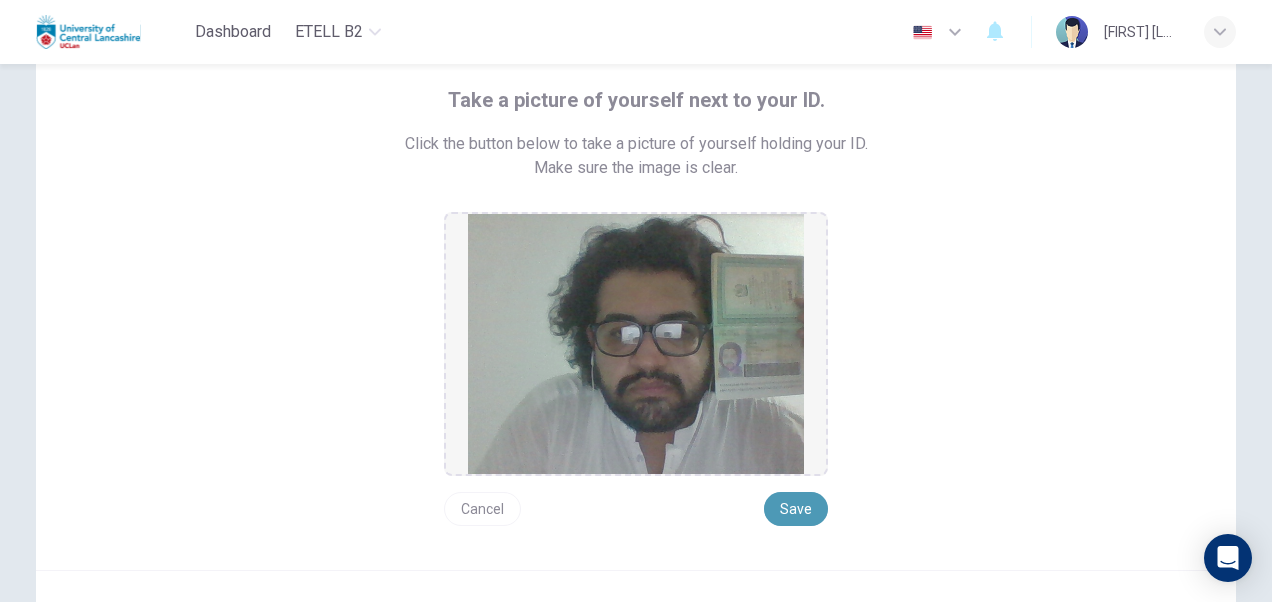 click on "Save" at bounding box center [796, 509] 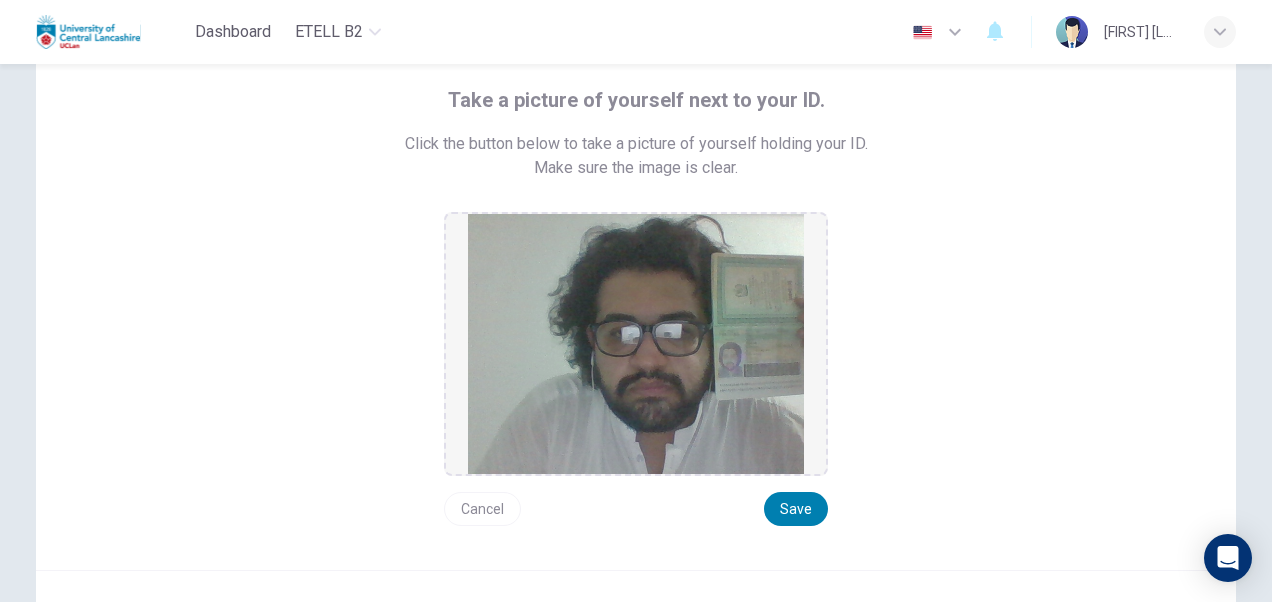 scroll, scrollTop: 277, scrollLeft: 0, axis: vertical 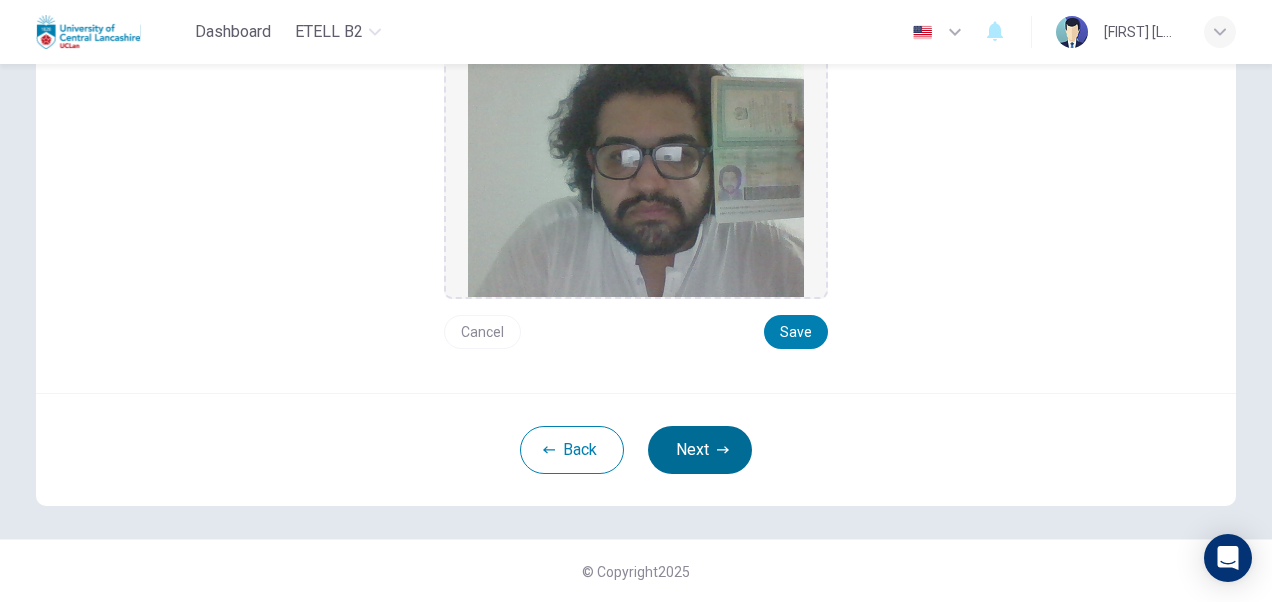 click on "Next" at bounding box center [700, 450] 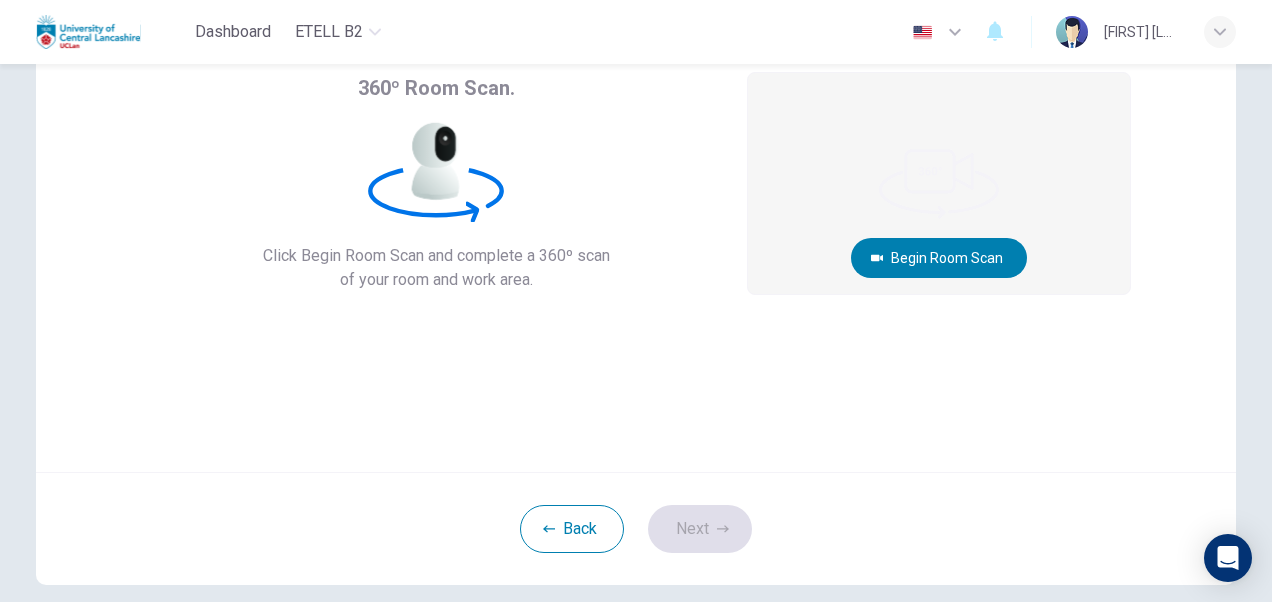 scroll, scrollTop: 0, scrollLeft: 0, axis: both 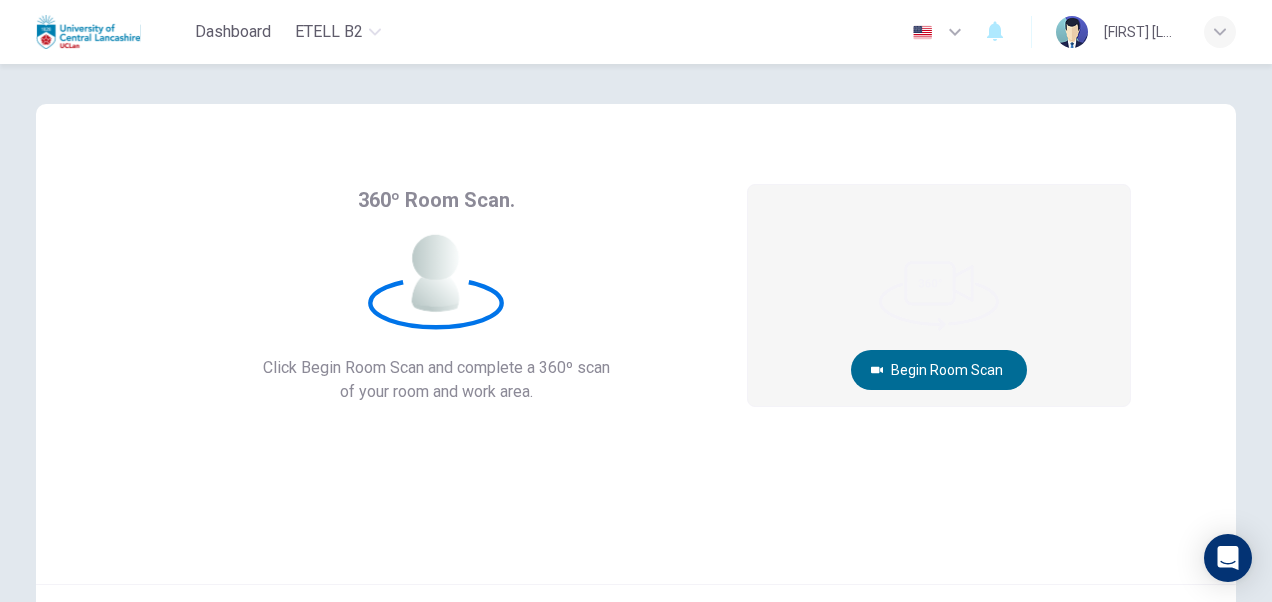 click on "Begin Room Scan" at bounding box center [939, 370] 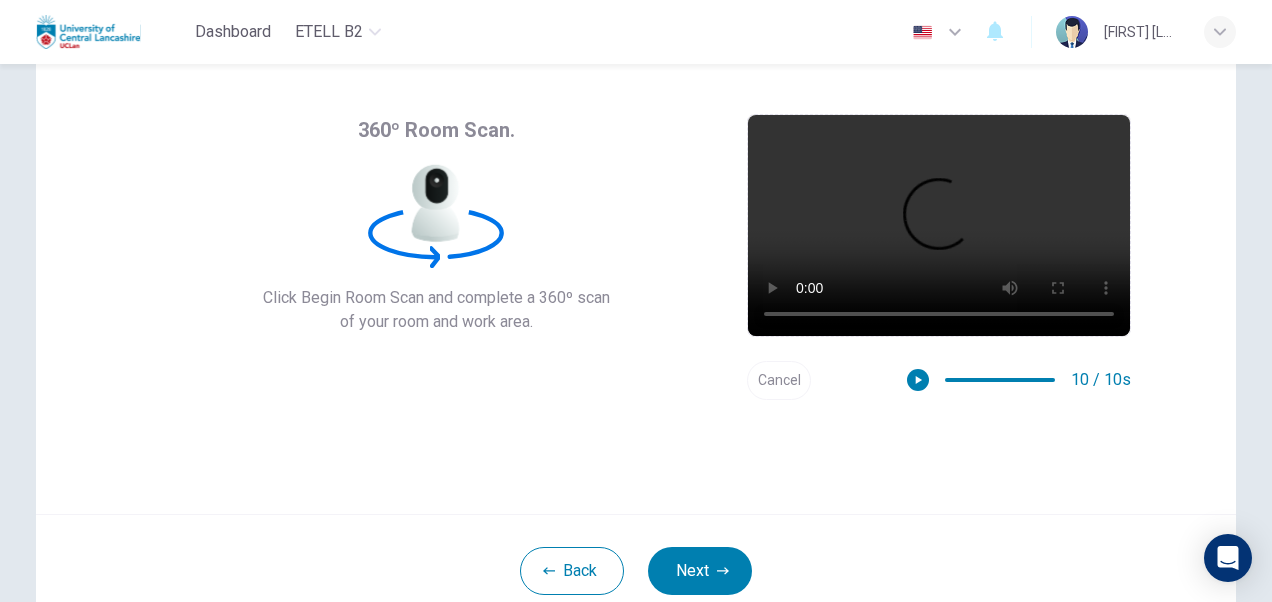 scroll, scrollTop: 100, scrollLeft: 0, axis: vertical 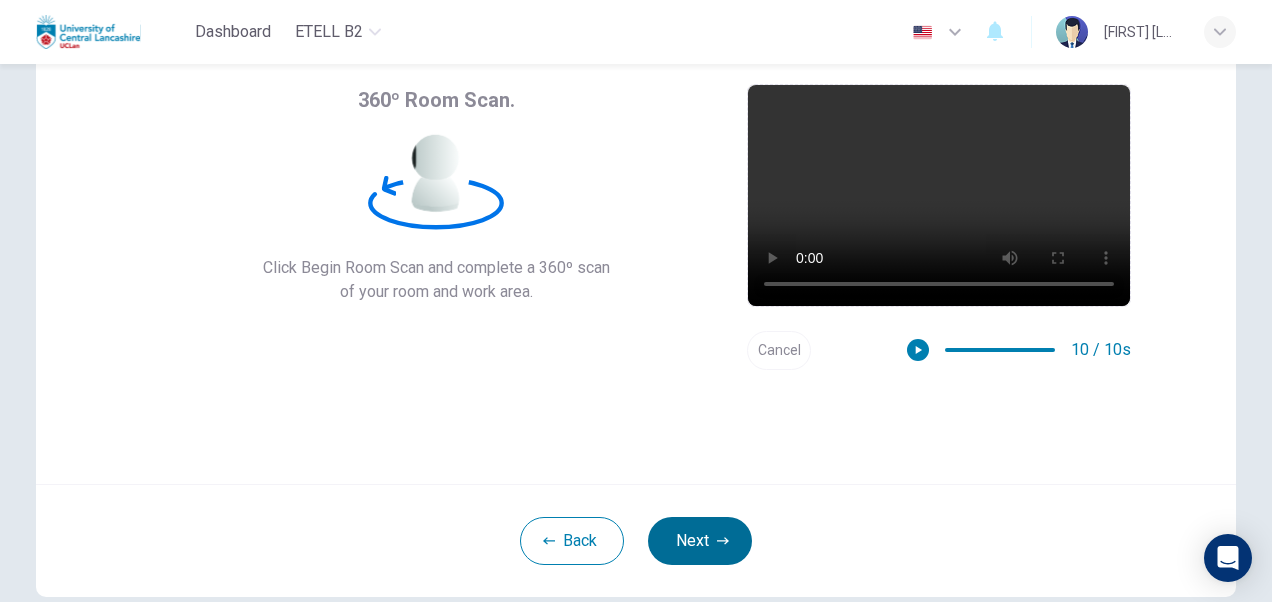 click on "Next" at bounding box center [700, 541] 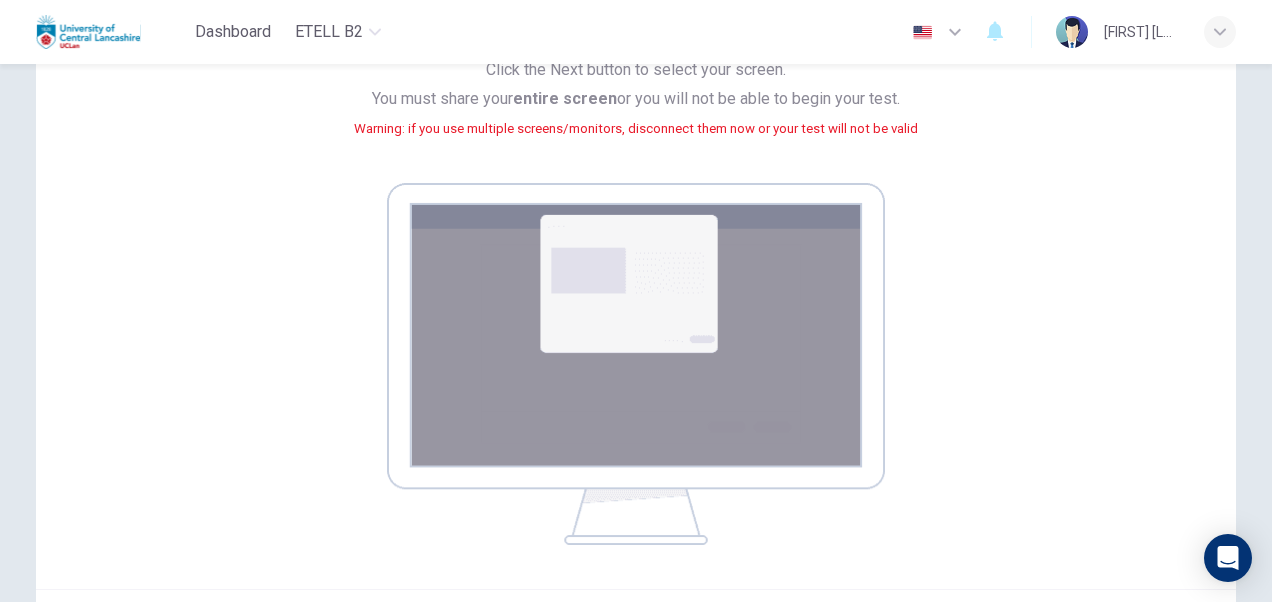 scroll, scrollTop: 397, scrollLeft: 0, axis: vertical 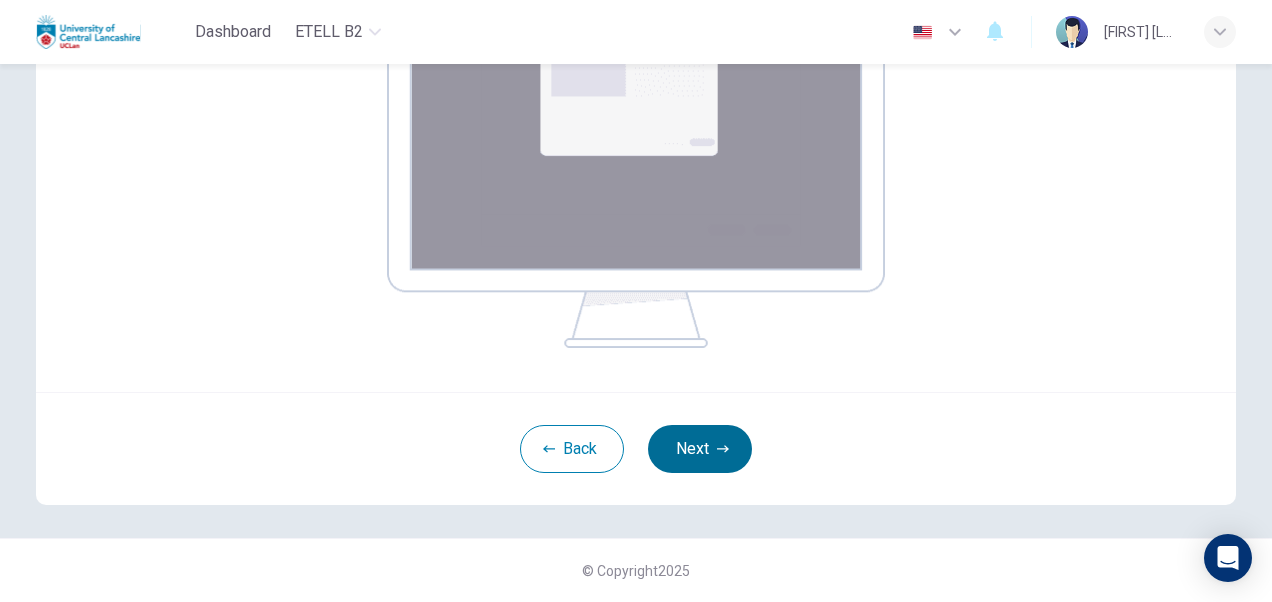 click on "Next" at bounding box center [700, 449] 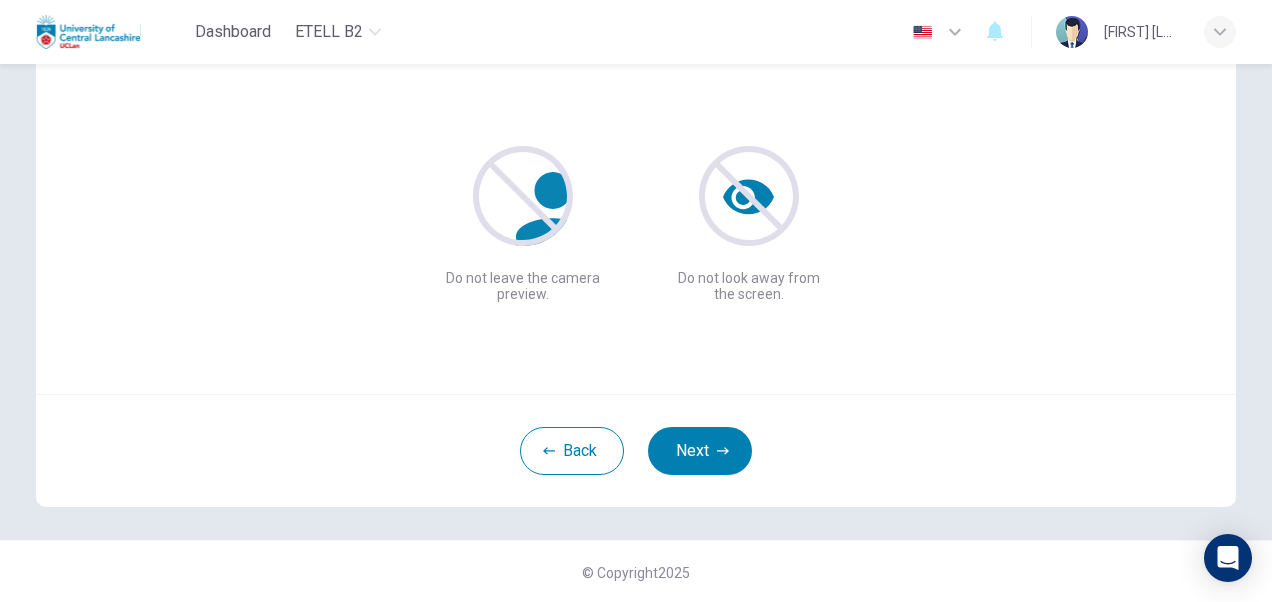 scroll, scrollTop: 192, scrollLeft: 0, axis: vertical 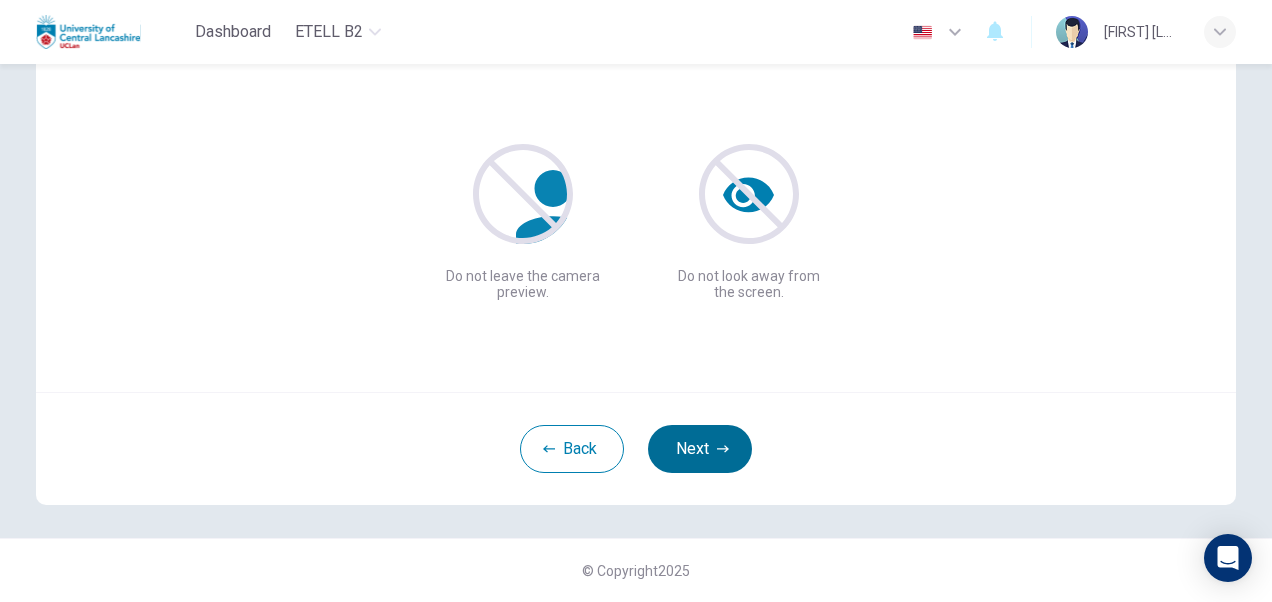 click on "Next" at bounding box center (700, 449) 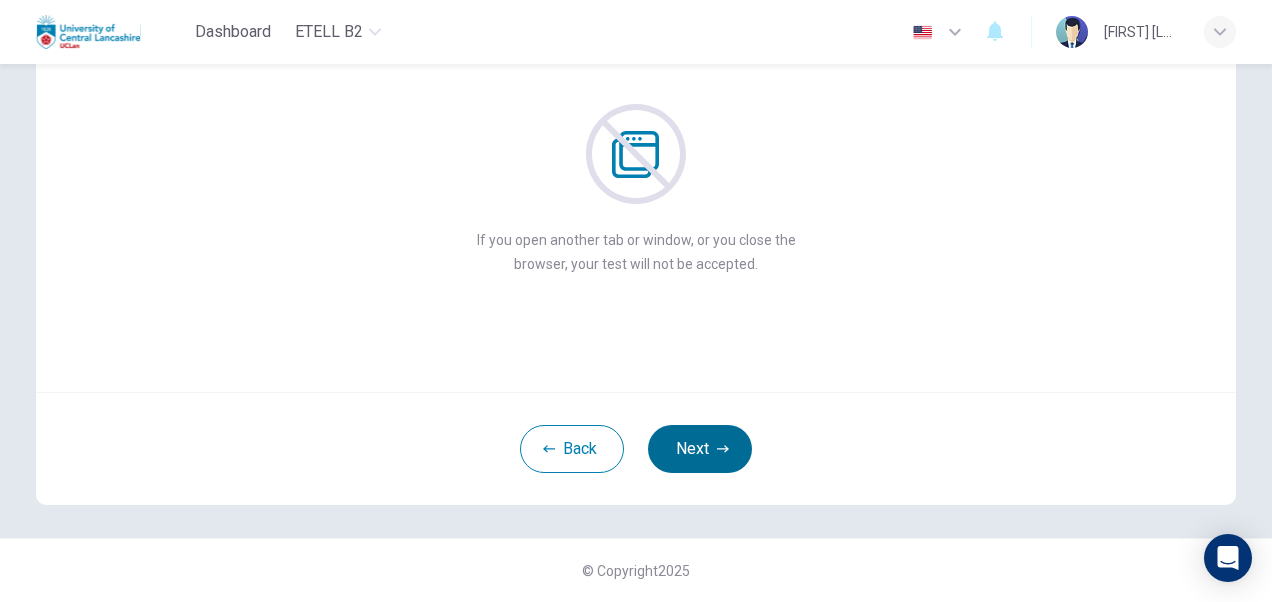 click on "Next" at bounding box center (700, 449) 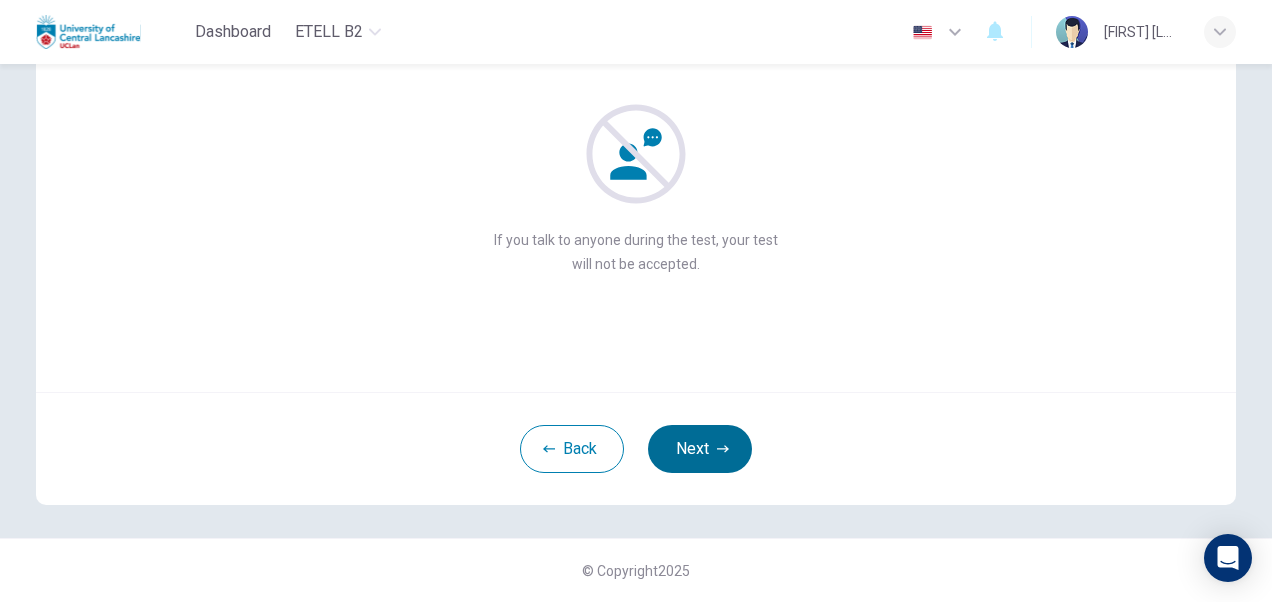 click on "Next" at bounding box center [700, 449] 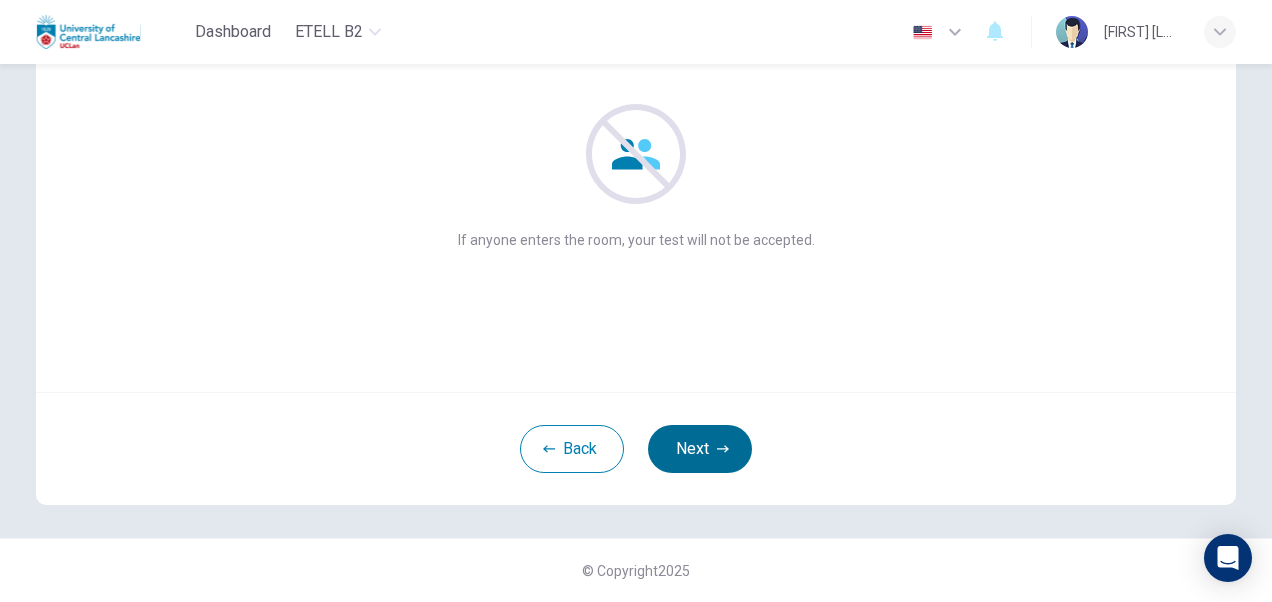 click 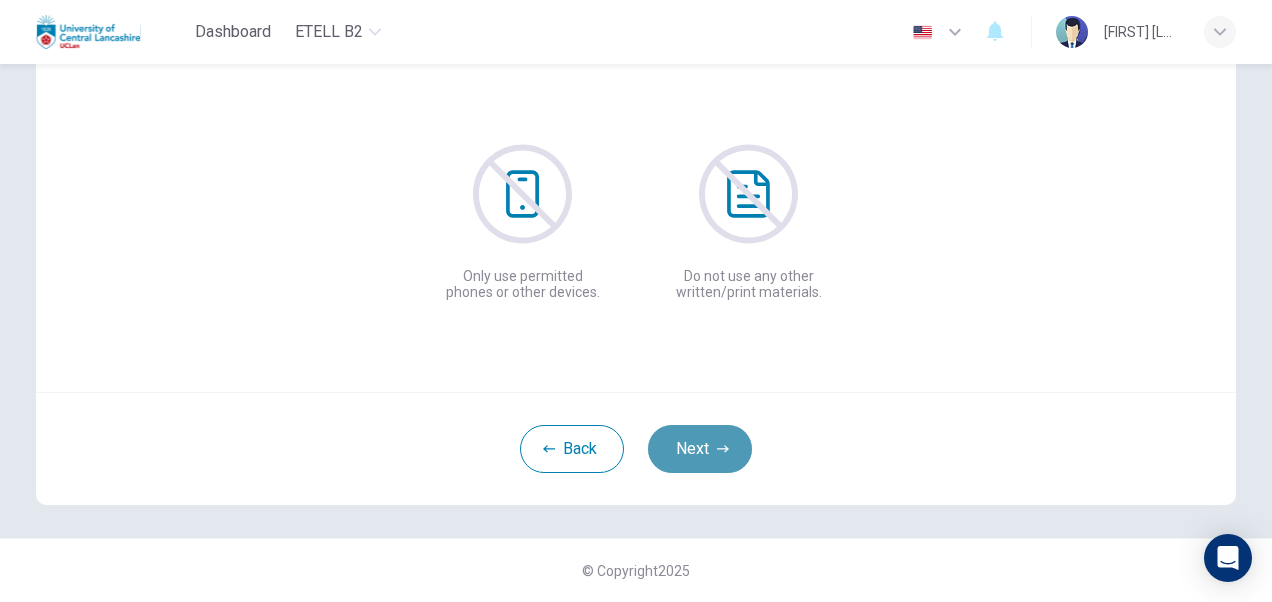 click 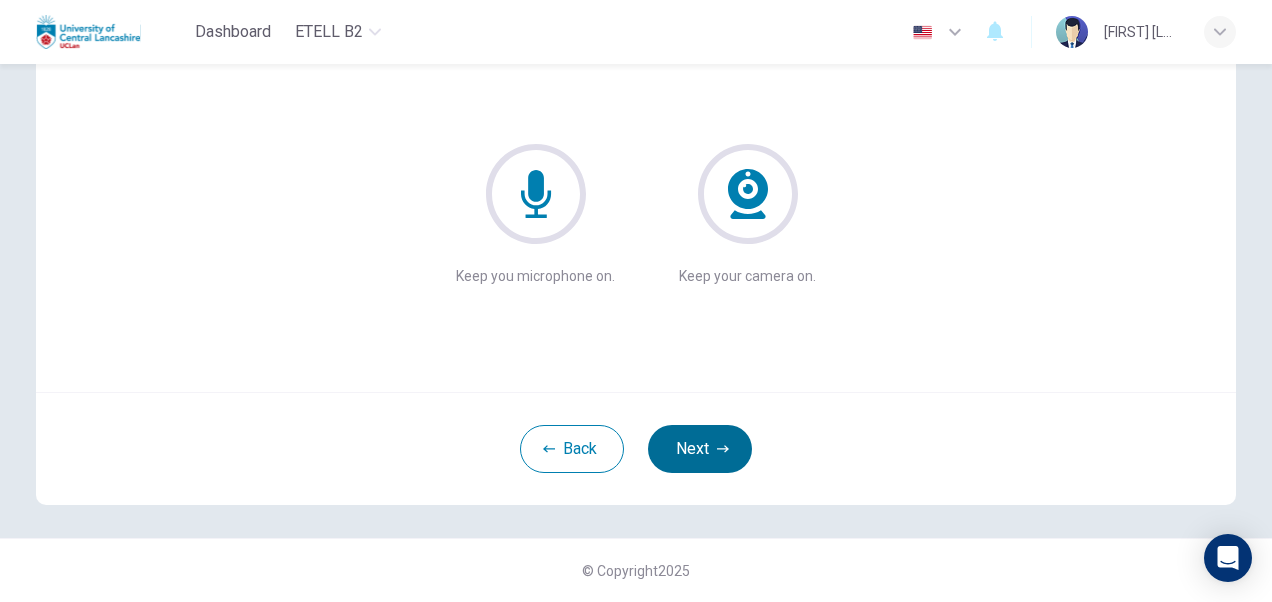 click on "Next" at bounding box center (700, 449) 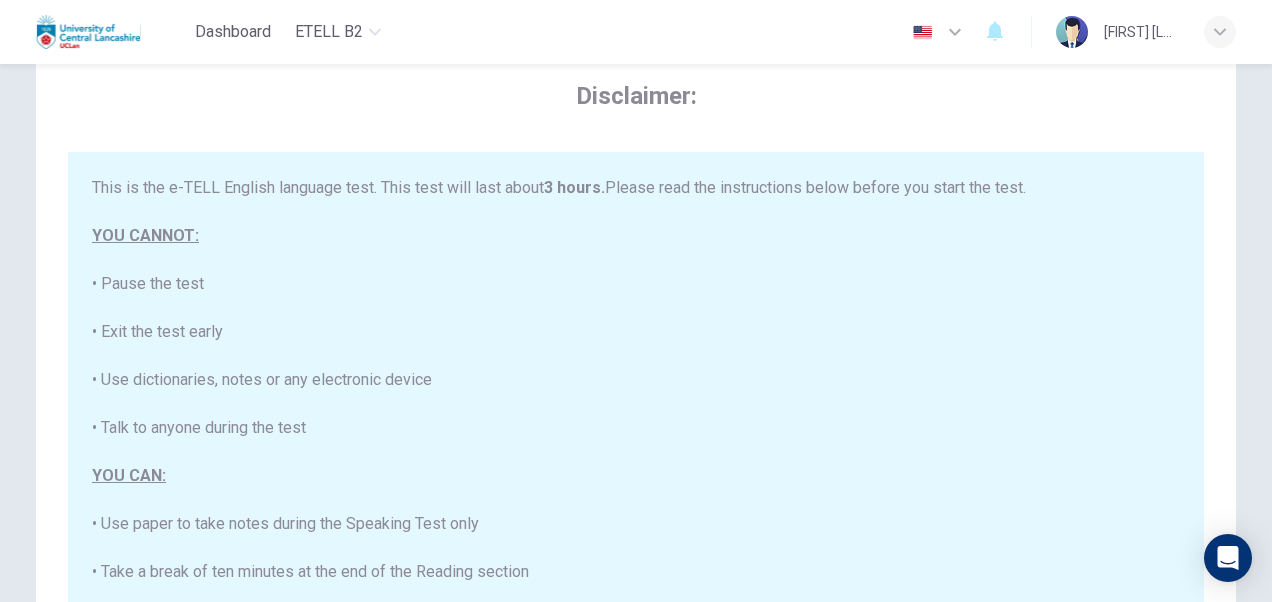 scroll, scrollTop: 0, scrollLeft: 0, axis: both 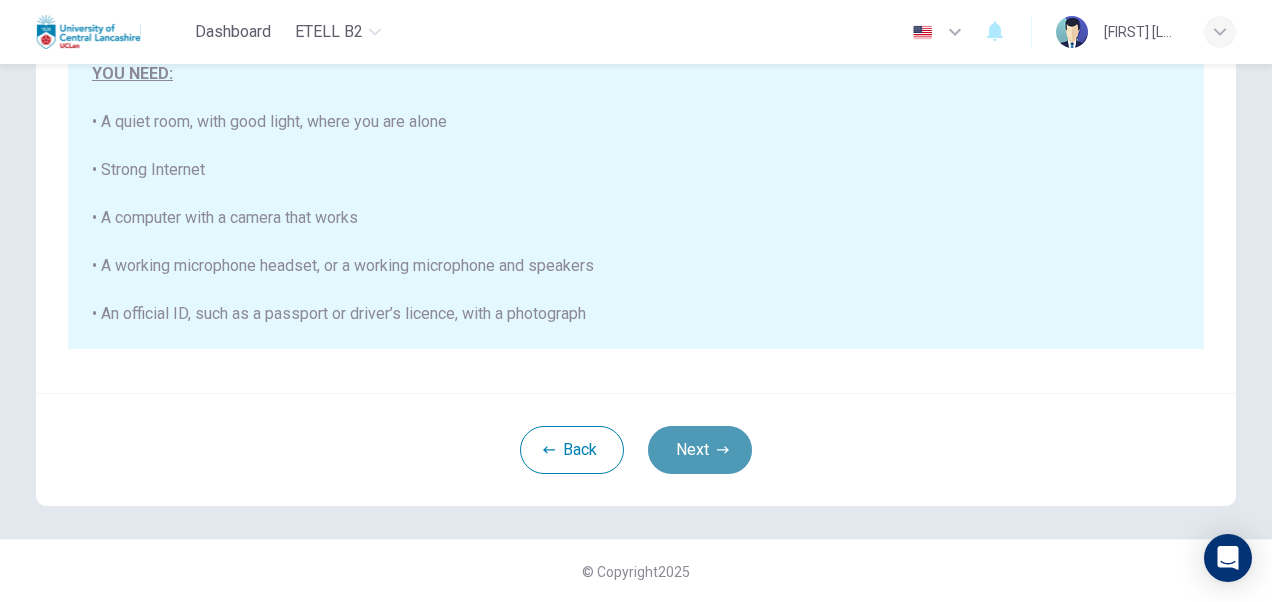 click on "Next" at bounding box center (700, 450) 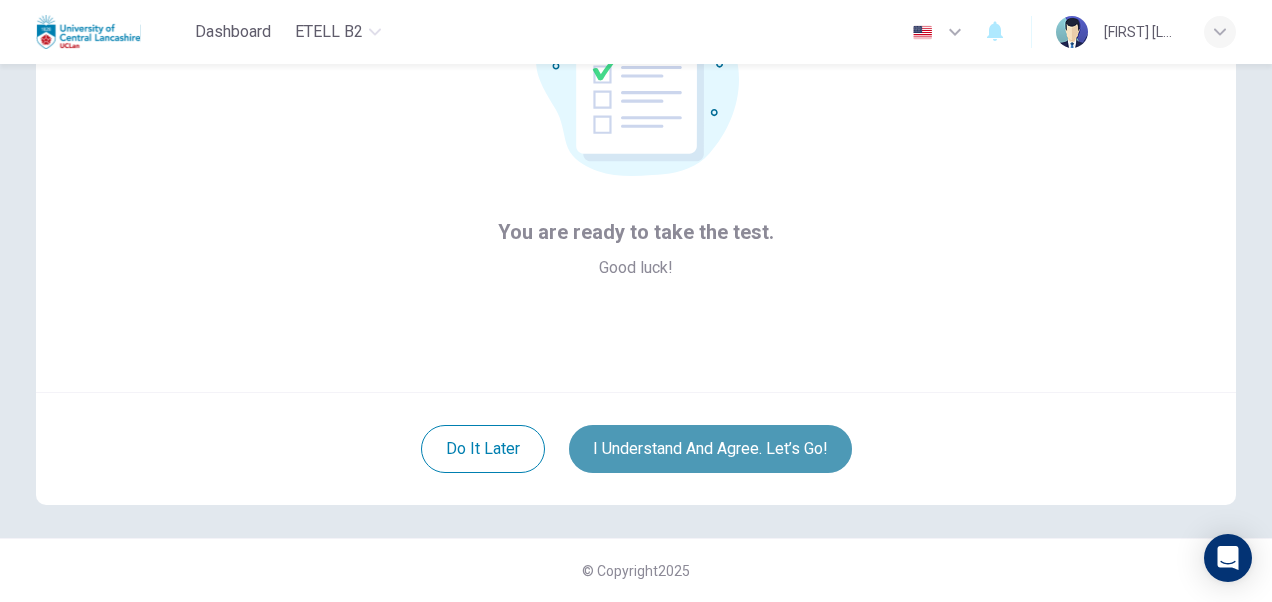 click on "I understand and agree. Let’s go!" at bounding box center [710, 449] 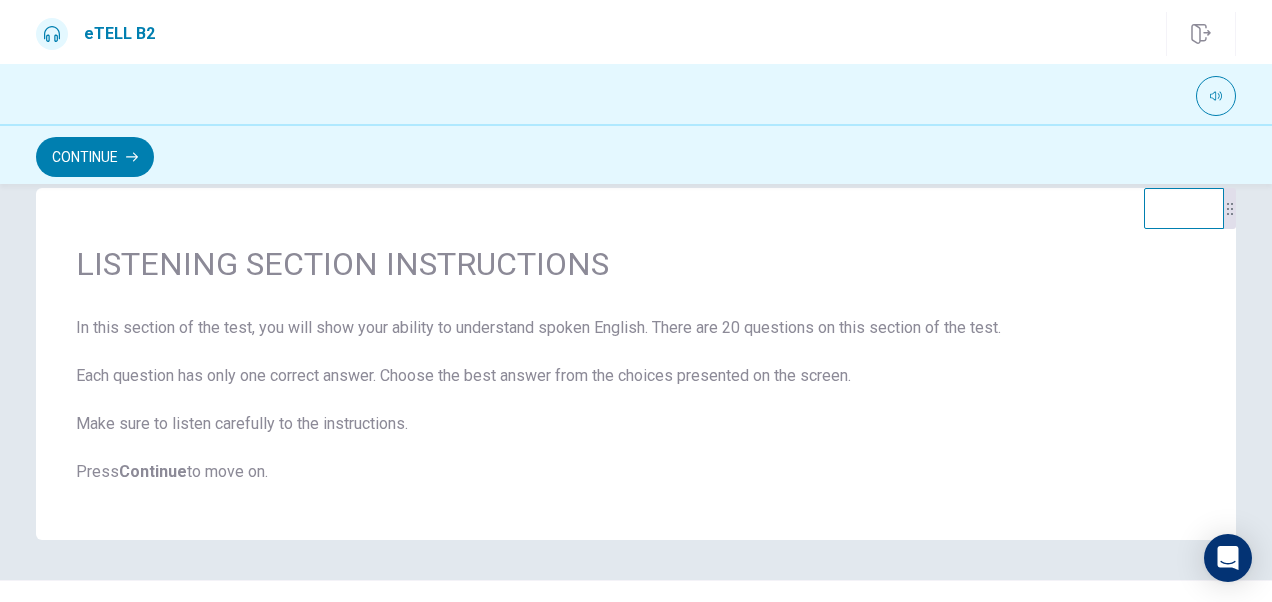 scroll, scrollTop: 0, scrollLeft: 0, axis: both 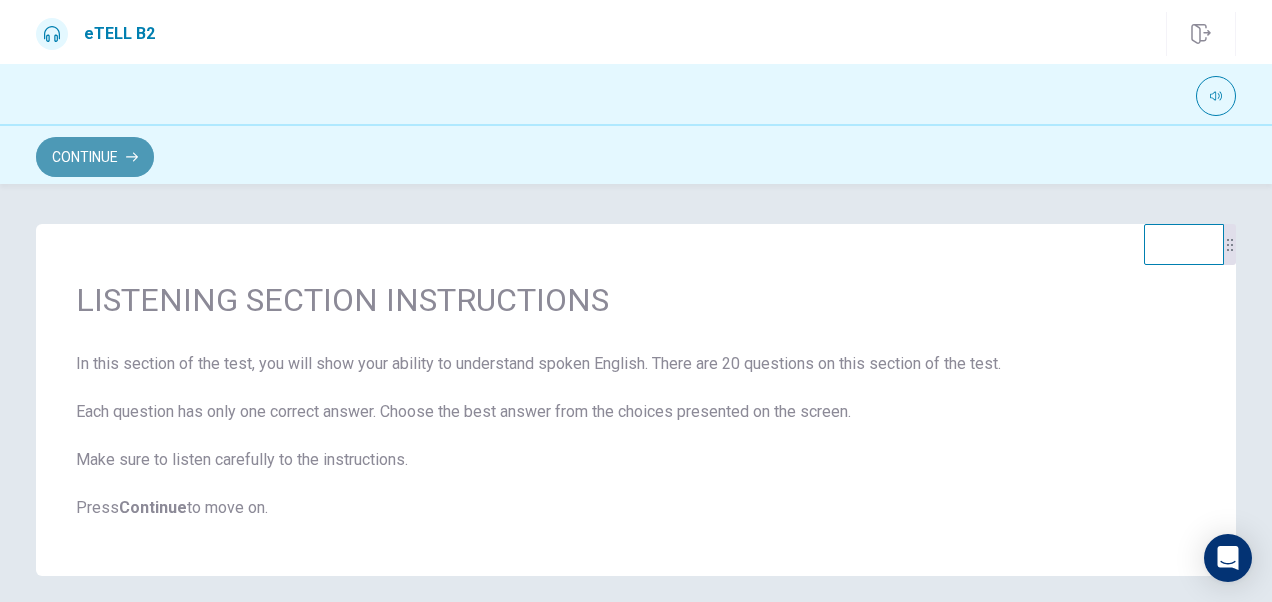 click on "Continue" at bounding box center (95, 157) 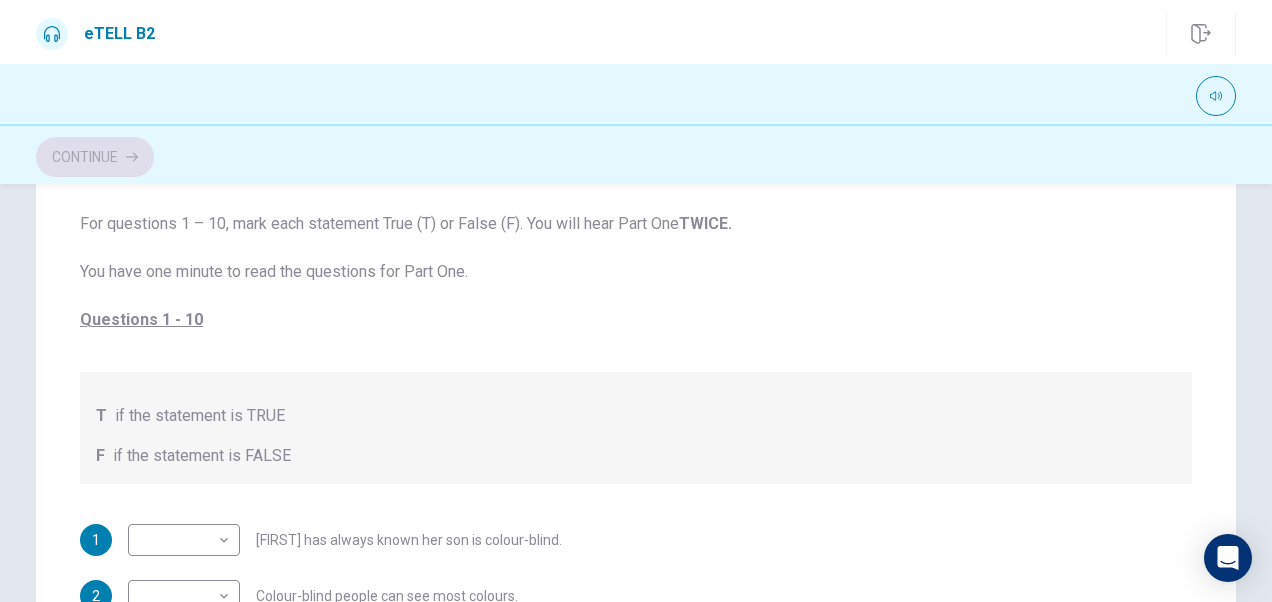 scroll, scrollTop: 100, scrollLeft: 0, axis: vertical 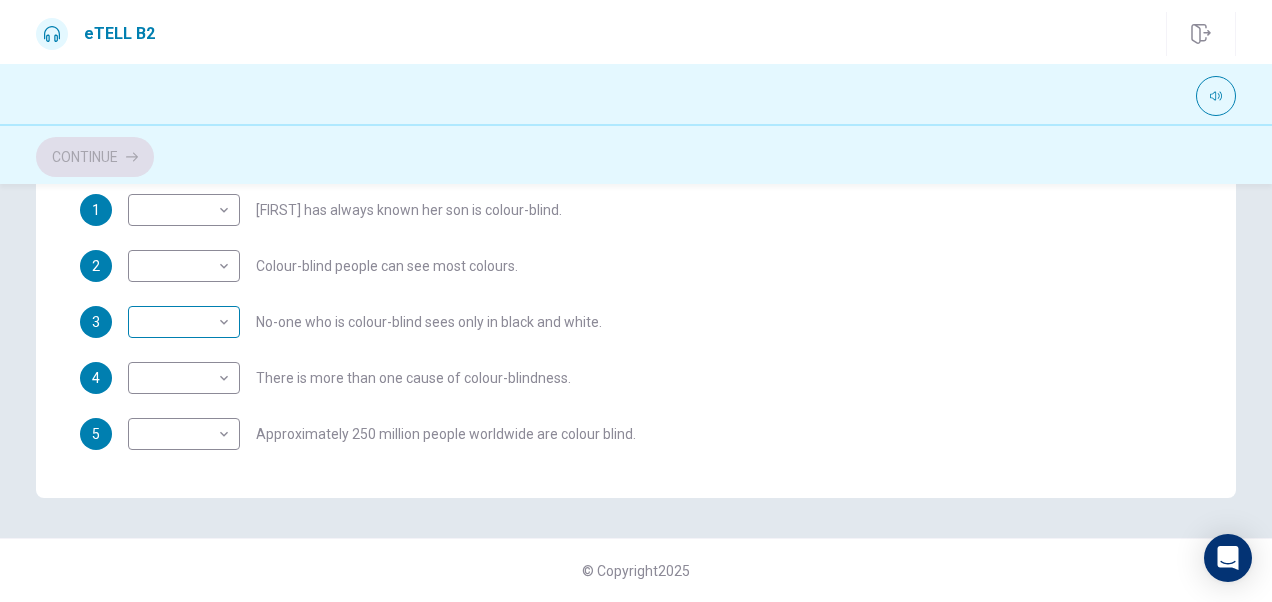 click on "00:41:00" at bounding box center (636, 301) 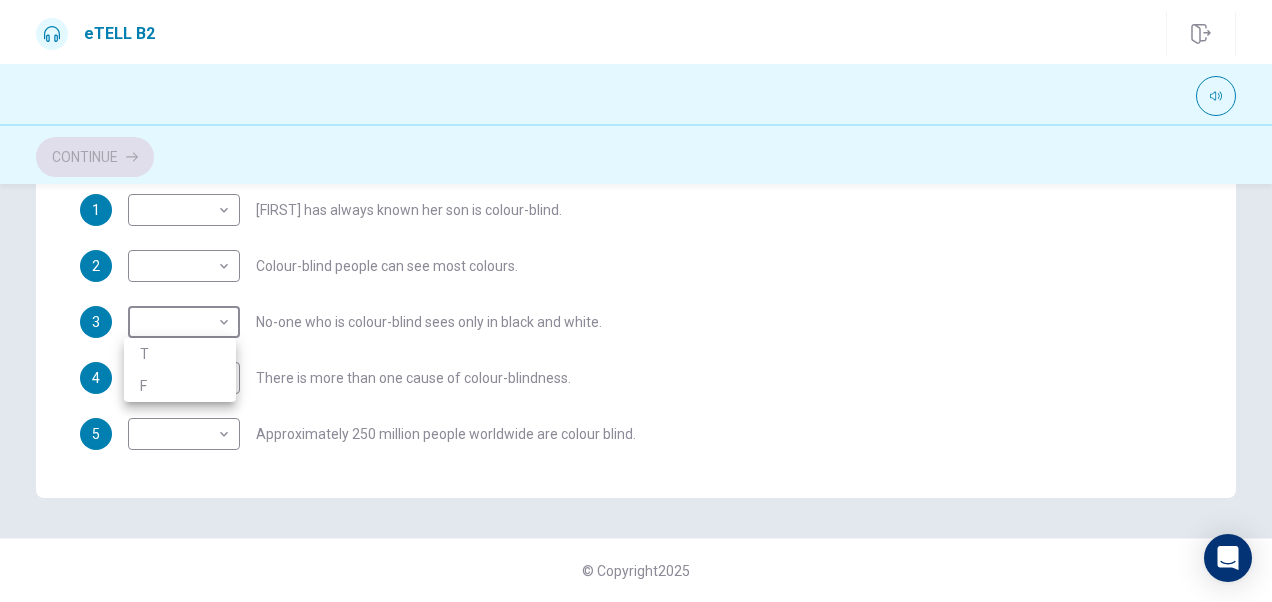 click at bounding box center (636, 301) 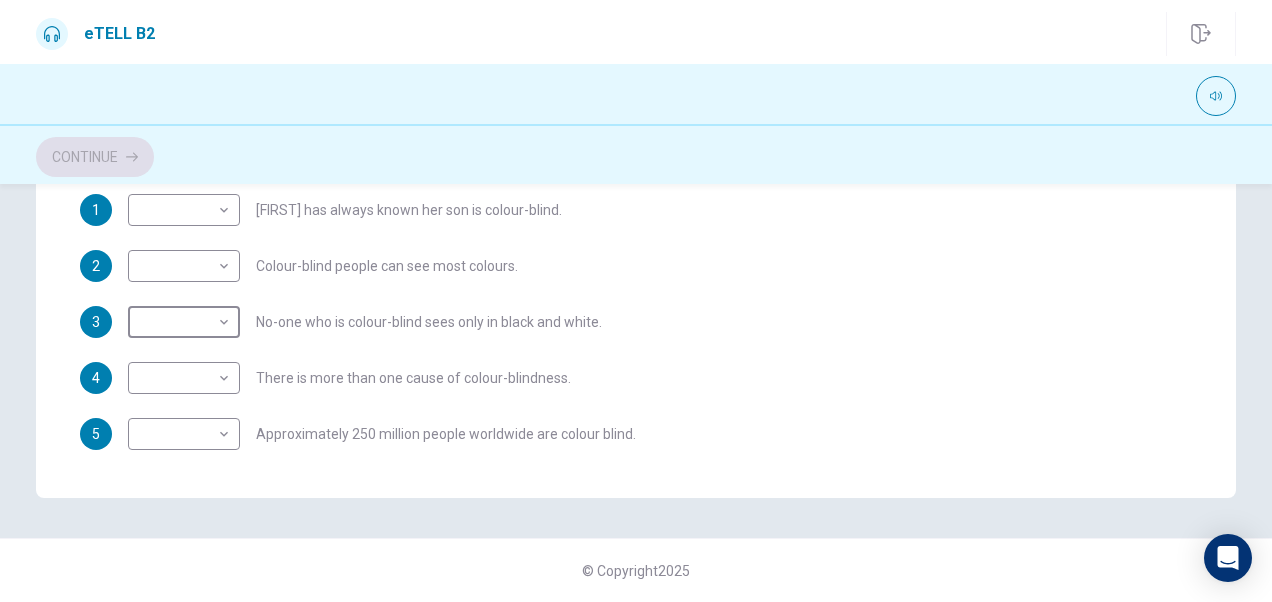 scroll, scrollTop: 230, scrollLeft: 0, axis: vertical 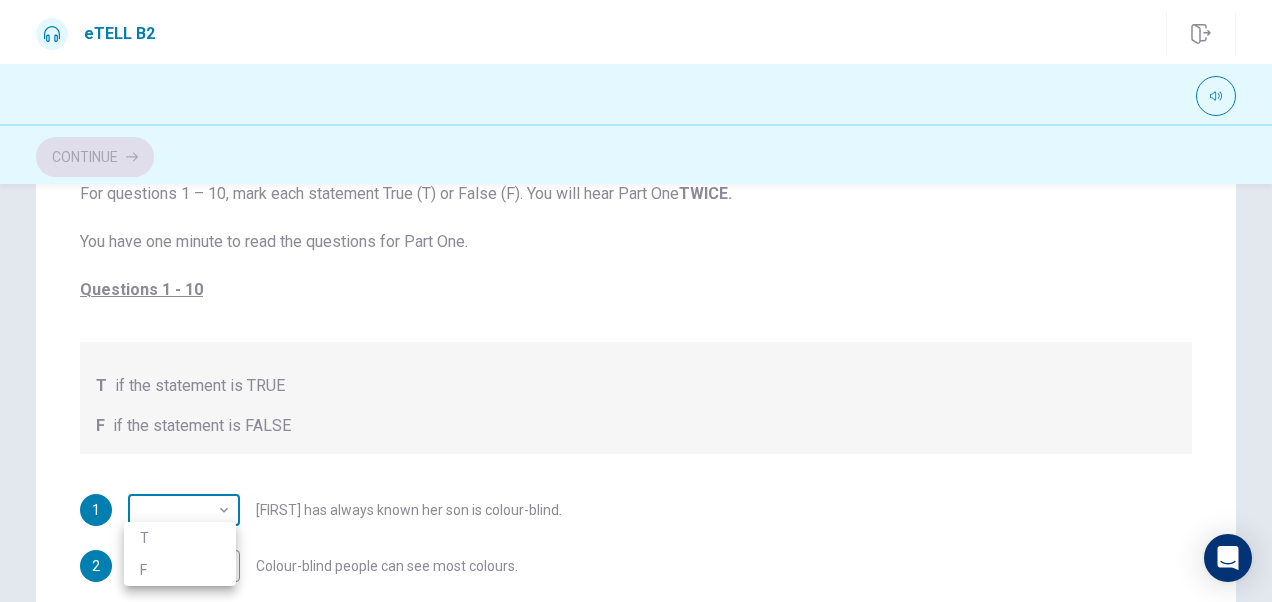 click on "00:41:00" at bounding box center [636, 301] 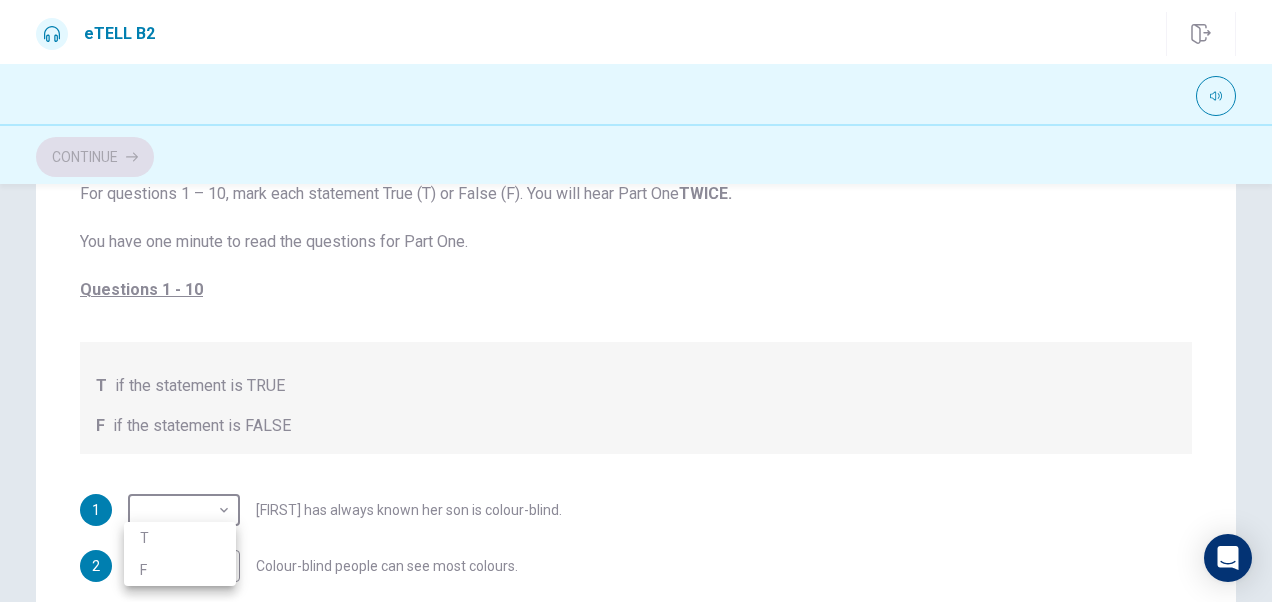 click on "F" at bounding box center (180, 570) 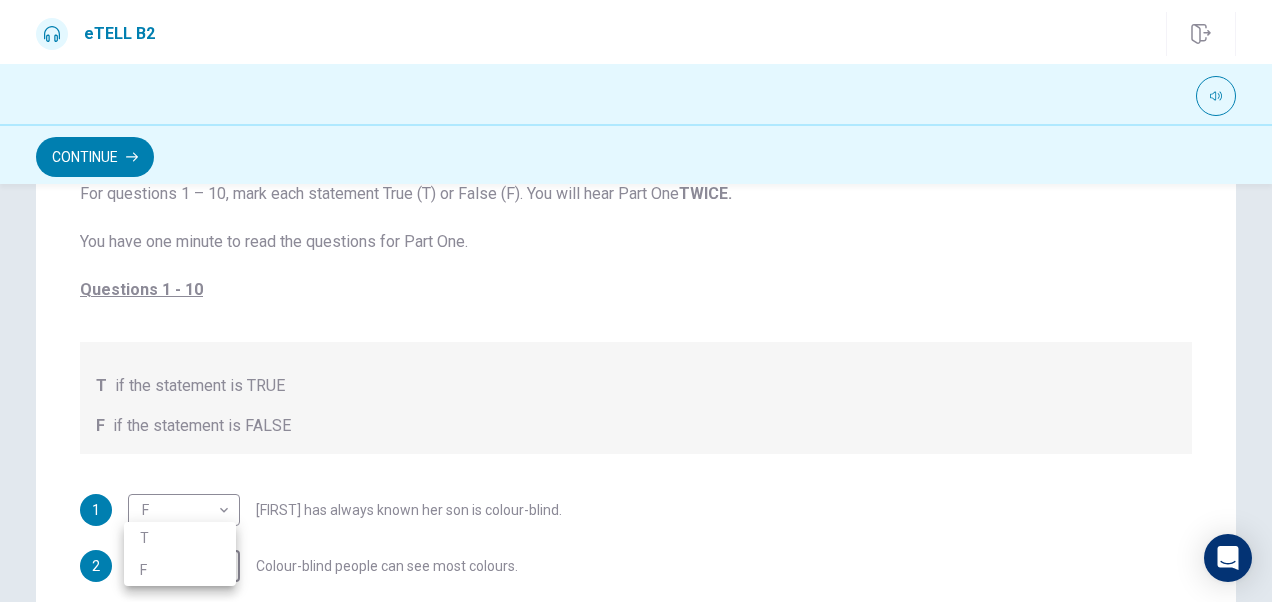 click on "00:00:00 * ​ Carol has always known her son is colour-blind. 2 F * ​ Colour-blind people can see most colours. 3 F * ​ No-one who is colour-blind sees only in black and white. 4 T * ​ There is more than one cause of colour-blindness. 5 ​ ​ Approximately 250 million people worldwide are colour blind. 6 ​ ​ Dr [LAST_NAME] has never met a colour-blind woman. 7 ​ ​ It is unknown why few Africans are colour-blind. 8 ​ ​ Dr [LAST_NAME] believes colour-blindness does not limit job  choice.  9 ​ ​ Dr [LAST_NAME] says some colour-blind people have been cured. 10" at bounding box center [636, 301] 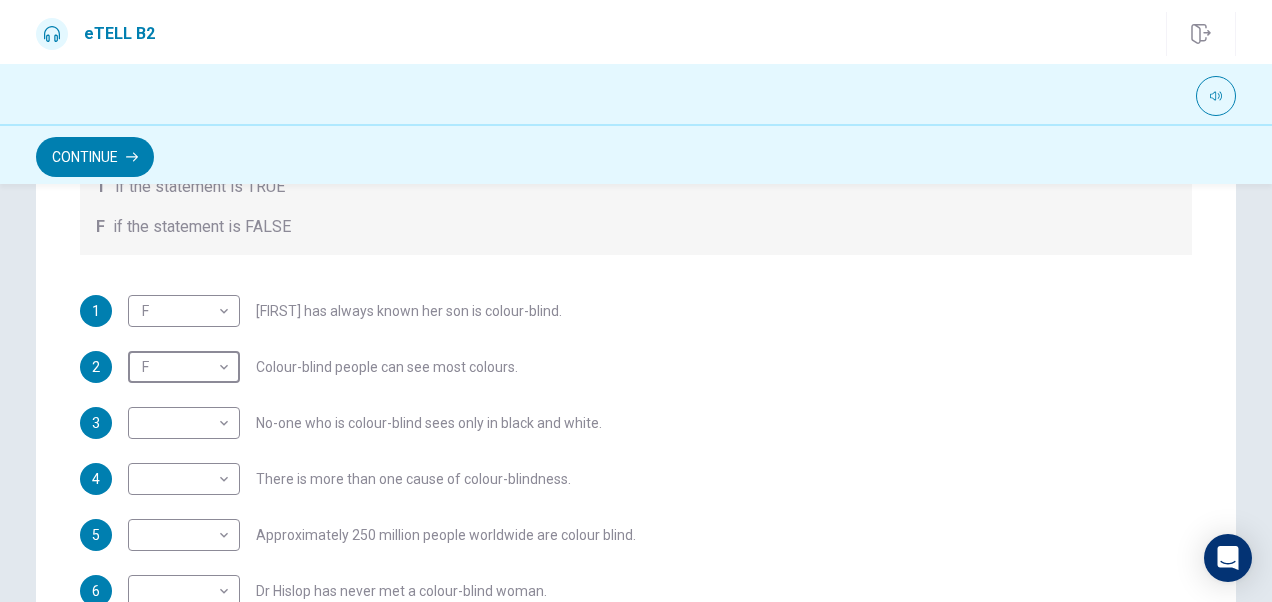 scroll, scrollTop: 200, scrollLeft: 0, axis: vertical 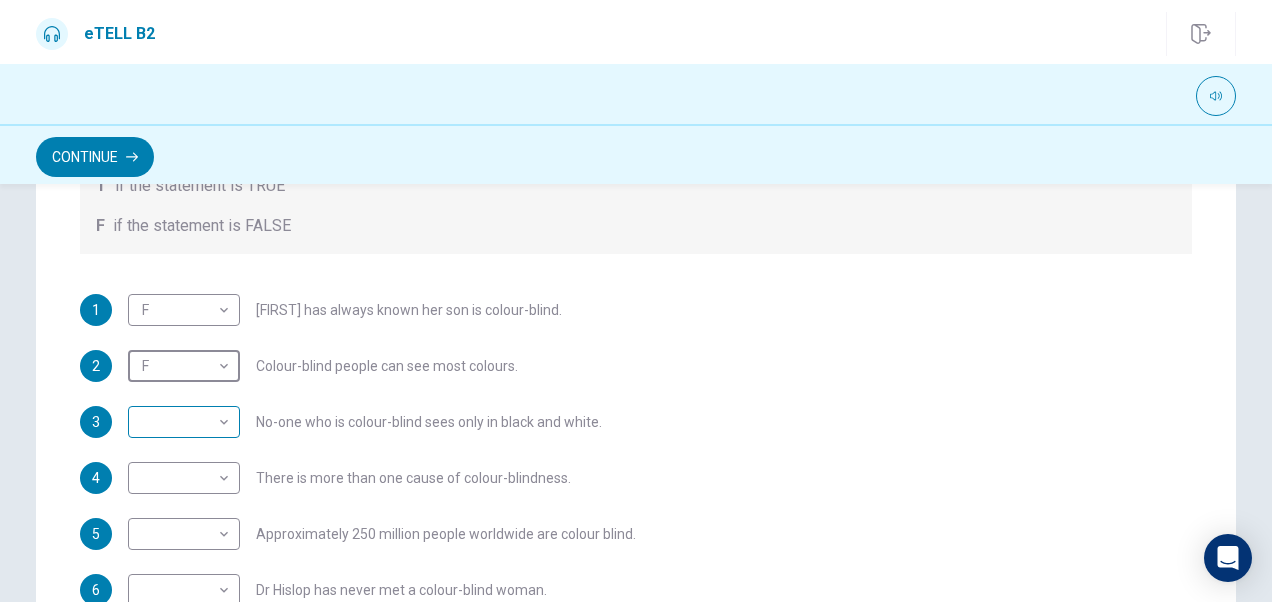 click on "This site uses cookies, as explained in our  Privacy Policy . If you agree to the use of cookies, please click the Accept button and continue to browse our site.   Privacy Policy Accept   eTELL B2 Continue Continue Question 1 For questions 1 – 10, mark each statement True (T) or False (F). You will hear Part One  TWICE.
You have one minute to read the questions for Part One.
Questions 1 - 10 T if the statement is TRUE F if the statement is FALSE 1 F * ​ [FIRST] has always known her son is colour-blind. 2 F * ​ Colour-blind people can see most colours. 3 ​ ​ No-one who is colour-blind sees only in black and white. 4 ​ ​ There is more than one cause of colour-blindness. 5 ​ ​ Approximately [NUMBER] million people worldwide are colour blind. 6 ​ ​ Dr [LAST] has never met a colour-blind woman. 7 ​ ​ It is unknown why few Africans are colour-blind. 8 ​ ​ Dr [LAST] believes colour-blindness does not limit job  choice.  9 ​ ​ Dr [LAST] says some colour-blind people have been cured. 10" at bounding box center (636, 301) 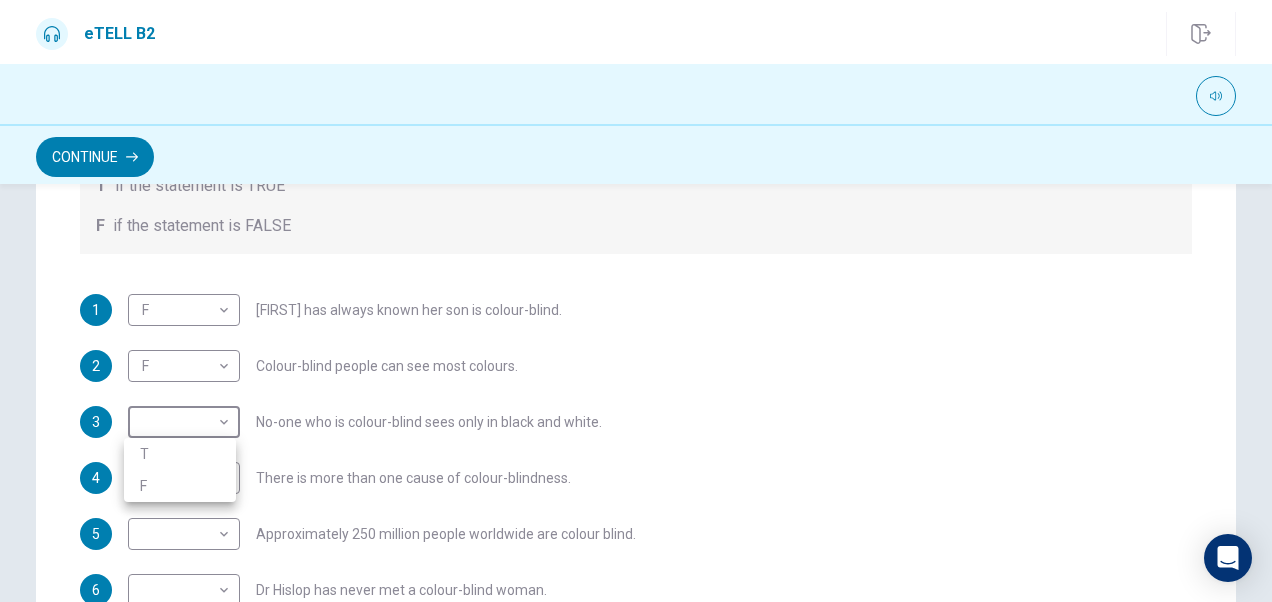 click on "F" at bounding box center (180, 486) 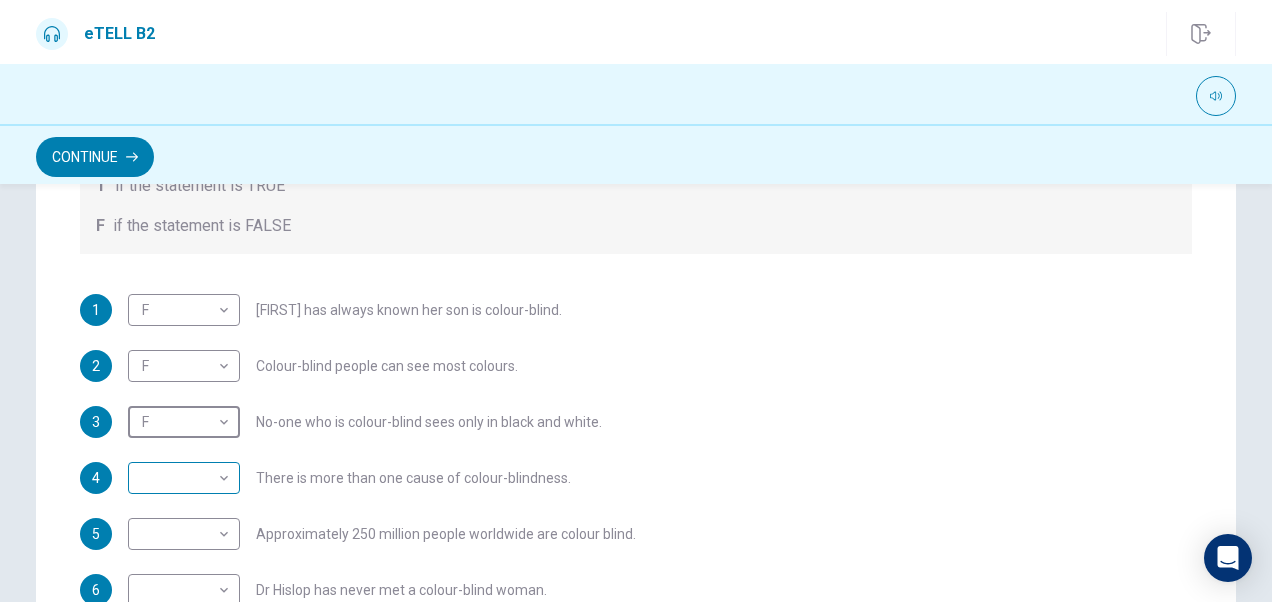 click on "This site uses cookies, as explained in our  Privacy Policy . If you agree to the use of cookies, please click the Accept button and continue to browse our site.   Privacy Policy Accept   eTELL B2 Continue Continue Question 1 For questions 1 – 10, mark each statement True (T) or False (F). You will hear Part One  TWICE.
You have one minute to read the questions for Part One.
Questions 1 - 10 T if the statement is TRUE F if the statement is FALSE 1 F * ​ [FIRST] has always known her son is colour-blind. 2 F * ​ Colour-blind people can see most colours. 3 F * ​ No-one who is colour-blind sees only in black and white. 4 ​ ​ There is more than one cause of colour-blindness. 5 ​ ​ Approximately [NUMBER] million people worldwide are colour blind. 6 ​ ​ Dr [LAST] has never met a colour-blind woman. 7 ​ ​ It is unknown why few Africans are colour-blind. 8 ​ ​ Dr [LAST] believes colour-blindness does not limit job  choice.  9 ​ ​ Dr [LAST] says some colour-blind people have been cured. 10" at bounding box center (636, 301) 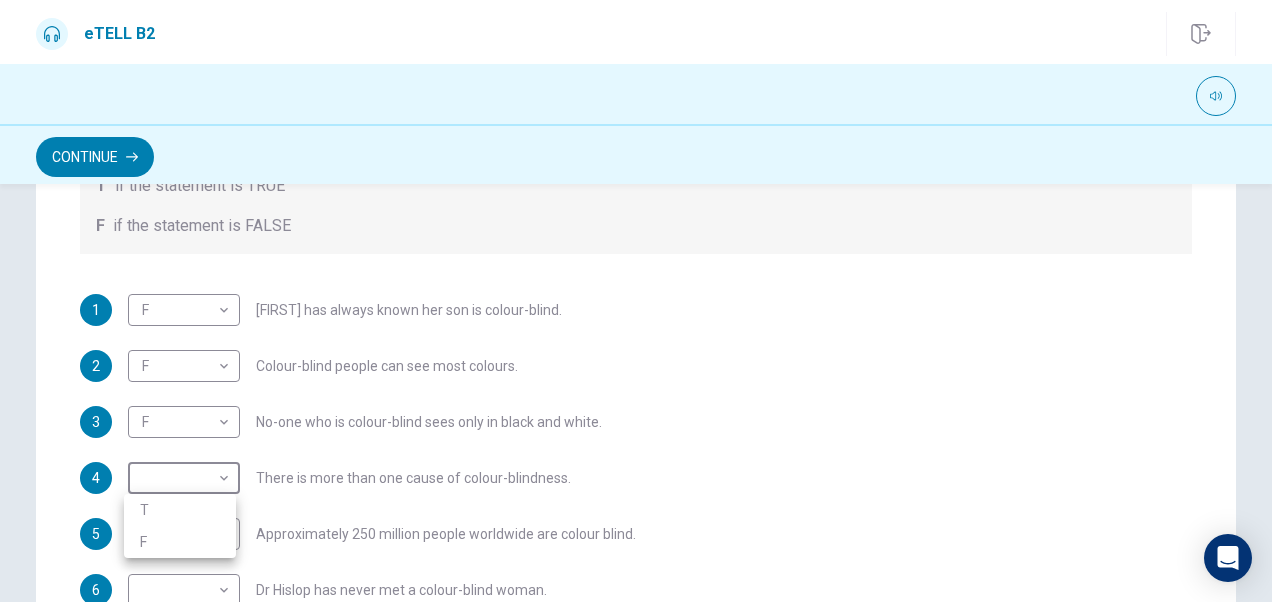 click on "T" at bounding box center (180, 510) 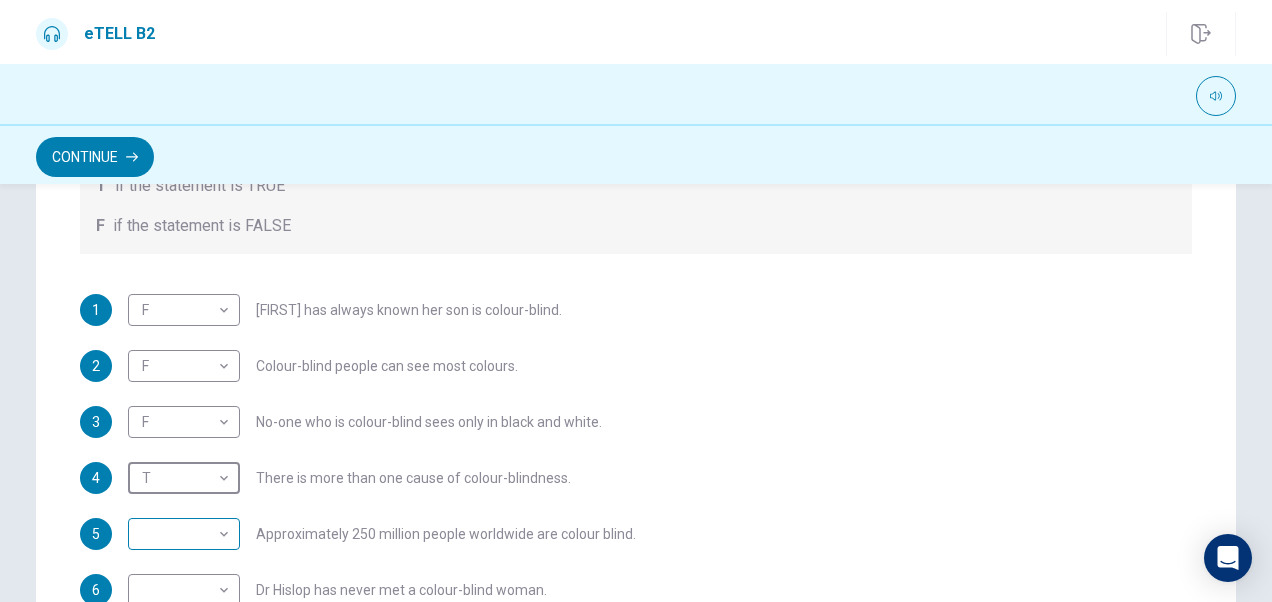 click on "00:00:00 * ​ Carol has always known her son is colour-blind. 2 F * ​ Colour-blind people can see most colours. 3 F * ​ No-one who is colour-blind sees only in black and white. 4 T * ​ There is more than one cause of colour-blindness. 5 ​ ​ Approximately 250 million people worldwide are colour blind. 6 ​ ​ Dr [LAST_NAME] has never met a colour-blind woman. 7 ​ ​ It is unknown why few Africans are colour-blind. 8 ​ ​ Dr [LAST_NAME] believes colour-blindness does not limit job  choice.  9 ​ ​ Dr [LAST_NAME] says some colour-blind people have been cured. 10" at bounding box center (636, 301) 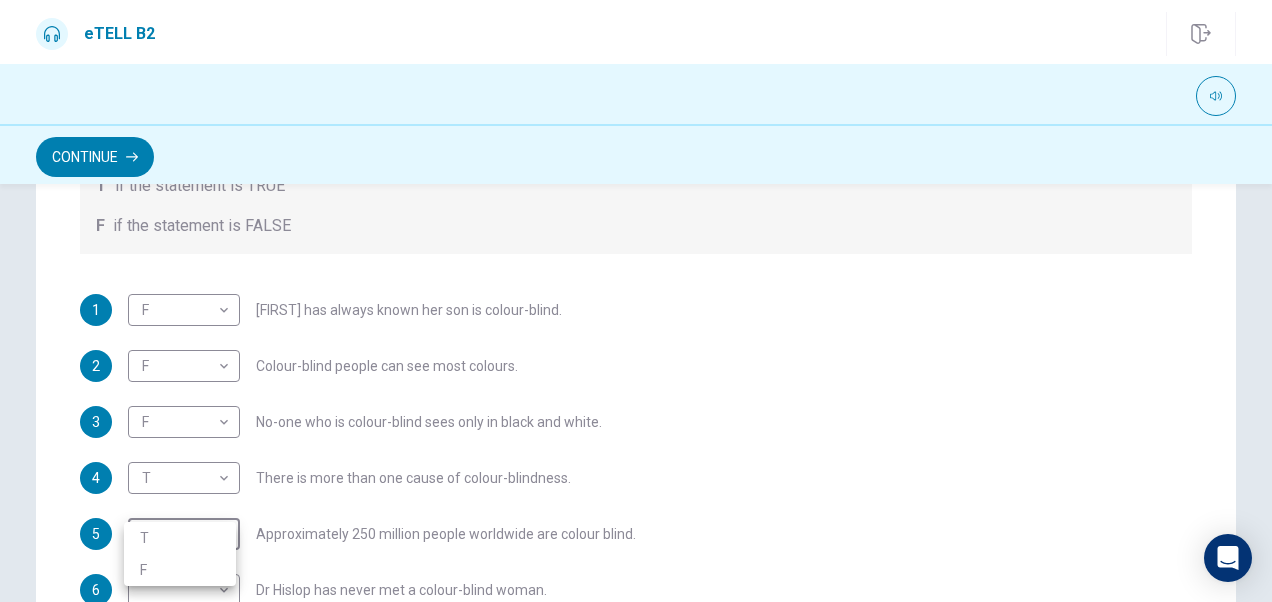 click on "T" at bounding box center (180, 538) 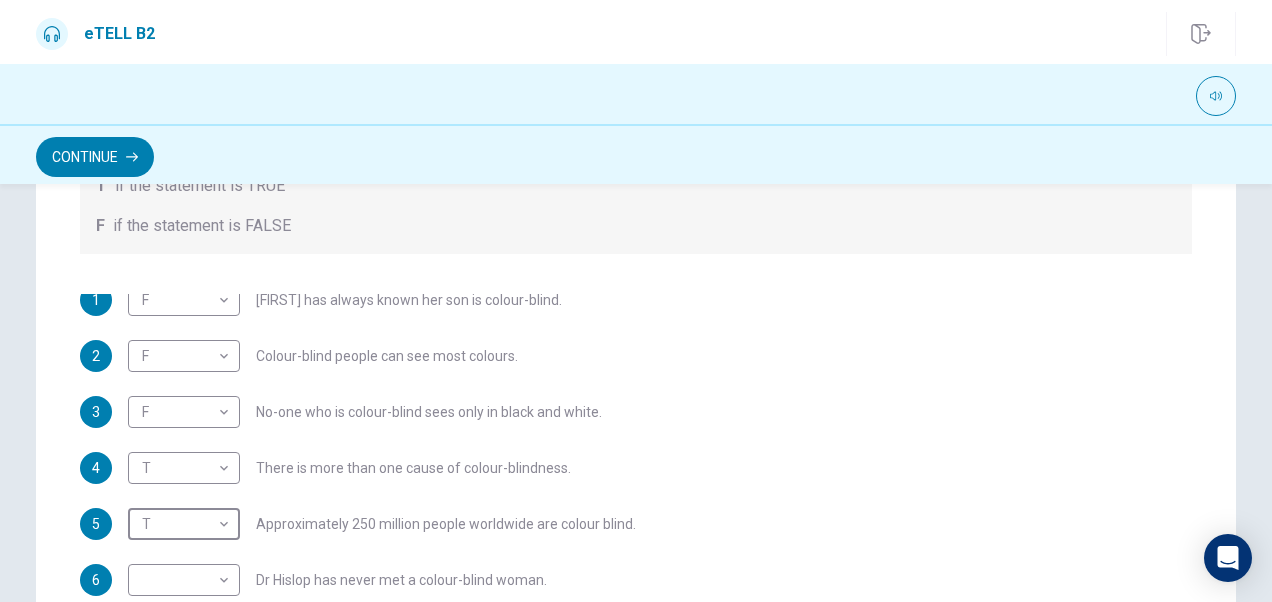 scroll, scrollTop: 12, scrollLeft: 0, axis: vertical 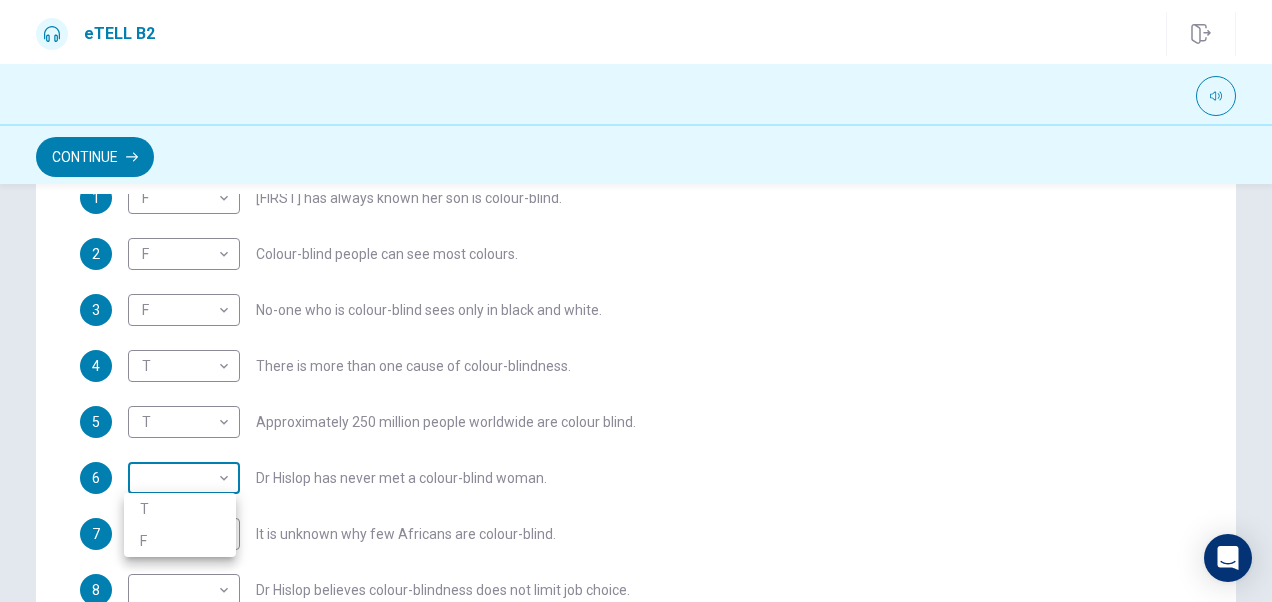 click on "**********" at bounding box center (636, 301) 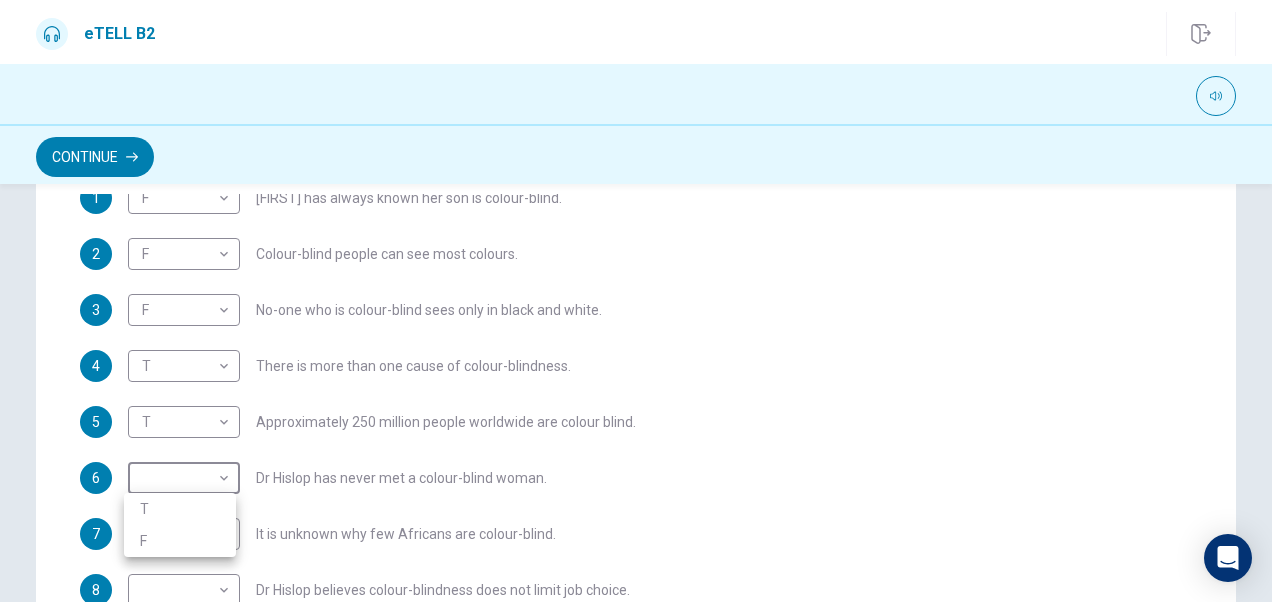 click on "F" at bounding box center (180, 541) 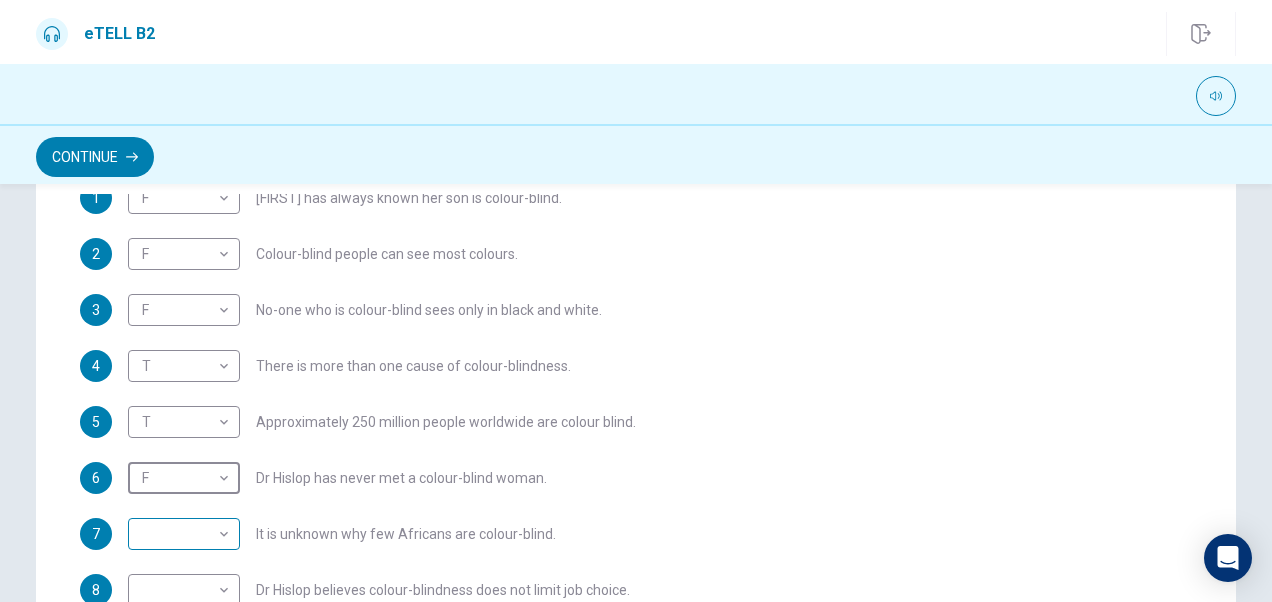 click on "Question 42
This site uses cookies, as explained in our Privacy Policy . If you agree to the use of cookies, please click the Accept button and continue to browse our site. Privacy Policy Accept eTELL B2 Continue Continue Question 1 For questions 1 – 10, mark each statement True (T) or False (F). You will hear Part One TWICE.
You have one minute to read the questions for Part One.
Questions 1 - 10 T if the statement is TRUE F if the statement is FALSE 1 F * ​ Carol has always known her son is colour-blind. 2 F * ​ Colour-blind people can see most colours. 3 F * ​ No-one who is colour-blind sees only in black and white. 4 T * ​ There is more than one cause of colour-blindness. 5 T * ​ Approximately 250 million people worldwide are colour blind. 6 F * ​ Dr Hislop has never met a colour-blind woman. 7 ​ ​ It is unknown why few Africans are colour-blind. 8 ​ ​ Dr Hislop believes colour-blindness does not limit job choice. 9 ​ ​ Dr Hislop says some colour-blind people have been cured. 10" at bounding box center (636, 301) 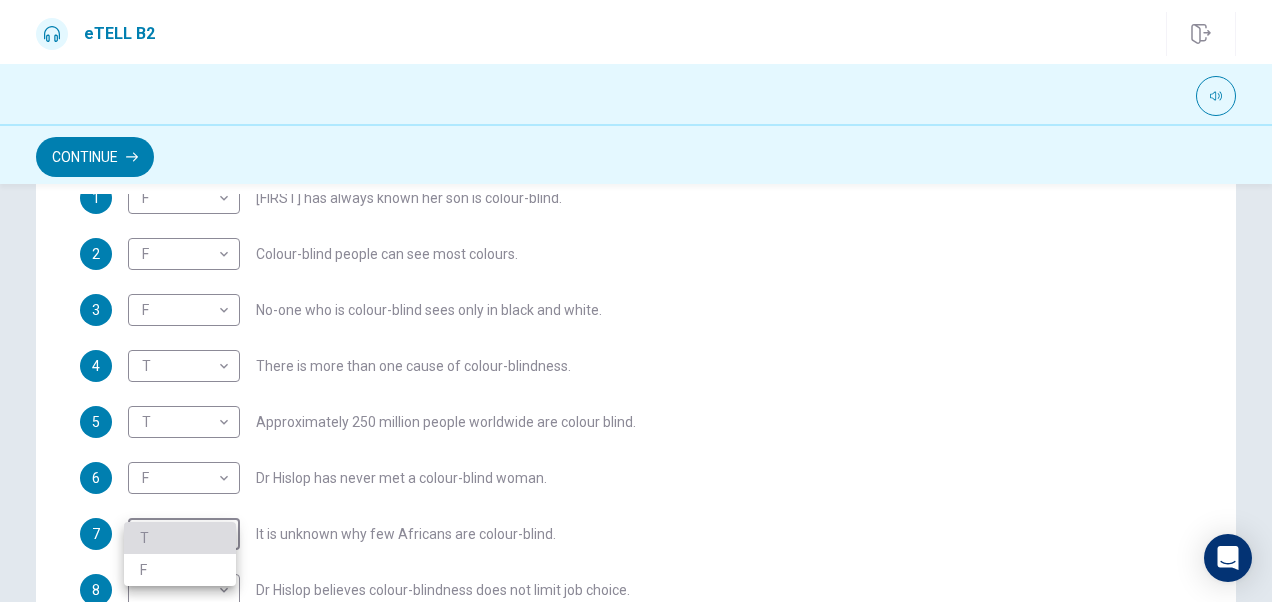 click on "T" at bounding box center (180, 538) 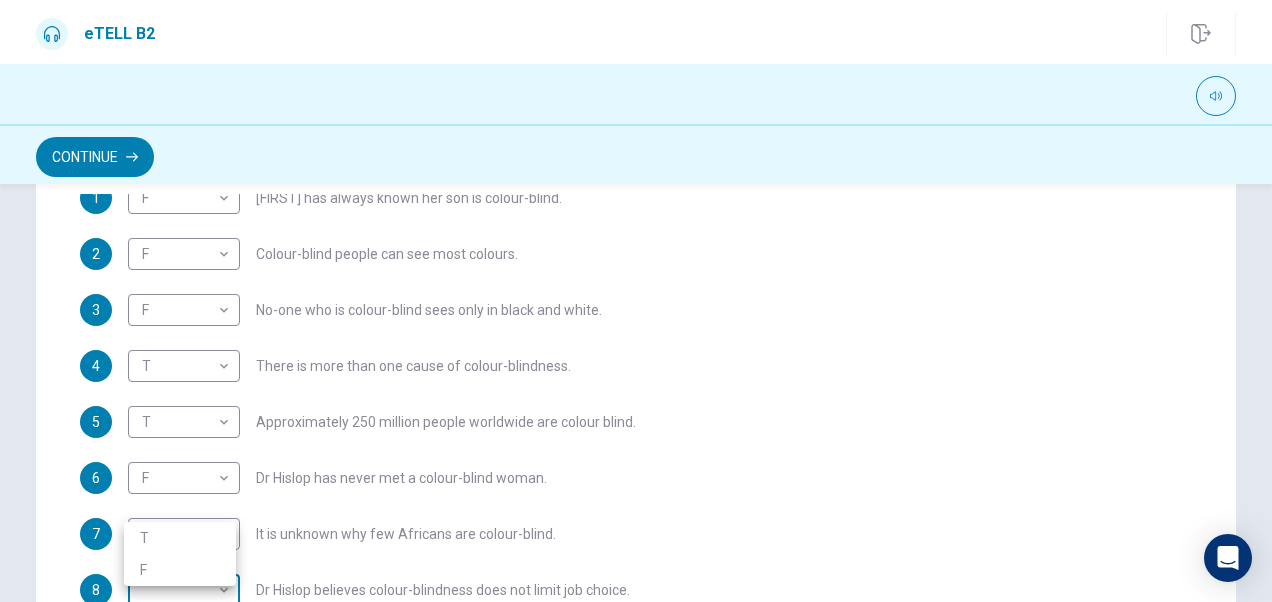 click on "This site uses cookies, as explained in our  Privacy Policy . If you agree to the use of cookies, please click the Accept button and continue to browse our site.   Privacy Policy Accept   eTELL B2 Continue Continue Question 1 For questions 1 – 10, mark each statement True (T) or False (F). You will hear Part One  TWICE.
You have one minute to read the questions for Part One.
Questions 1 - 10 T if the statement is TRUE F if the statement is FALSE 1 F * ​ Carol has always known her son is colour-blind. 2 F * ​ Colour-blind people can see most colours. 3 F * ​ No-one who is colour-blind sees only in black and white. 4 T * ​ There is more than one cause of colour-blindness. 5 T * ​ Approximately 250 million people worldwide are colour blind. 6 F * ​ Dr Hislop has never met a colour-blind woman. 7 T * ​ It is unknown why few Africans are colour-blind. 8 ​ ​ Dr Hislop believes colour-blindness does not limit job  choice.  9 ​ ​ Dr Hislop says some colour-blind people have been cured. 10" at bounding box center (636, 301) 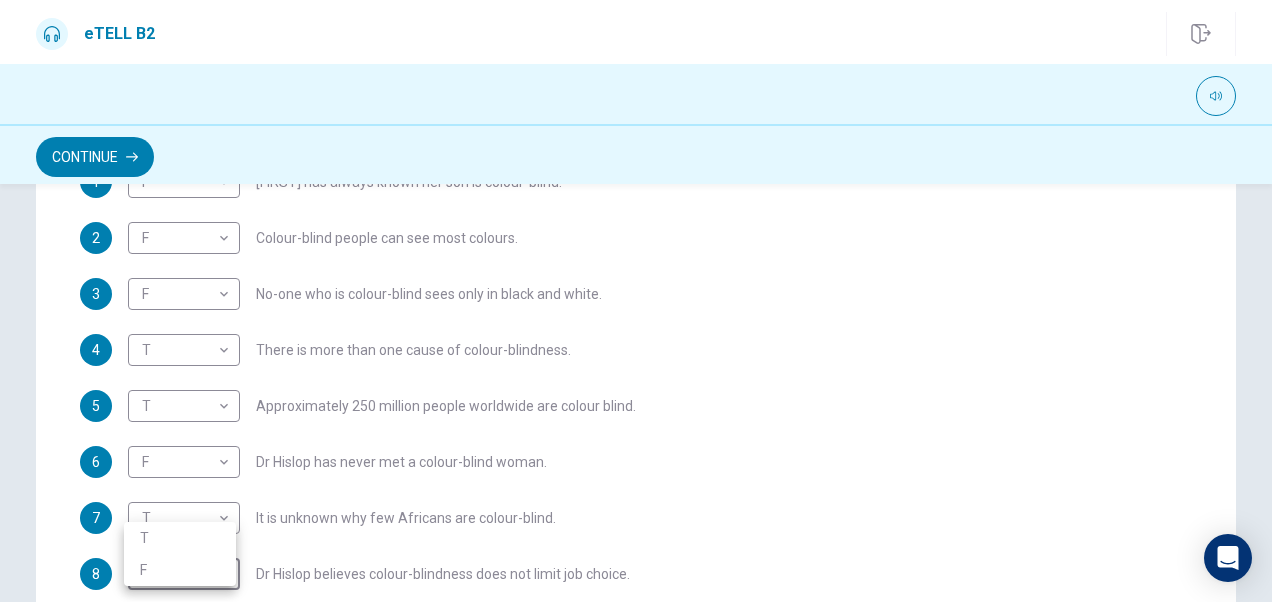 click on "T" at bounding box center (180, 538) 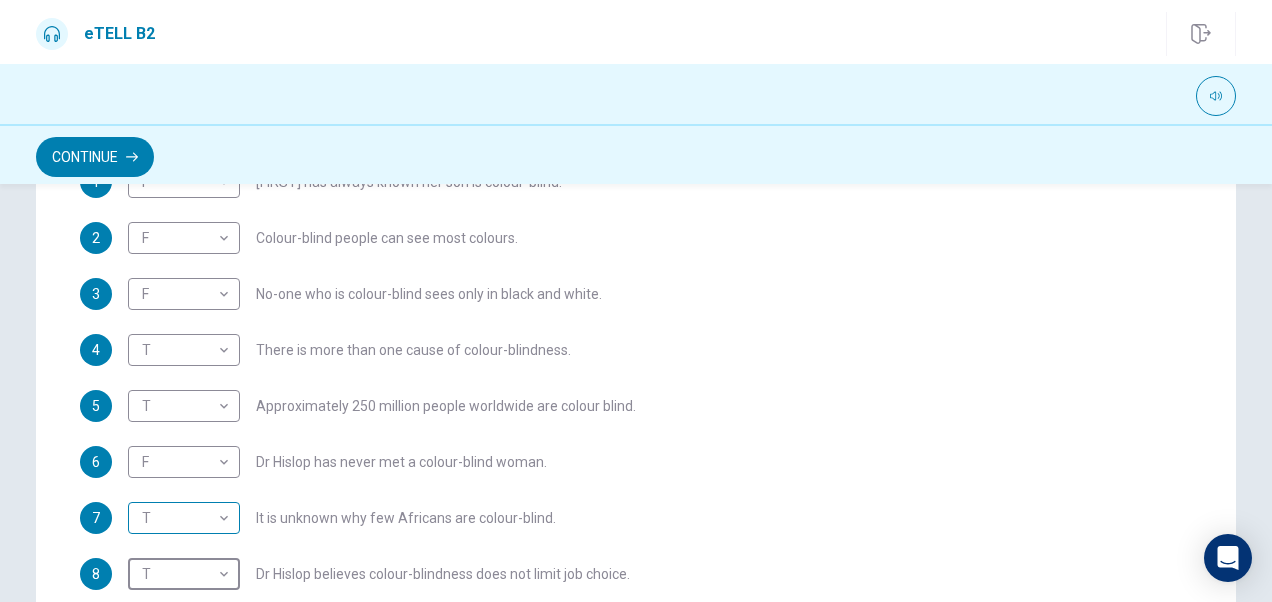 scroll, scrollTop: 308, scrollLeft: 0, axis: vertical 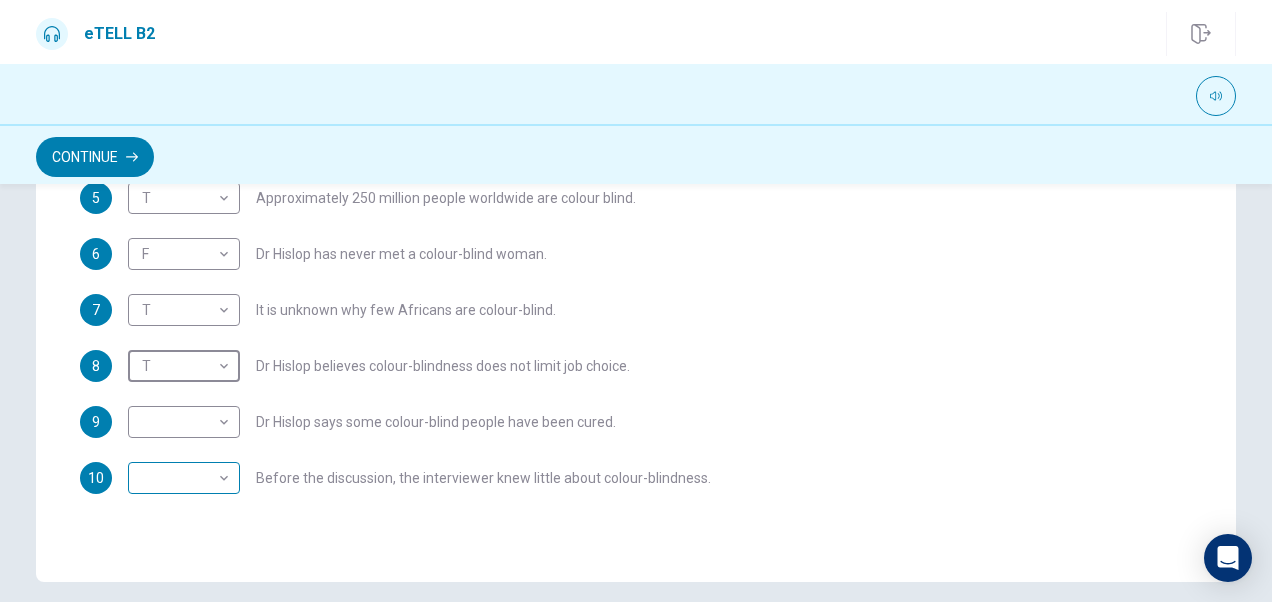click on "This site uses cookies, as explained in our  Privacy Policy . If you agree to the use of cookies, please click the Accept button and continue to browse our site.   Privacy Policy Accept   eTELL B2 Continue Continue Question 1 For questions 1 – 10, mark each statement True (T) or False (F). You will hear Part One  TWICE.
You have one minute to read the questions for Part One.
Questions 1 - 10 T if the statement is TRUE F if the statement is FALSE 1 F * ​ [FIRST] has always known her son is colour-blind. 2 F * ​ Colour-blind people can see most colours. 3 F * ​ No-one who is colour-blind sees only in black and white. 4 T * ​ There is more than one cause of colour-blindness. 5 T * ​ Approximately [NUMBER] million people worldwide are colour blind. 6 F * ​ Dr [LAST] has never met a colour-blind woman. 7 T * ​ It is unknown why few Africans are colour-blind. 8 T * ​ Dr [LAST] believes colour-blindness does not limit job  choice.  9 ​ ​ Dr [LAST] says some colour-blind people have been cured. 10" at bounding box center (636, 301) 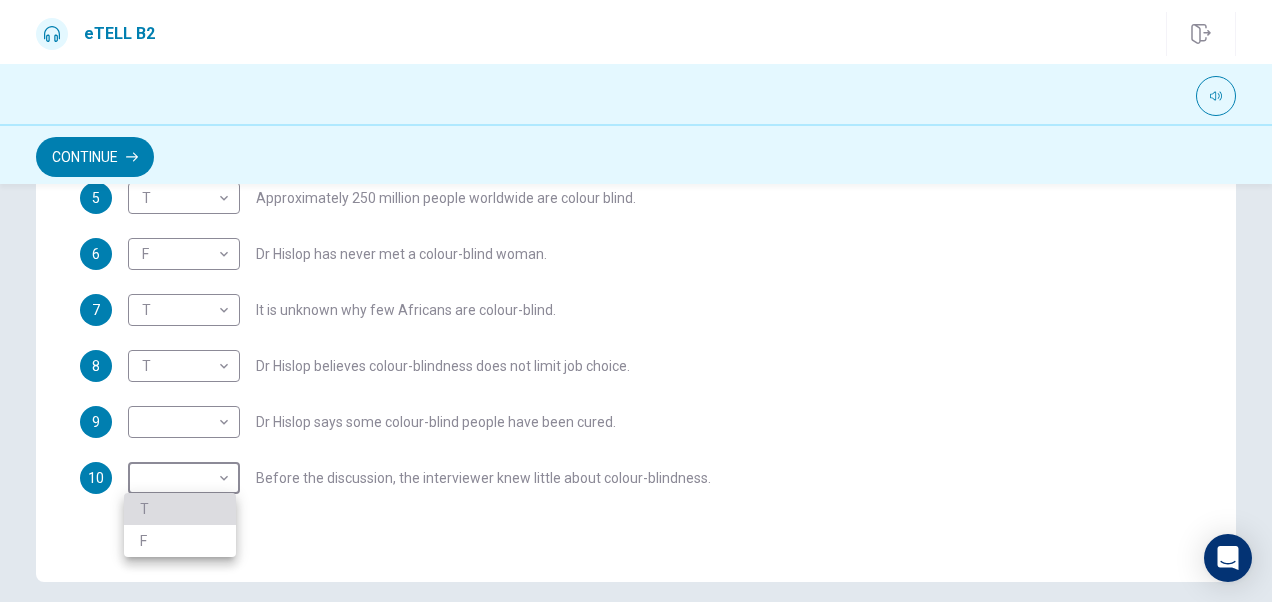 click on "T" at bounding box center (180, 509) 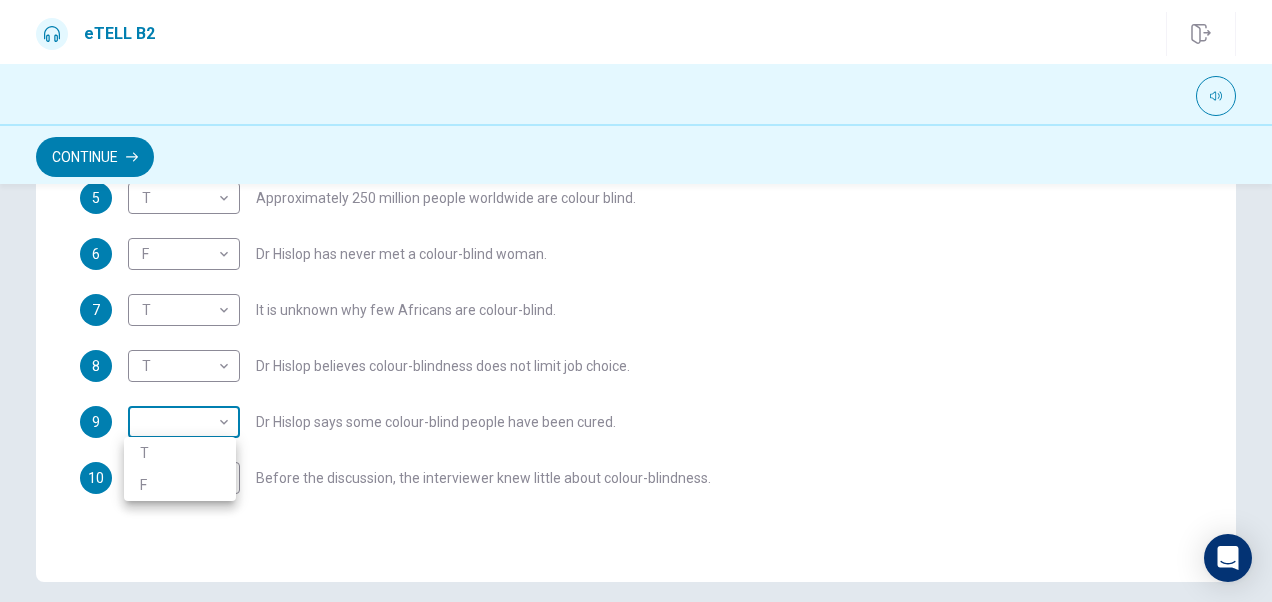 click on "This site uses cookies, as explained in our  Privacy Policy . If you agree to the use of cookies, please click the Accept button and continue to browse our site.   Privacy Policy Accept   eTELL B2 Continue Continue Question 1 For questions 1 – 10, mark each statement True (T) or False (F). You will hear Part One  TWICE.
You have one minute to read the questions for Part One.
Questions 1 - 10 T if the statement is TRUE F if the statement is FALSE 1 F * ​ [FIRST] has always known her son is colour-blind. 2 F * ​ Colour-blind people can see most colours. 3 F * ​ No-one who is colour-blind sees only in black and white. 4 T * ​ There is more than one cause of colour-blindness. 5 T * ​ Approximately [NUMBER] million people worldwide are colour blind. 6 F * ​ Dr [LAST] has never met a colour-blind woman. 7 T * ​ It is unknown why few Africans are colour-blind. 8 T * ​ Dr [LAST] believes colour-blindness does not limit job  choice.  9 ​ ​ Dr [LAST] says some colour-blind people have been cured. 10 T" at bounding box center [636, 301] 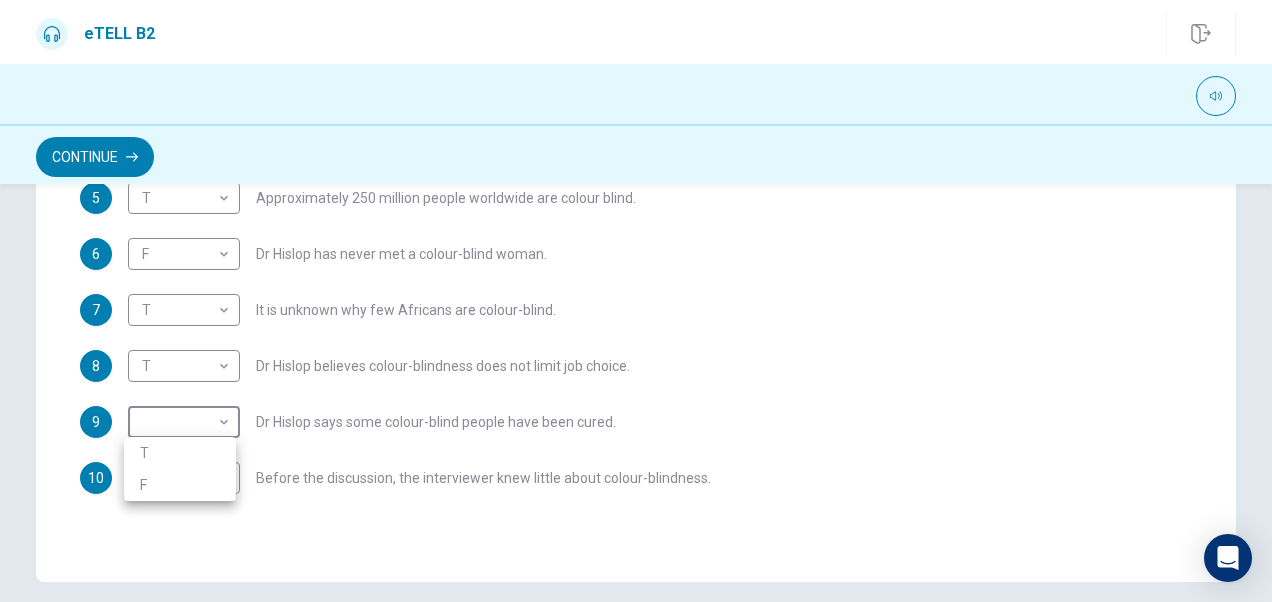 click on "F" at bounding box center (180, 485) 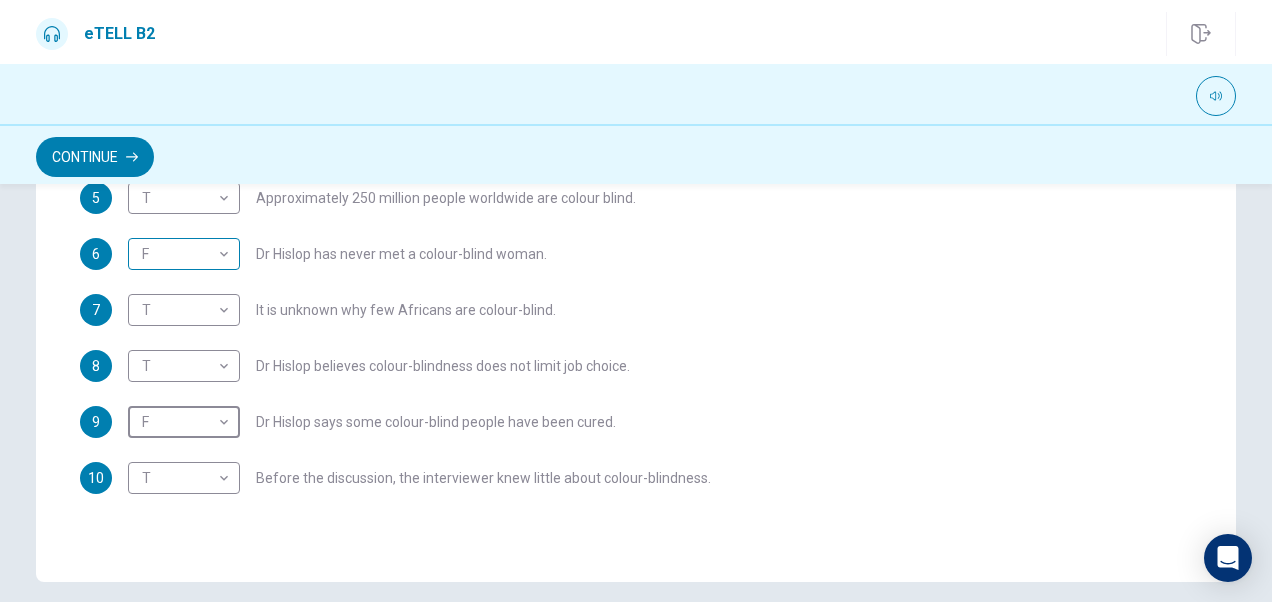 scroll, scrollTop: 0, scrollLeft: 0, axis: both 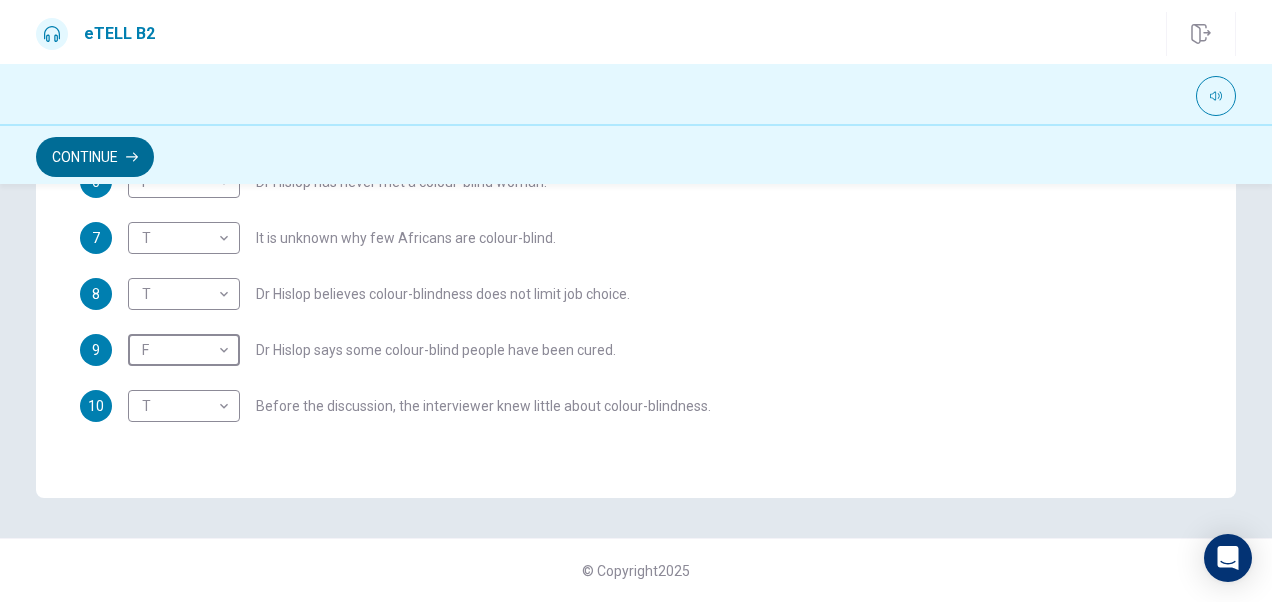 click on "Continue" at bounding box center [95, 157] 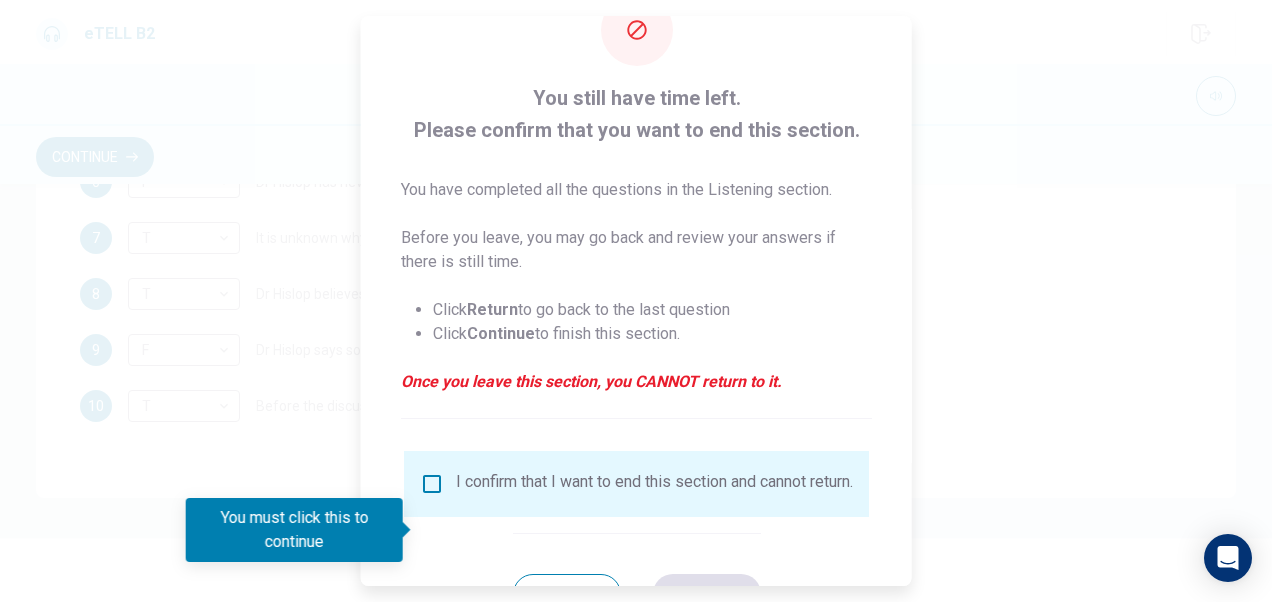 scroll, scrollTop: 144, scrollLeft: 0, axis: vertical 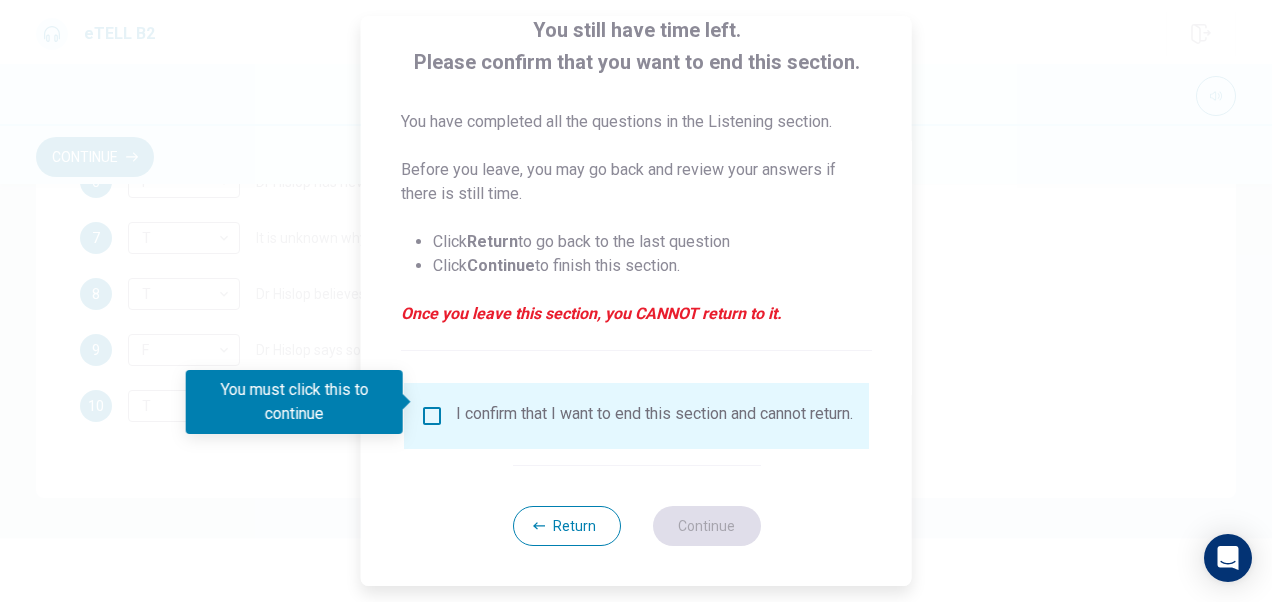 click on "I confirm that I want to end this section and cannot return." at bounding box center [636, 416] 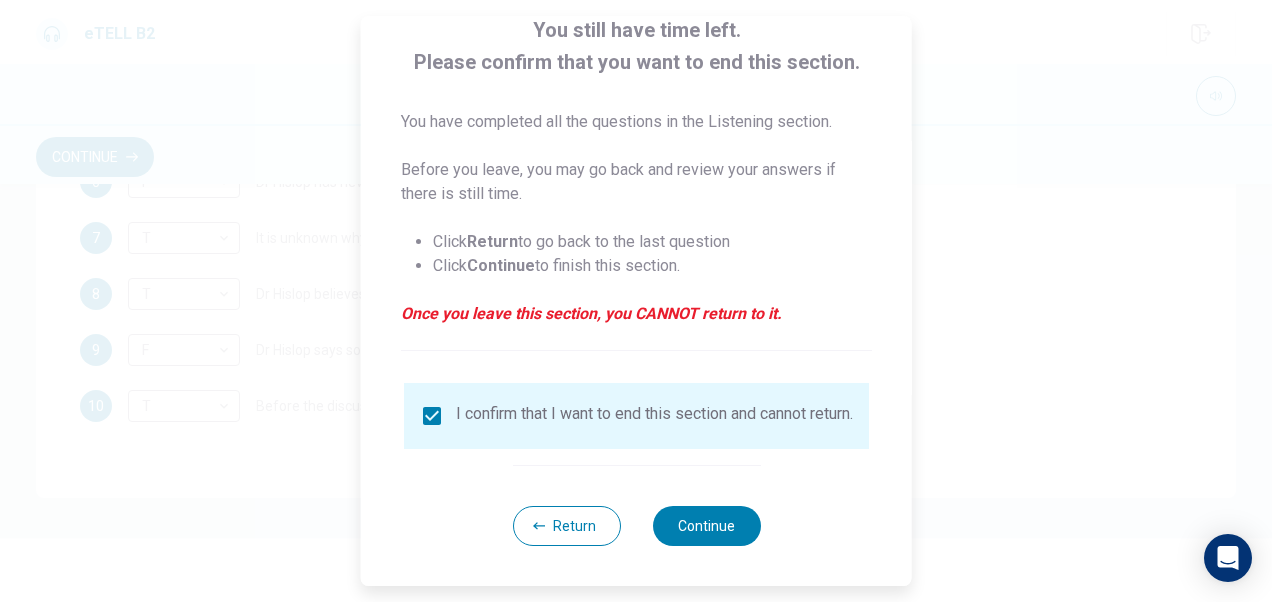 click on "Continue" at bounding box center (706, 526) 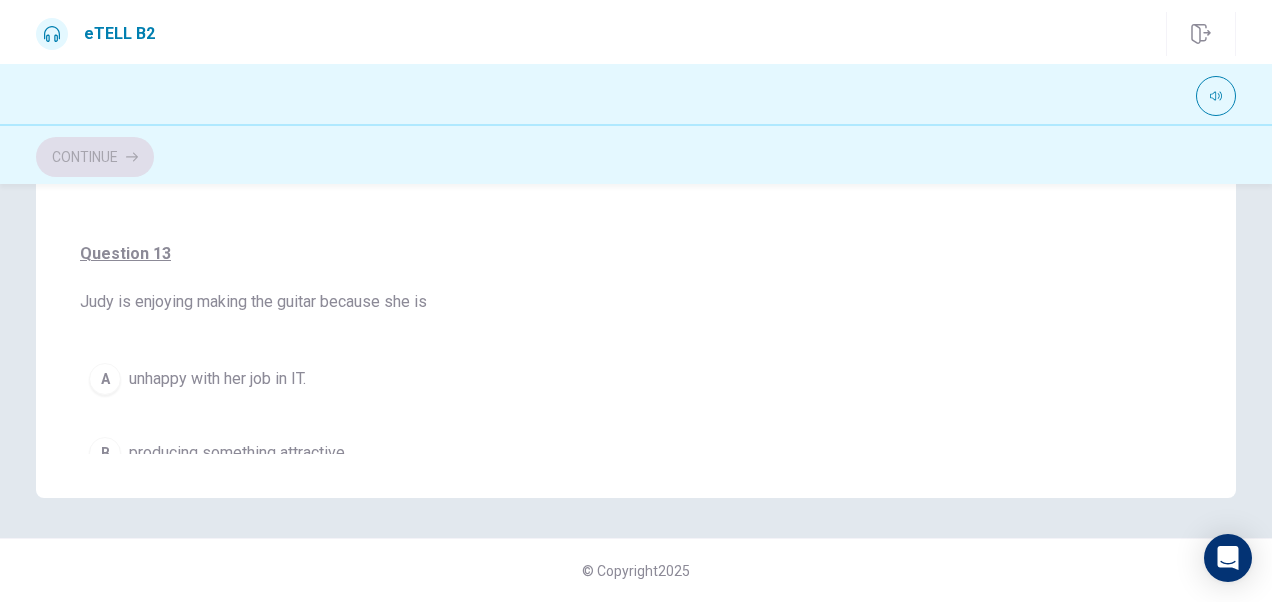 scroll, scrollTop: 468, scrollLeft: 0, axis: vertical 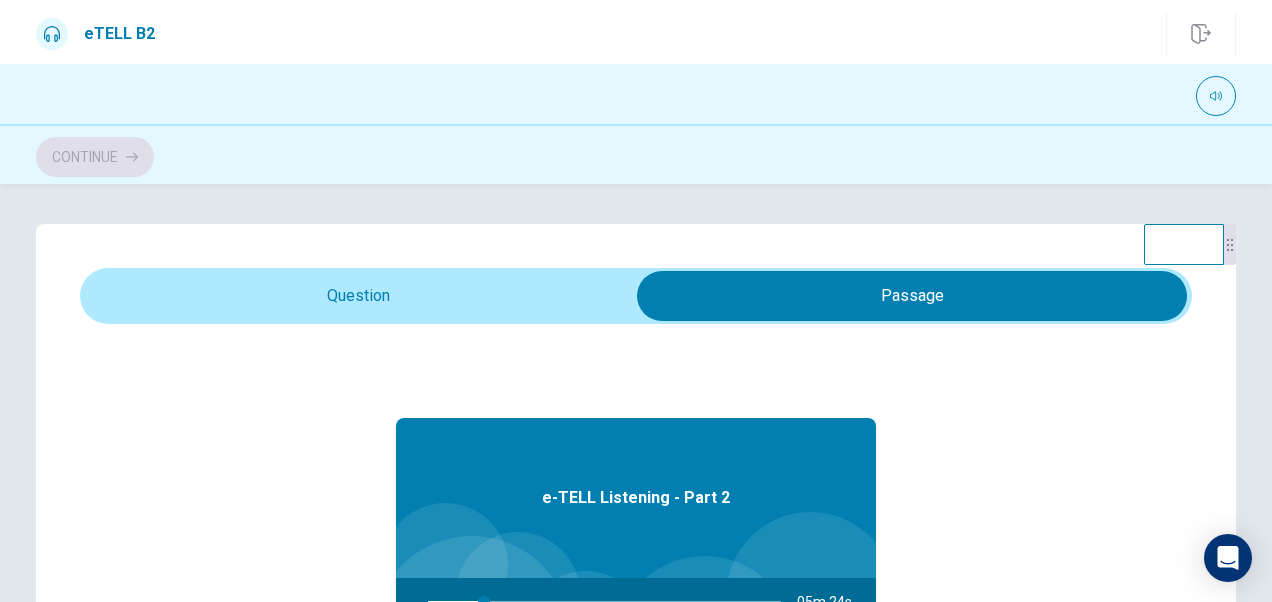 type on "**" 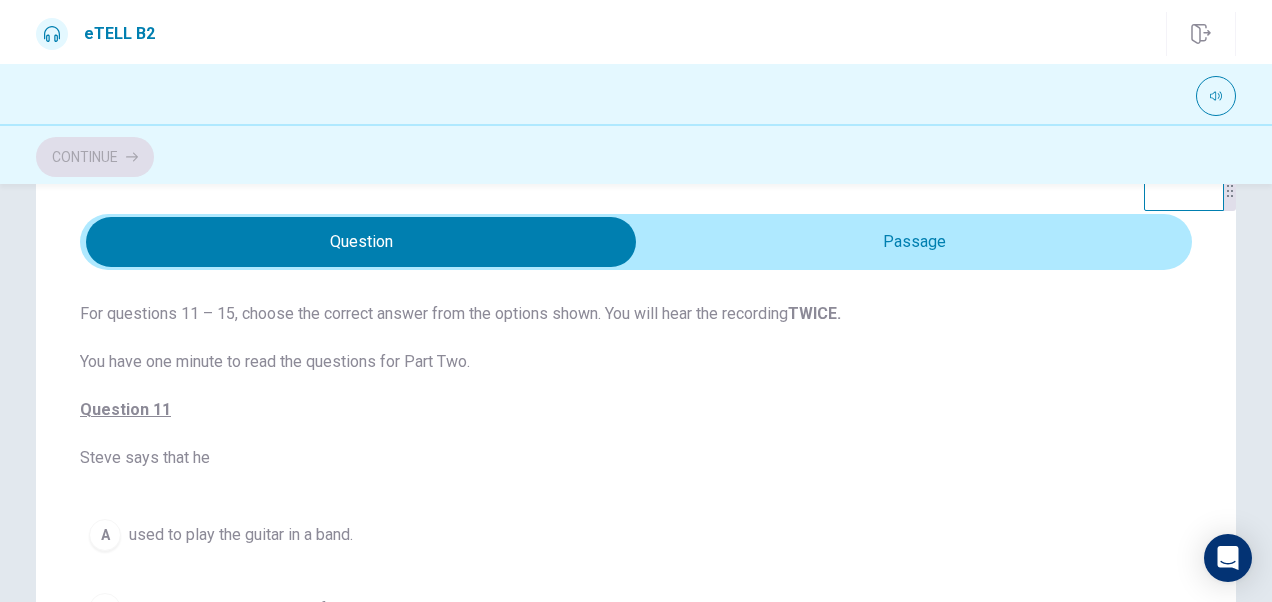 scroll, scrollTop: 100, scrollLeft: 0, axis: vertical 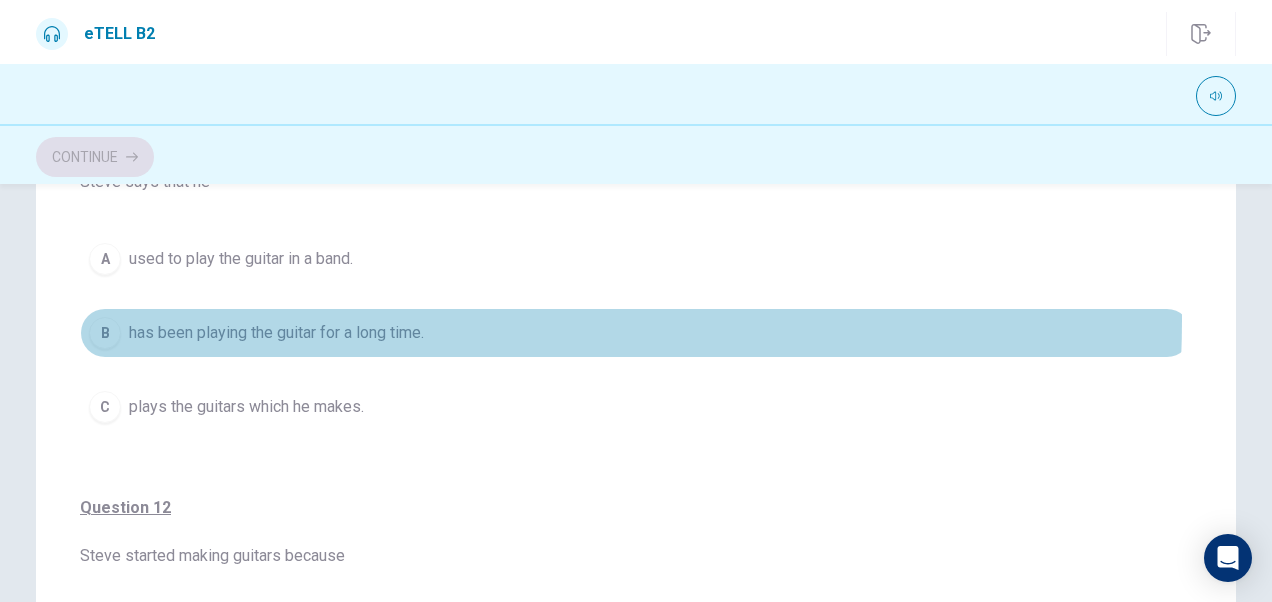 click on "B has been playing the guitar for a long time." at bounding box center (636, 333) 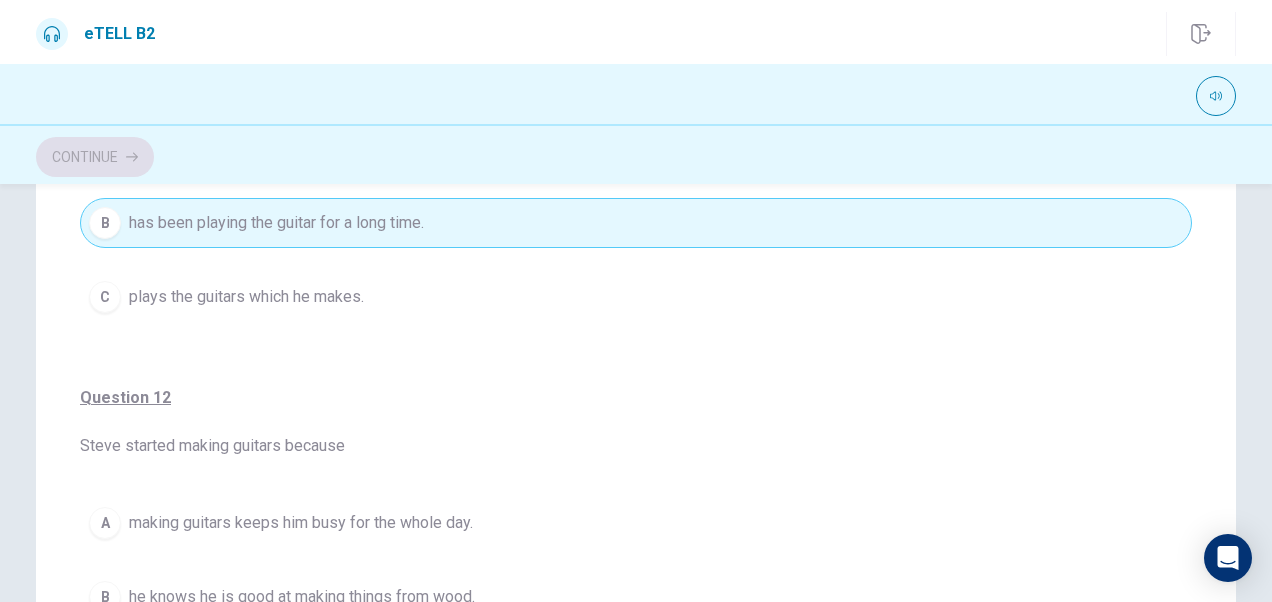 scroll, scrollTop: 200, scrollLeft: 0, axis: vertical 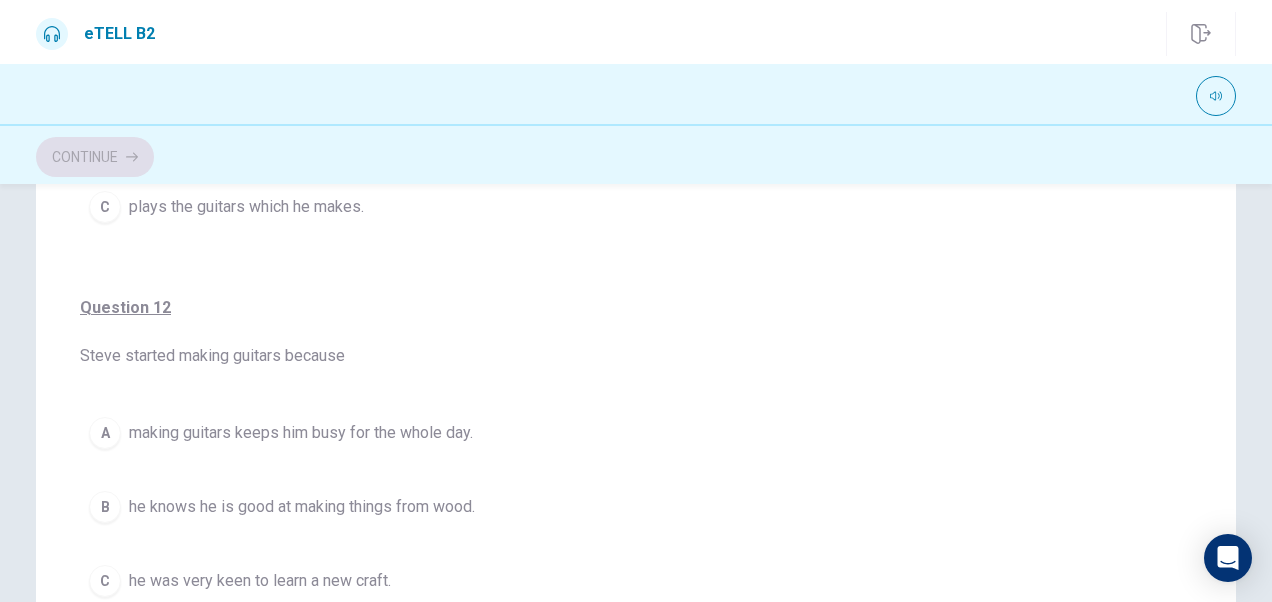 click on "he was very keen to learn a new craft." at bounding box center (260, 581) 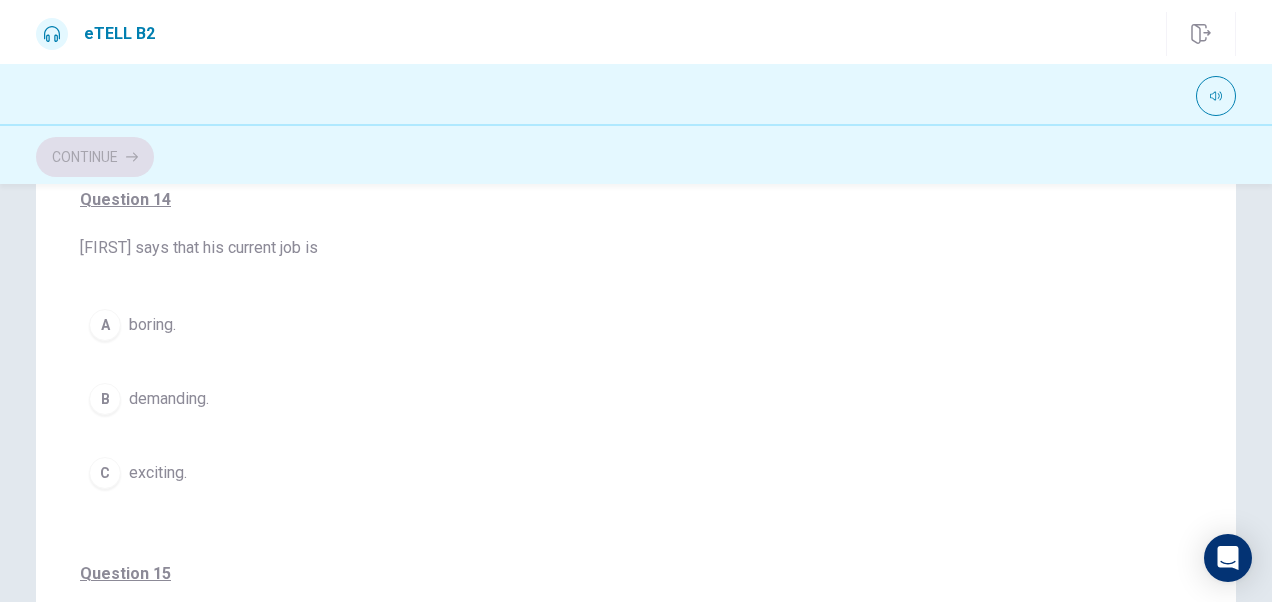 scroll, scrollTop: 1100, scrollLeft: 0, axis: vertical 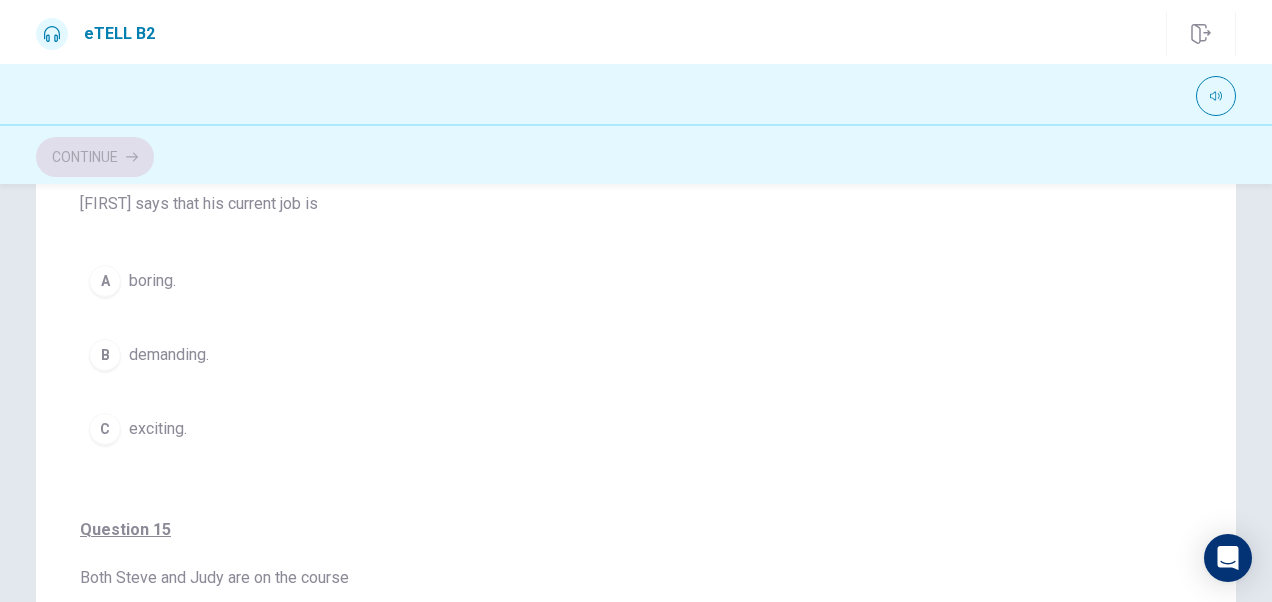 click on "C exciting." at bounding box center (636, 429) 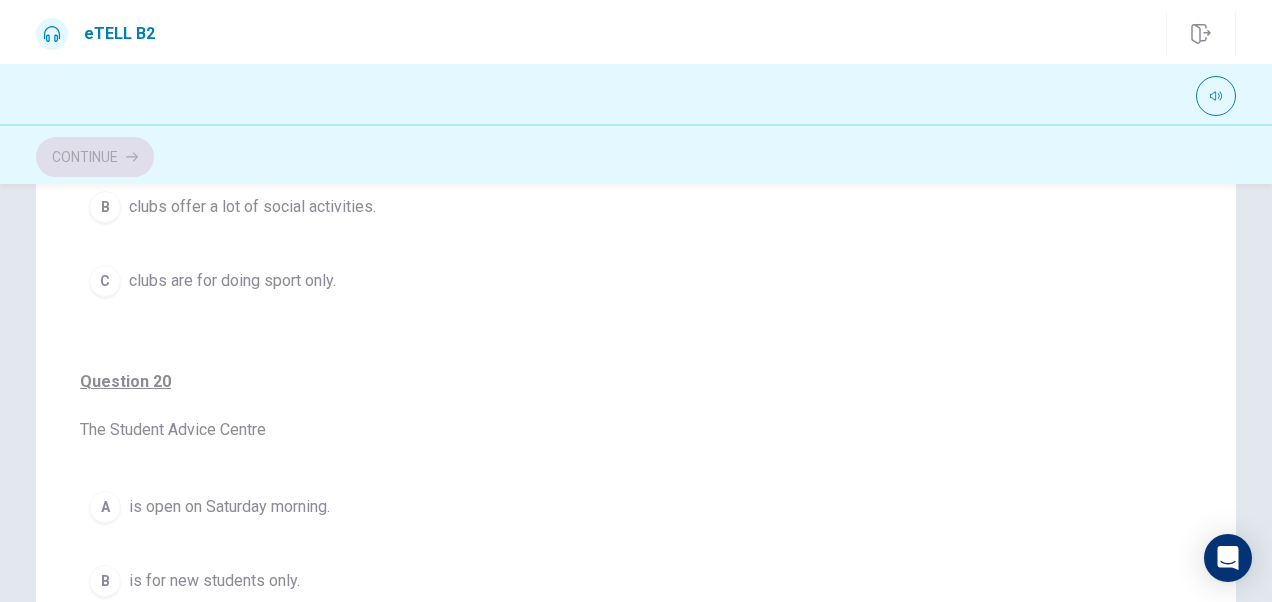 scroll, scrollTop: 1248, scrollLeft: 0, axis: vertical 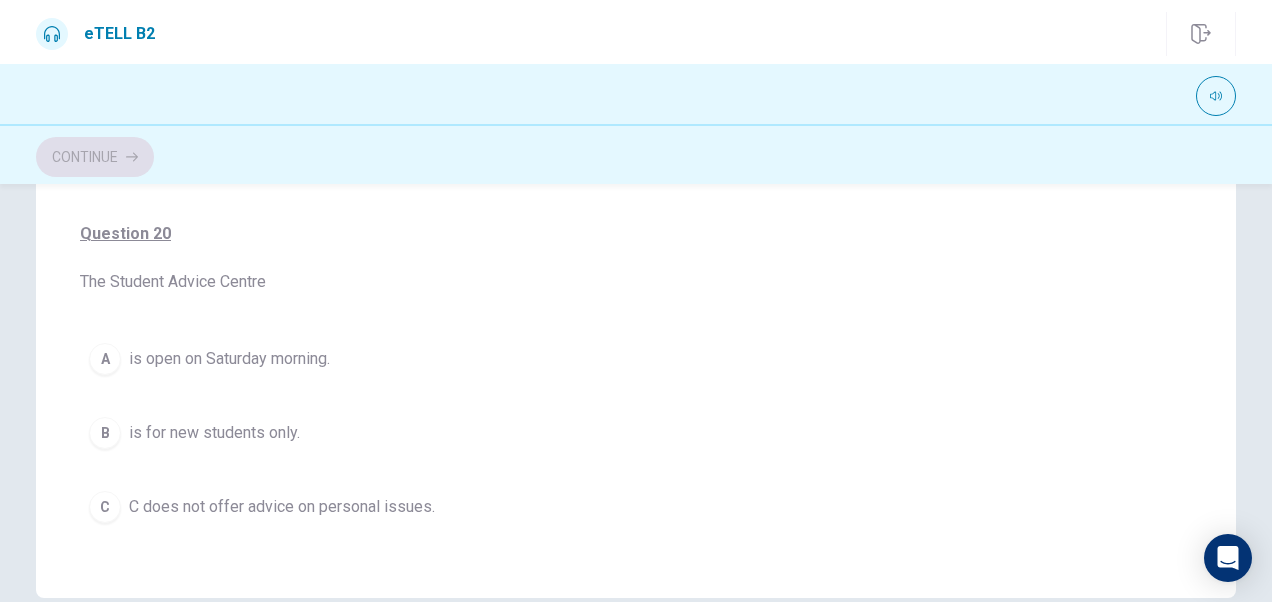 click on "C does not offer advice on personal issues." at bounding box center [282, 507] 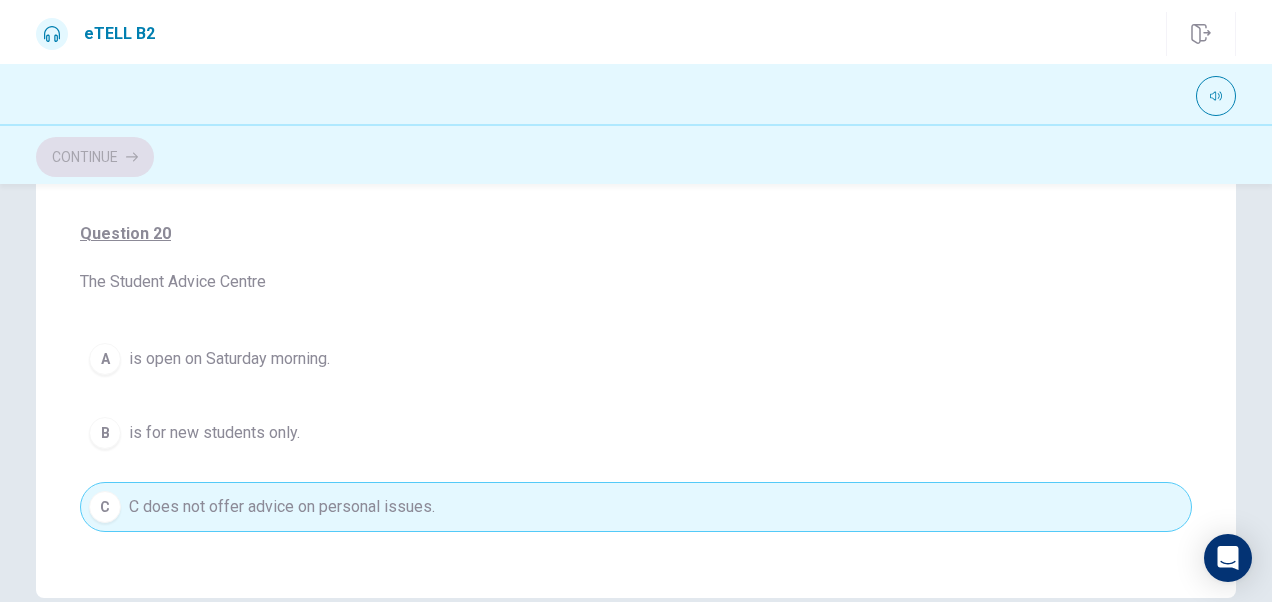 scroll, scrollTop: 530, scrollLeft: 0, axis: vertical 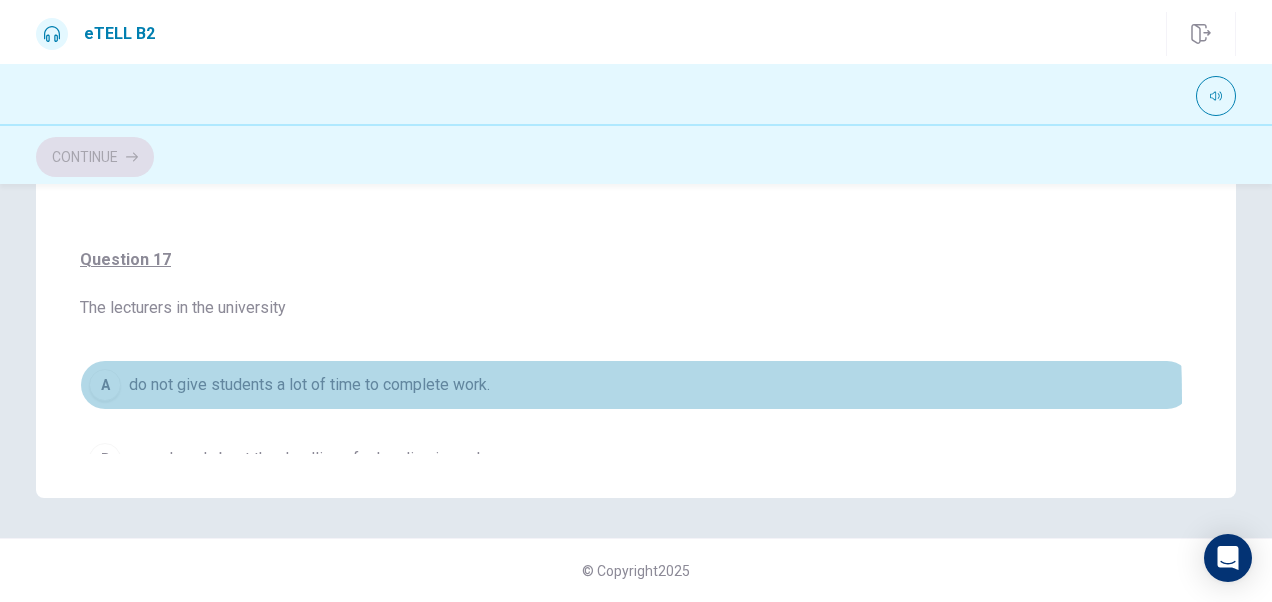 click on "A do not give students a lot of time to complete work." at bounding box center [636, 385] 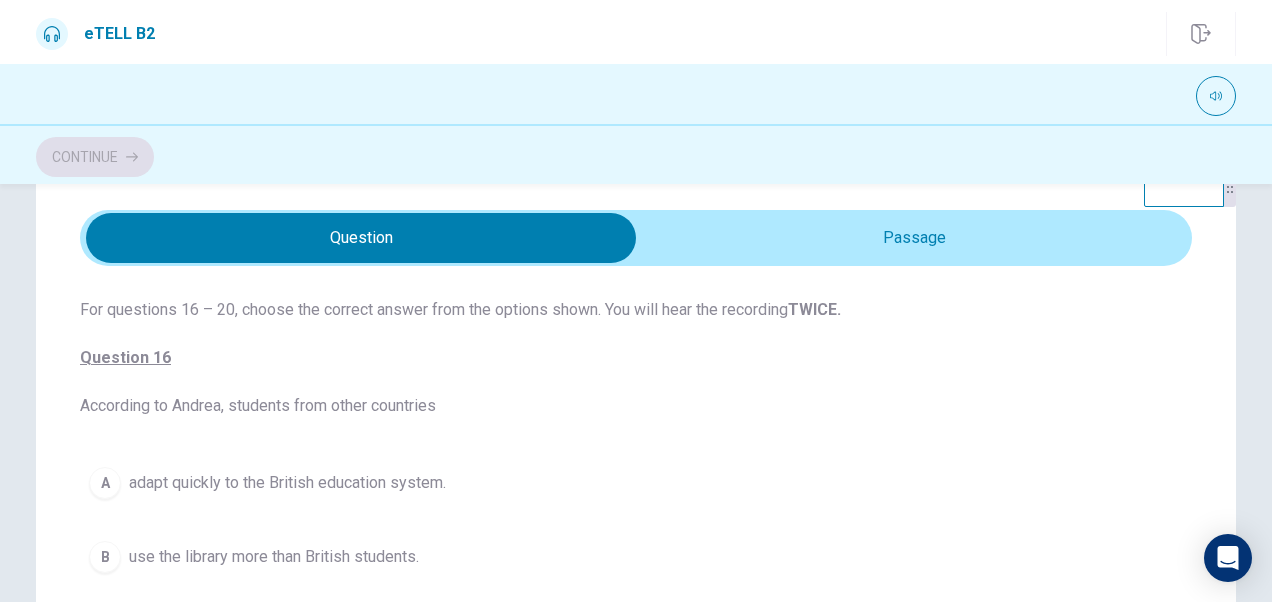scroll, scrollTop: 0, scrollLeft: 0, axis: both 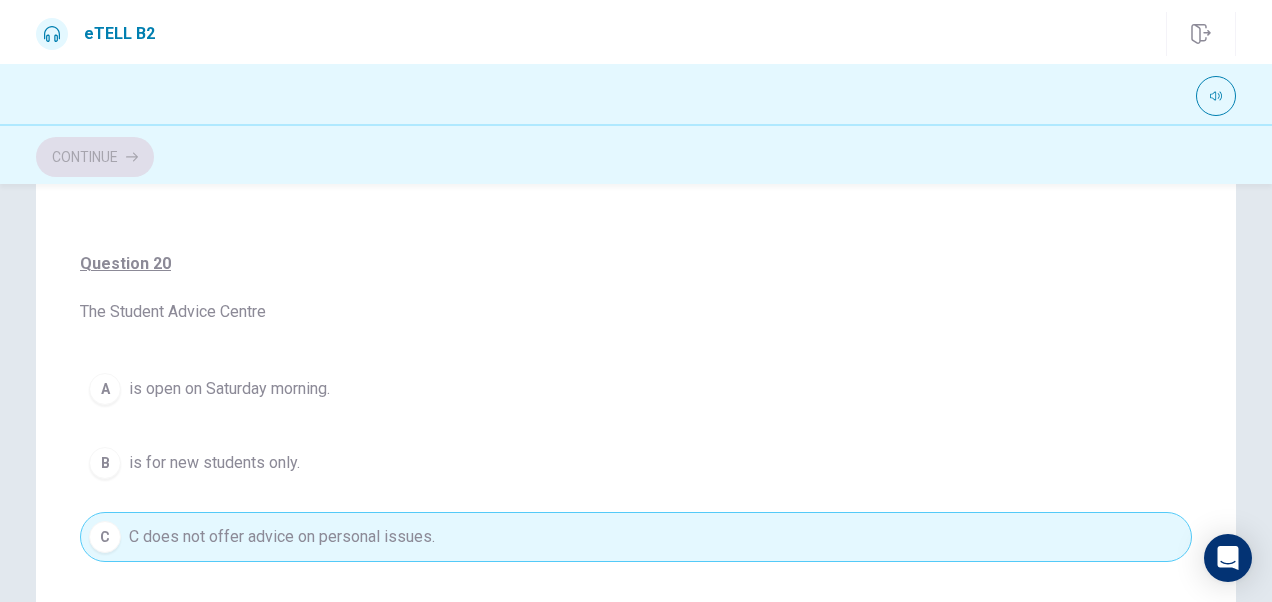 click on "Question 20 The Student Advice Centre" at bounding box center [636, 288] 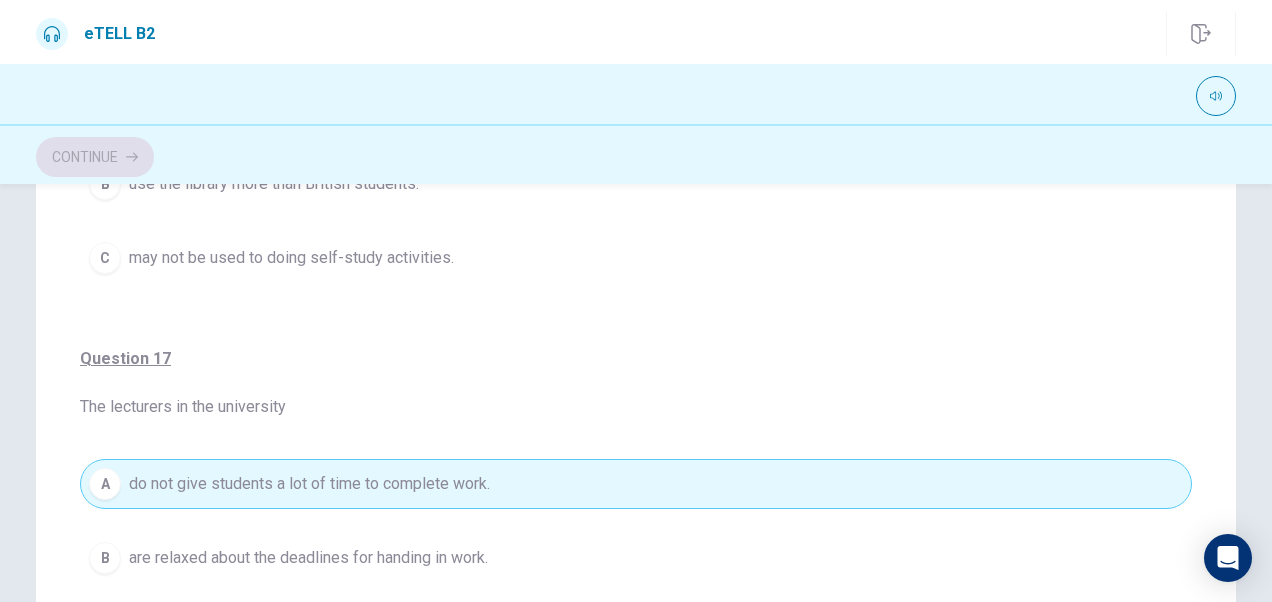 scroll, scrollTop: 0, scrollLeft: 0, axis: both 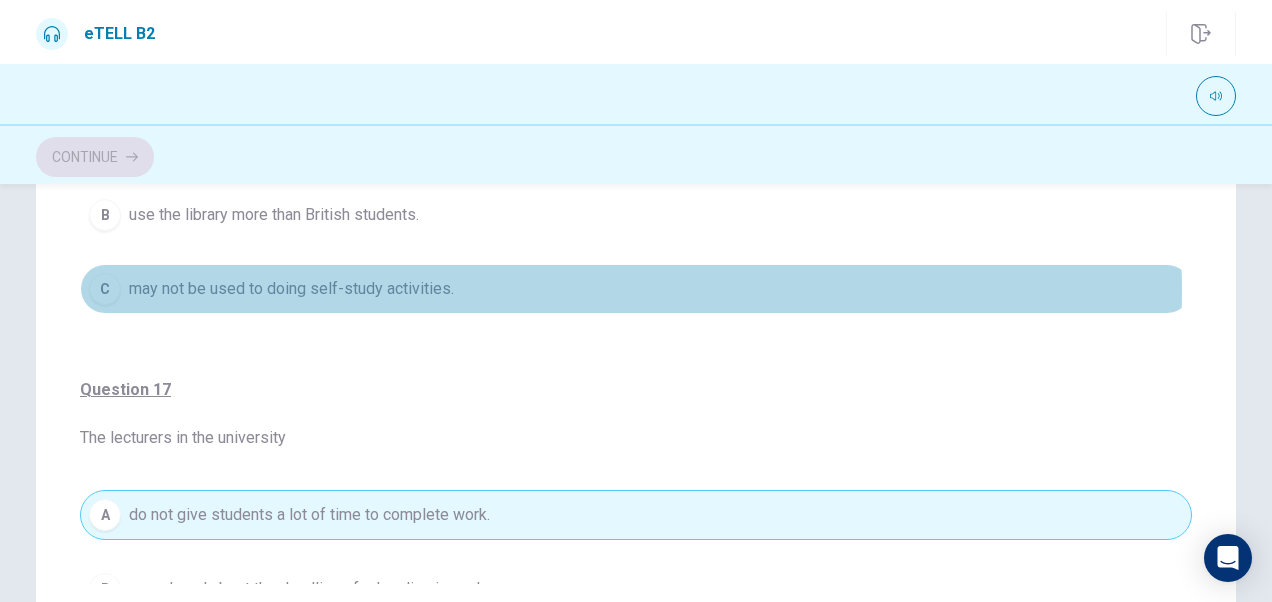click on "C may not be used to doing self-study activities." at bounding box center (636, 289) 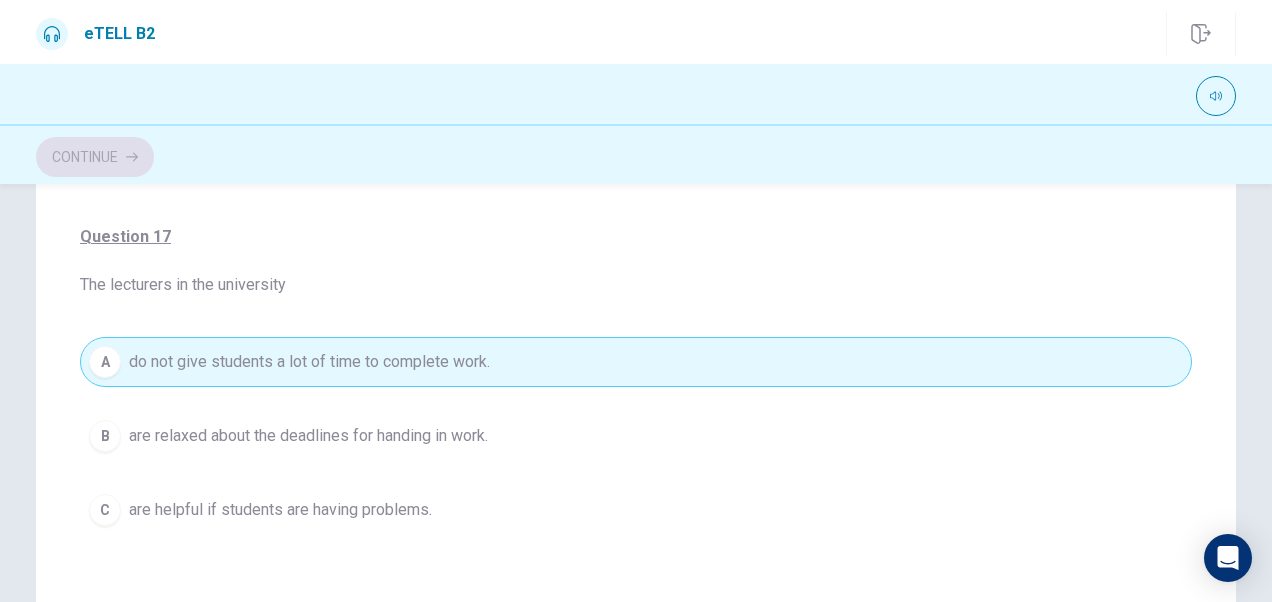 scroll, scrollTop: 200, scrollLeft: 0, axis: vertical 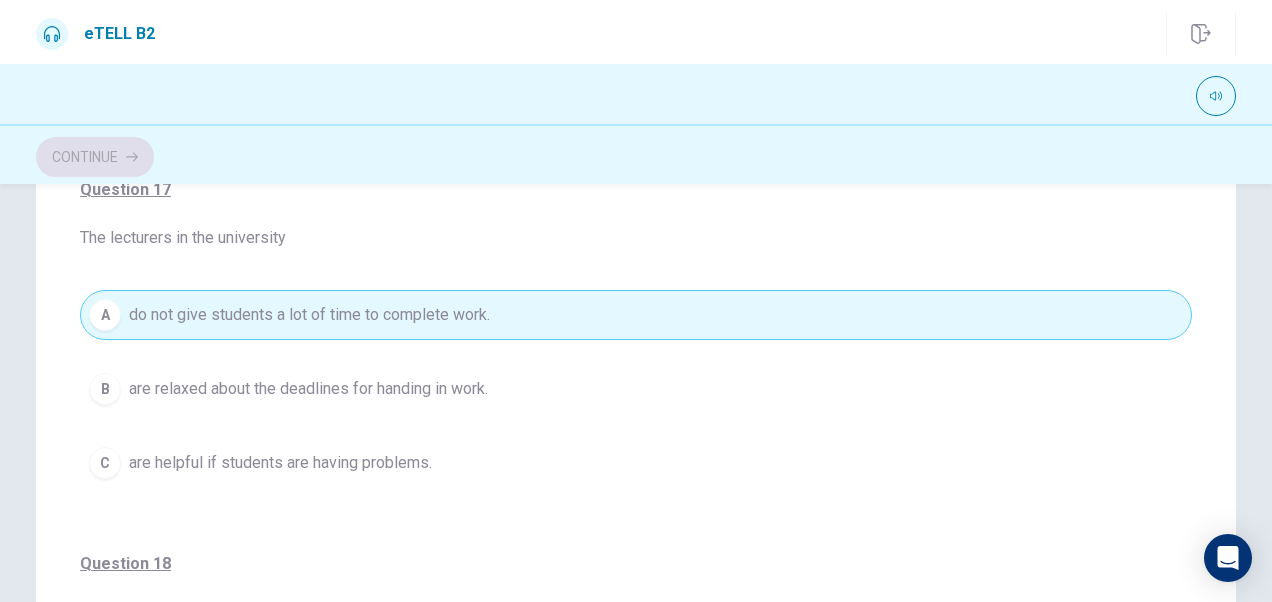 click on "are helpful if students are having problems." at bounding box center (280, 463) 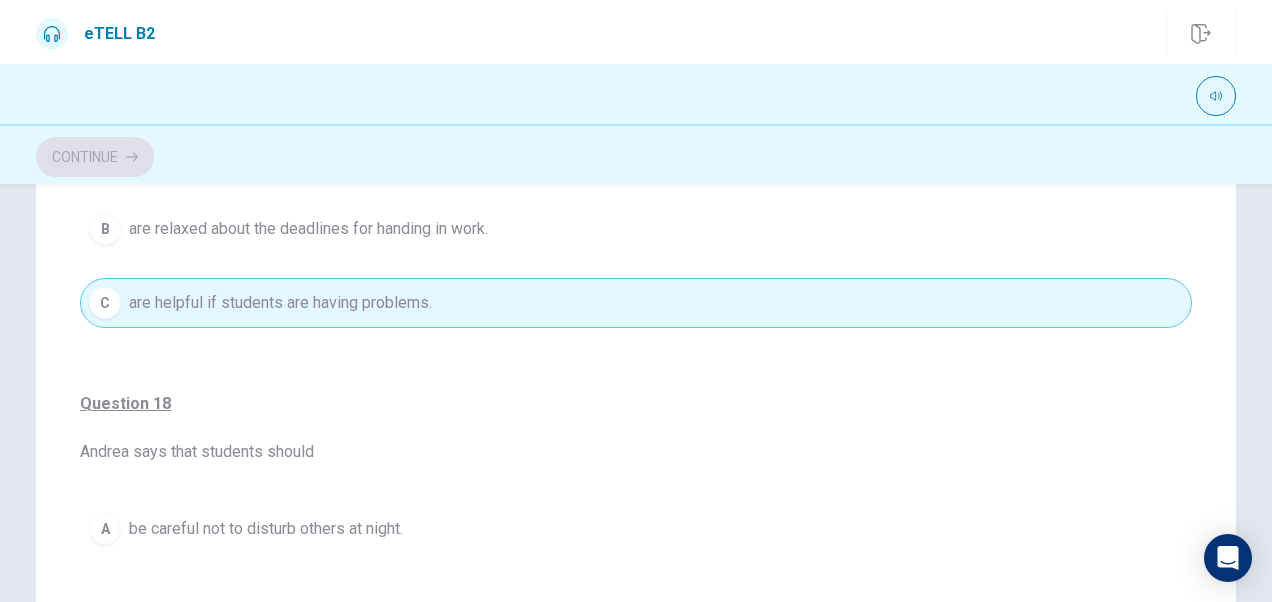 scroll, scrollTop: 400, scrollLeft: 0, axis: vertical 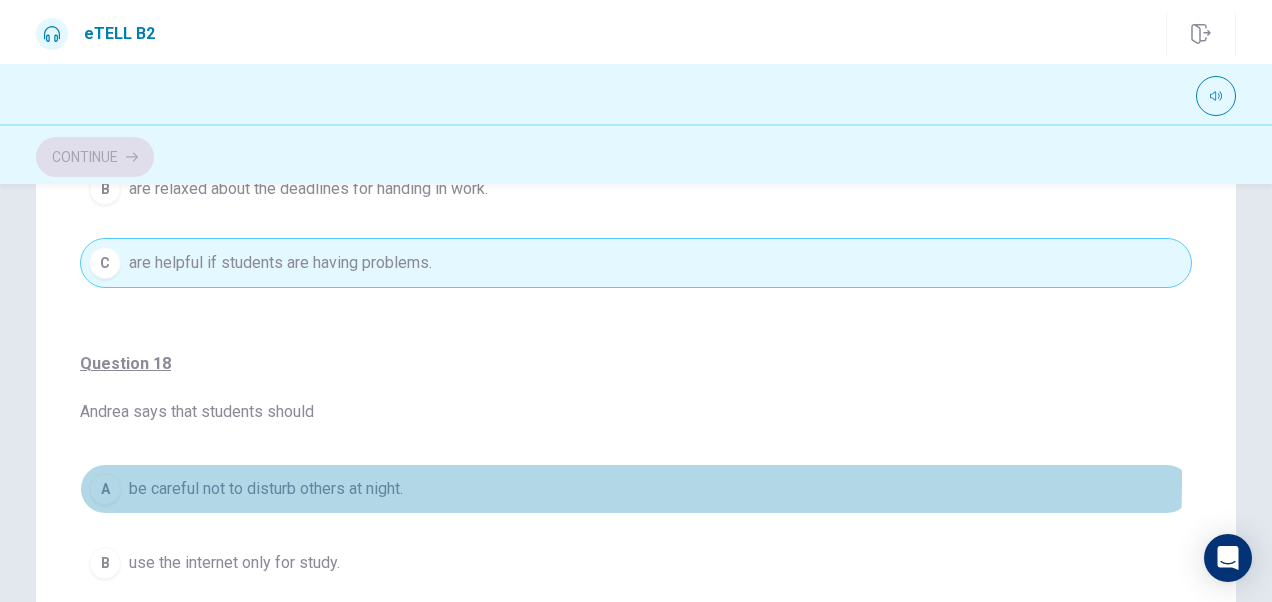 click on "be careful not to disturb others at night." at bounding box center (266, 489) 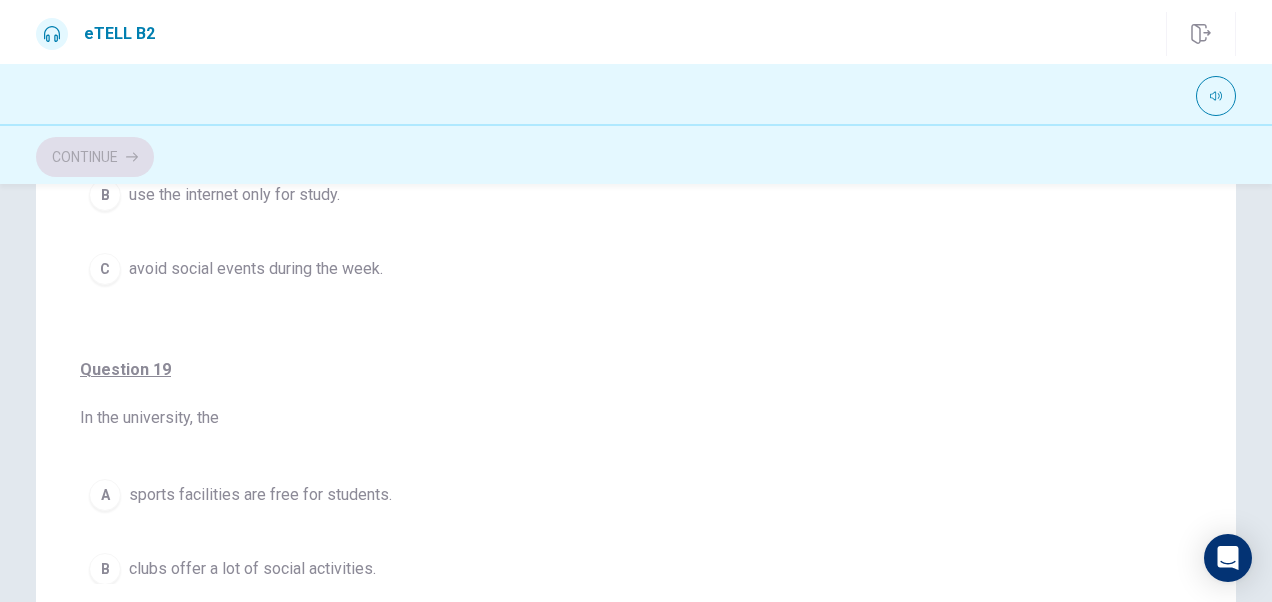 scroll, scrollTop: 800, scrollLeft: 0, axis: vertical 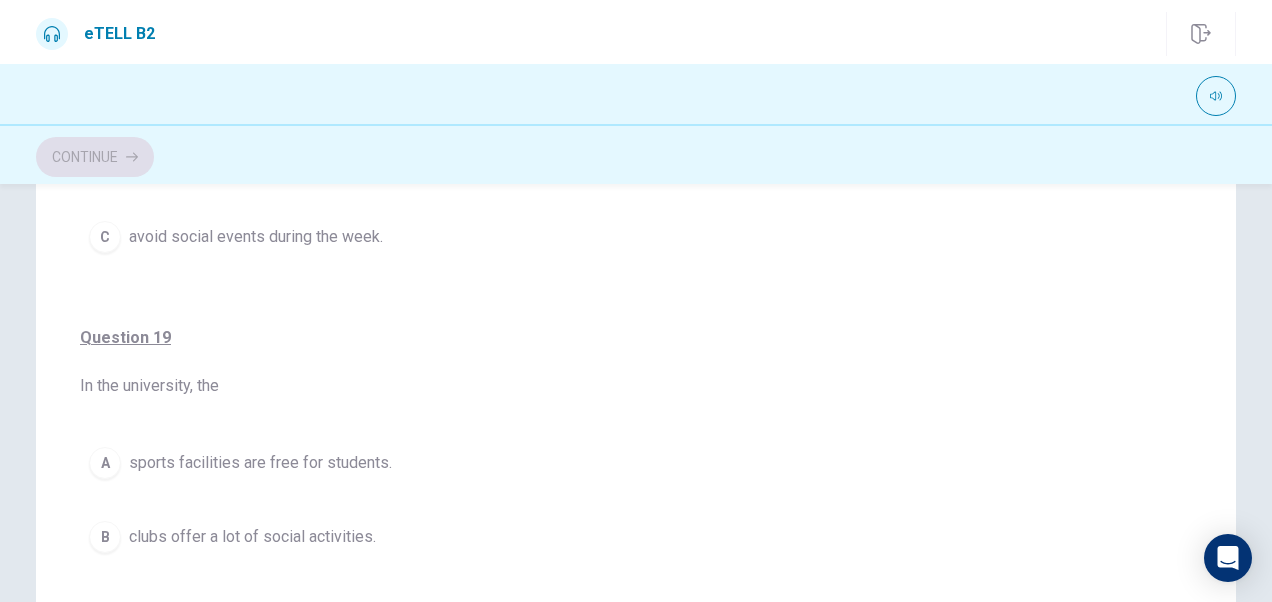 click on "clubs offer a lot of social activities." at bounding box center [252, 537] 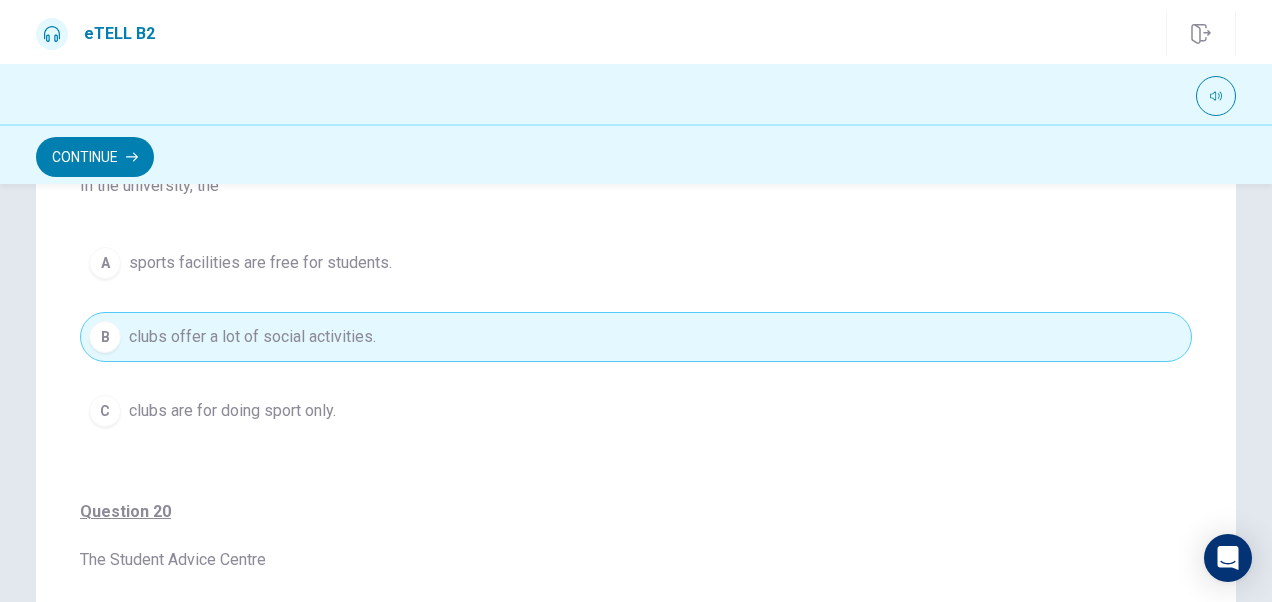 scroll, scrollTop: 1100, scrollLeft: 0, axis: vertical 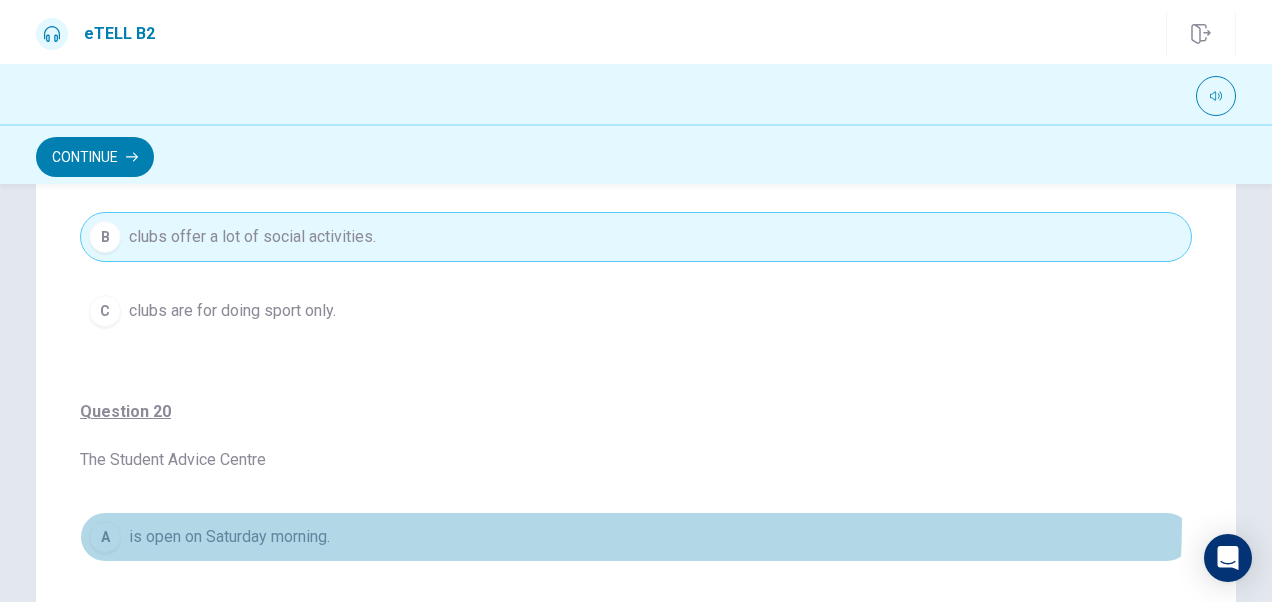 click on "A is open on Saturday morning." at bounding box center [636, 537] 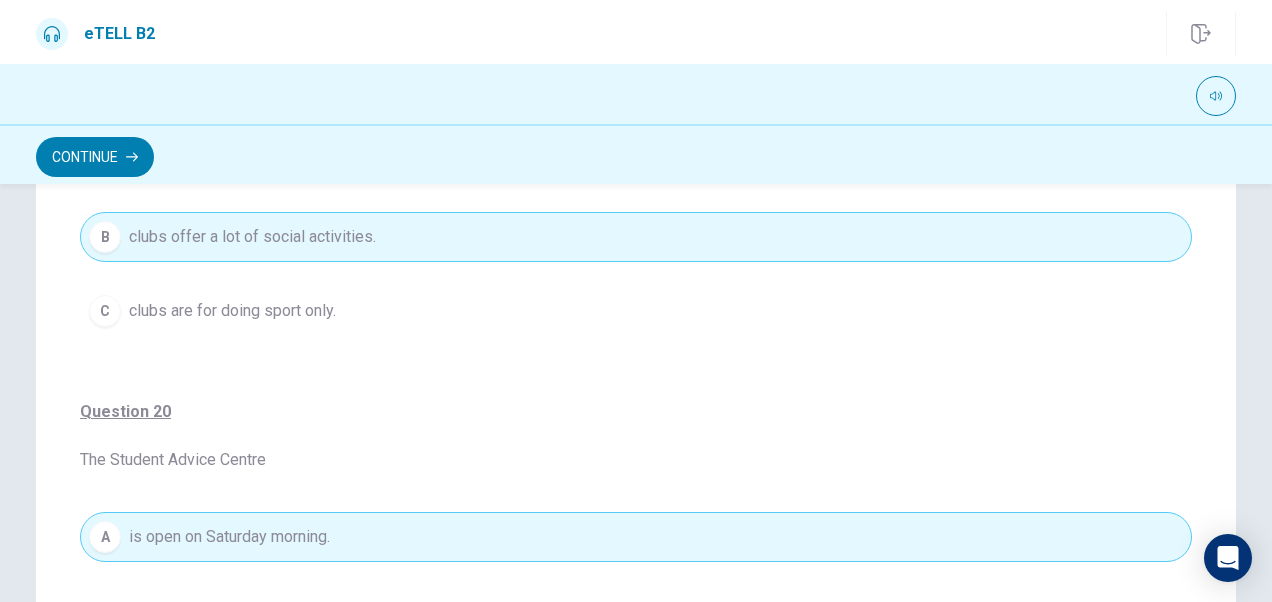 scroll, scrollTop: 1248, scrollLeft: 0, axis: vertical 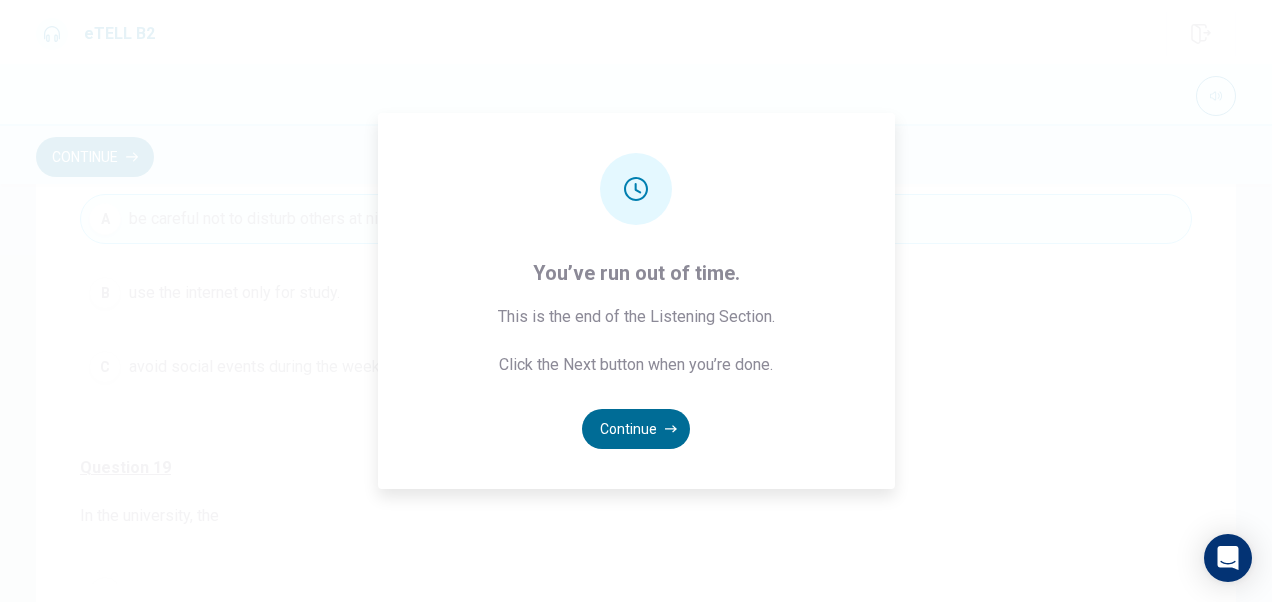 click on "Continue" at bounding box center (636, 429) 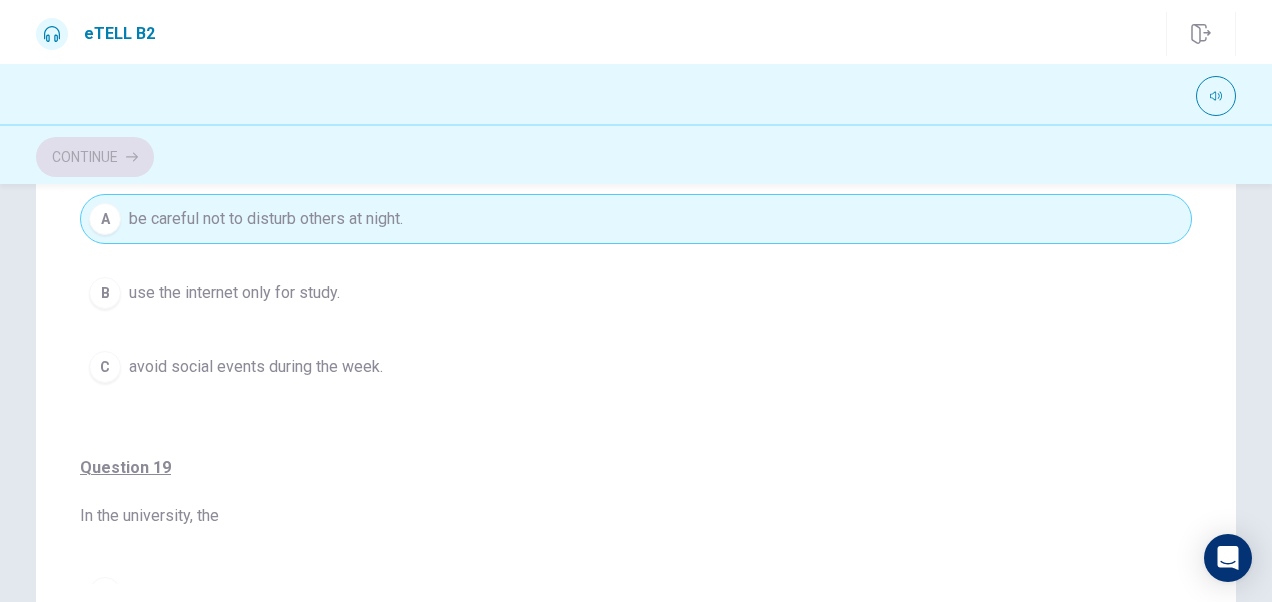 scroll, scrollTop: 174, scrollLeft: 0, axis: vertical 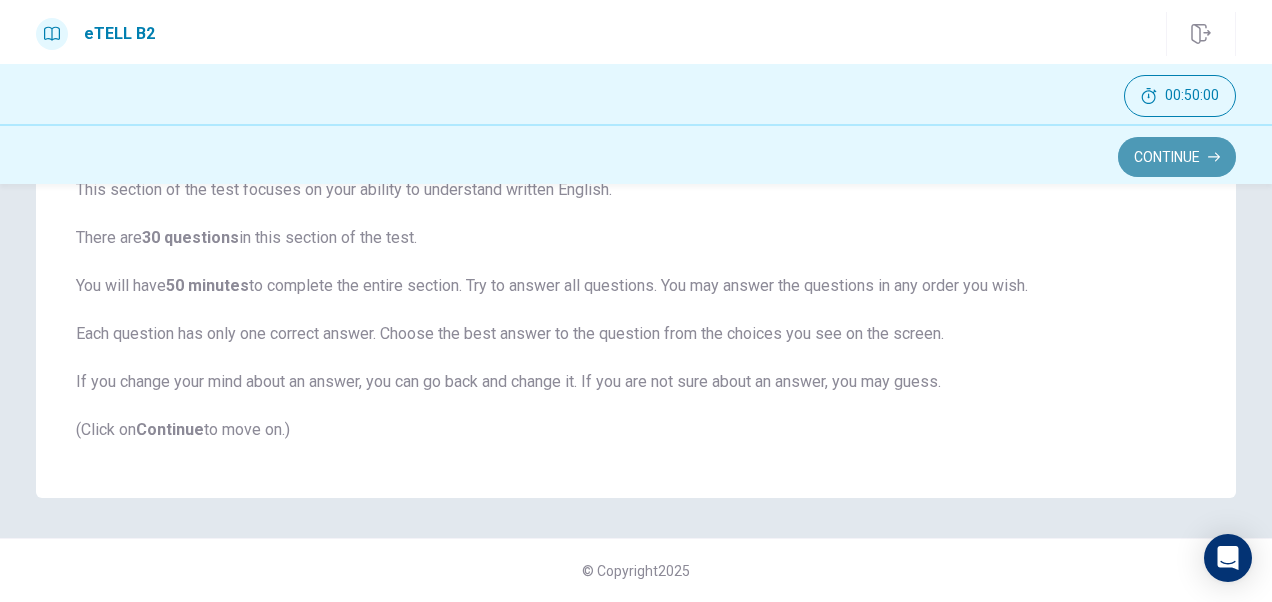 click on "Continue" at bounding box center (1177, 157) 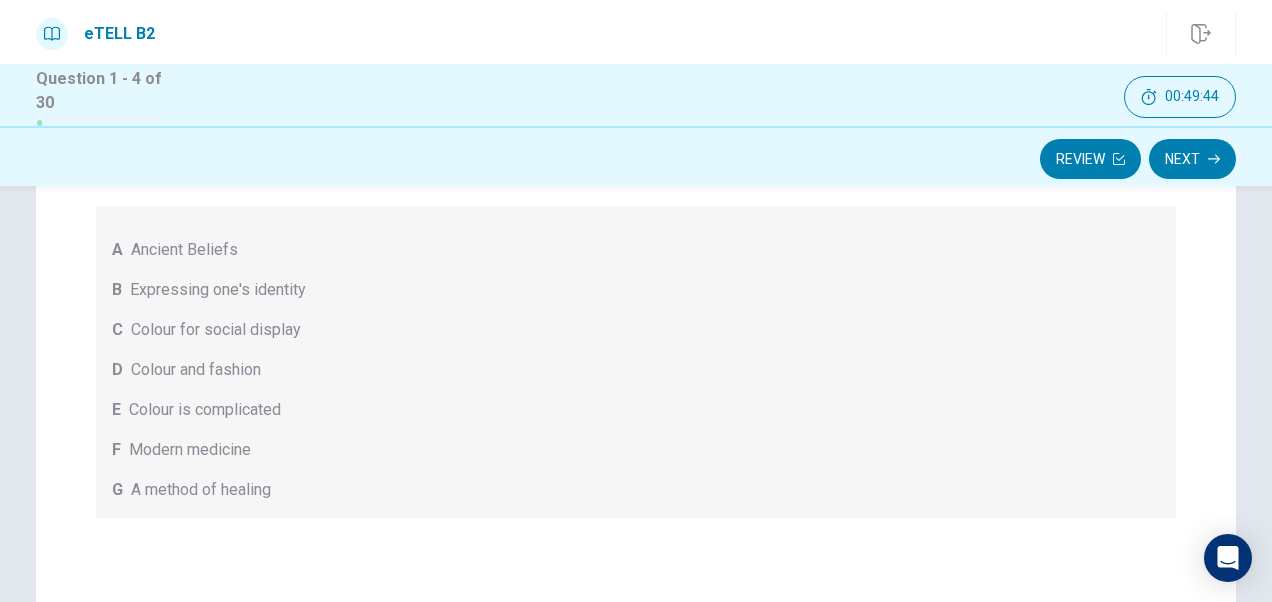 scroll, scrollTop: 0, scrollLeft: 0, axis: both 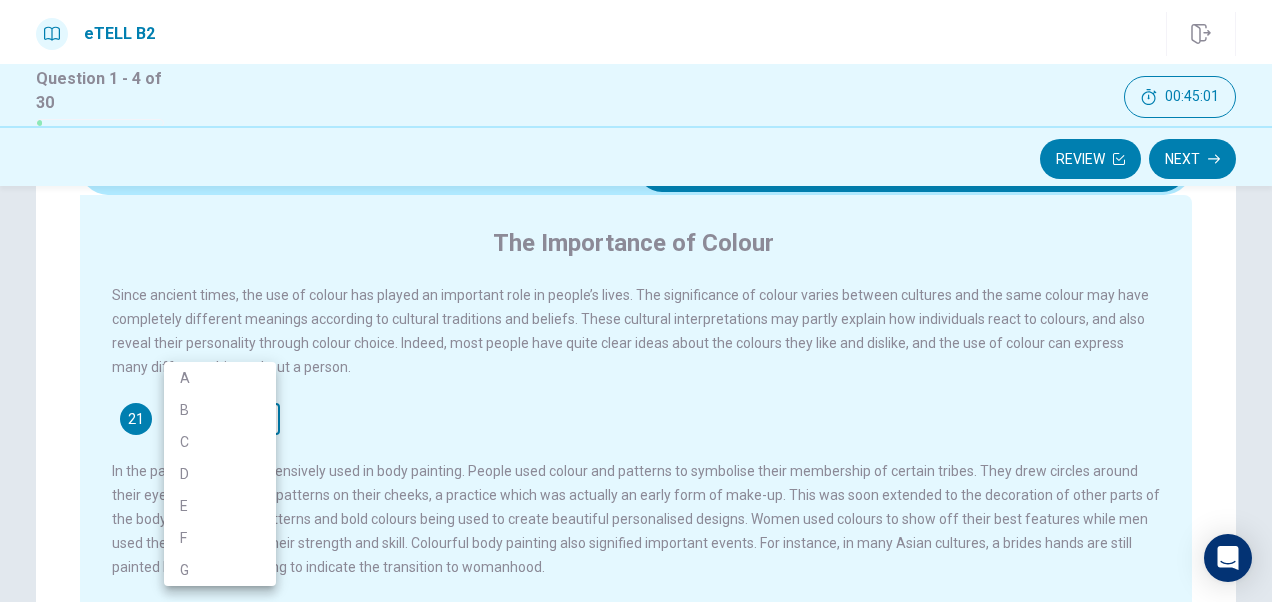 click on "This site uses cookies, as explained in our Privacy Policy . If you agree to the use of cookies, please click the Accept button and continue to browse our site. Privacy Policy Accept eTELL B2 Part One Review Next Question 1 - 4 of 30 Review Next Questions 21 - 24 For questions 21 – 24 match the headings (A – G) in the box below with the appropriate paragraph. There are THREE headings which you do not need. A Ancient Beliefs B Expressing one's identity C Colour for social display D Colour and fashion E Colour is complicated F Modern medicine G A method of healing The Importance of Colour 21 ​ ​ 22 ​ ​ 23 ​ ​ 24 ​ ​ © Copyright 2025 Going somewhere? You are not allowed to open other tabs/pages or switch windows during a test. Doing this will be reported as cheating to the Administrators. Are you sure you want to leave this page? Please continue until you finish your test. It looks like there is a problem with your internet connection. Click to reconnect" at bounding box center (636, 301) 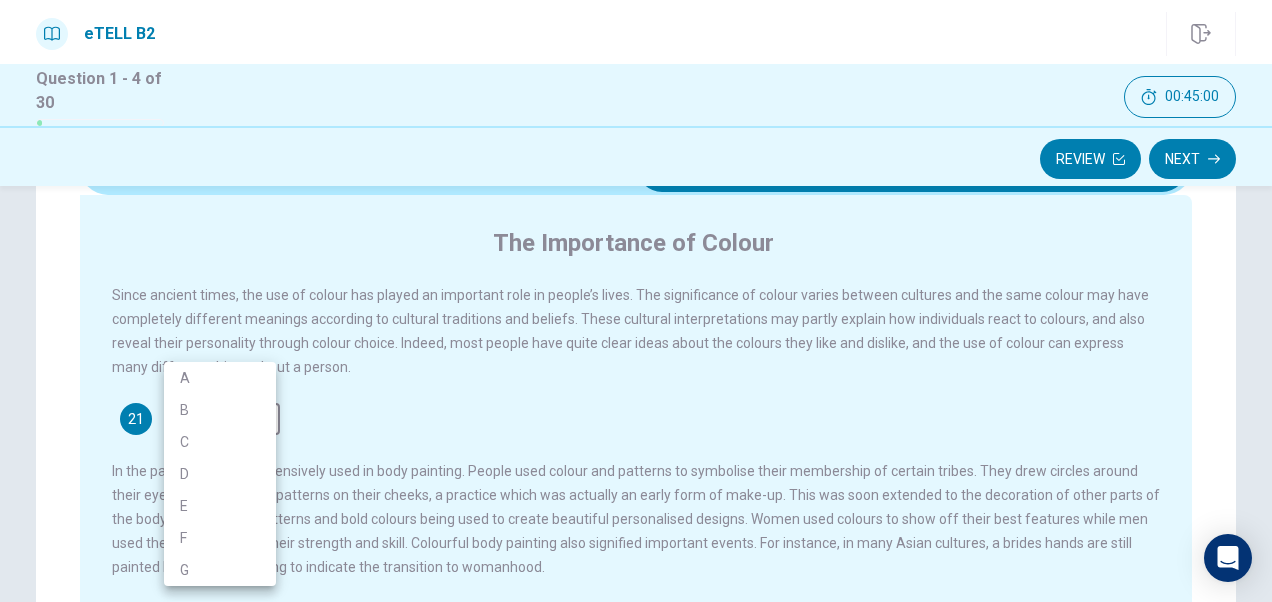 click on "B" at bounding box center (220, 410) 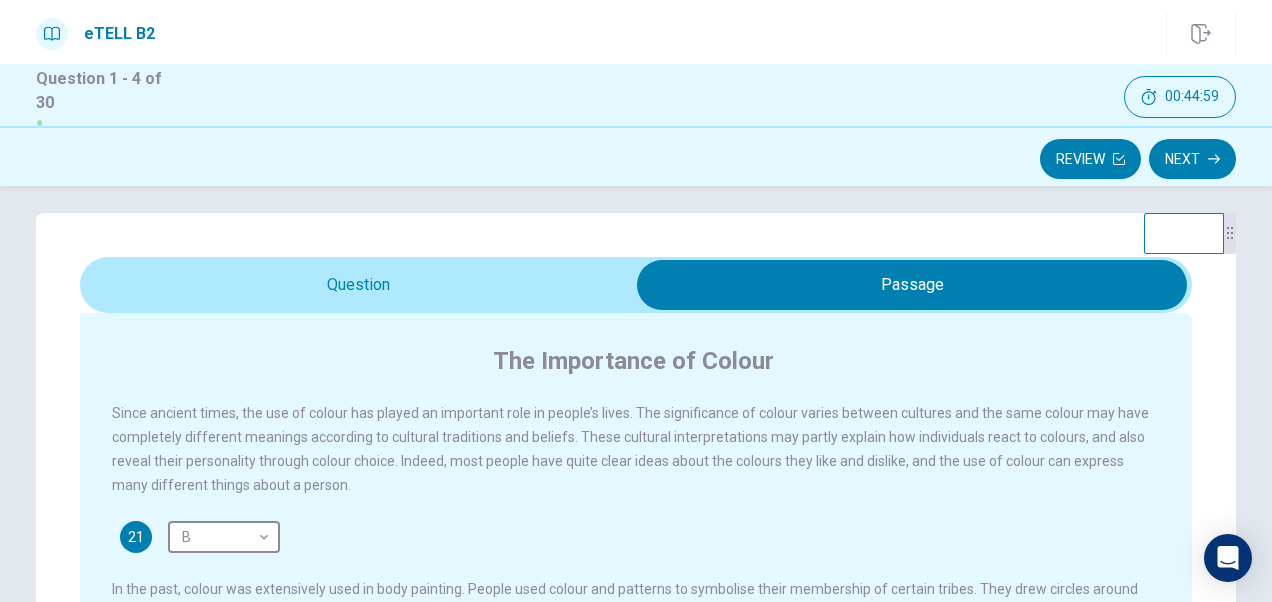 scroll, scrollTop: 0, scrollLeft: 0, axis: both 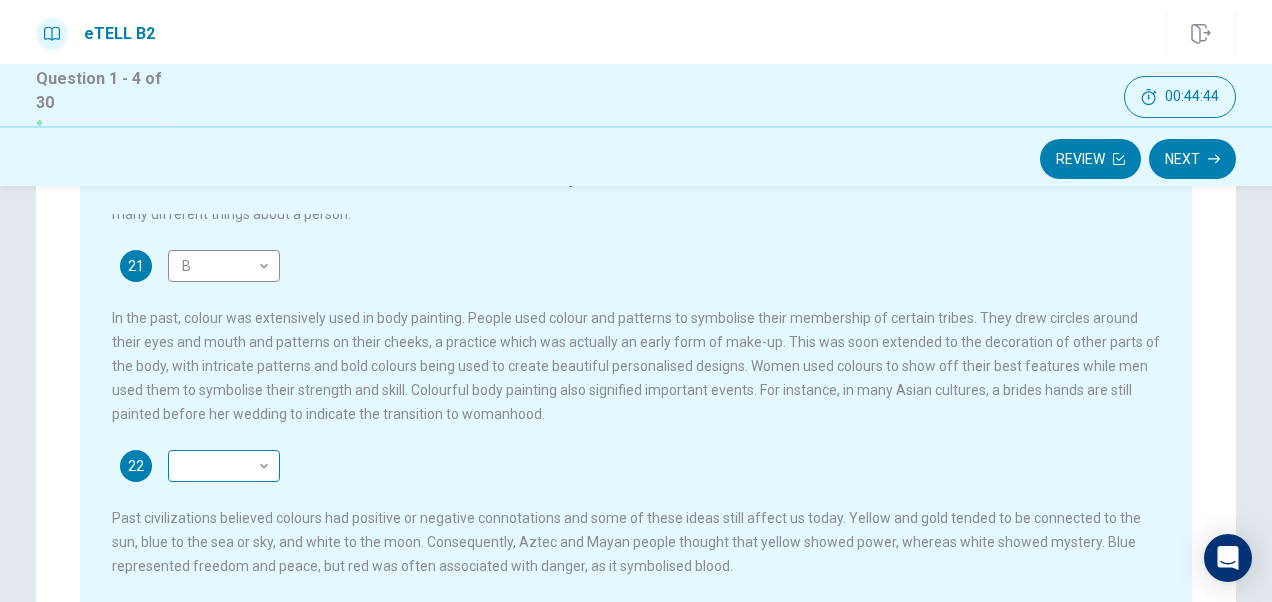 click on "This site uses cookies, as explained in our Privacy Policy . If you agree to the use of cookies, please click the Accept button and continue to browse our site. Privacy Policy Accept eTELL B2 Part One Review Next 00:44:44 Question 1 - 4 of 30 00:44:44 Review Next Questions 21 – 24 For questions 21 – 24 match the headings (A – G) in the box below with the appropriate paragraph. There are THREE headings which you do not need. A Ancient Beliefs B Expressing one's identity C Colour for social display D Colour and fashion E Colour is complicated F Modern medicine G A method of healing The Importance of Colour 21 B * ​ 22 ​ ​ 23 ​ ​ 24 ​ ​ © Copyright 2025 Going somewhere? You are not allowed to open other tabs/pages or switch windows during a test. Doing this will be reported as cheating to the Administrators. Are you sure you want to leave this page? Please continue until you finish your test. It looks like there is a problem with your internet connection. 00:00 Click to reconnect" at bounding box center (636, 301) 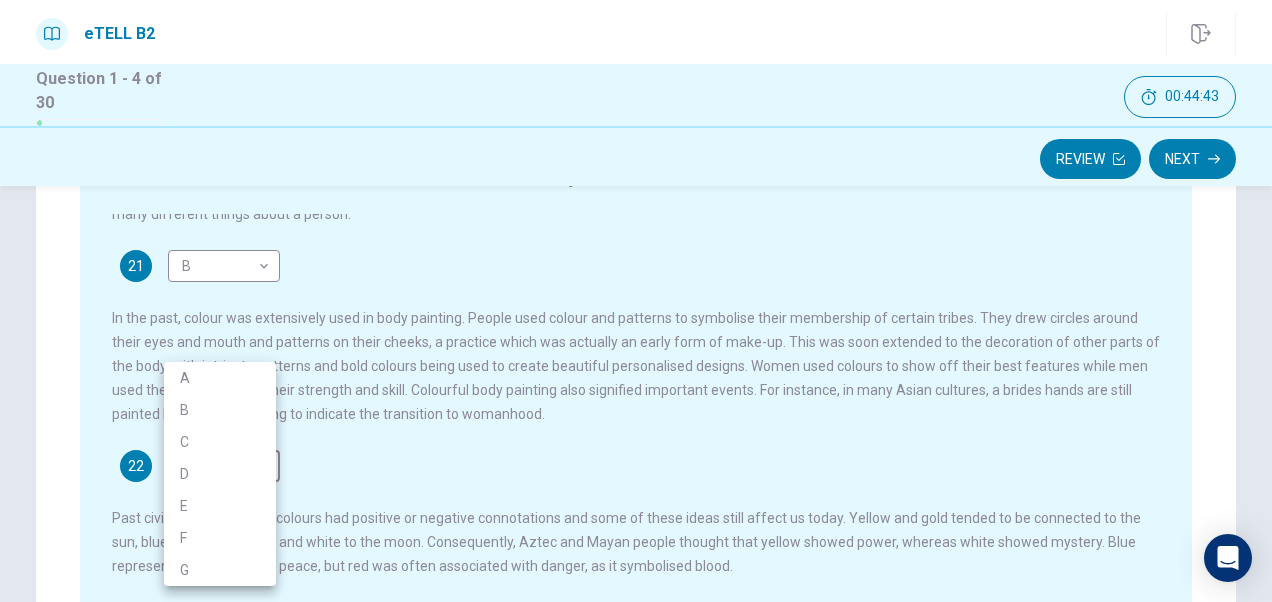 click on "C" at bounding box center [220, 442] 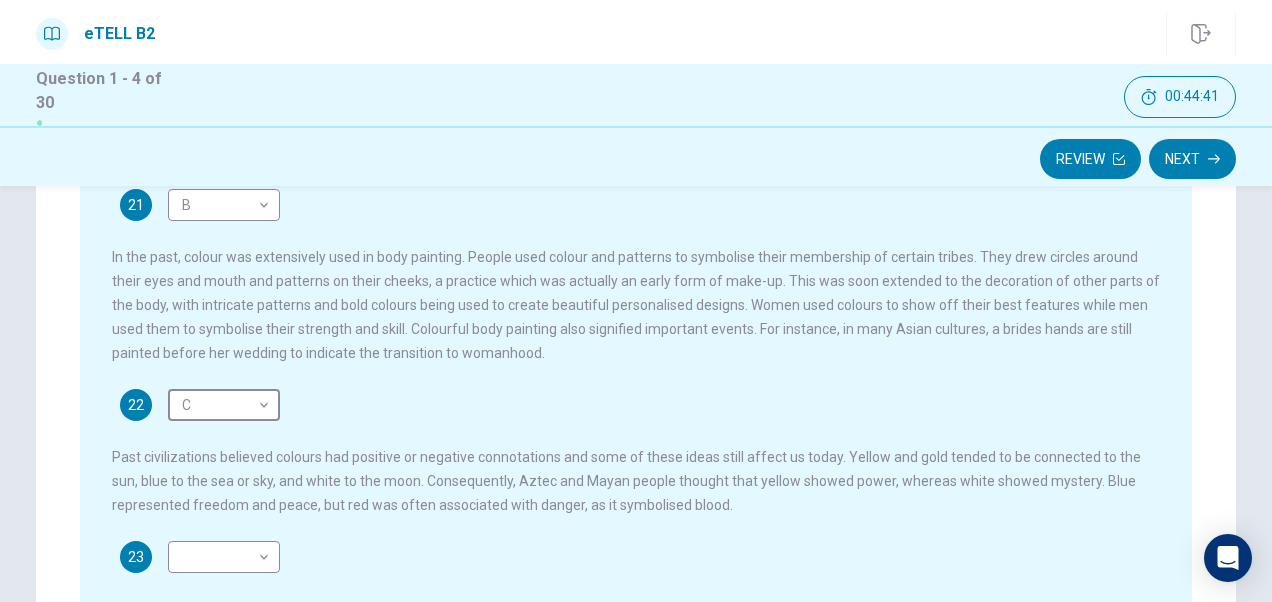 scroll, scrollTop: 300, scrollLeft: 0, axis: vertical 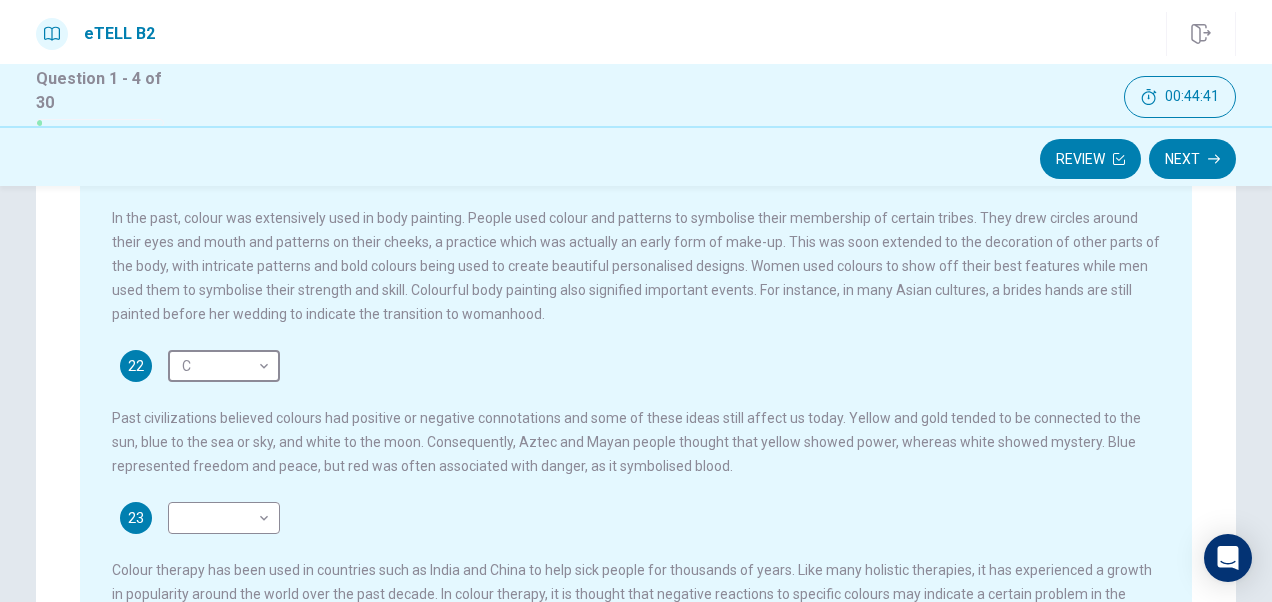 click on "Colour therapy has been used in countries such as India and China to help sick people for thousands of years. Like many holistic therapies, it has experienced a growth in popularity around the world over the past decade. In colour therapy, it is thought that negative reactions to specific colours may indicate a certain problem in the body, or be an association with an upsetting past event. The therapist notes these reactions and uses them to help identify emotional or physical problems. This kind of treatment, although ancient in background, is not accepted by many conventional doctors, but it is hard to deny that colour does affect our emotions." at bounding box center [636, 578] 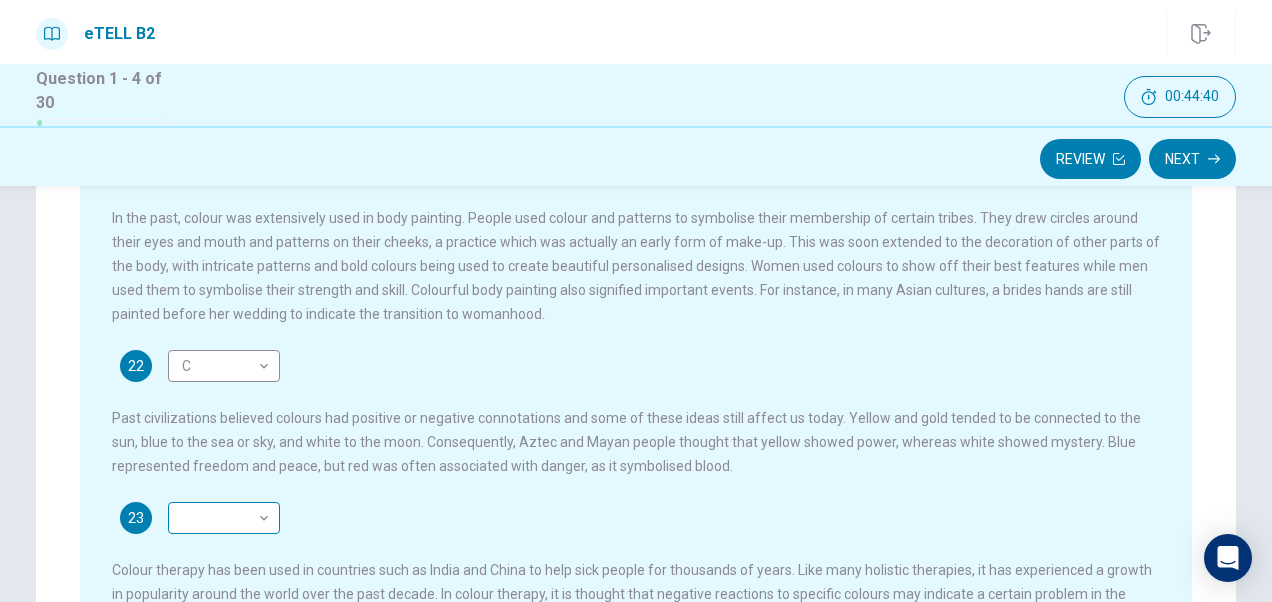 click on "This site uses cookies, as explained in our Privacy Policy. If you agree to the use of cookies, please click the Accept button and continue to browse our site. Privacy Policy Accept eTELL B2 Part One Review Next 00:44:40 Question 1 - 4 of 30 00:44:40 Review Next Questions 21 - 24 For questions 21 – 24 match the headings (A – G) in the box below with the appropriate paragraph. There are THREE headings which you do not need. A Ancient Beliefs B Expressing one's identity C Colour for social display D Colour and fashion E Colour is complicated F Modern medicine G A method of healing The Importance of Colour 21 B * ​ 22 C * ​ 23 ​ ​ 24 ​ ​ © Copyright 2025 Going somewhere? You are not allowed to open other tabs/pages or switch windows during a test. Doing this will be reported as cheating to the Administrators. Are you sure you want to leave this page? Please continue until you finish your test. It looks like there is a problem with your internet connection. 00:00 Click to reconnect" at bounding box center [636, 301] 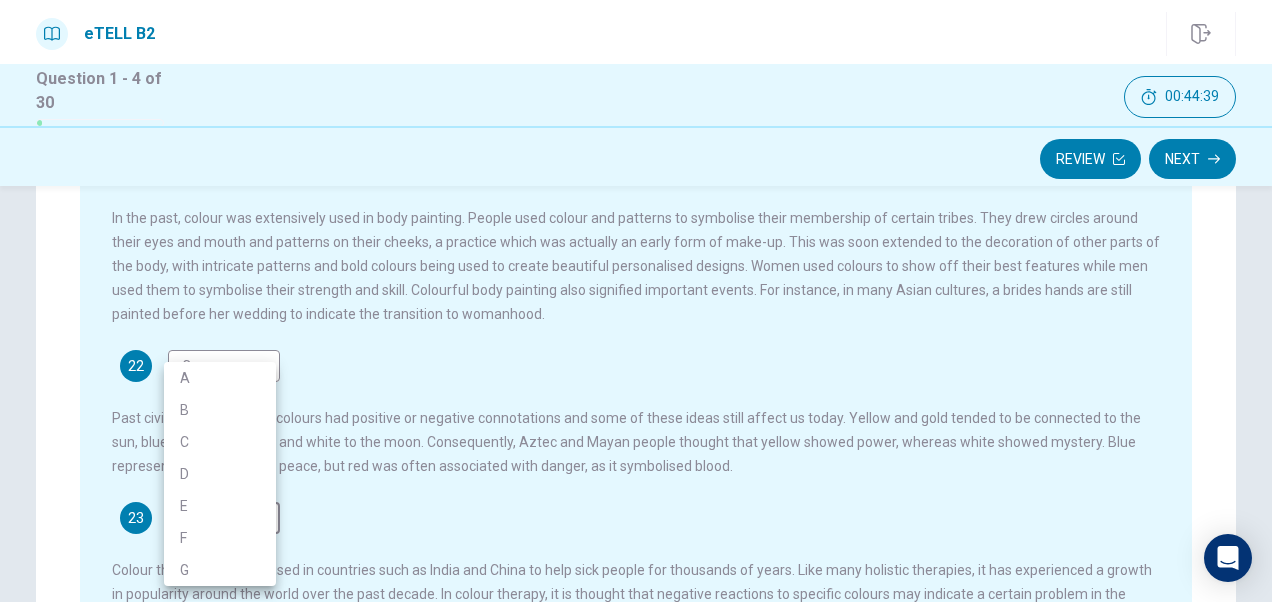 click on "A" at bounding box center (220, 378) 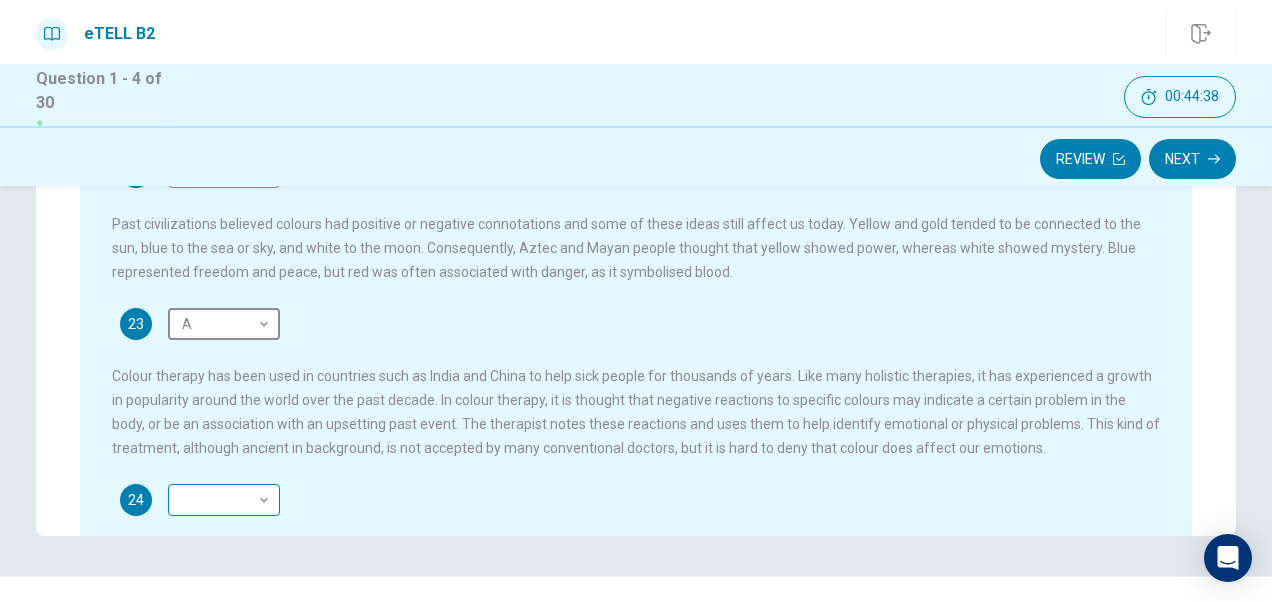 scroll, scrollTop: 500, scrollLeft: 0, axis: vertical 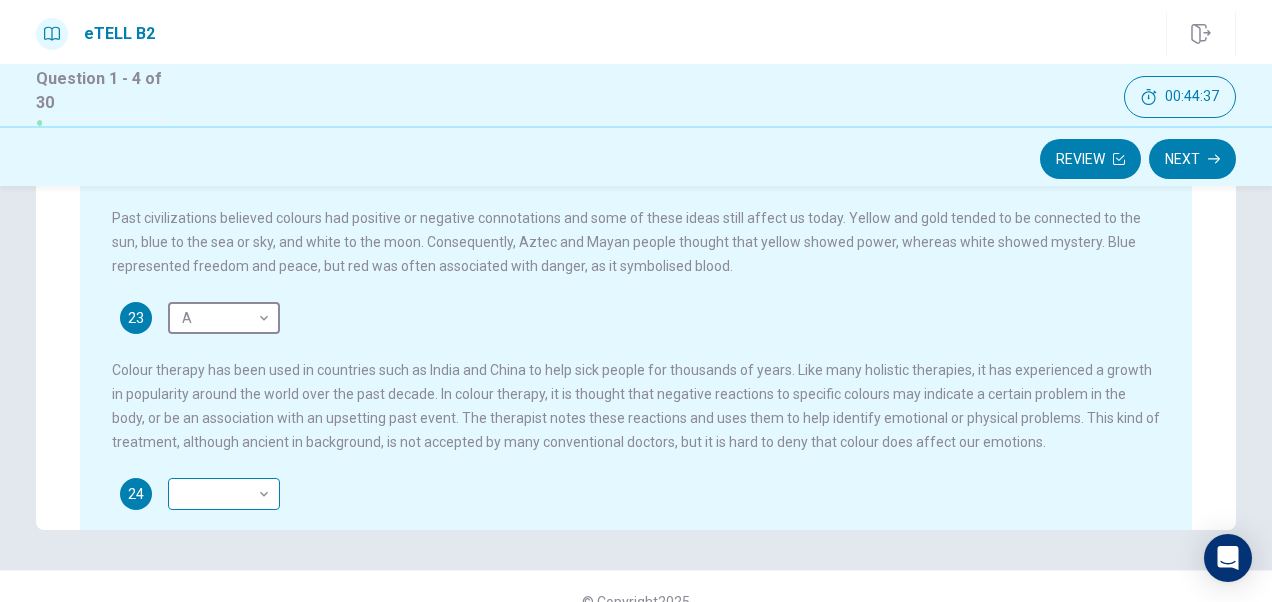 click on "This site uses cookies, as explained in our Privacy Policy . If you agree to the use of cookies, please click the Accept button and continue to browse our site. Privacy Policy Accept eTELL B2 Part One Review Next Question 1 - 4 of 30 Review Next Questions 21 - 24 For questions 21 – 24 match the headings (A – G) in the box below with the appropriate paragraph. There are THREE headings which you do not need. A Ancient Beliefs B Expressing one's identity C Colour for social display D Colour and fashion E Colour is complicated F Modern medicine G A method of healing The Importance of Colour 21 B * ​​ 22 C * ​​ 23 A * ​​ 24 ​​ © Copyright 2025 Going somewhere? You are not allowed to open other tabs/pages or switch windows during a test. Doing this will be reported as cheating to the Administrators. Are you sure you want to leave this page? Please continue until you finish your test. It looks like there is a problem with your internet connection. Click to reconnect" at bounding box center [636, 301] 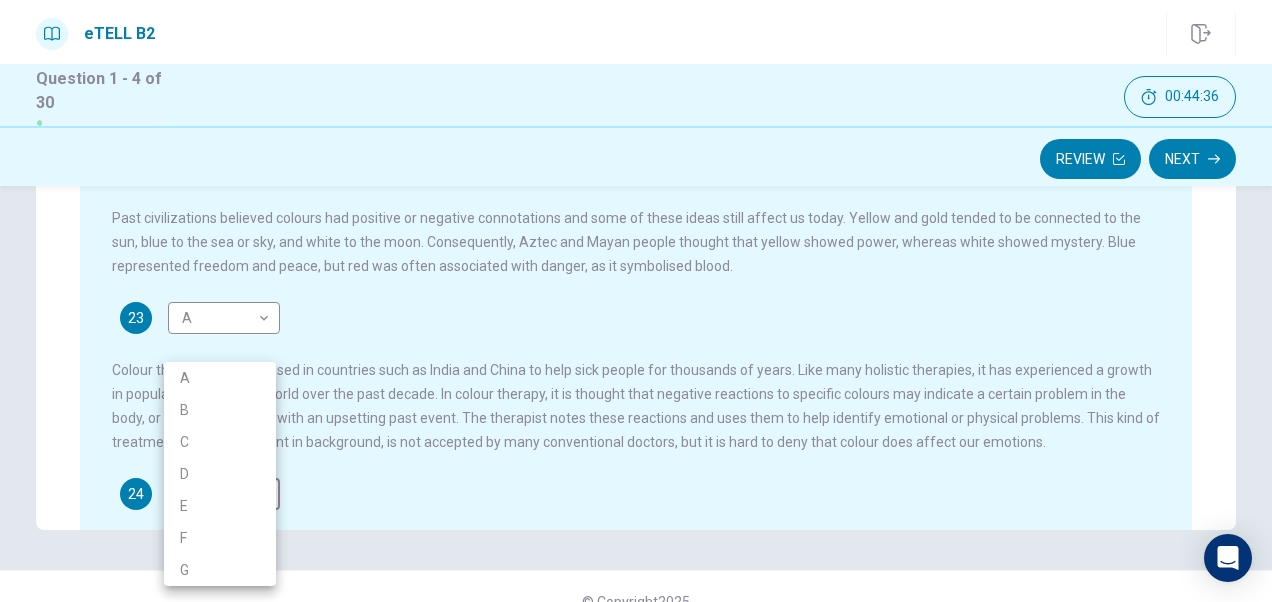click on "A" at bounding box center [220, 378] 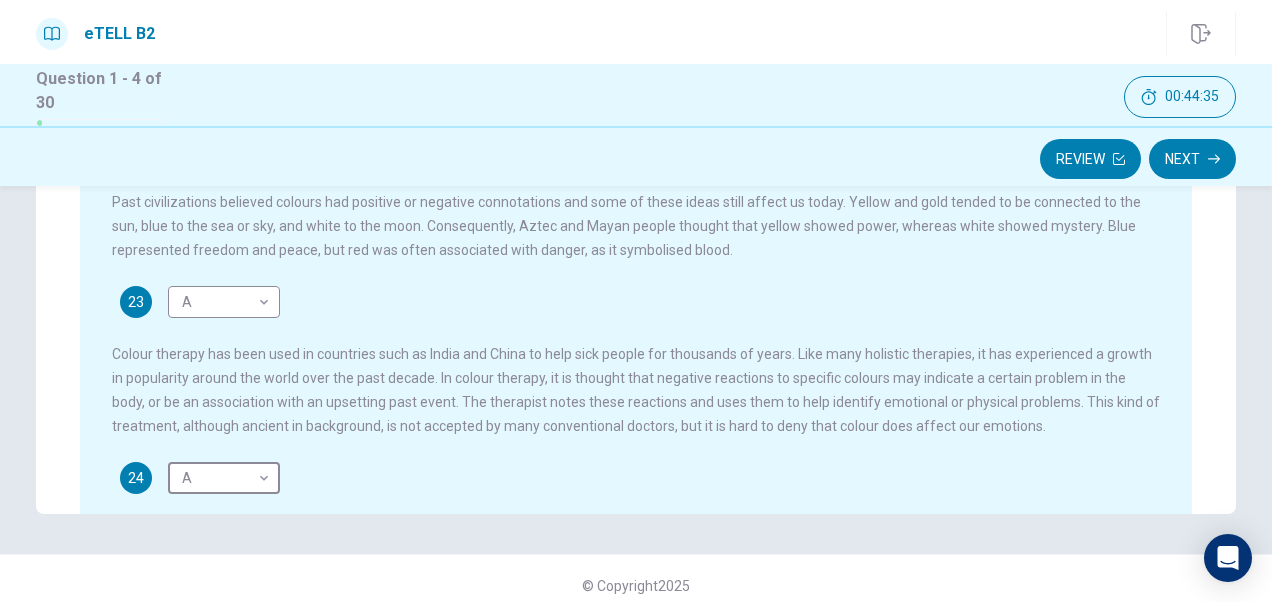 scroll, scrollTop: 531, scrollLeft: 0, axis: vertical 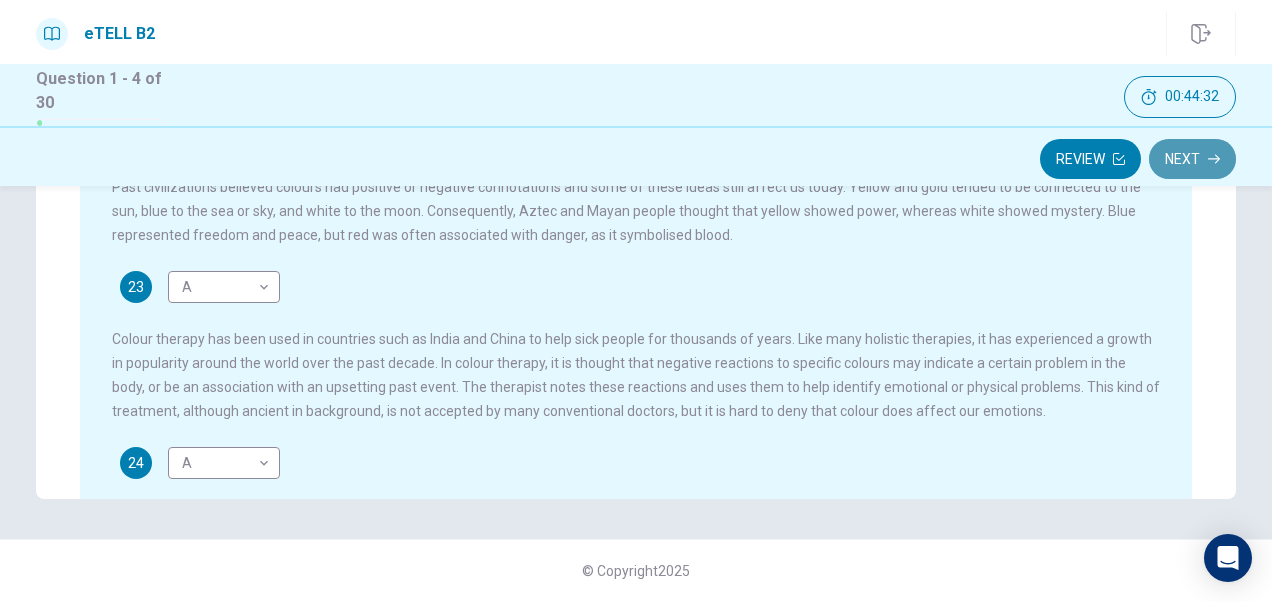 click on "Next" at bounding box center [1192, 159] 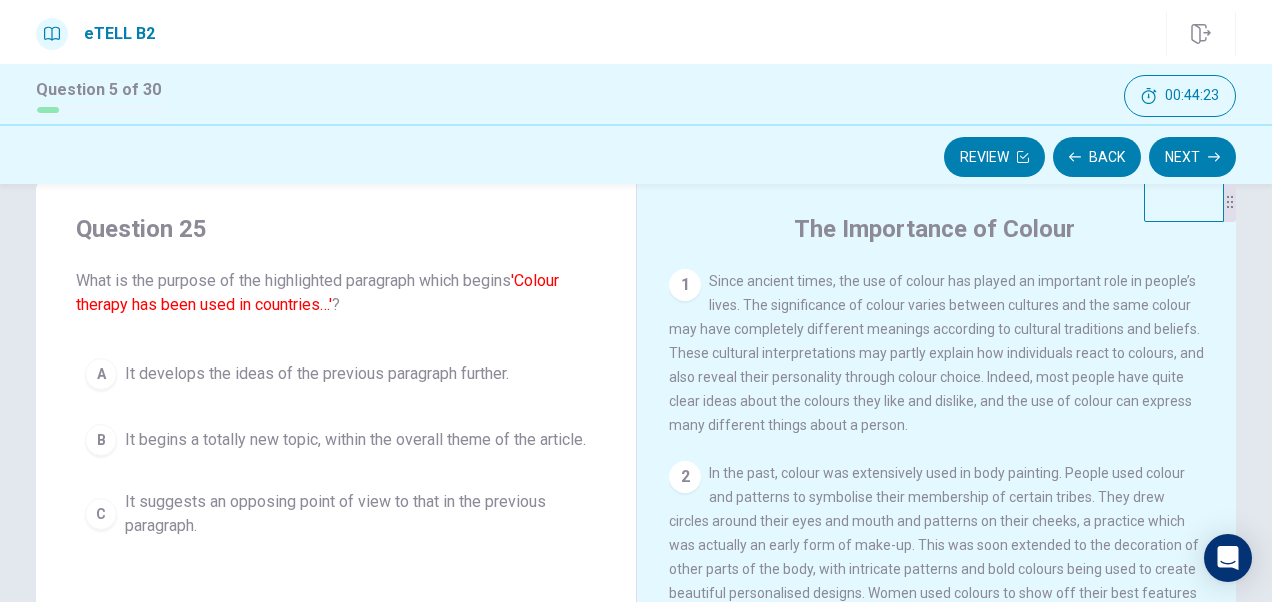scroll, scrollTop: 0, scrollLeft: 0, axis: both 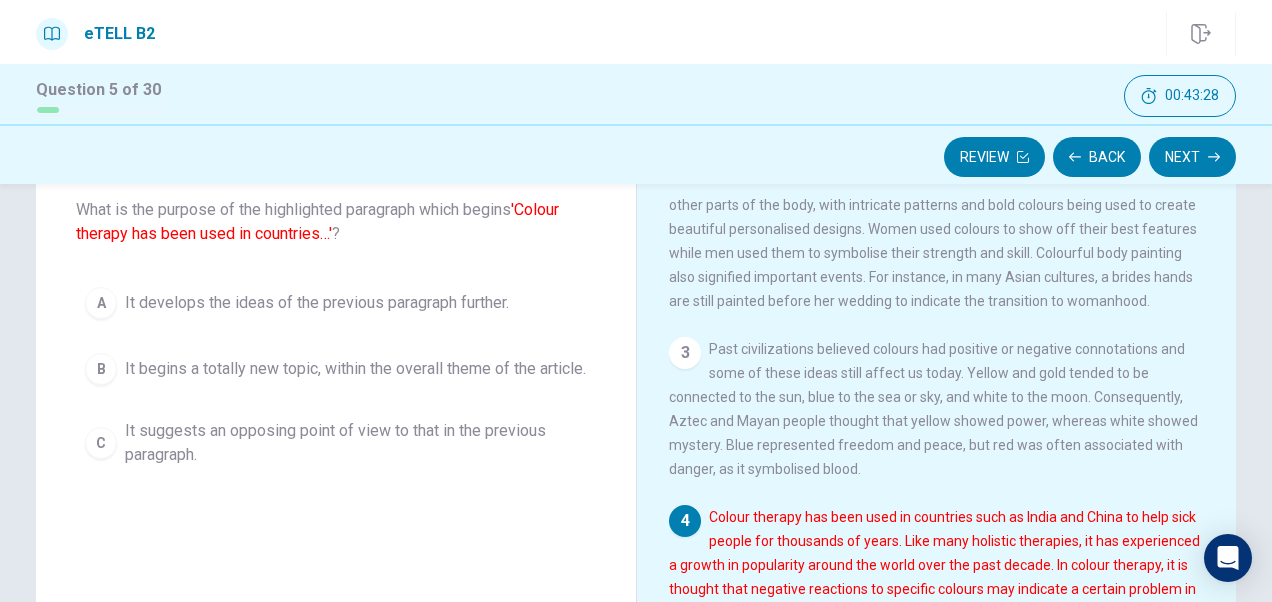 click on "The Importance of Colour 1 Since ancient times, the use of colour has played an important role in people’s lives. The significance of colour varies between cultures and the same colour may have completely different meanings according to cultural traditions and beliefs. These cultural interpretations may partly explain how individuals react to colours, and also reveal their personality through colour choice. Indeed, most people have quite clear ideas about the colours they like and dislike, and the use of colour can express many different things about a person. 2 3 Past civilizations believed colours had positive or negative connotations and some of these ideas still affect us today. Yellow and gold tended to be connected to the sun, blue to the sea or sky, and white to the moon. Consequently, Aztec and Mayan people thought that yellow showed power, whereas white showed mystery. Blue represented freedom and peace, but red was often associated with danger, as it symbolised blood. 4 5" at bounding box center (936, 457) 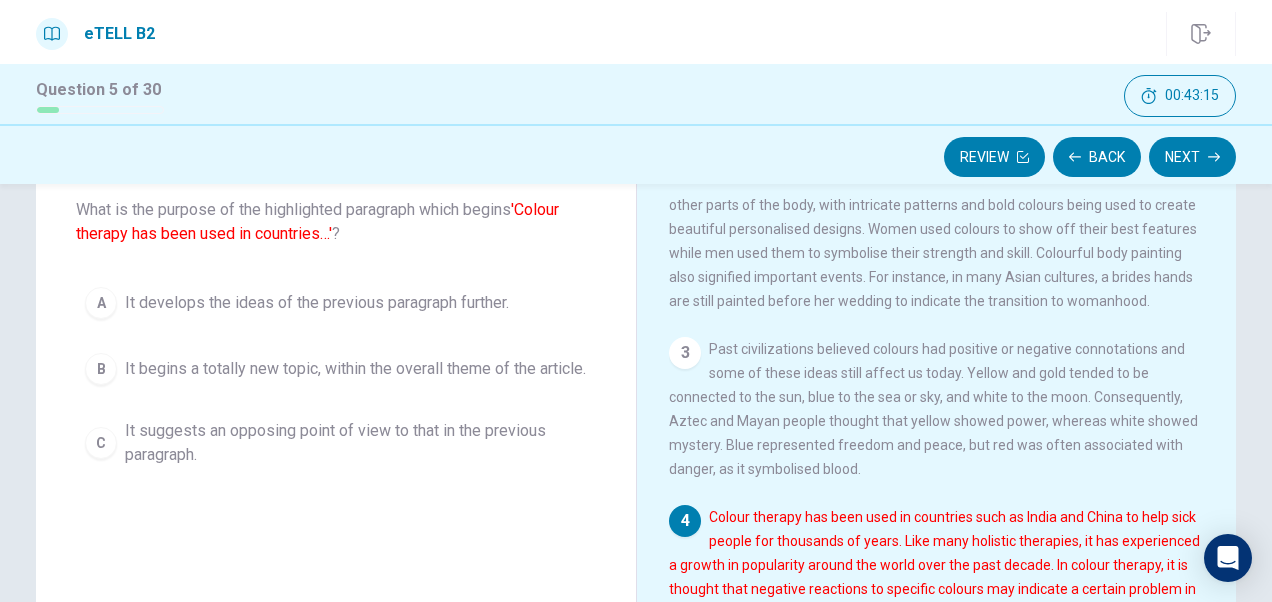 scroll, scrollTop: 457, scrollLeft: 0, axis: vertical 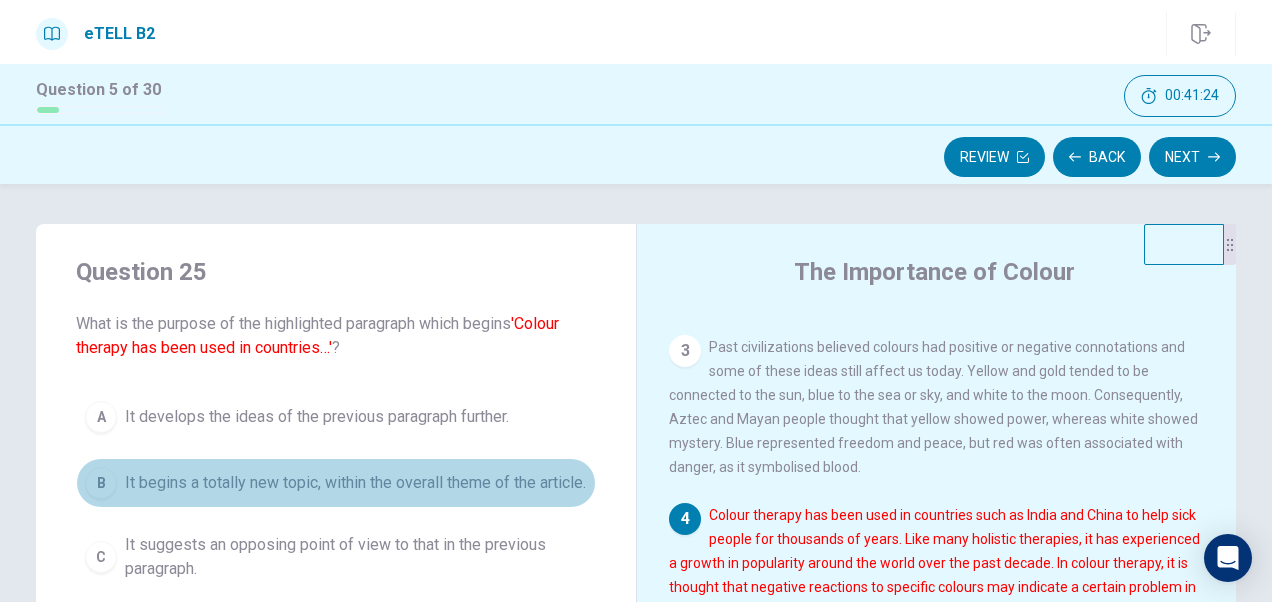 click on "It begins a totally new topic, within the overall theme of the article." at bounding box center (355, 483) 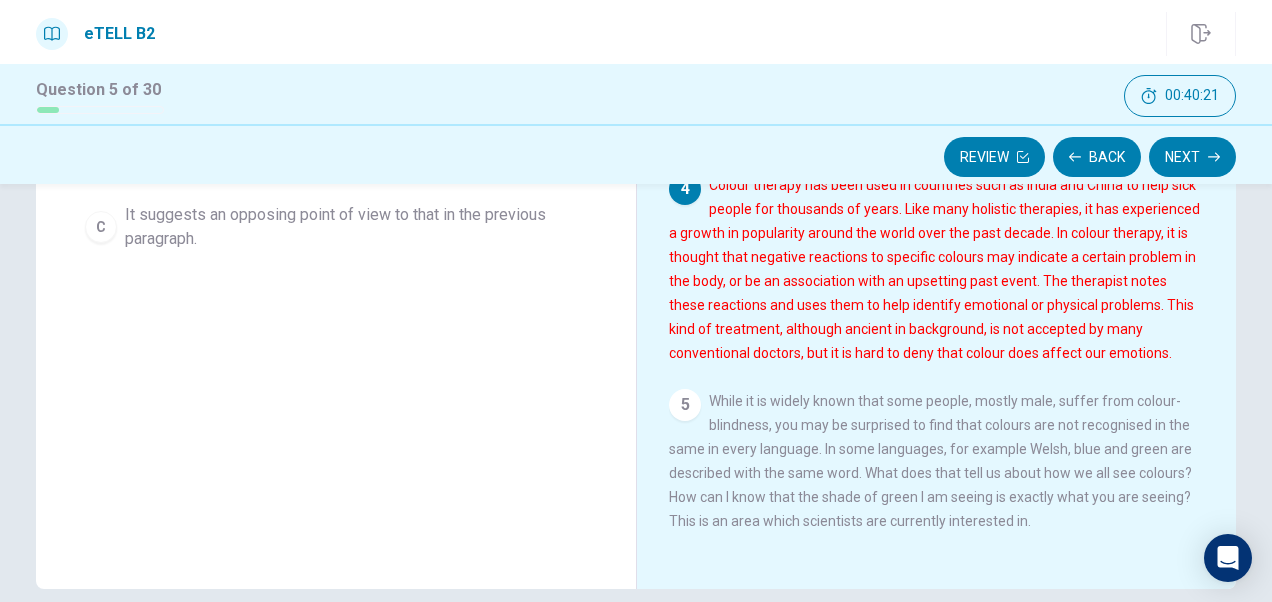 scroll, scrollTop: 421, scrollLeft: 0, axis: vertical 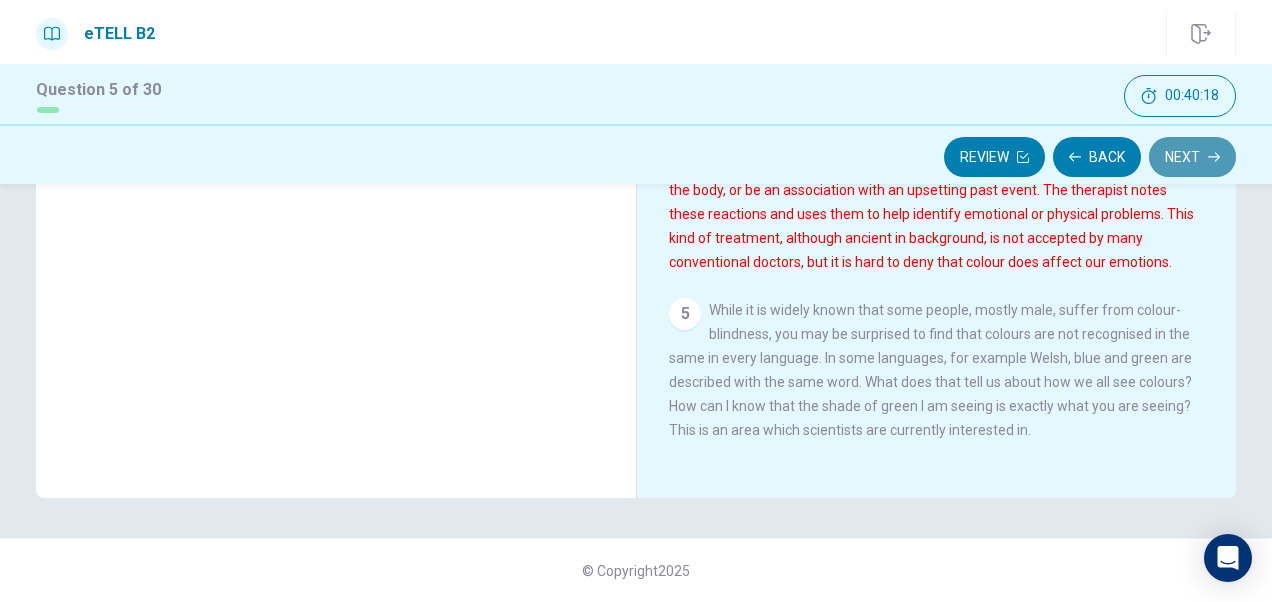 click on "Next" at bounding box center [1192, 157] 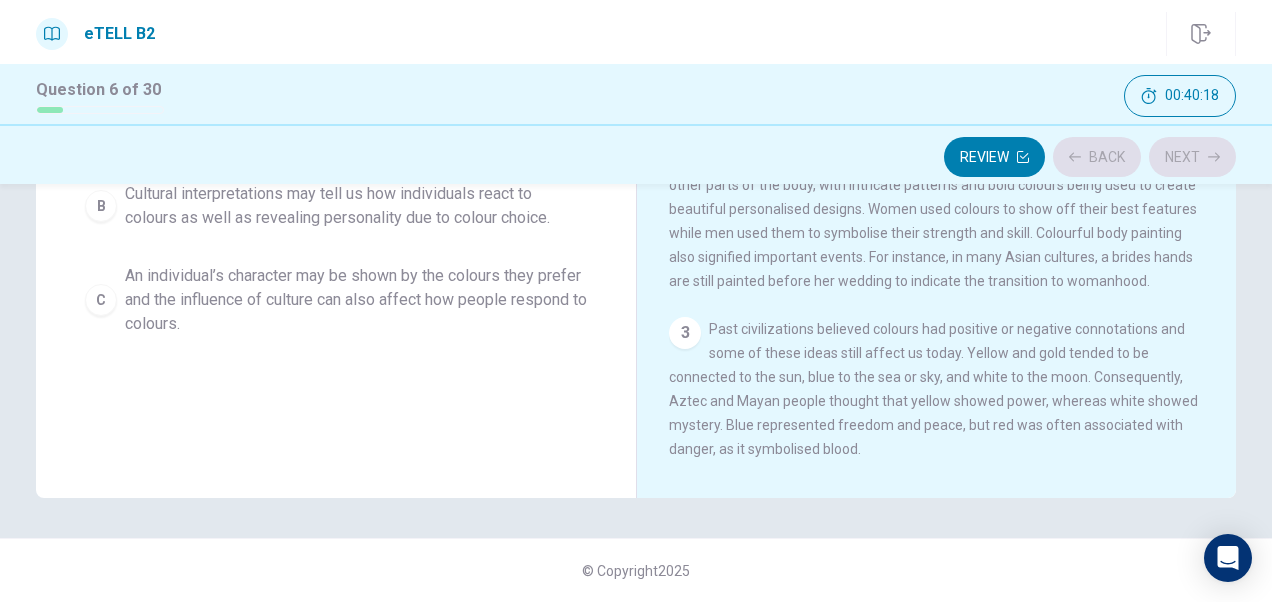 scroll, scrollTop: 0, scrollLeft: 0, axis: both 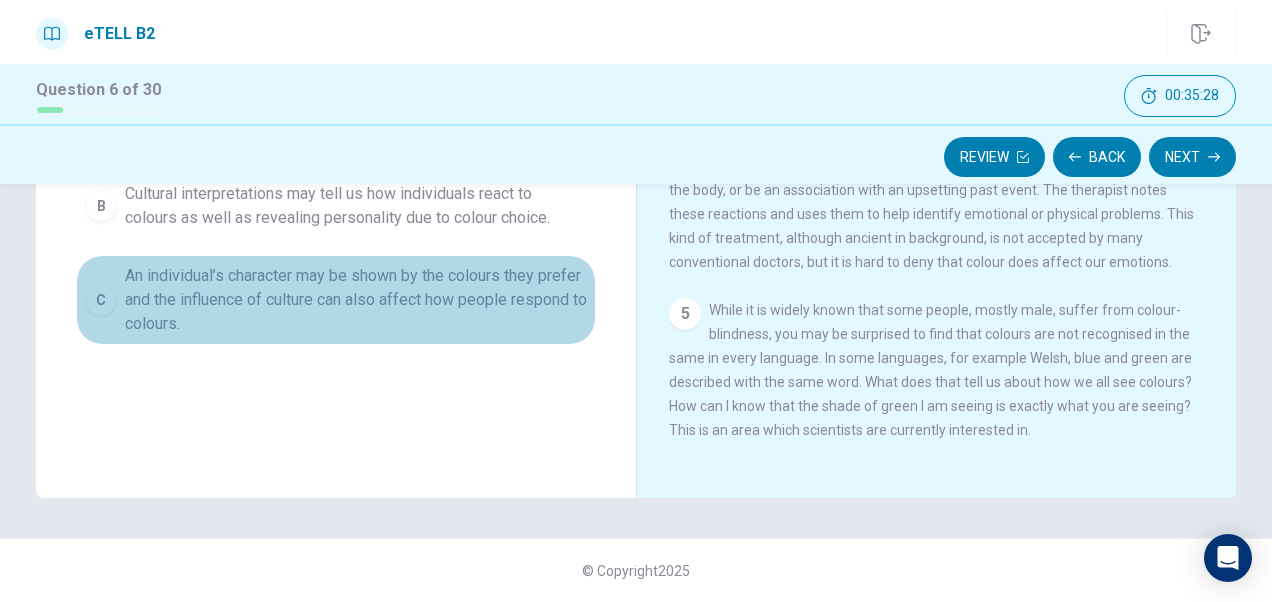 click on "An individual’s character may be shown by the colours they prefer and the influence of culture can also affect how people respond to colours." at bounding box center (356, 300) 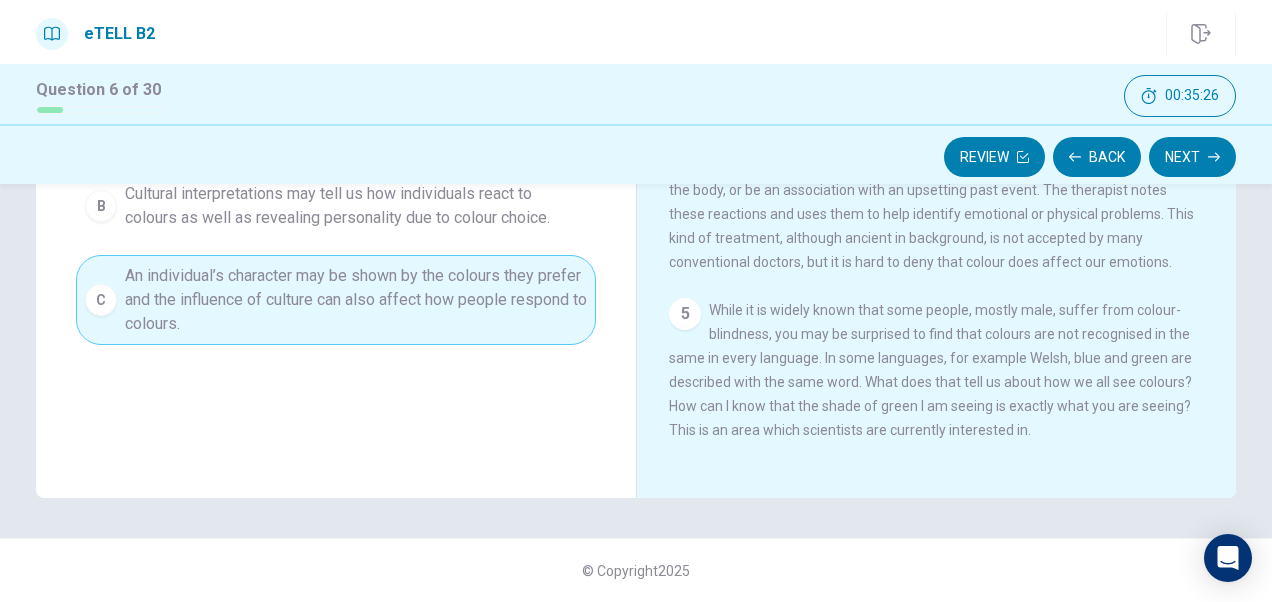 click on "Next" at bounding box center [1192, 157] 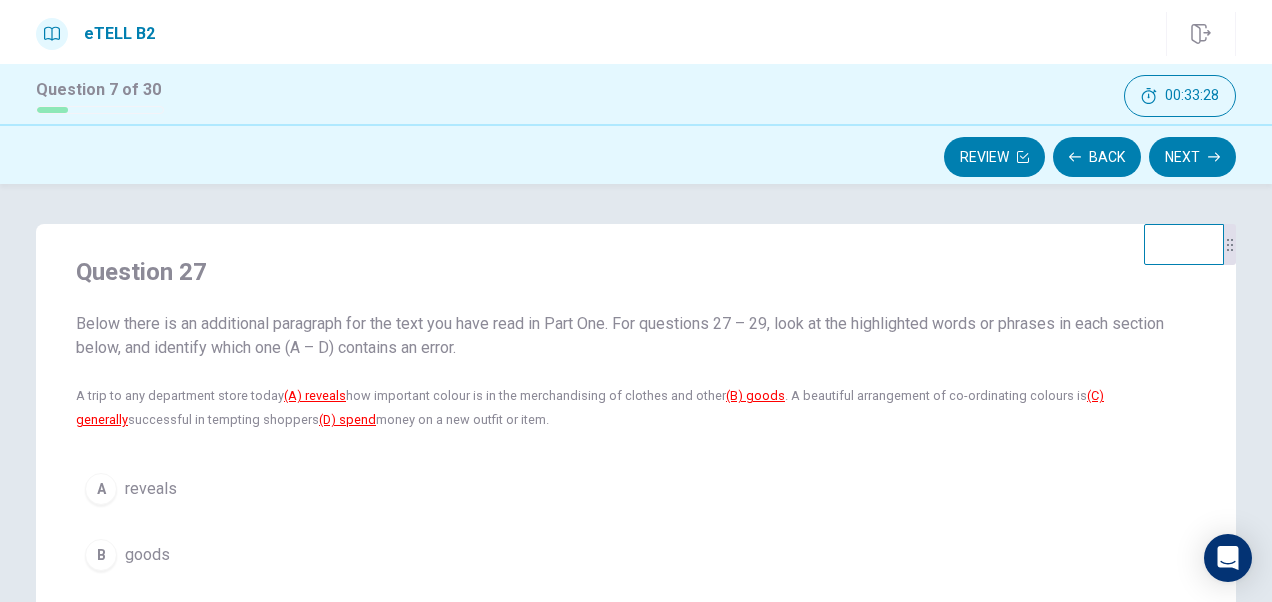 scroll, scrollTop: 200, scrollLeft: 0, axis: vertical 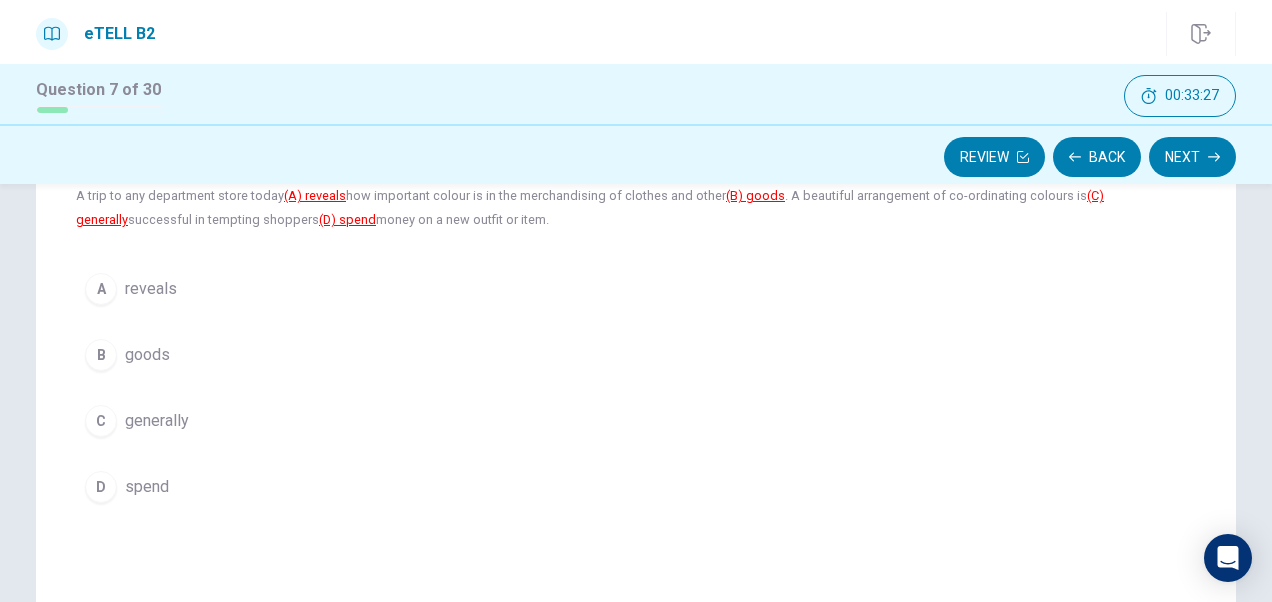 click on "D spend" at bounding box center (636, 487) 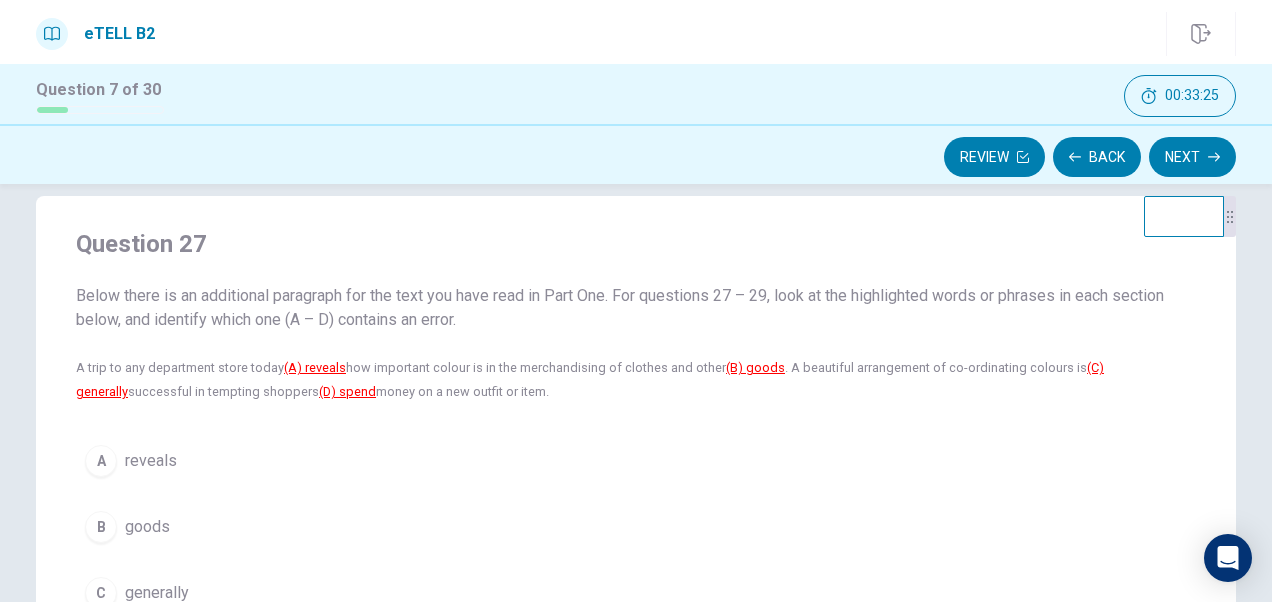 scroll, scrollTop: 0, scrollLeft: 0, axis: both 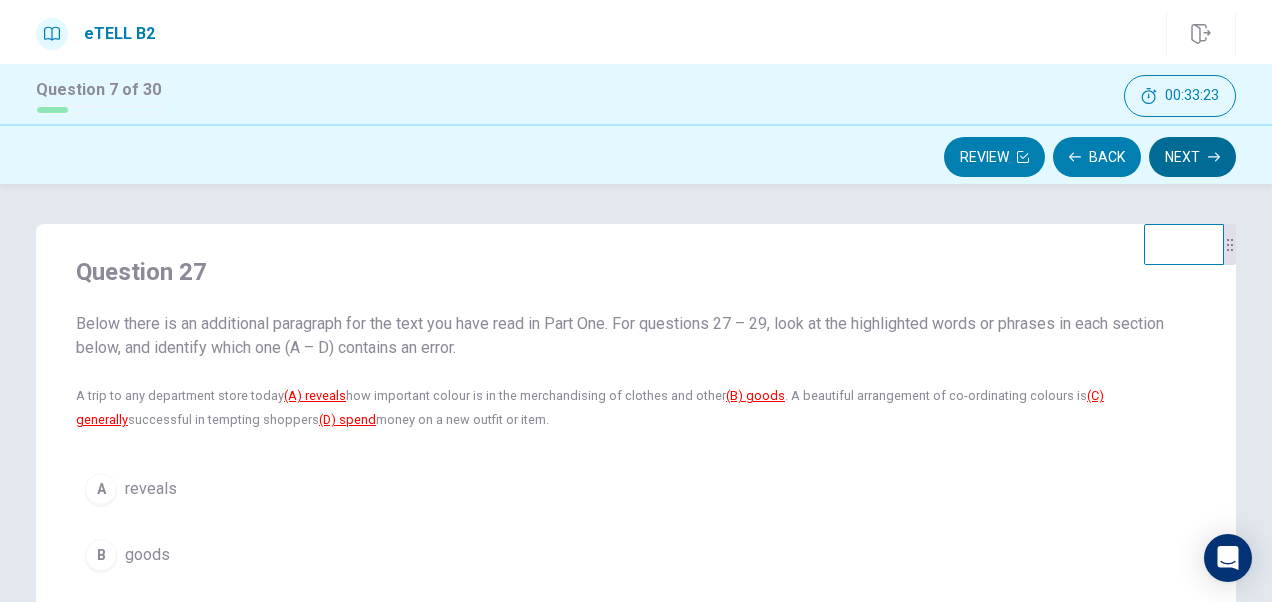 click on "Next" at bounding box center (1192, 157) 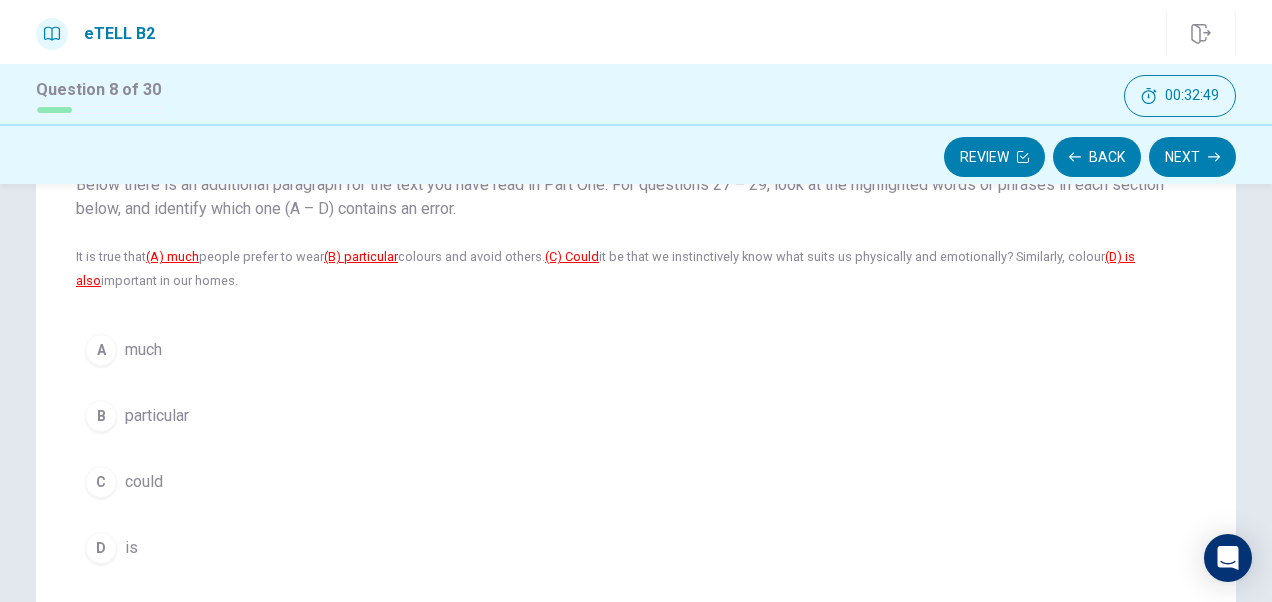 scroll, scrollTop: 200, scrollLeft: 0, axis: vertical 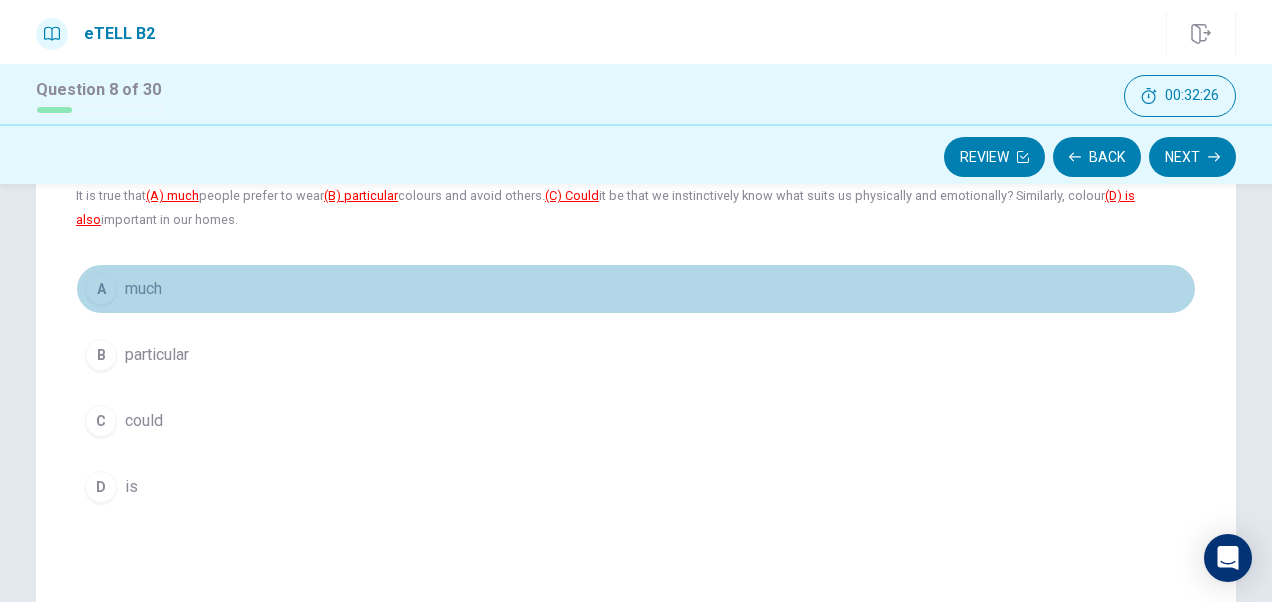 click on "A much" at bounding box center (636, 289) 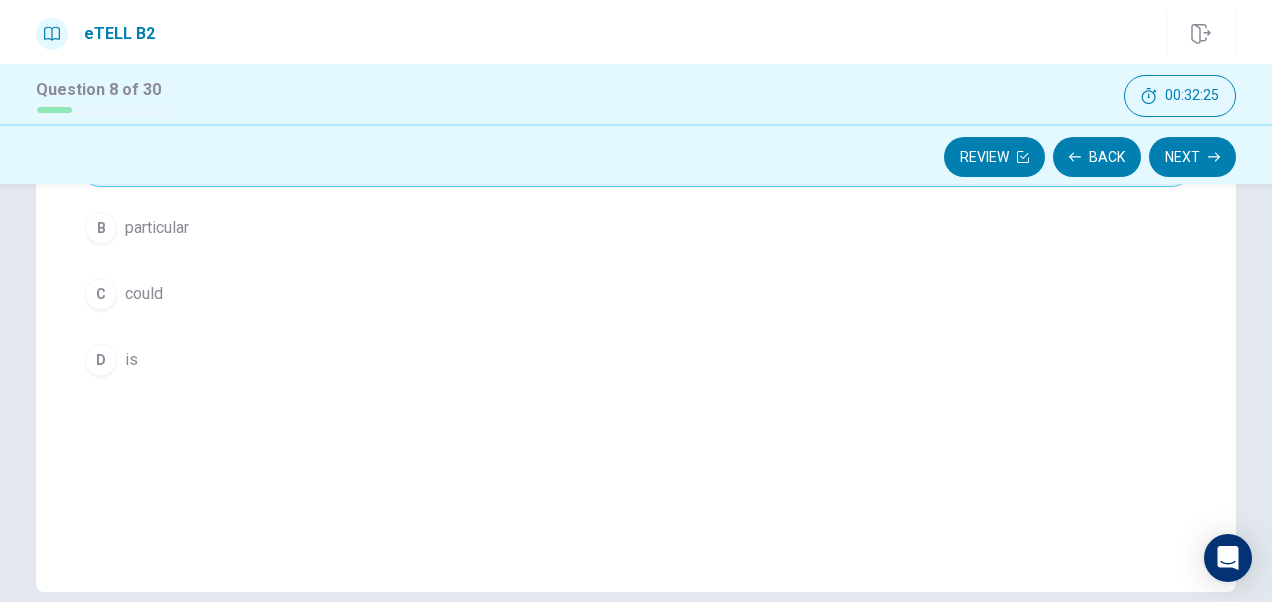 scroll, scrollTop: 421, scrollLeft: 0, axis: vertical 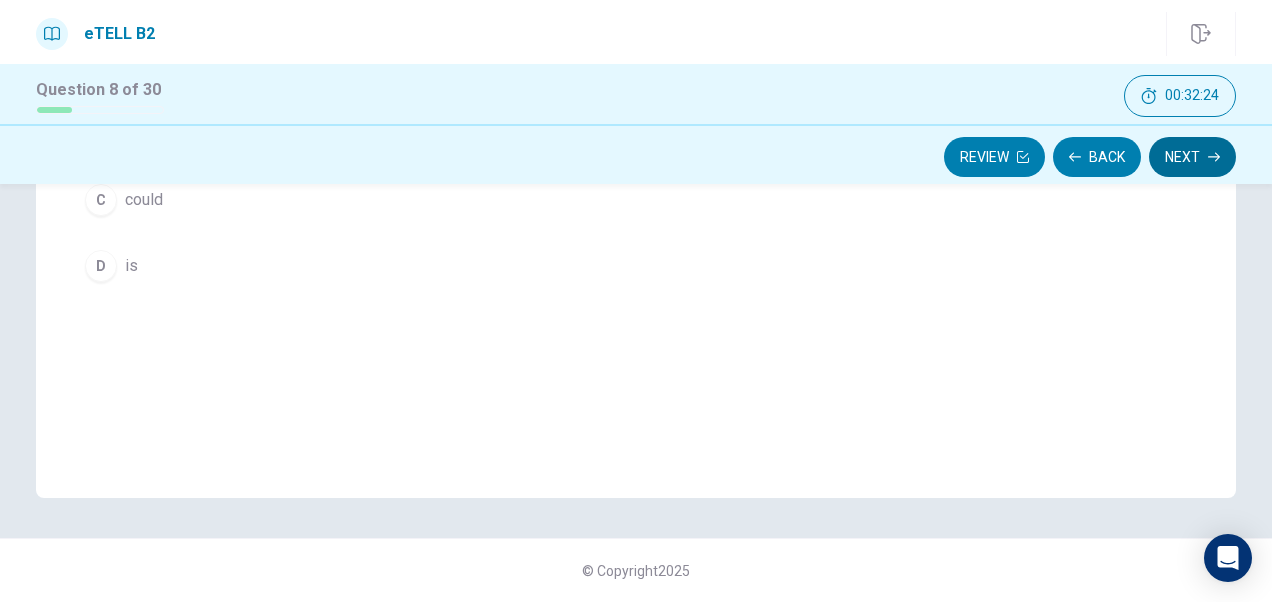 click on "Next" at bounding box center (1192, 157) 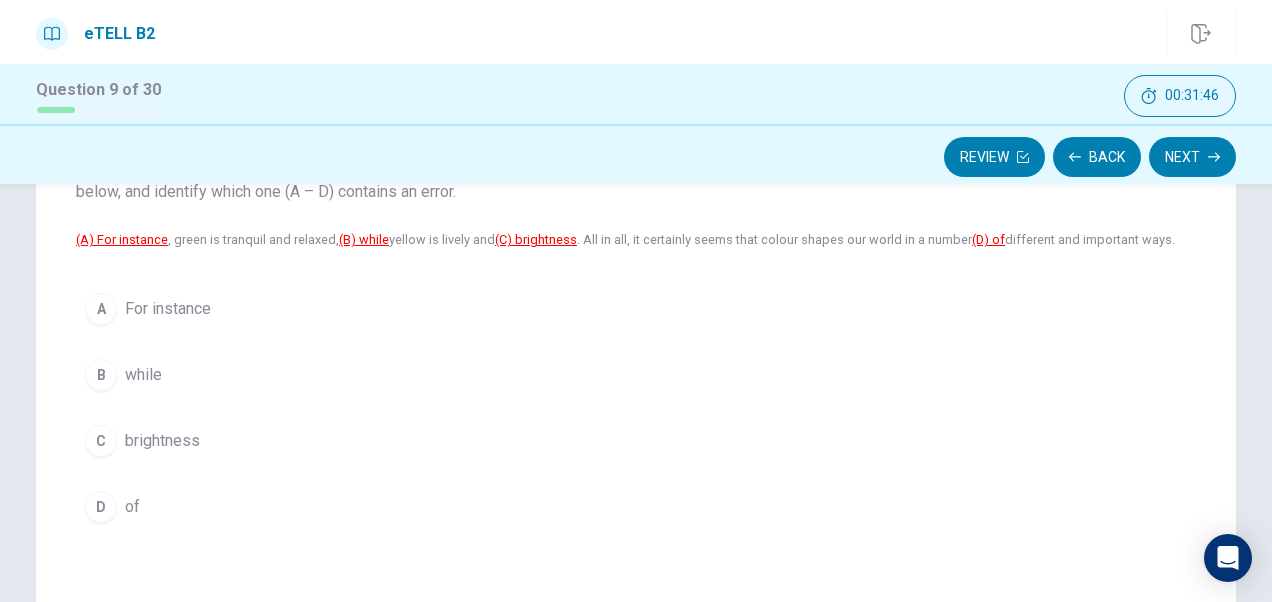 scroll, scrollTop: 300, scrollLeft: 0, axis: vertical 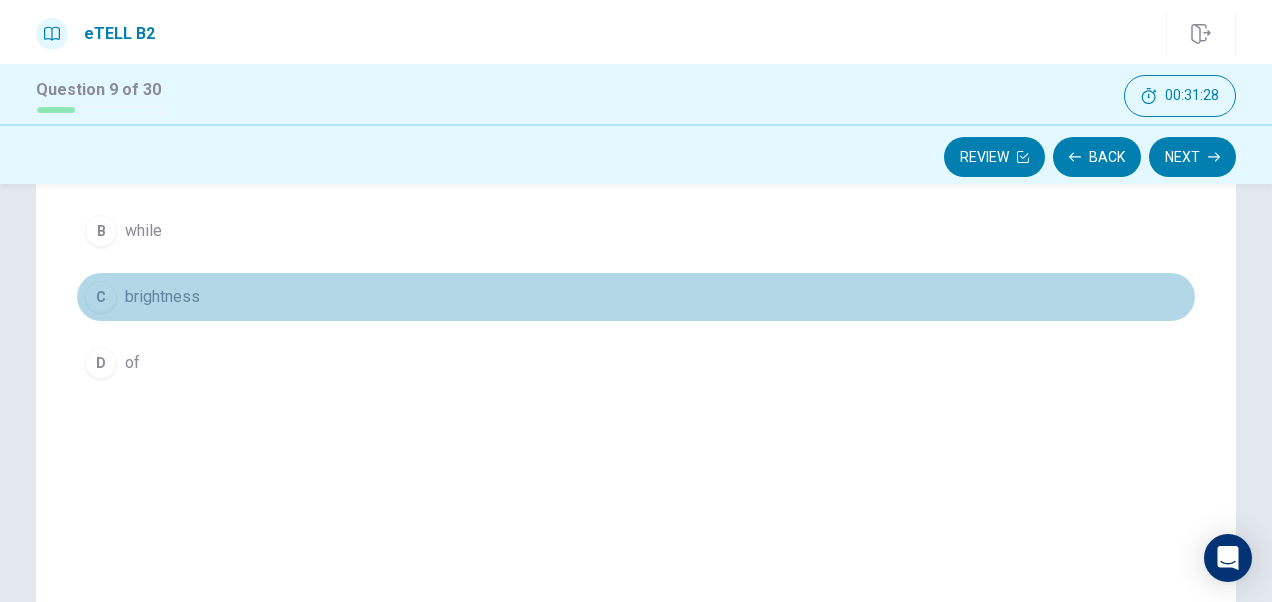 click on "C brightness" at bounding box center (636, 297) 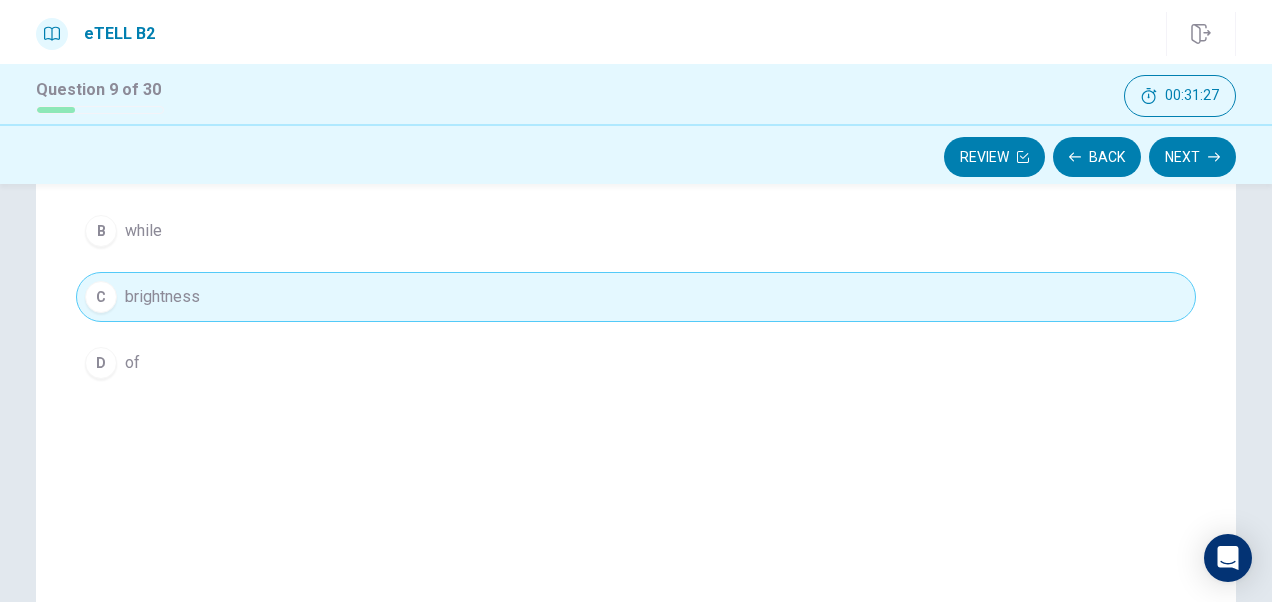 click on "Next" at bounding box center [1192, 157] 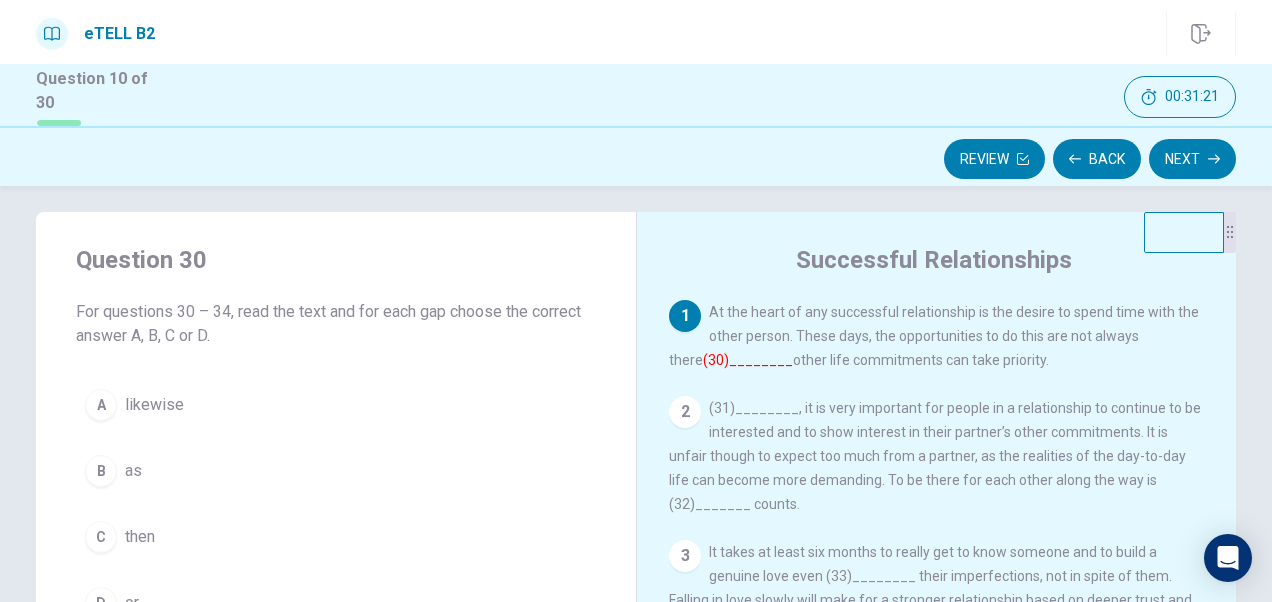 scroll, scrollTop: 0, scrollLeft: 0, axis: both 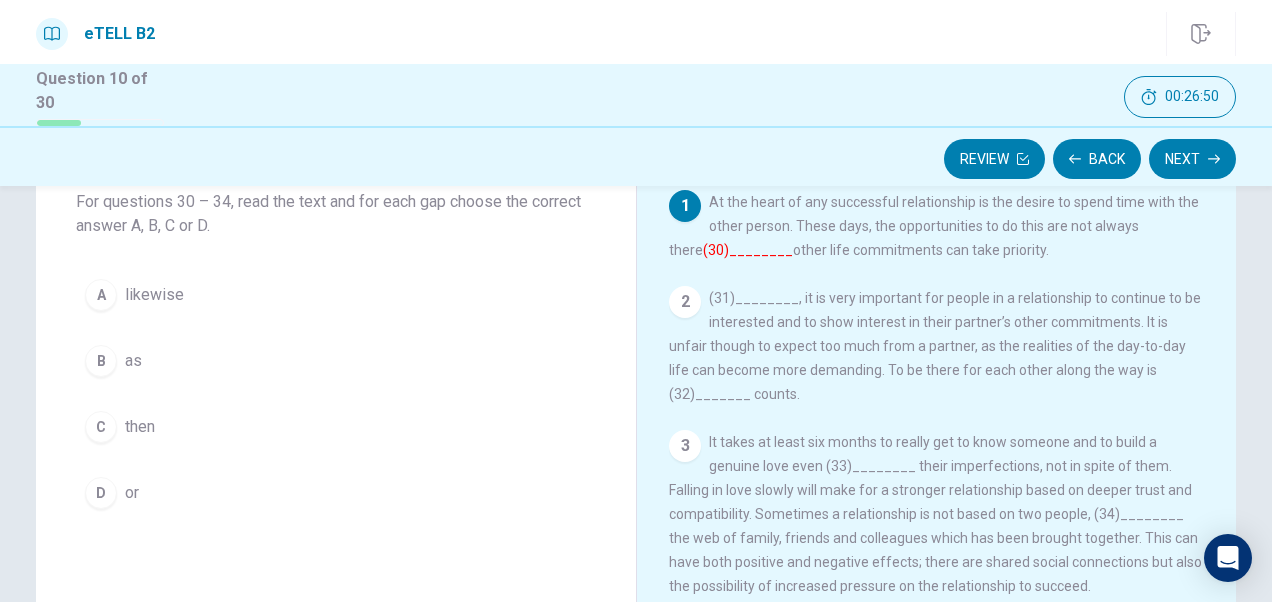 click on "D or" at bounding box center (336, 493) 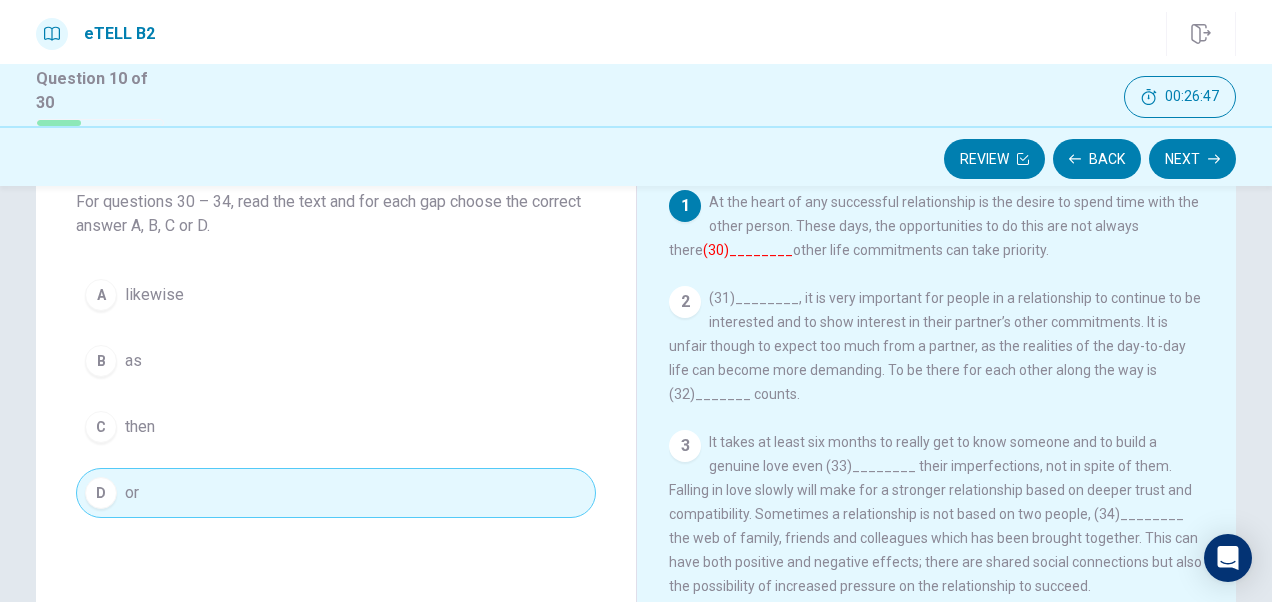 click on "(31)________, it is very important for people in a relationship to continue to be interested and to show interest in their partner’s other commitments. It is unfair though to expect too much from a partner, as the realities of the day-to-day life can become more demanding. To be there for each other along the way is (32)_______ counts." at bounding box center [935, 346] 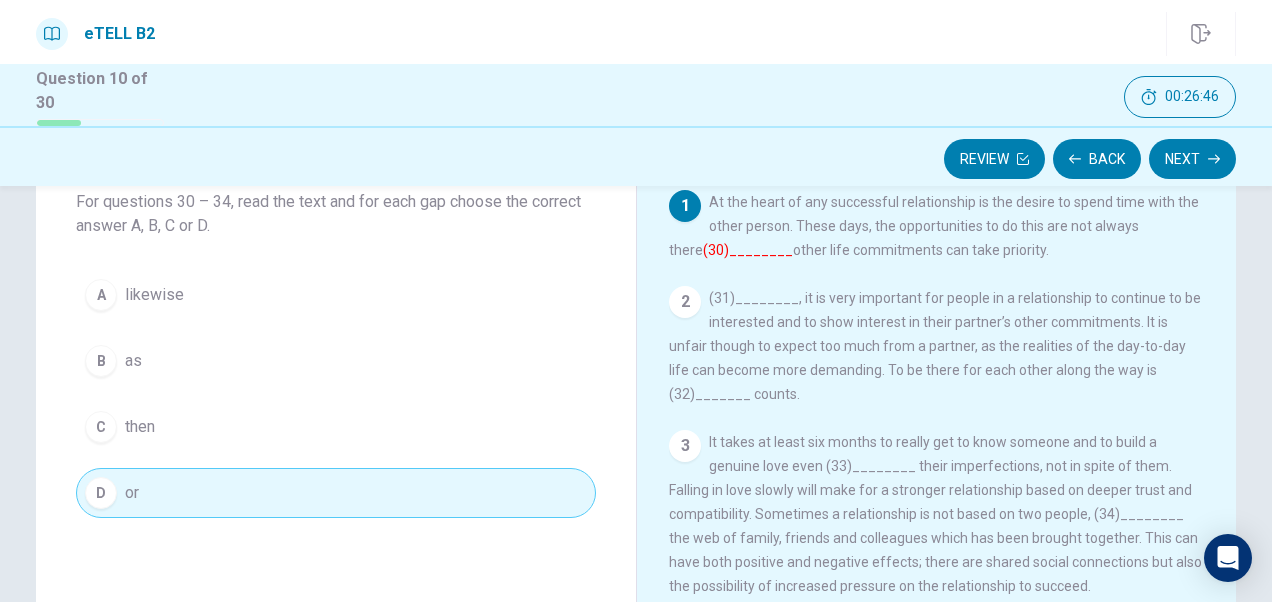 click on "(30)________" at bounding box center [748, 250] 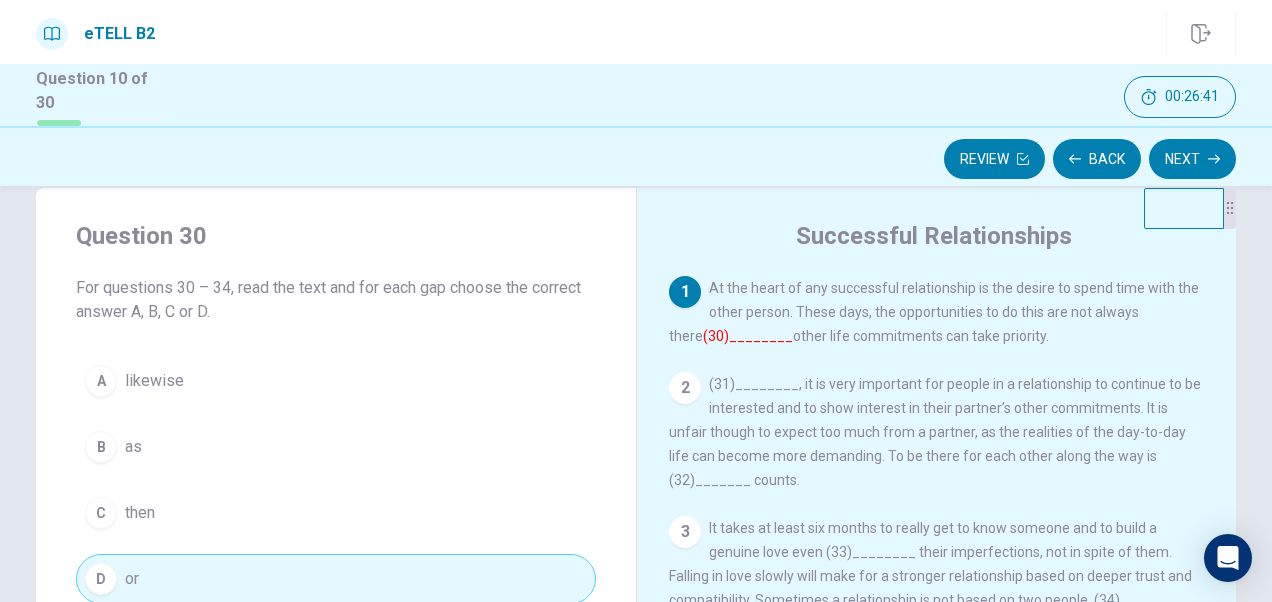 scroll, scrollTop: 21, scrollLeft: 0, axis: vertical 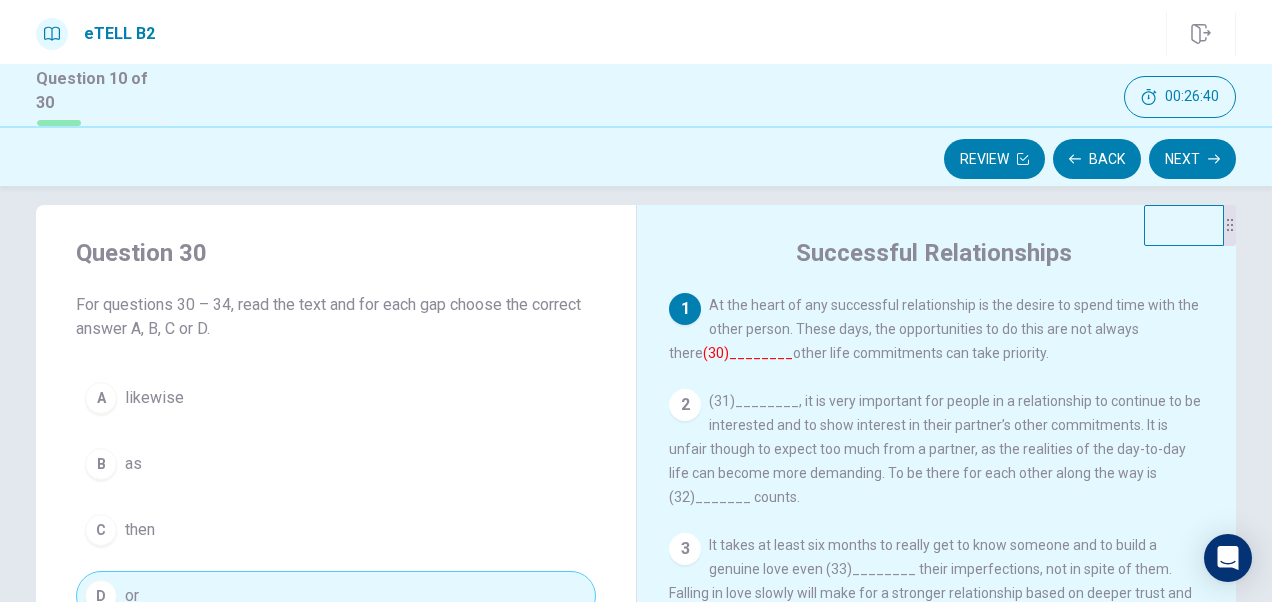 click on "(31)________, it is very important for people in a relationship to continue to be interested and to show interest in their partner’s other commitments. It is unfair though to expect too much from a partner, as the realities of the day-to-day life can become more demanding. To be there for each other along the way is (32)_______ counts." at bounding box center (935, 449) 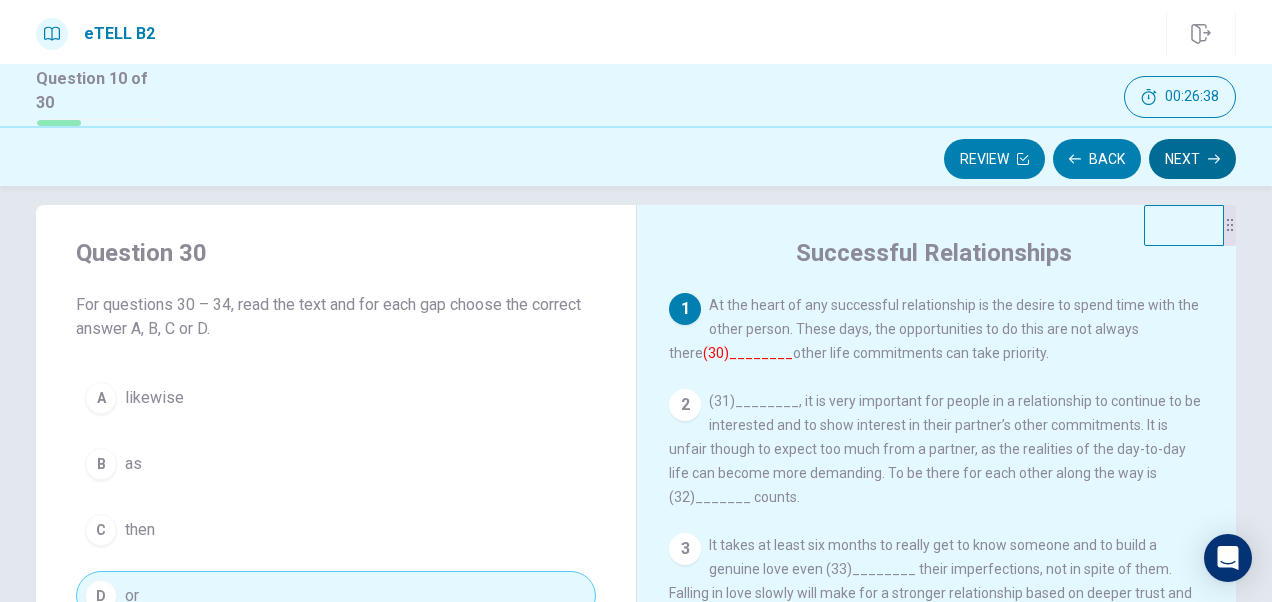 click on "Next" at bounding box center (1192, 159) 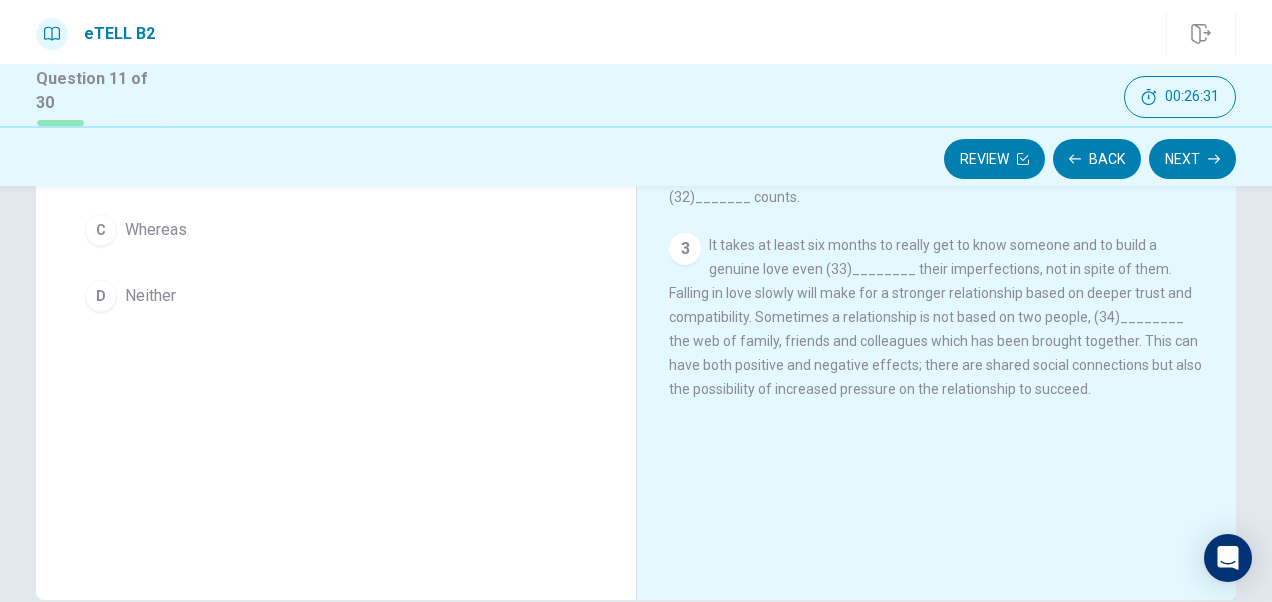 scroll, scrollTop: 0, scrollLeft: 0, axis: both 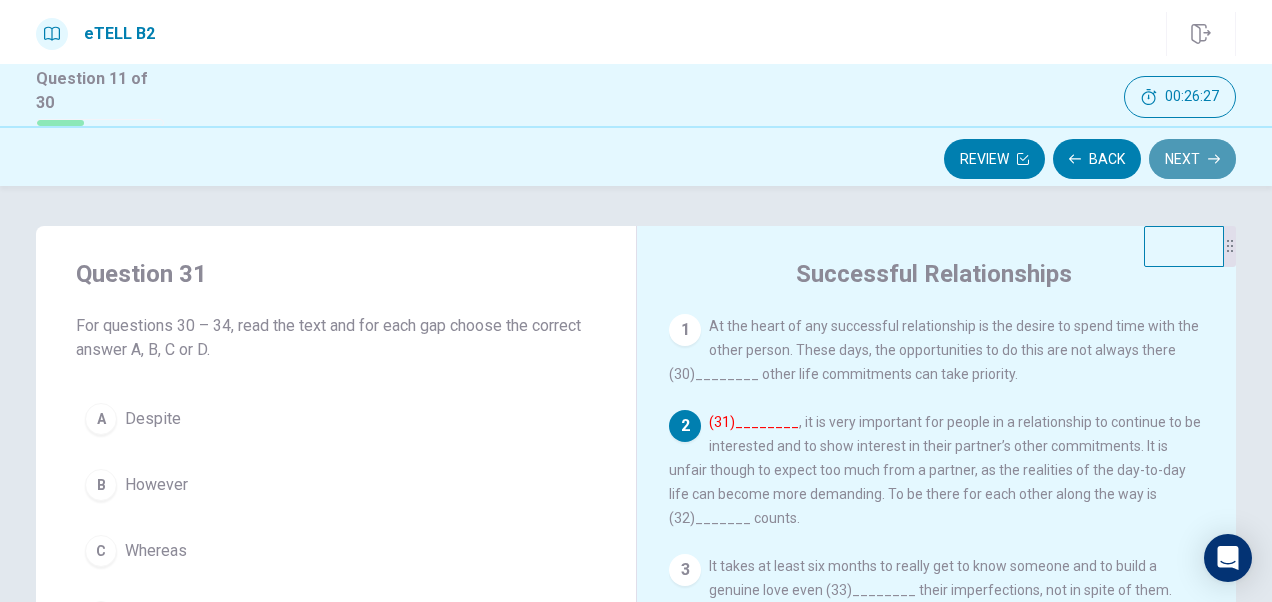 click on "Next" at bounding box center [1192, 159] 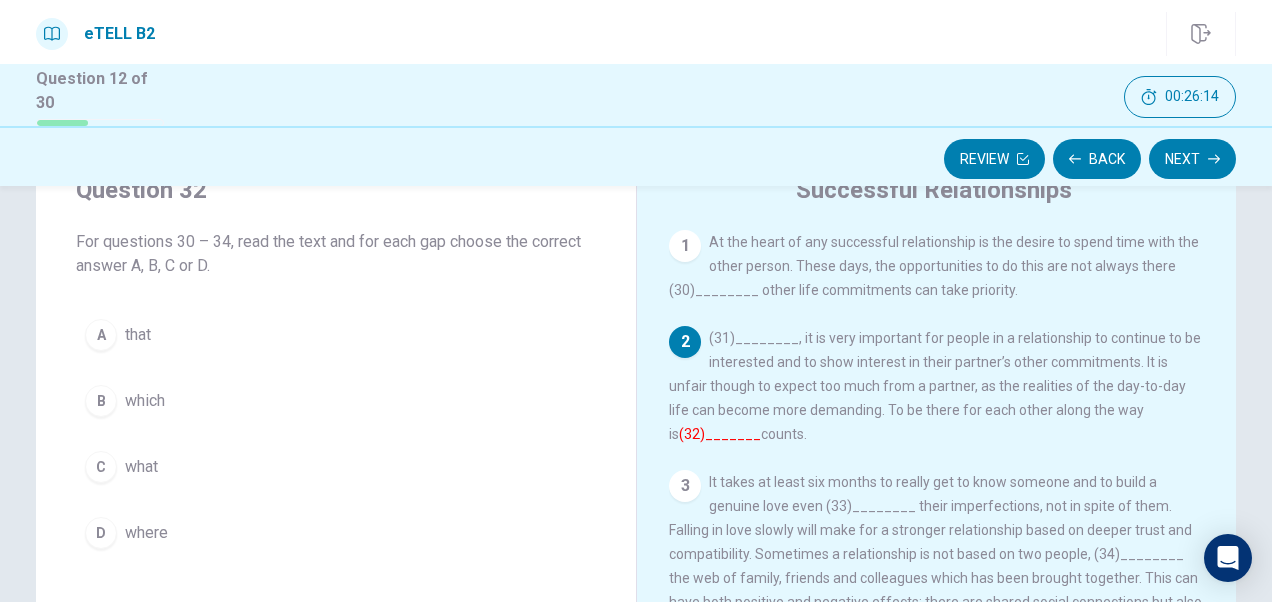 scroll, scrollTop: 100, scrollLeft: 0, axis: vertical 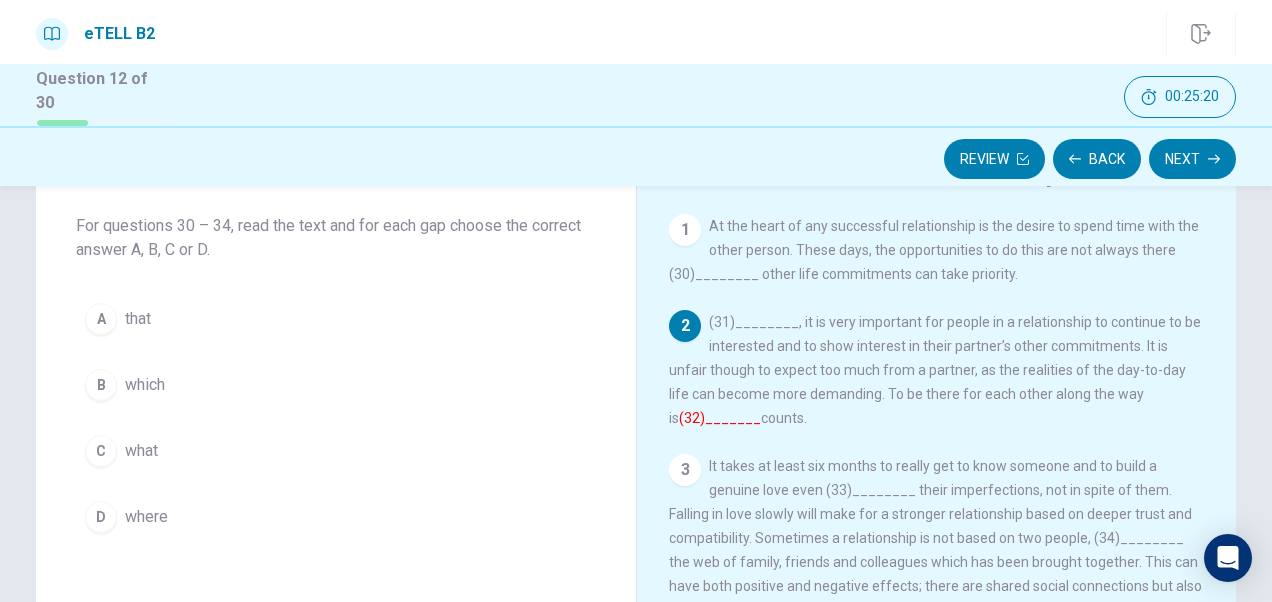 click on "(31)________, it is very important for people in a relationship to continue to be interested and to show interest in their partner’s other commitments. It is unfair though to expect too much from a partner, as the realities of the day-to-day life can become more demanding. To be there for each other along the way is (32)_______ counts." at bounding box center [935, 370] 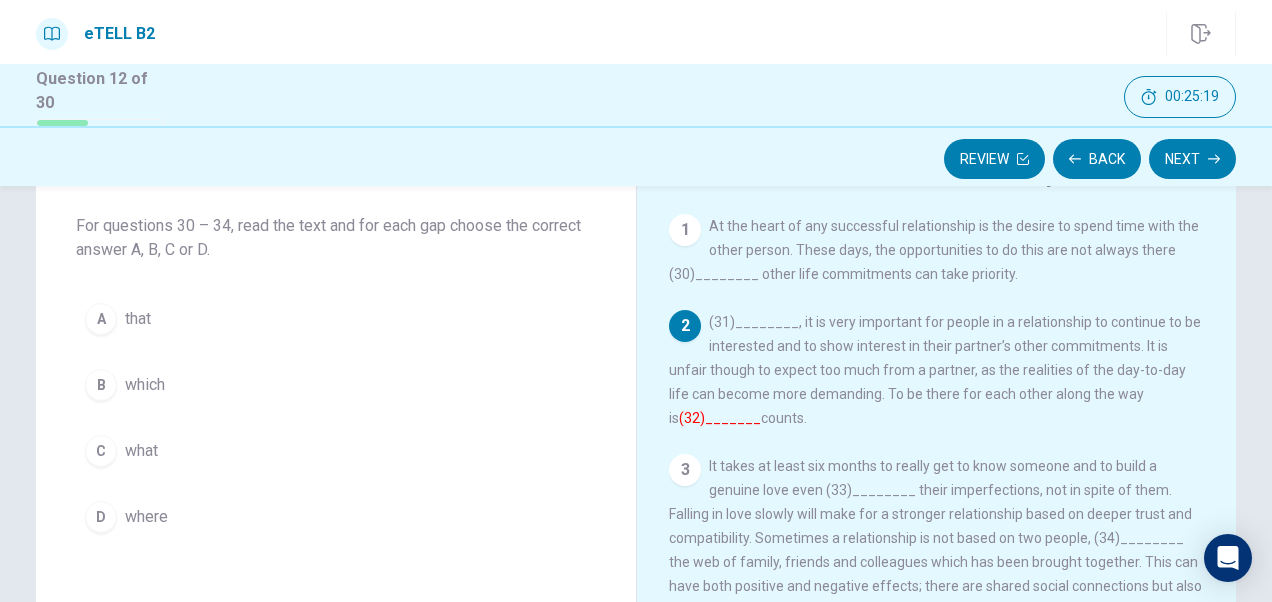 click on "(31)________, it is very important for people in a relationship to continue to be interested and to show interest in their partner’s other commitments. It is unfair though to expect too much from a partner, as the realities of the day-to-day life can become more demanding. To be there for each other along the way is (32)_______ counts." at bounding box center (935, 370) 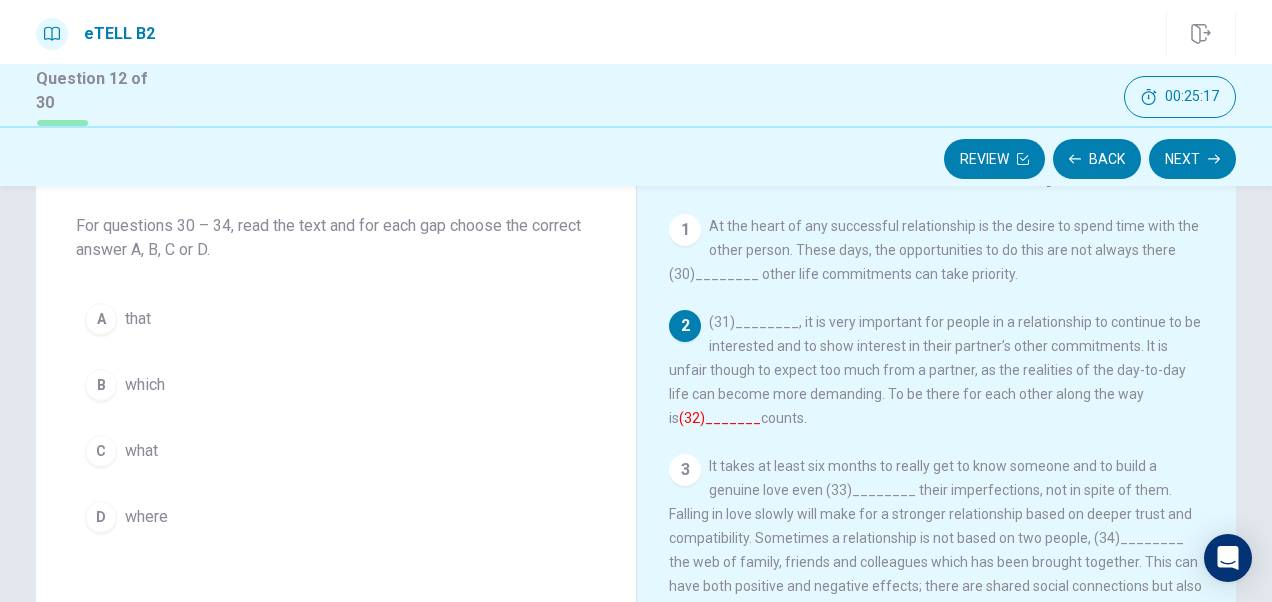 click on "(31)________, it is very important for people in a relationship to continue to be interested and to show interest in their partner’s other commitments. It is unfair though to expect too much from a partner, as the realities of the day-to-day life can become more demanding. To be there for each other along the way is (32)_______ counts." at bounding box center (935, 370) 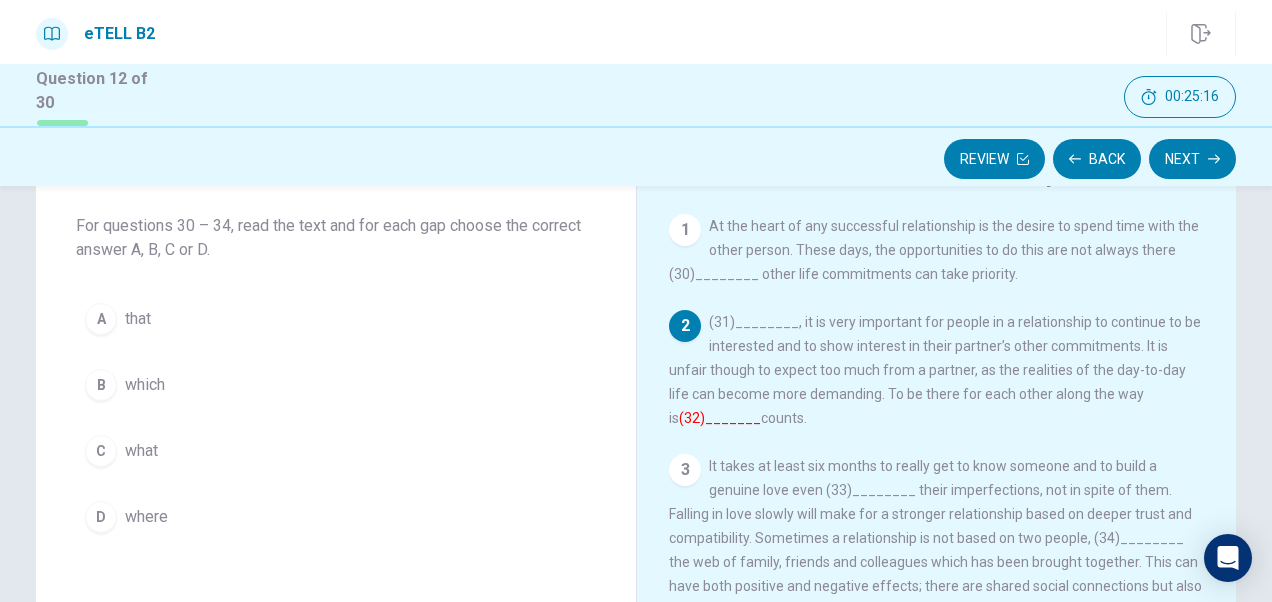 click on "1 At the heart of any successful relationship is the desire to spend time with the other person. These days, the opportunities to do this are not always there (30)________ other life commitments can take priority. 2 (31)________, it is very important for people in a relationship to continue to be interested and to show interest in their partner’s other commitments. It is unfair though to expect too much from a partner, as the realities of the day-to-day life can become more demanding. To be there for each other along the way is  (32)_______  counts. 3" at bounding box center (950, 430) 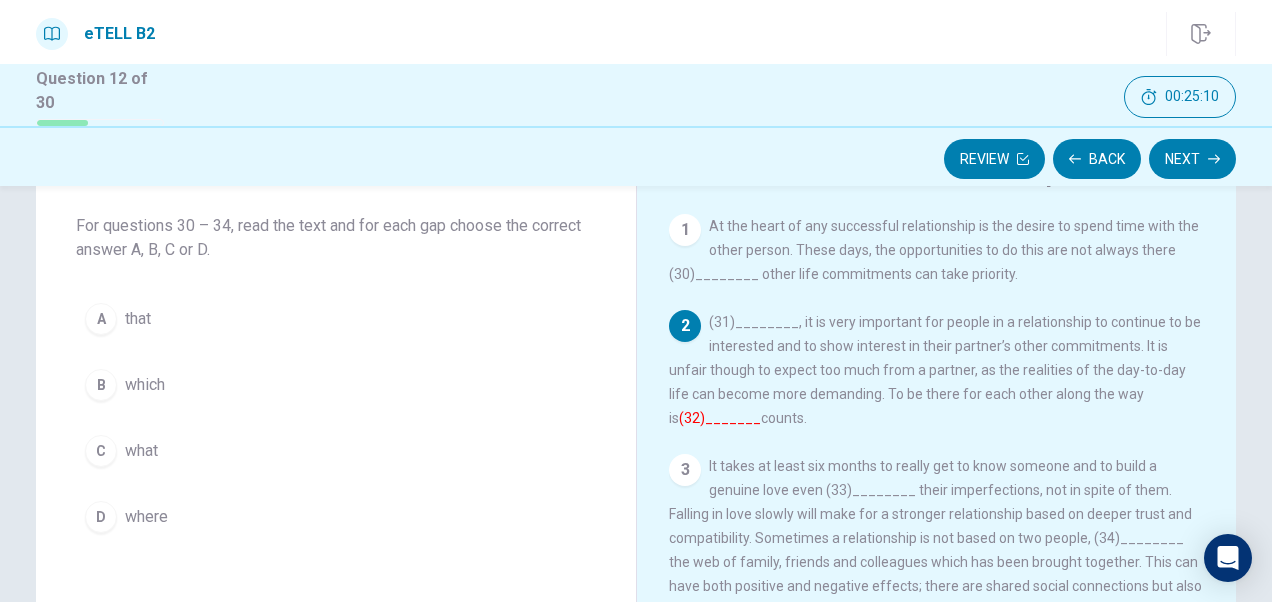 click on "what" at bounding box center (141, 451) 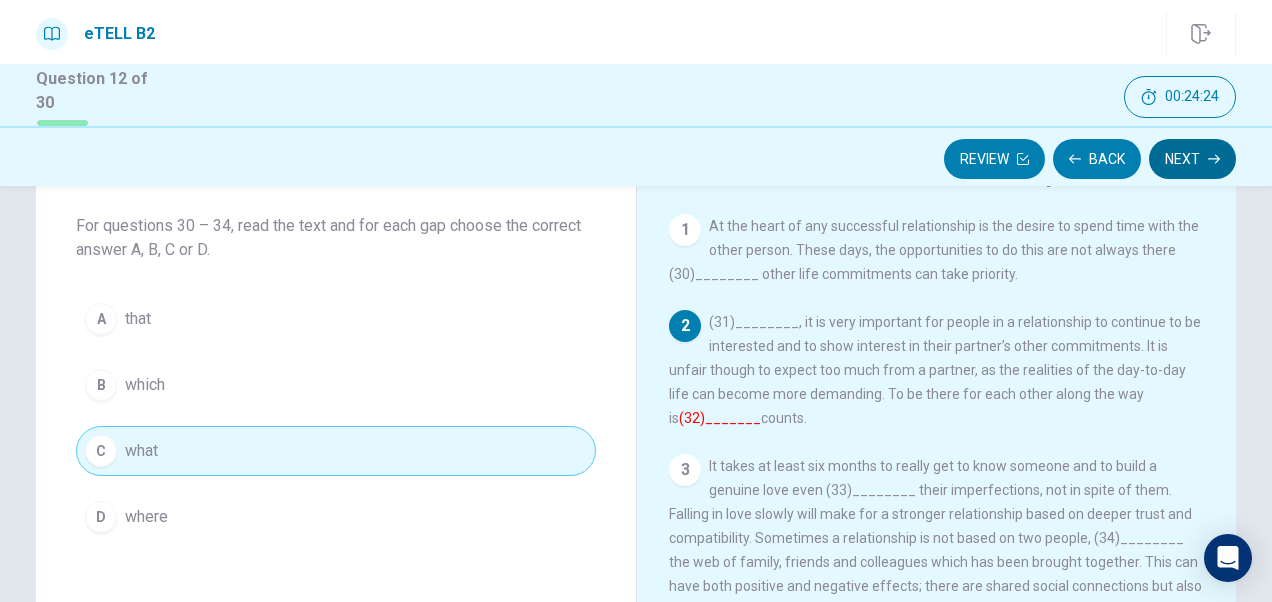 click on "Next" at bounding box center (1192, 159) 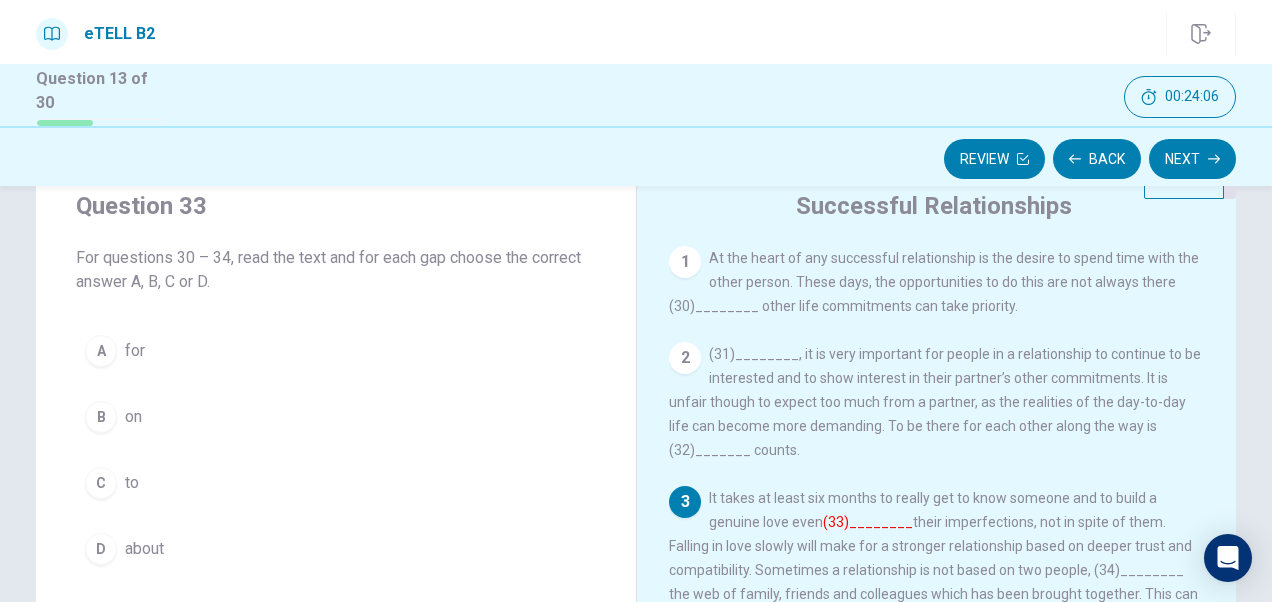 scroll, scrollTop: 100, scrollLeft: 0, axis: vertical 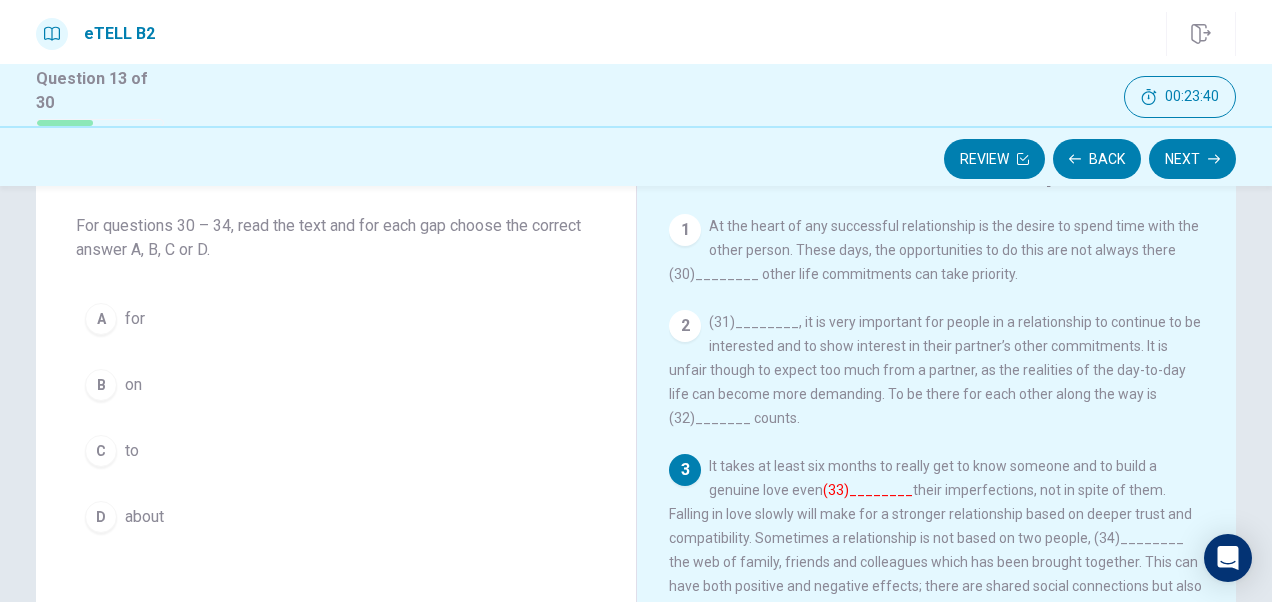 click on "A for B on C to D about" at bounding box center [336, 418] 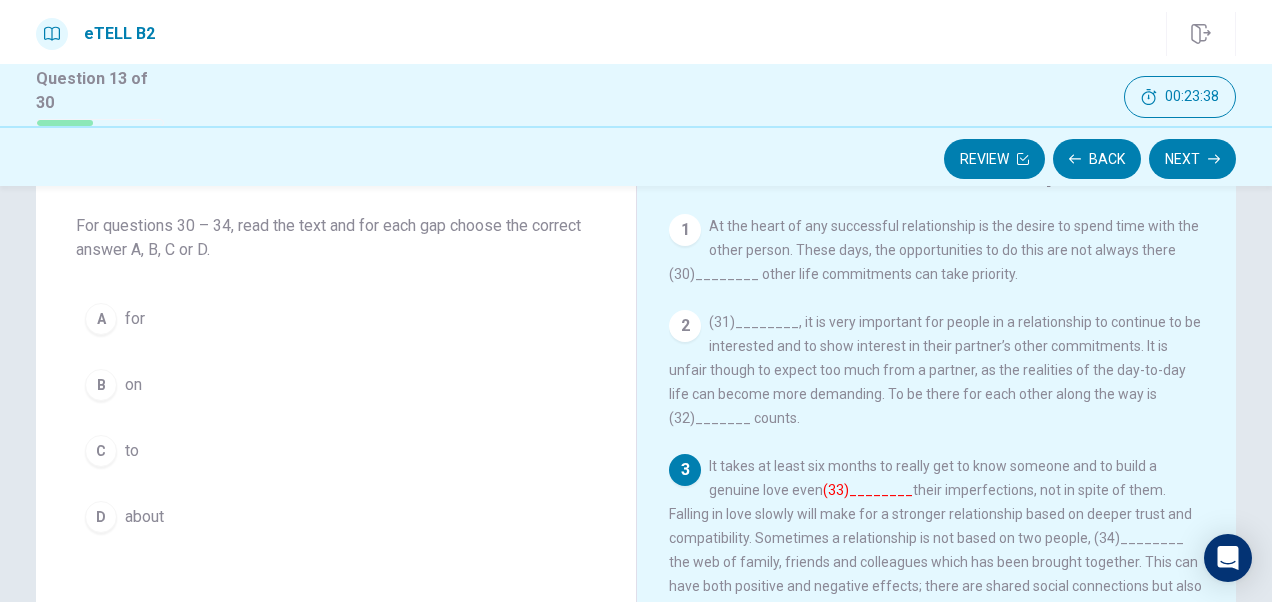 click on "A for" at bounding box center (336, 319) 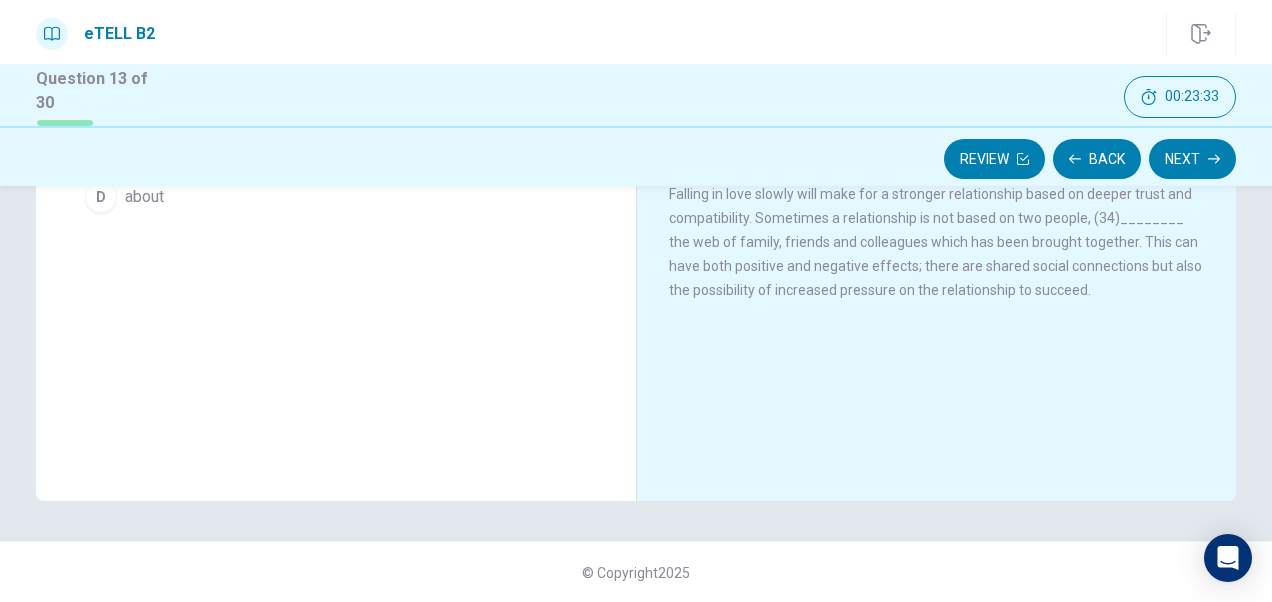 scroll, scrollTop: 421, scrollLeft: 0, axis: vertical 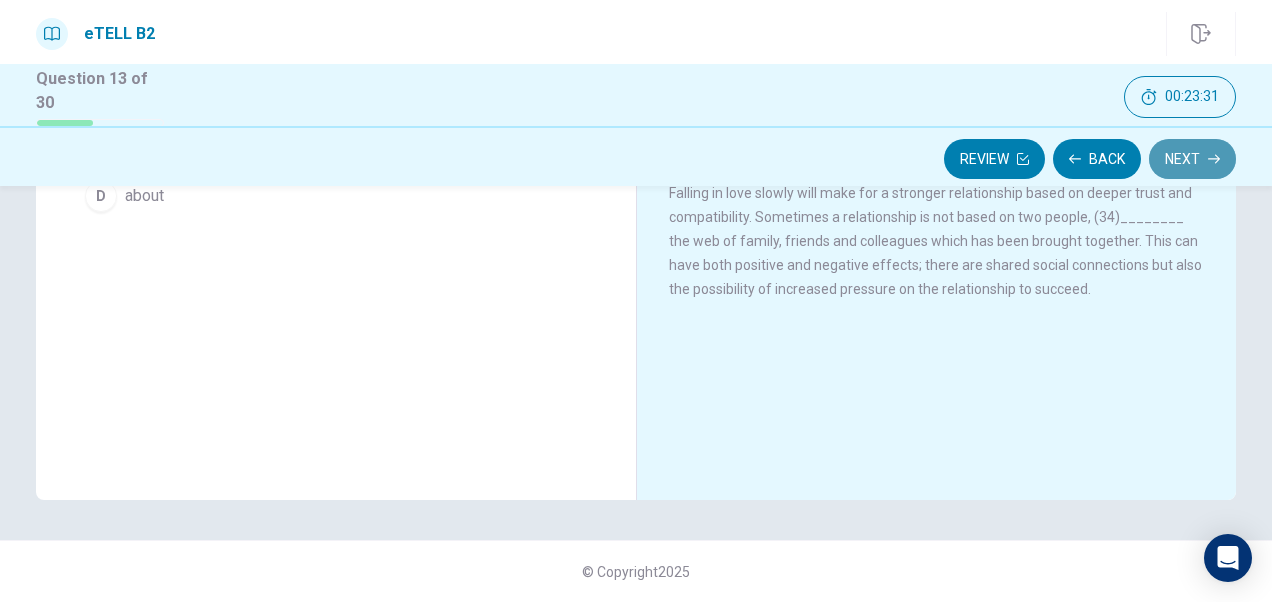 click on "Next" at bounding box center (1192, 159) 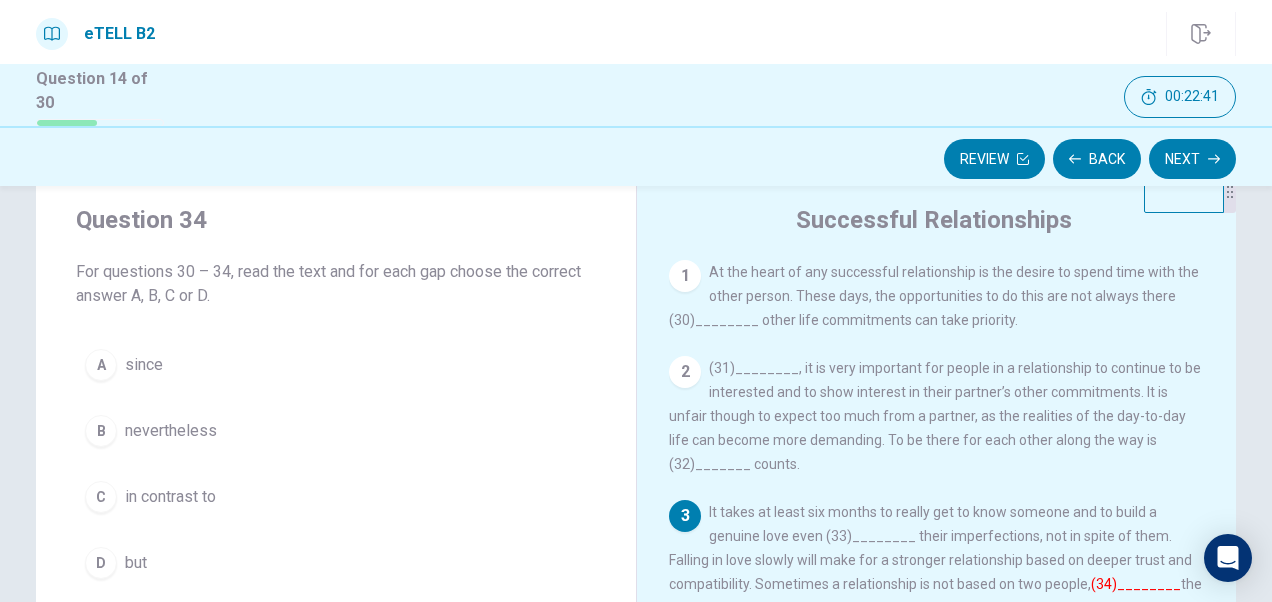 scroll, scrollTop: 100, scrollLeft: 0, axis: vertical 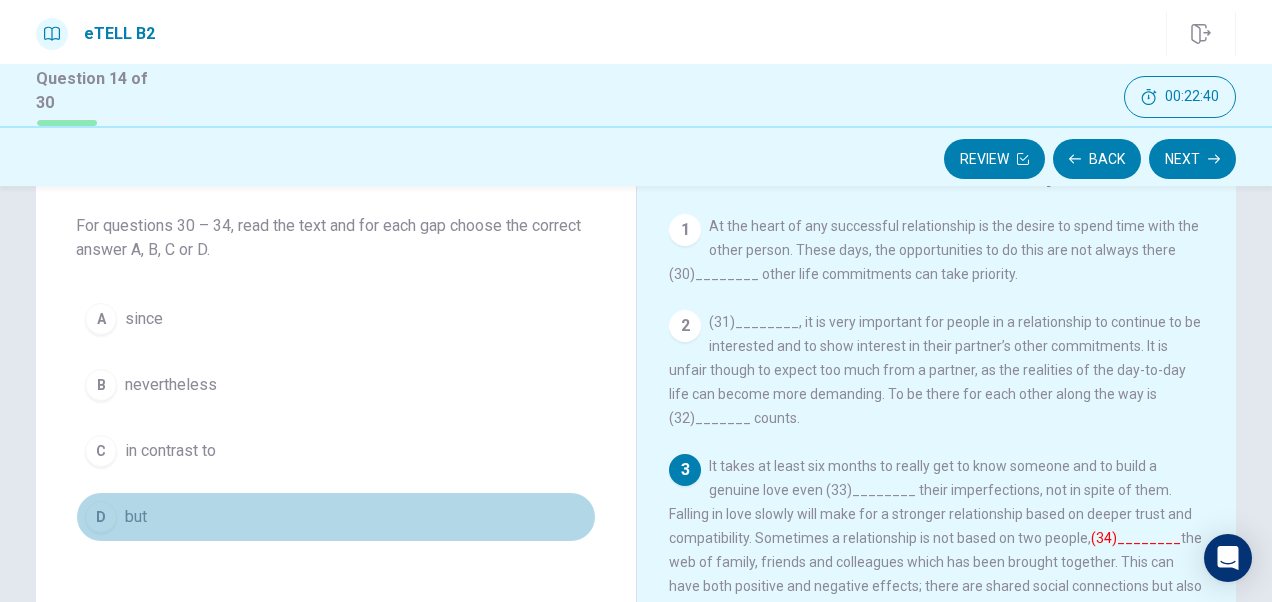click on "D but" at bounding box center [336, 517] 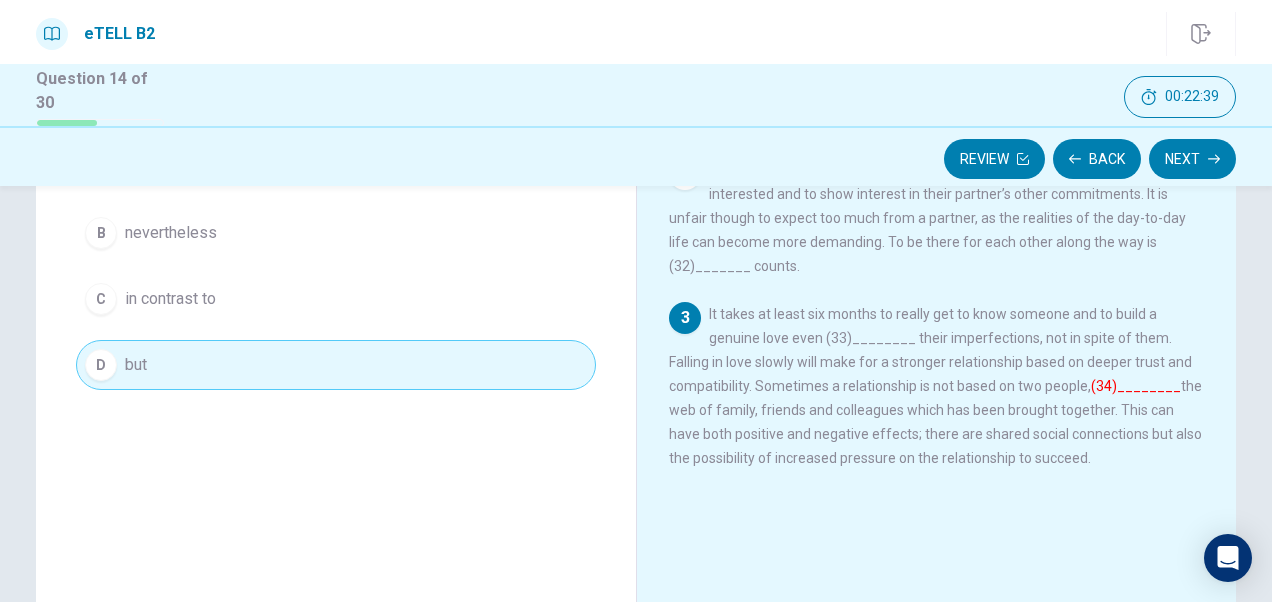 scroll, scrollTop: 421, scrollLeft: 0, axis: vertical 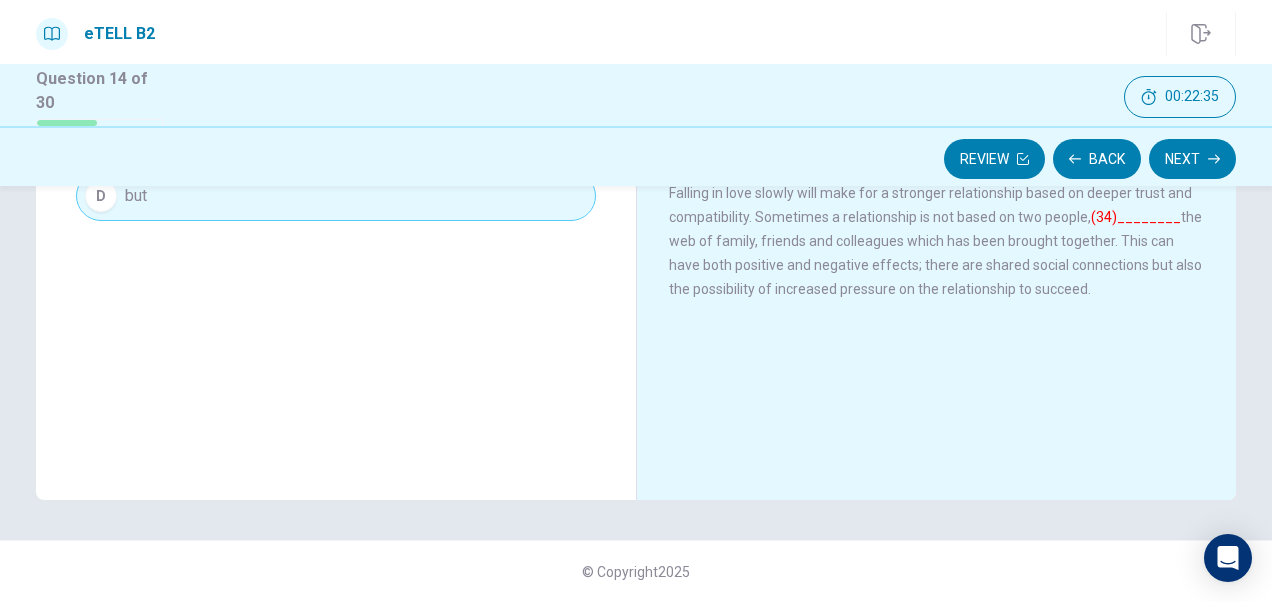 drag, startPoint x: 593, startPoint y: 358, endPoint x: 522, endPoint y: 335, distance: 74.63243 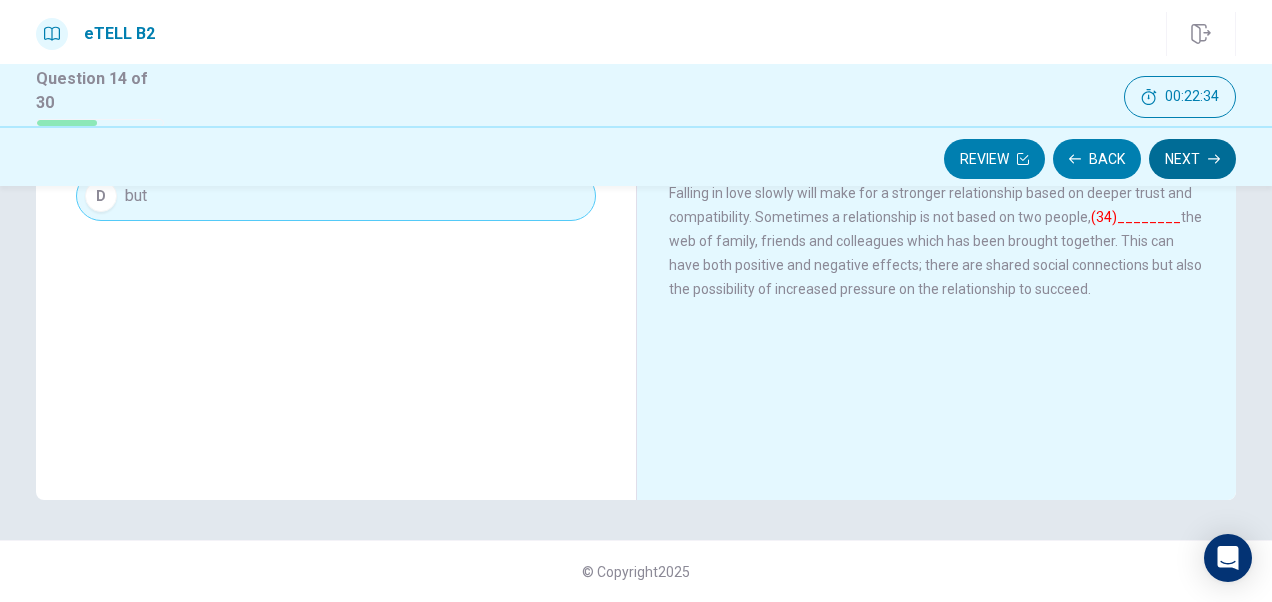 click on "Next" at bounding box center [1192, 159] 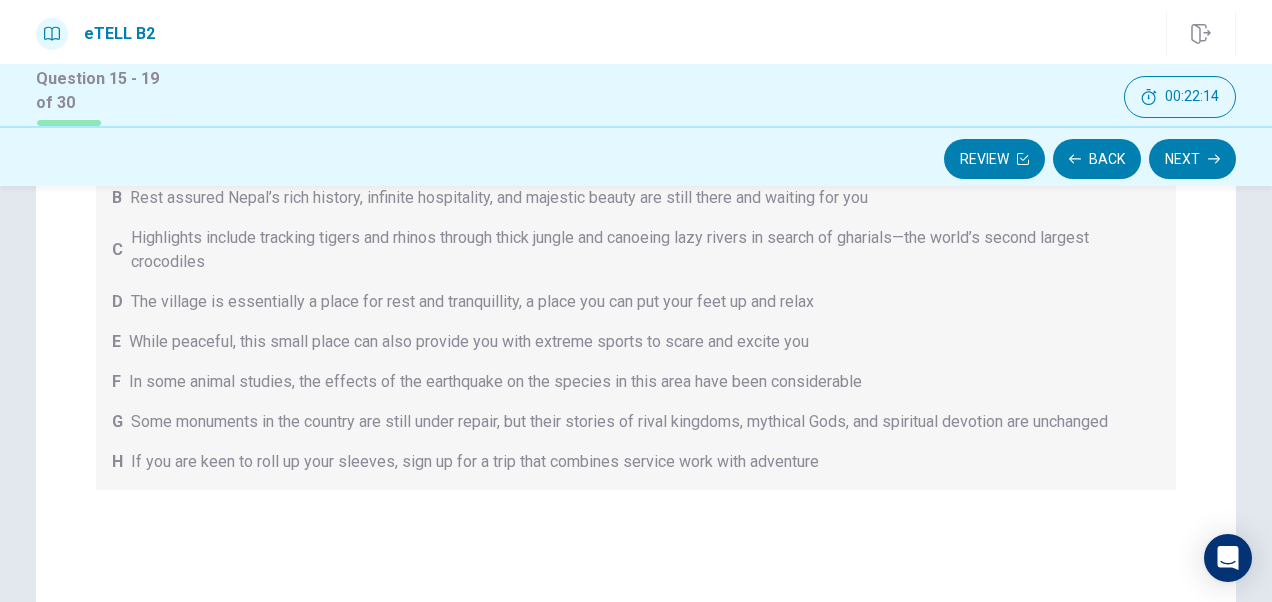 scroll, scrollTop: 421, scrollLeft: 0, axis: vertical 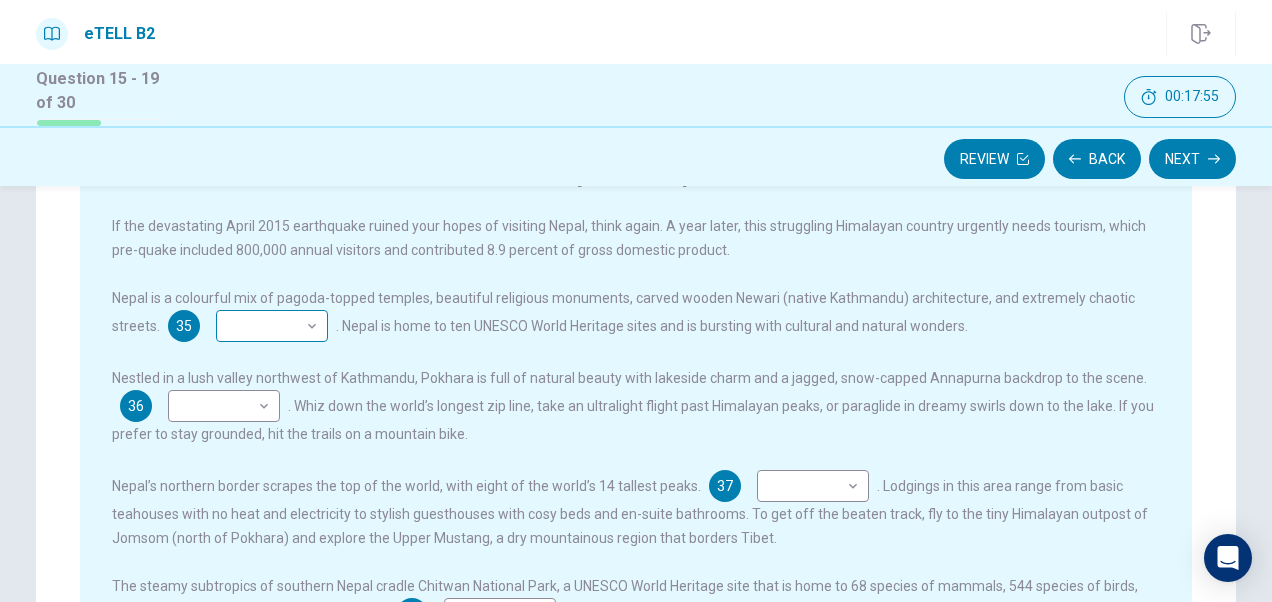 click on "This site uses cookies, as explained in our  Privacy Policy . If you agree to the use of cookies, please click the Accept button and continue to browse our site.   Privacy Policy Accept   eTELL B2 Part Three Review Back Next 00:17:55 Question 15 - 19 of 30 00:17:55 Review Back Next Questions 35 - 39 You are going to read a passage in which some sentences have been  removed. For questions 35 – 39, insert the correct sentence (A – H) into the  appropriate gap. There are THREE sentences which you do not need. A You could step out in amazement for weeks in the Everest region or along the Annapurna Circuit, popular mountain walking areas that are open after the earthquake B Rest assured Nepal’s rich history, infinite hospitality, and majestic beauty are still there and waiting for you C Highlights include tracking tigers and rhinos through thick jungle and canoeing lazy rivers in search of gharials—the world’s second largest crocodiles D E F G H Why Visit Nepal? 35 ​ ​ 36 ​ ​ 37 ​ ​ 38 ​" at bounding box center (636, 301) 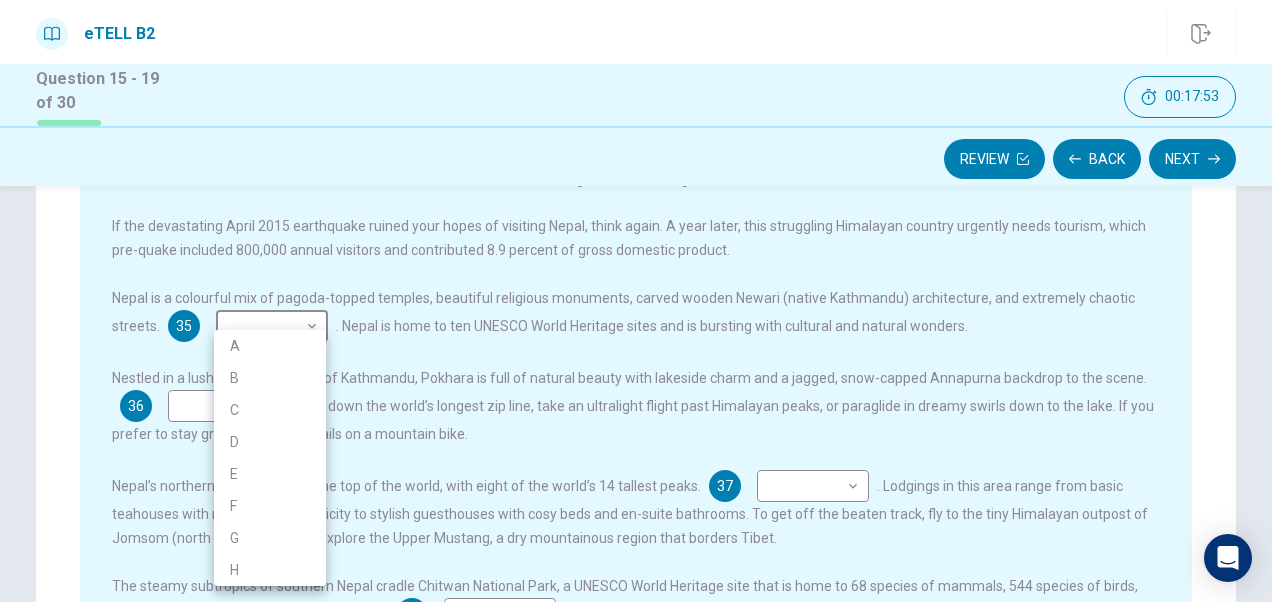 click on "B" at bounding box center [270, 378] 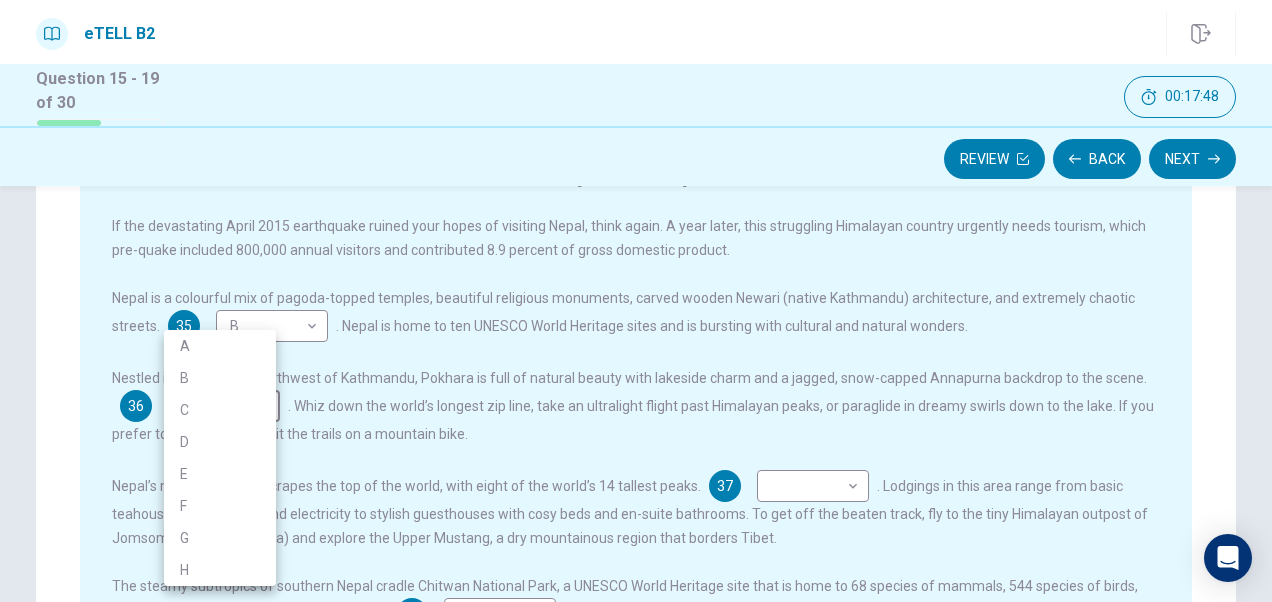 drag, startPoint x: 244, startPoint y: 392, endPoint x: 254, endPoint y: 412, distance: 22.36068 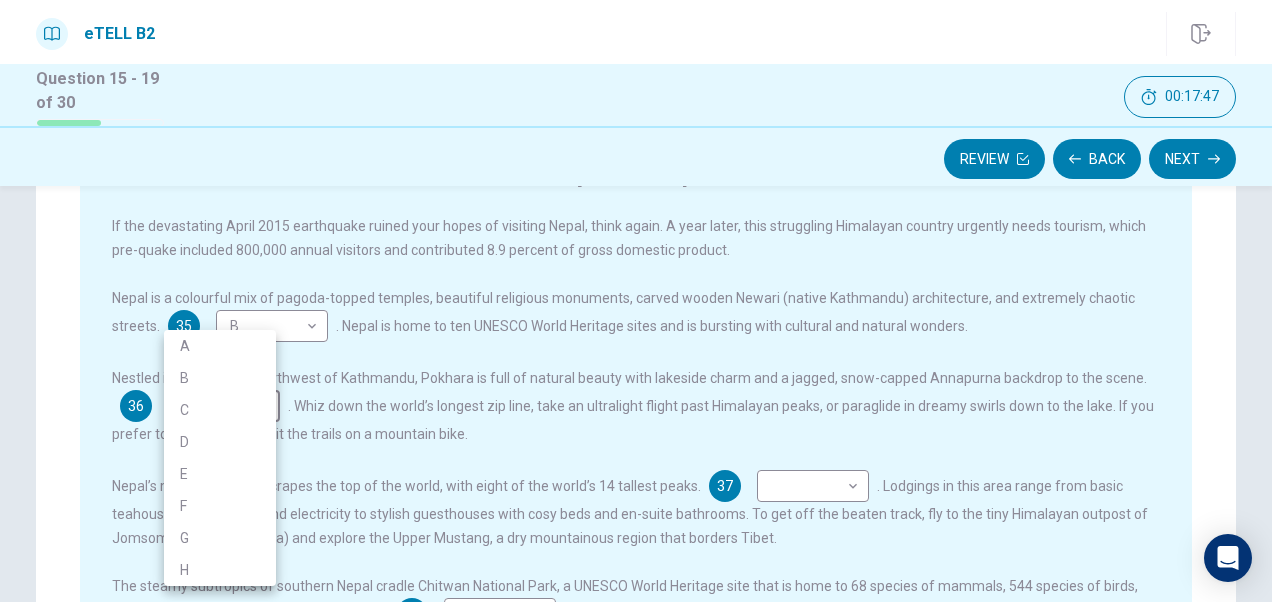 click on "G" at bounding box center [220, 538] 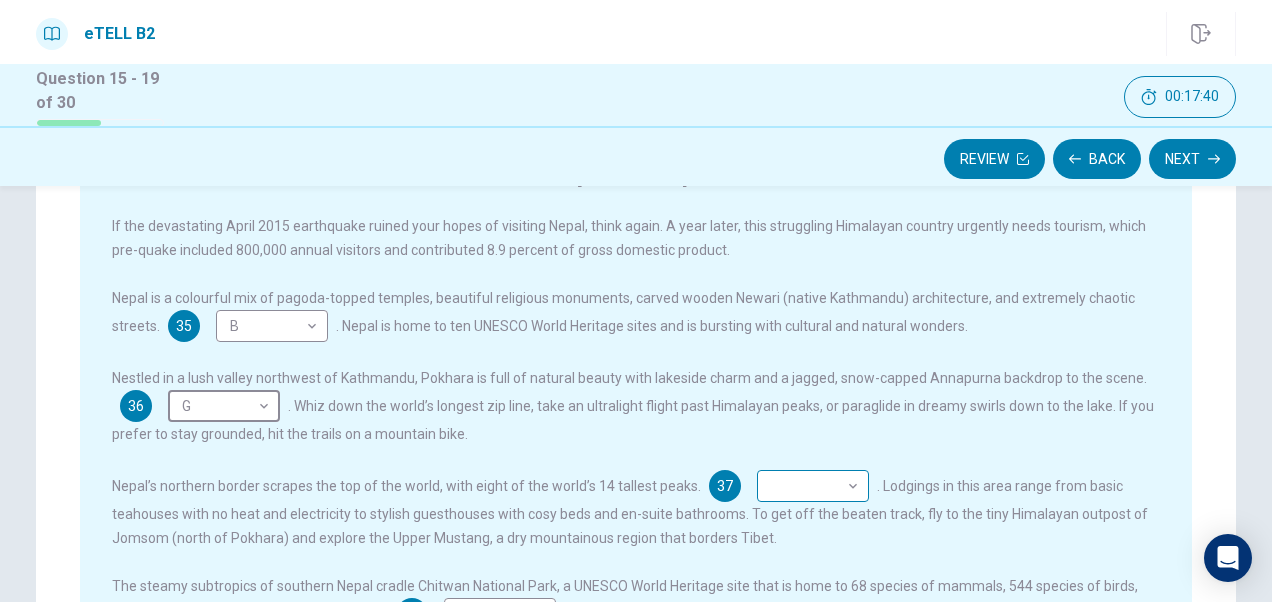 click on "This site uses cookies, as explained in our  Privacy Policy . If you agree to the use of cookies, please click the Accept button and continue to browse our site.   Privacy Policy Accept   eTELL B2 Part Three Review Back Next 00:17:40 Question 15 - 19 of 30 00:17:40 Review Back Next Questions 35 - 39 You are going to read a passage in which some sentences have been  removed. For questions 35 – 39, insert the correct sentence (A – H) into the  appropriate gap. There are THREE sentences which you do not need. A You could step out in amazement for weeks in the Everest region or along the Annapurna Circuit, popular mountain walking areas that are open after the earthquake B Rest assured Nepal’s rich history, infinite hospitality, and majestic beauty are still there and waiting for you C Highlights include tracking tigers and rhinos through thick jungle and canoeing lazy rivers in search of gharials—the world’s second largest crocodiles D E F G H Why Visit Nepal? 35 B * ​ 36 G * ​ 37 ​ ​ 38 ​" at bounding box center [636, 301] 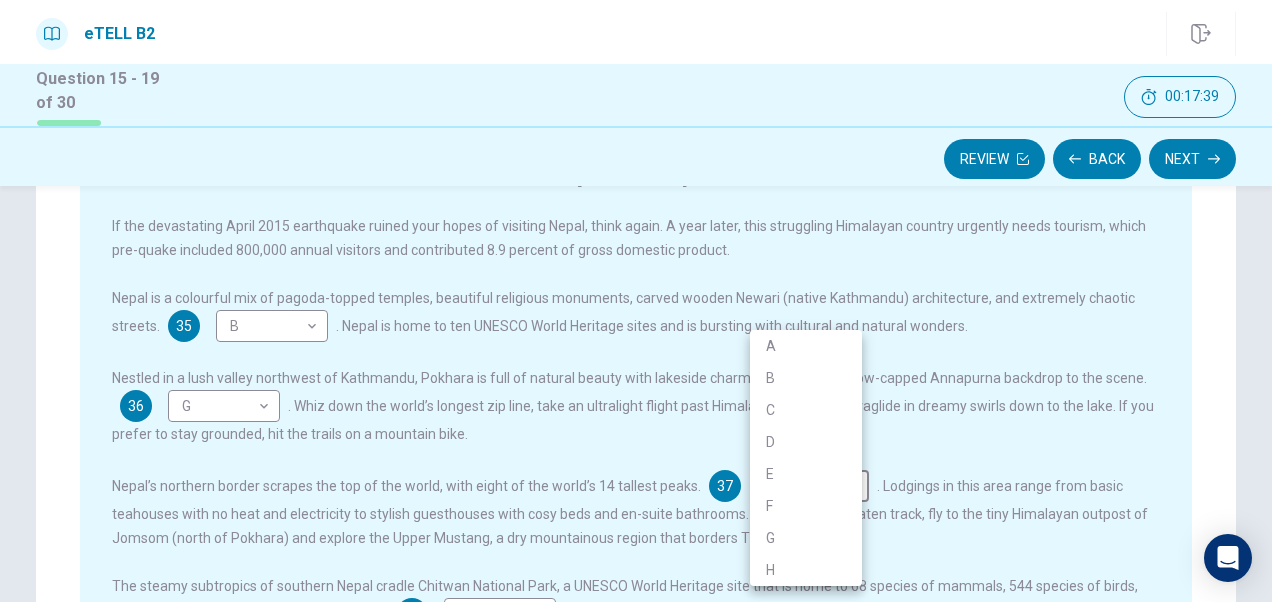 click on "A" at bounding box center [806, 346] 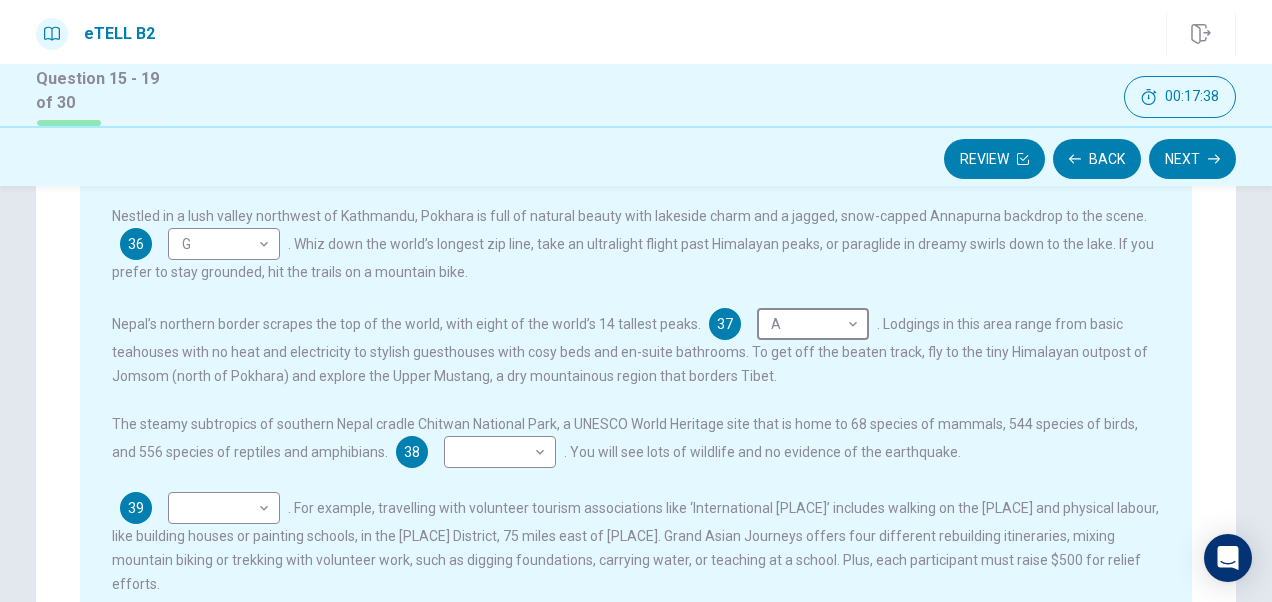 scroll, scrollTop: 400, scrollLeft: 0, axis: vertical 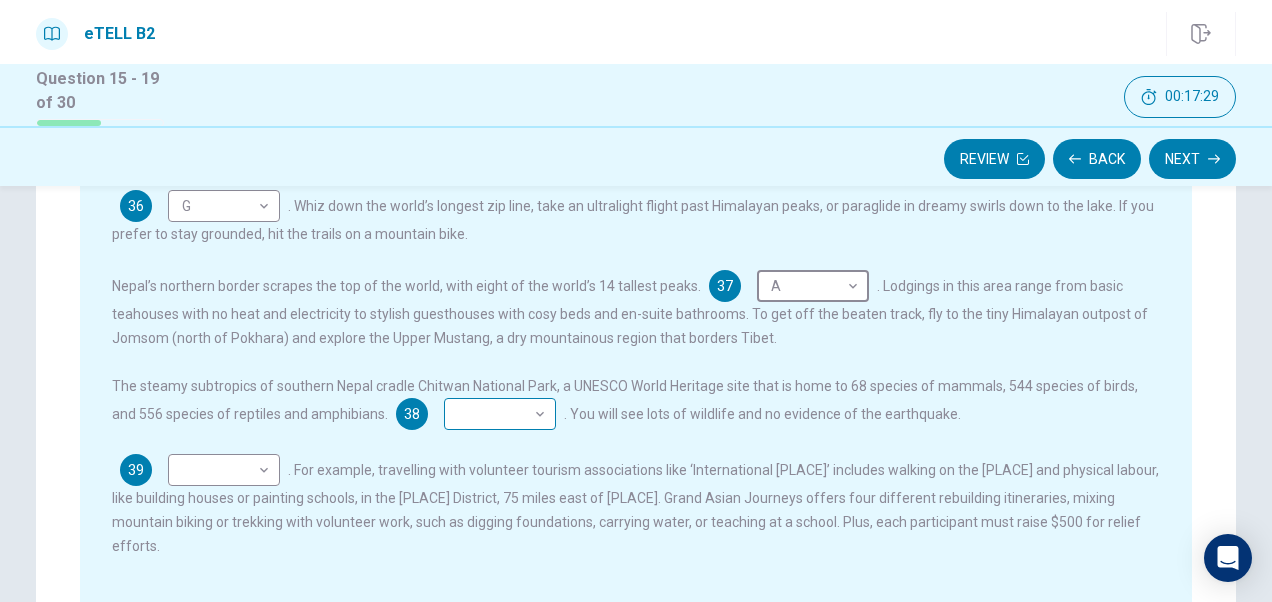 click on "This site uses cookies, as explained in our Privacy Policy . If you agree to the use of cookies, please click the Accept button and continue to browse our site. Privacy Policy Accept eTELL B2 Part Three Review Back Next 00:17:29 Question 15 - 19 of 30 00:17:29 Review Back Next Questions 35 - 39 You are going to read a passage in which some sentences have been removed. For questions 35 – 39, insert the correct sentence (A – H) into the appropriate gap. There are THREE sentences which you do not need. A You could step out in amazement for weeks in the Everest region or along the Annapurna Circuit, popular mountain walking areas that are open after the earthquake B Rest assured Nepal’s rich history, infinite hospitality, and majestic beauty are still there and waiting for you C Highlights include tracking tigers and rhinos through thick jungle and canoeing lazy rivers in search of gharials—the world’s second largest crocodiles D E F G H Why Visit Nepal? 35 B * 36 G * 37 A * 38" at bounding box center [636, 301] 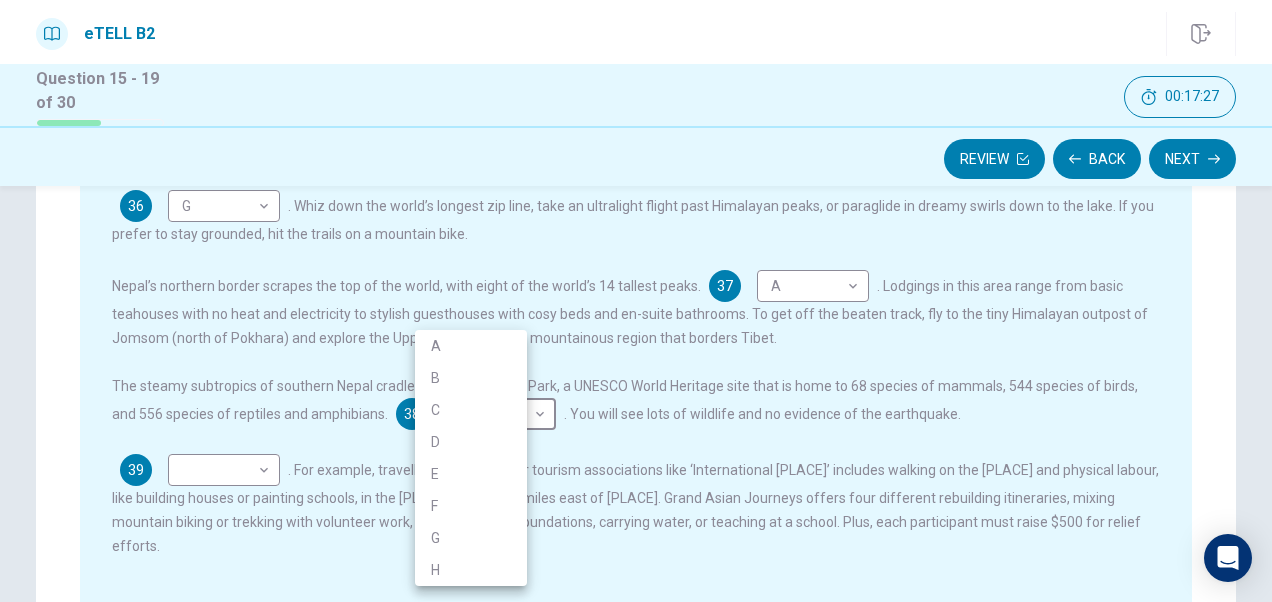 click on "C" at bounding box center (471, 410) 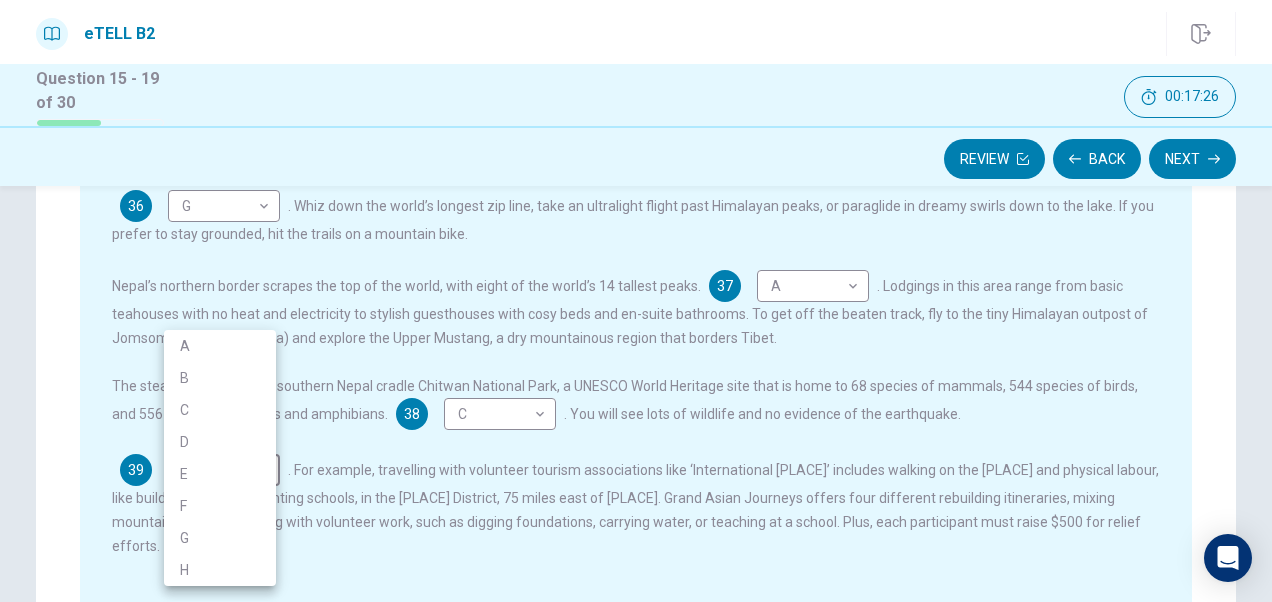 click on "This site uses cookies, as explained in our  Privacy Policy . If you agree to the use of cookies, please click the Accept button and continue to browse our site.   Privacy Policy Accept   eTELL B2 Part Three Review Back Next 00:17:26 Question 15 - 19 of 30 00:17:26 Review Back Next Questions 35 - 39 You are going to read a passage in which some sentences have been  removed. For questions 35 – 39, insert the correct sentence (A – H) into the  appropriate gap. There are THREE sentences which you do not need. A You could step out in amazement for weeks in the [REGION] or along the Annapurna Circuit, popular mountain walking areas that are open after the earthquake B Rest assured Nepal’s rich history, infinite hospitality, and majestic beauty are still there and waiting for you C Highlights include tracking tigers and rhinos through thick jungle and canoeing lazy rivers in search of gharials—the world’s second largest crocodiles D E F G H Why Visit Nepal? 35 B * ​ 36 G * ​ 37 A * ​ 38 C *" at bounding box center [636, 301] 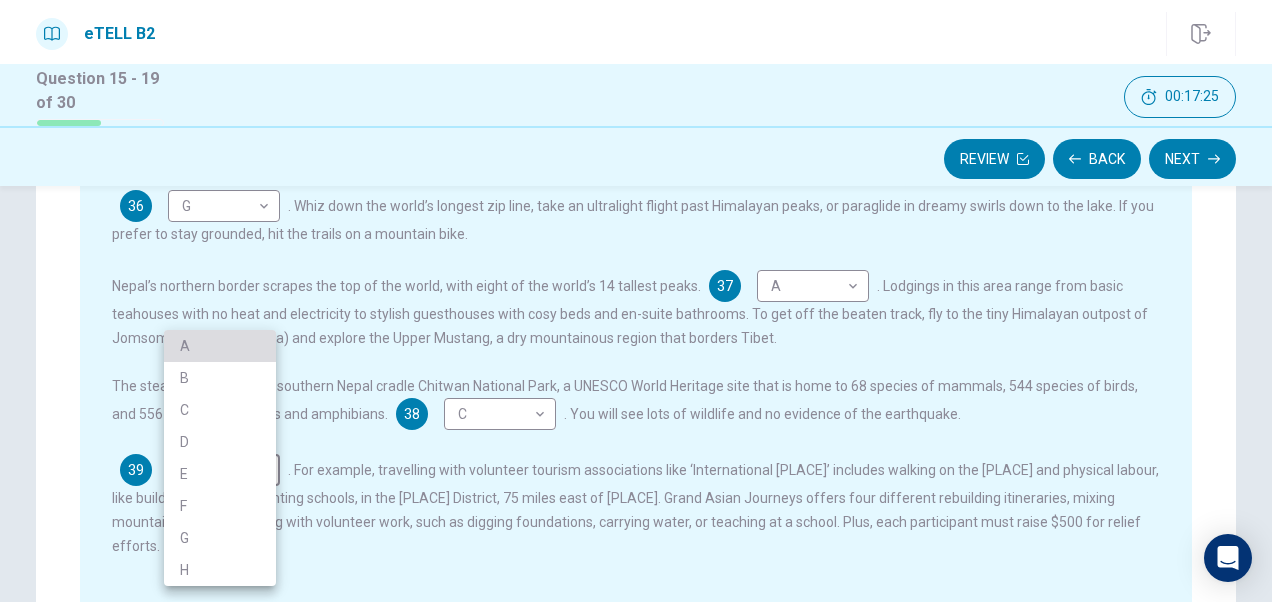 click on "A" at bounding box center (220, 346) 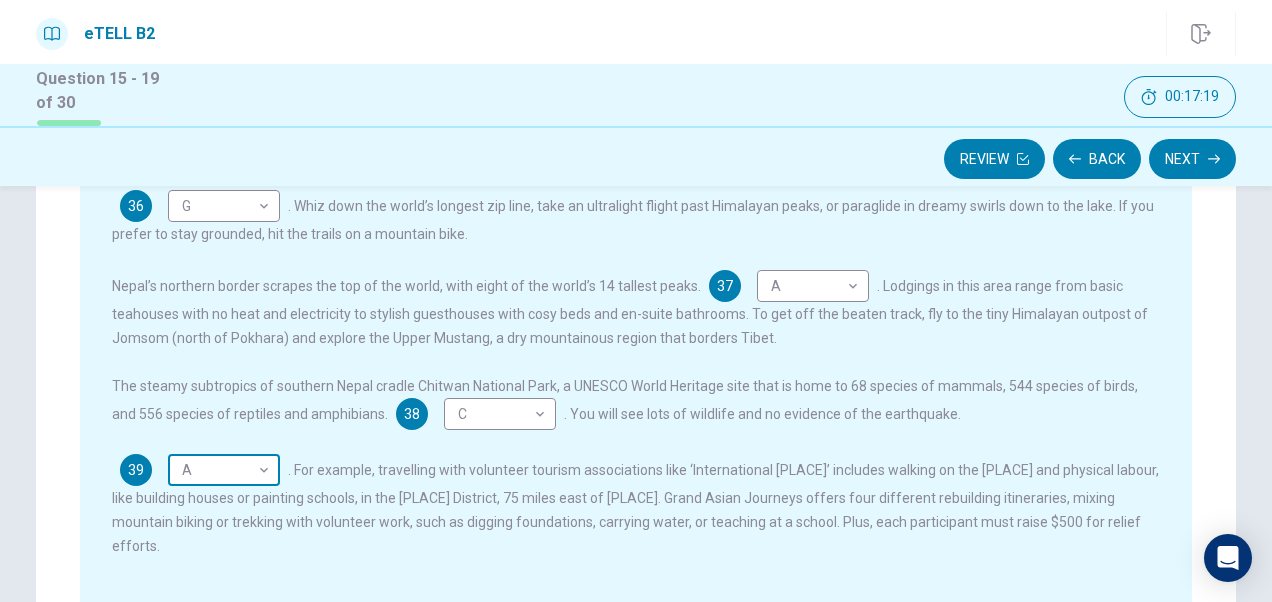 click on "This site uses cookies, as explained in our Privacy Policy . If you agree to the use of cookies, please click the Accept button and continue to browse our site. Privacy Policy Accept eTELL B2 Part Three Review Back Next 00:17:19 Question 15 - 19 of 30 00:17:19 Review Back Next Questions 35 – 39 You are going to read a passage in which some sentences have been removed. For questions 35 – 39, insert the correct sentence (A – H) into the appropriate gap. There are THREE sentences which you do not need. A You could step out in amazement for weeks in the Everest region or along the Annapurna Circuit, popular mountain walking areas that are open after the earthquake B Rest assured Nepal’s rich history, infinite hospitality, and majestic beauty are still there and waiting for you C Highlights include tracking tigers and rhinos through thick jungle and canoeing lazy rivers in search of gharials—the world’s second largest crocodiles D E F G H Why Visit Nepal? 35 B * ​ 36 G * ​ 37 A * ​ 38 C * A" at bounding box center (636, 301) 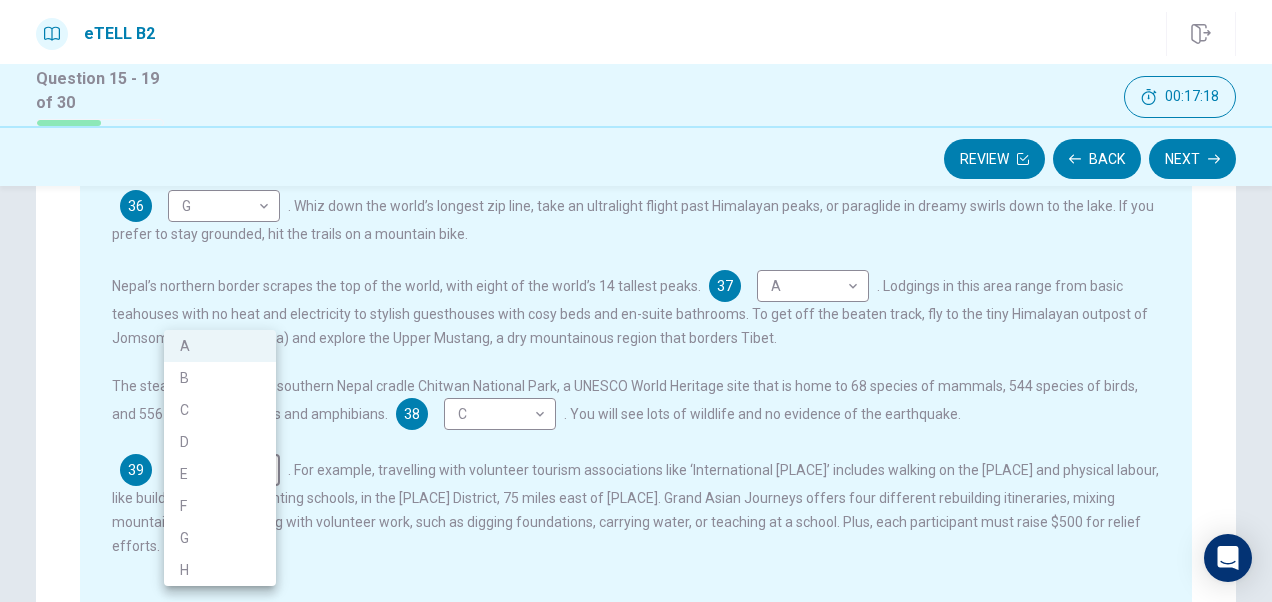 click on "H" at bounding box center [220, 570] 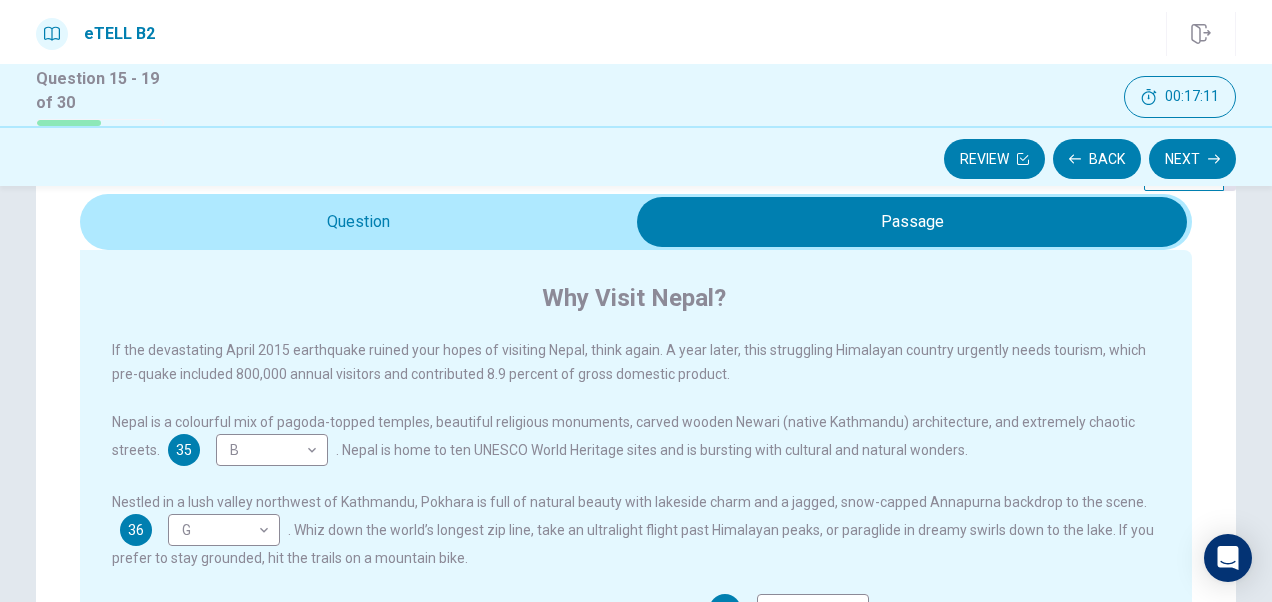 scroll, scrollTop: 0, scrollLeft: 0, axis: both 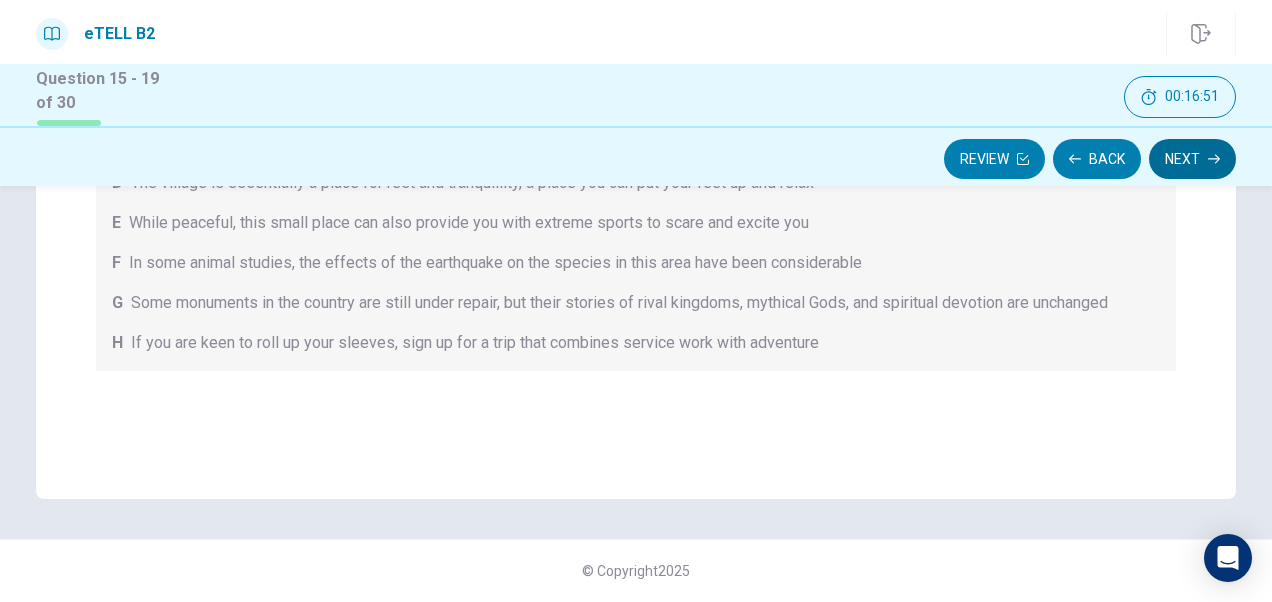 click on "Next" at bounding box center (1192, 159) 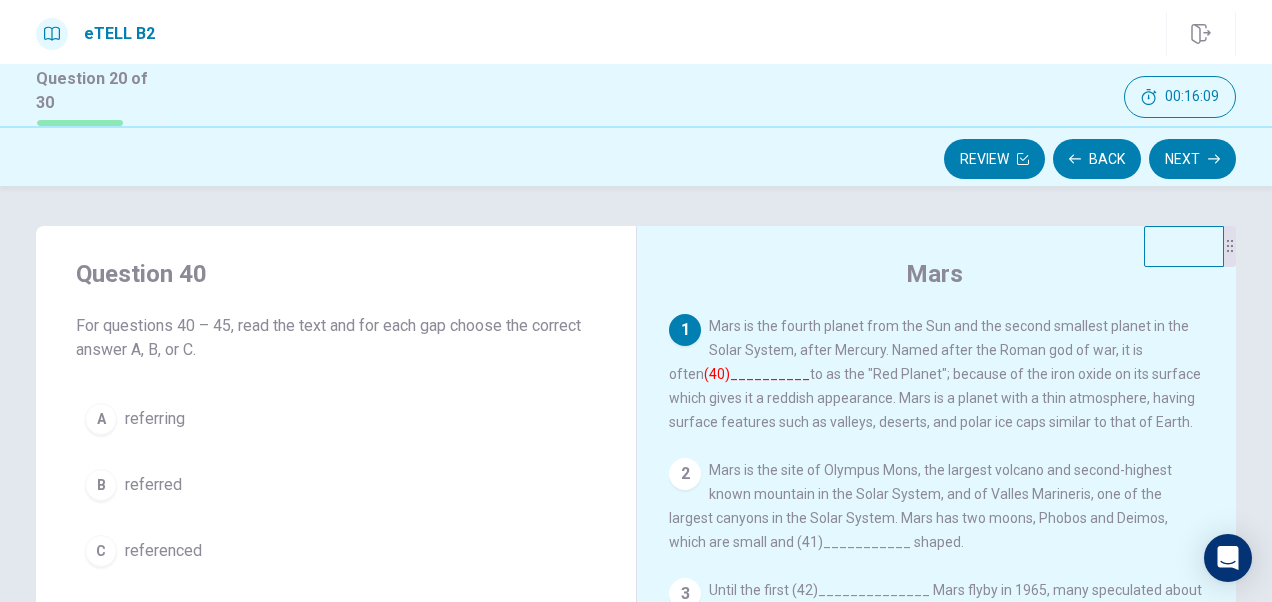scroll, scrollTop: 100, scrollLeft: 0, axis: vertical 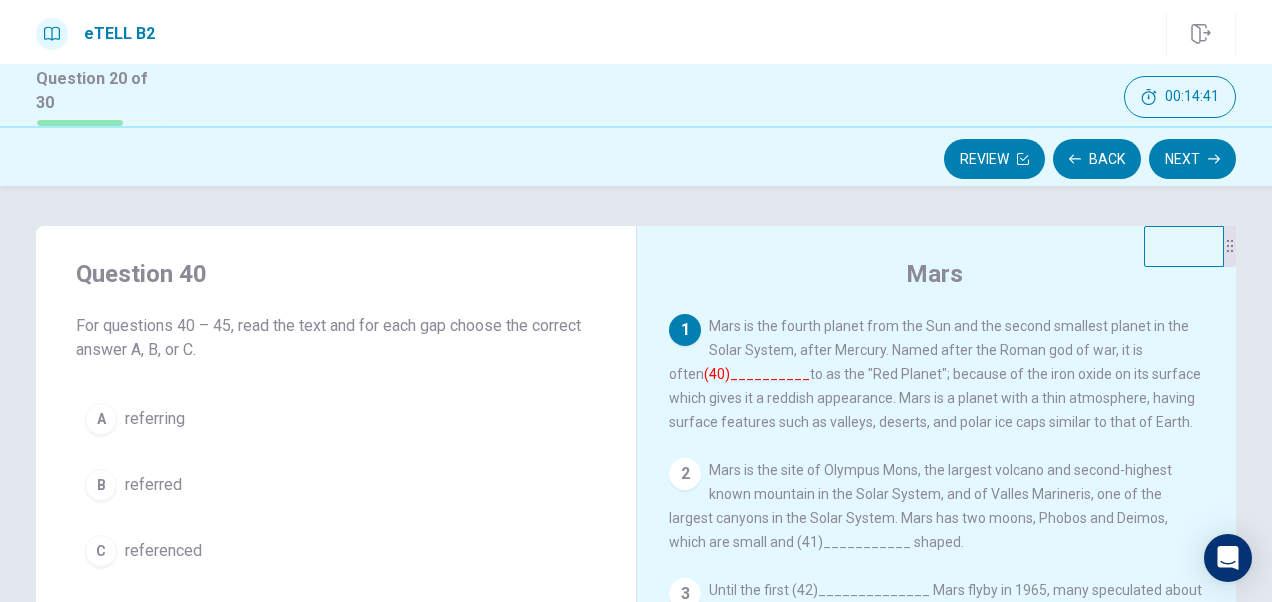 click on "B referred" at bounding box center [336, 485] 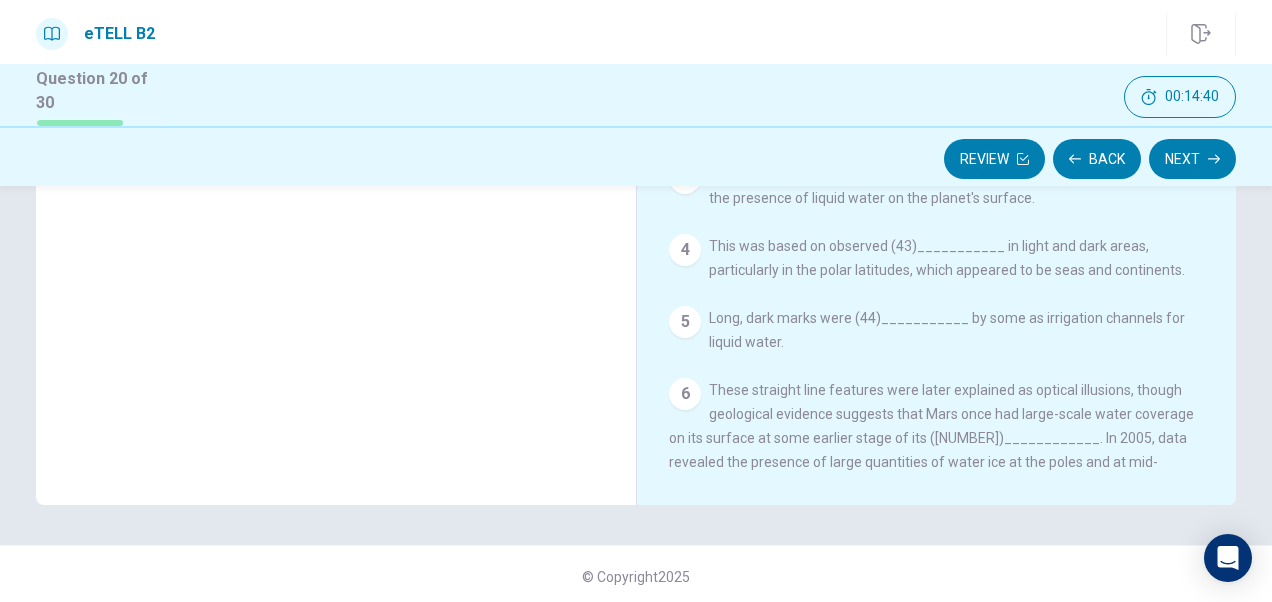 scroll, scrollTop: 421, scrollLeft: 0, axis: vertical 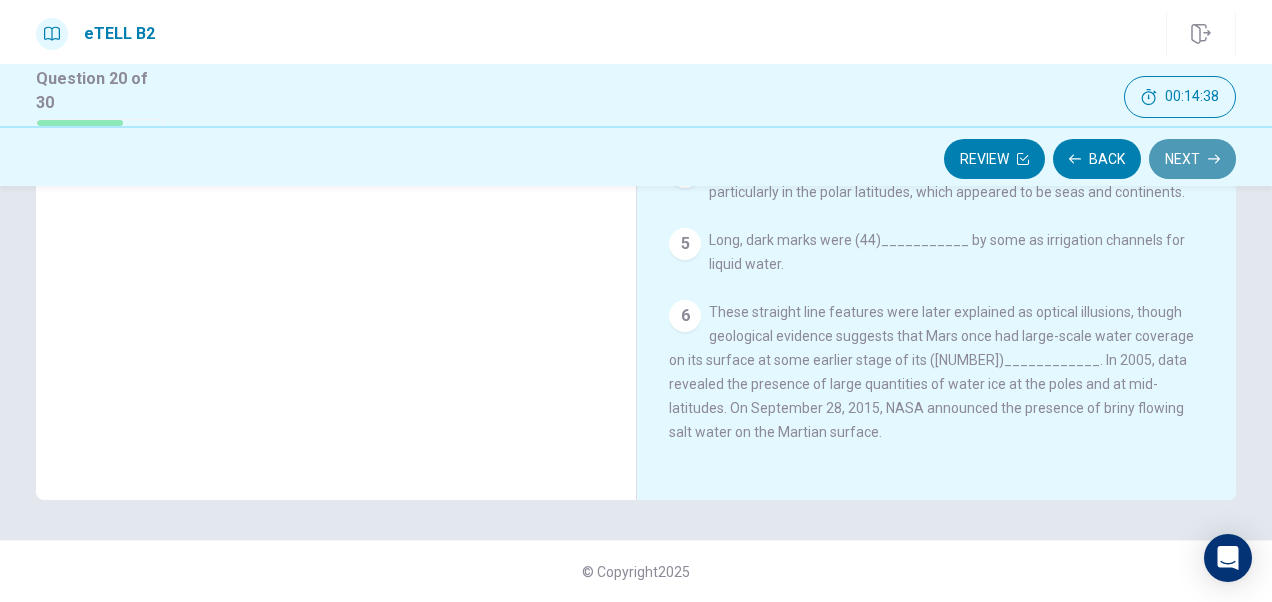click 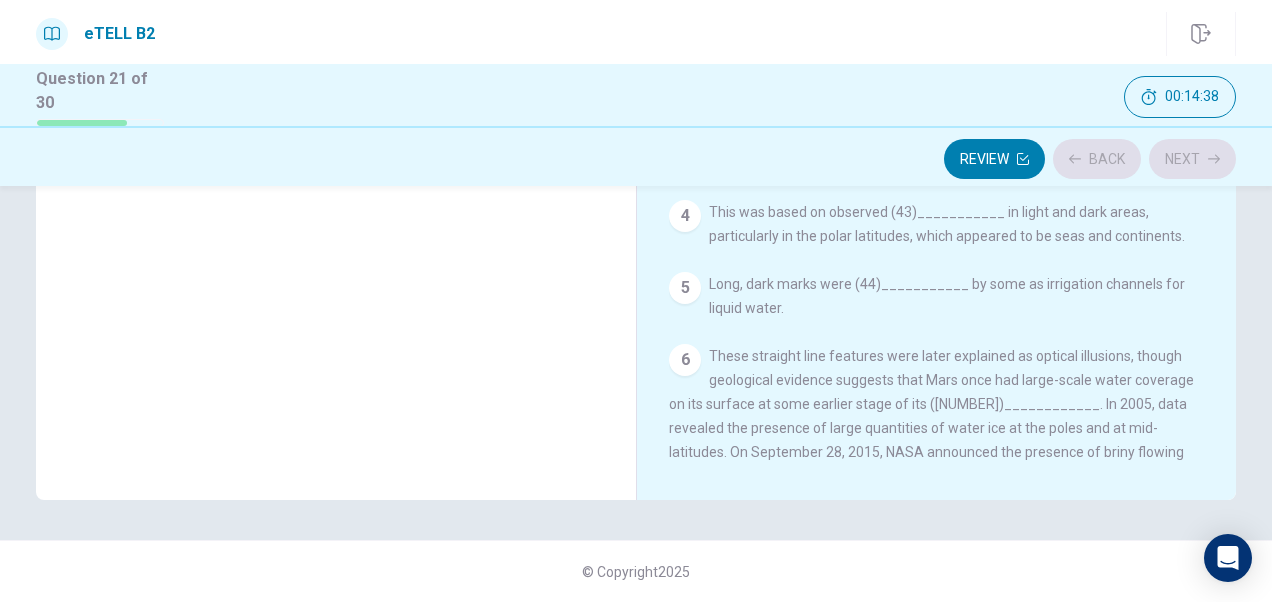 scroll, scrollTop: 0, scrollLeft: 0, axis: both 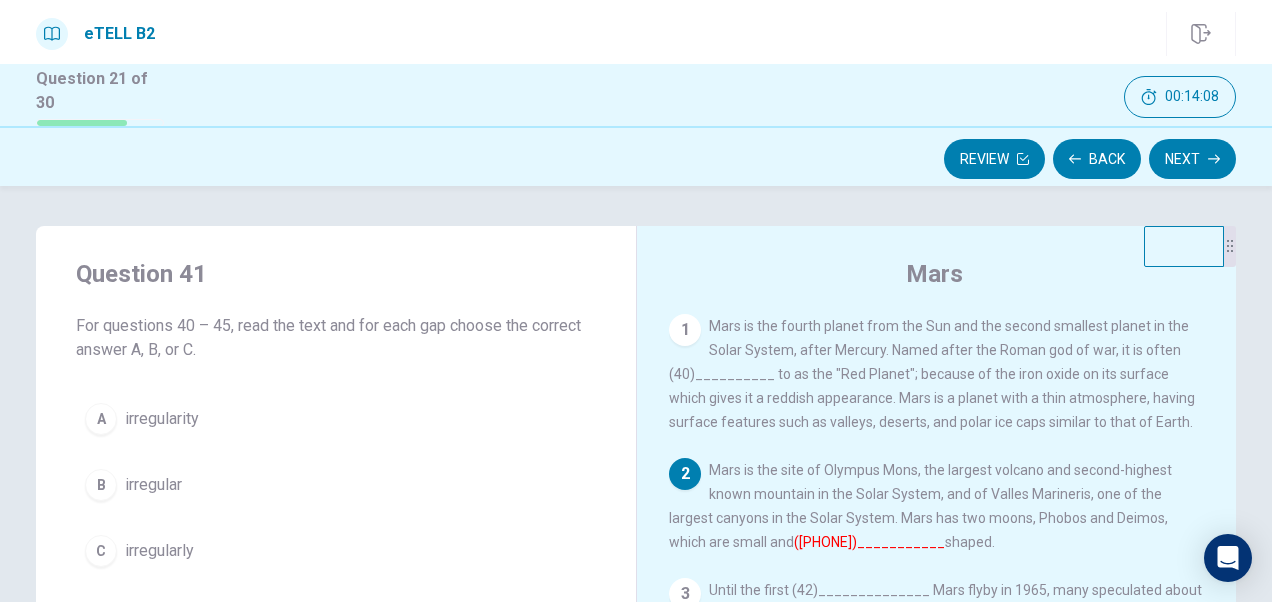 click on "B irregular" at bounding box center [336, 485] 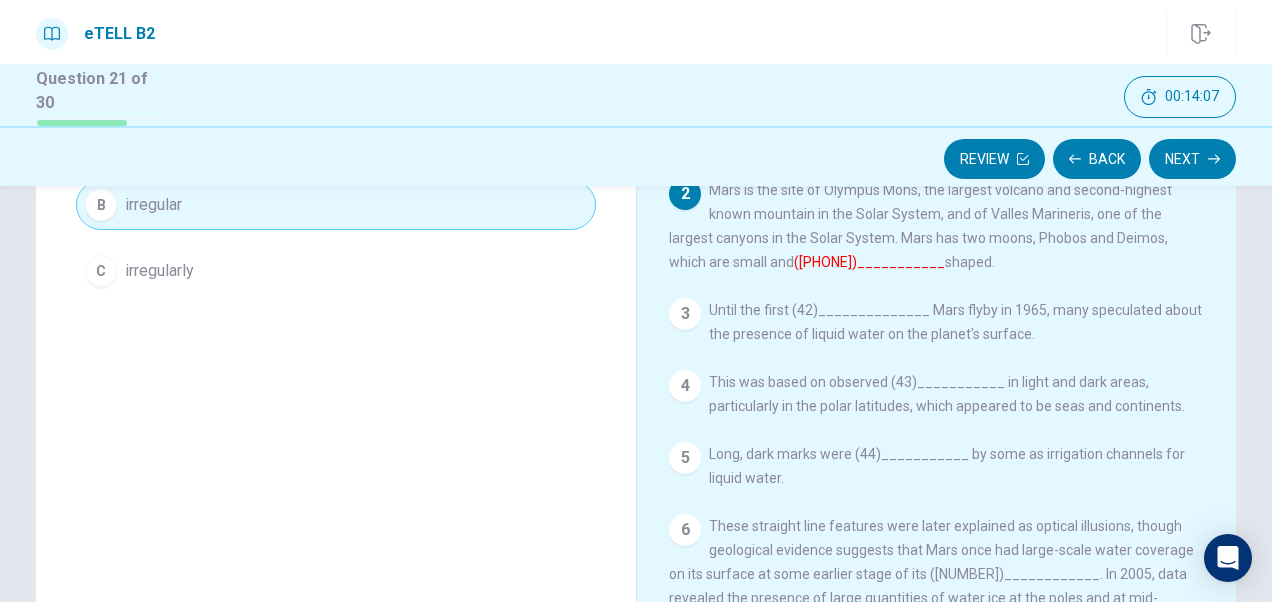 scroll, scrollTop: 421, scrollLeft: 0, axis: vertical 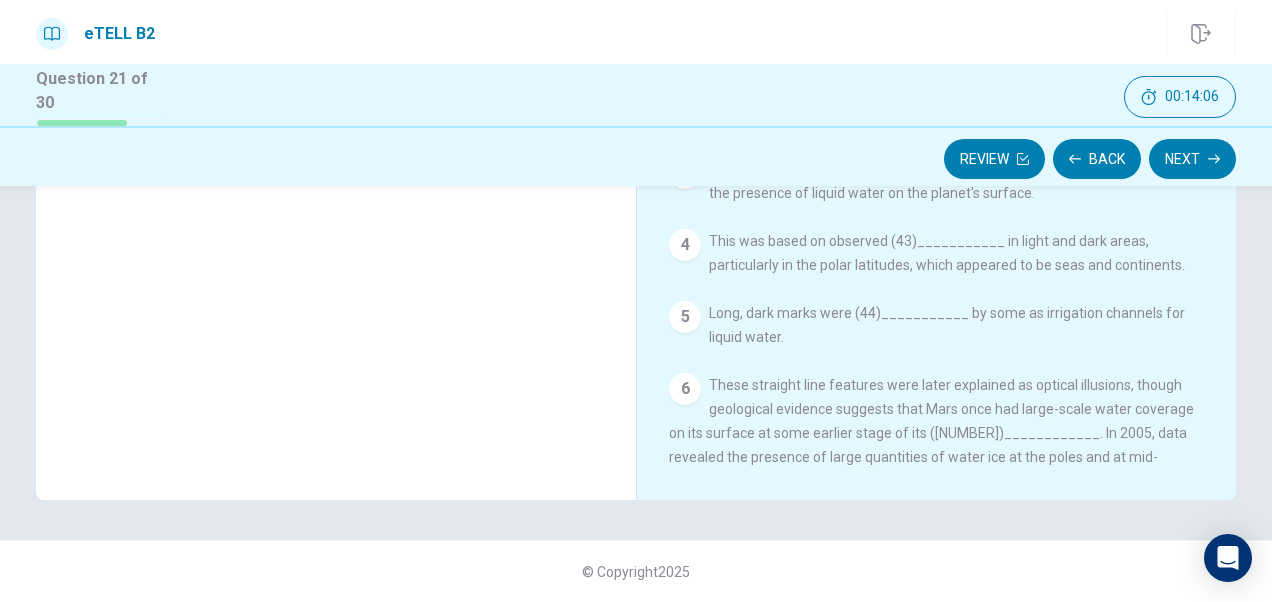 drag, startPoint x: 1203, startPoint y: 150, endPoint x: 1158, endPoint y: 168, distance: 48.466484 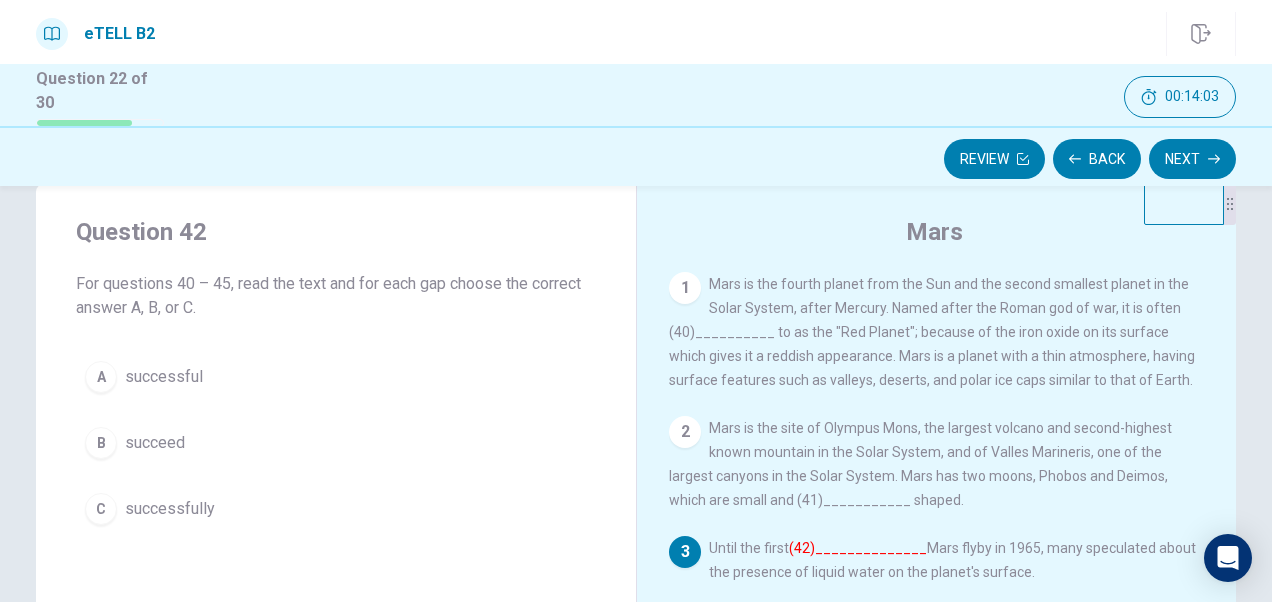 scroll, scrollTop: 0, scrollLeft: 0, axis: both 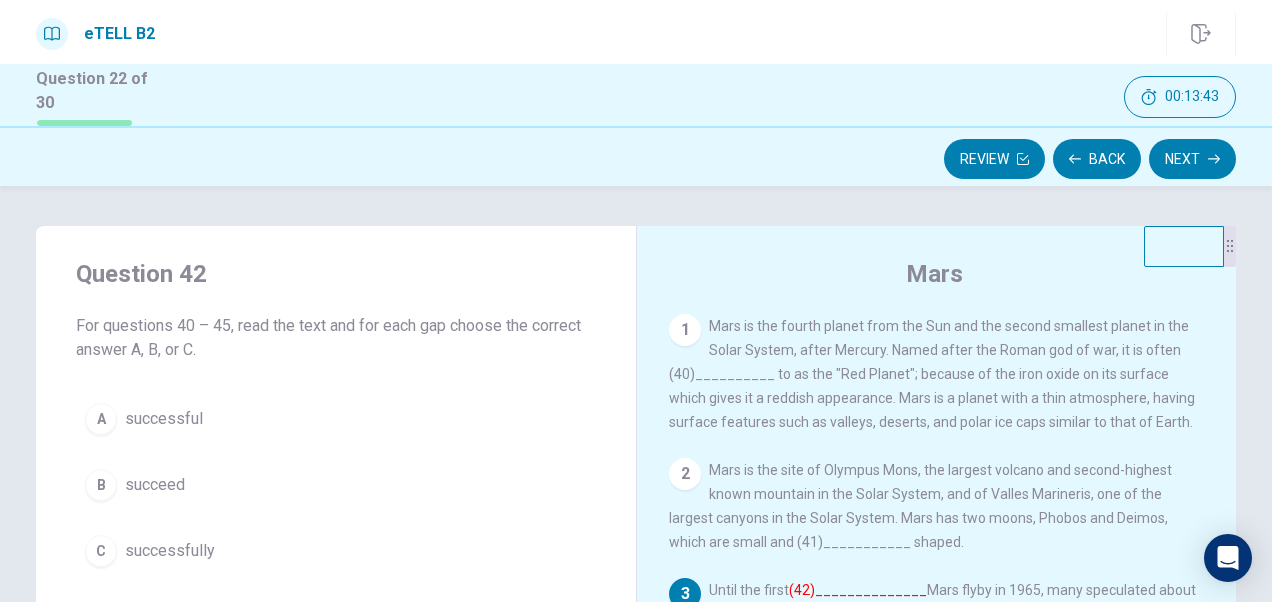 drag, startPoint x: 218, startPoint y: 416, endPoint x: 331, endPoint y: 416, distance: 113 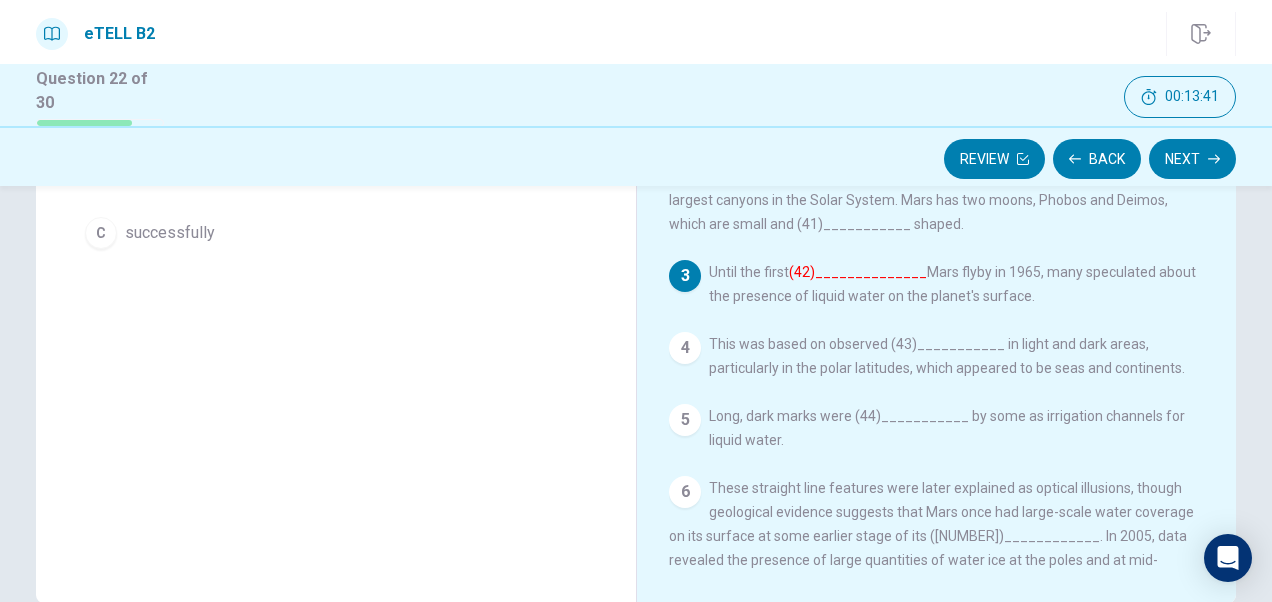 scroll, scrollTop: 221, scrollLeft: 0, axis: vertical 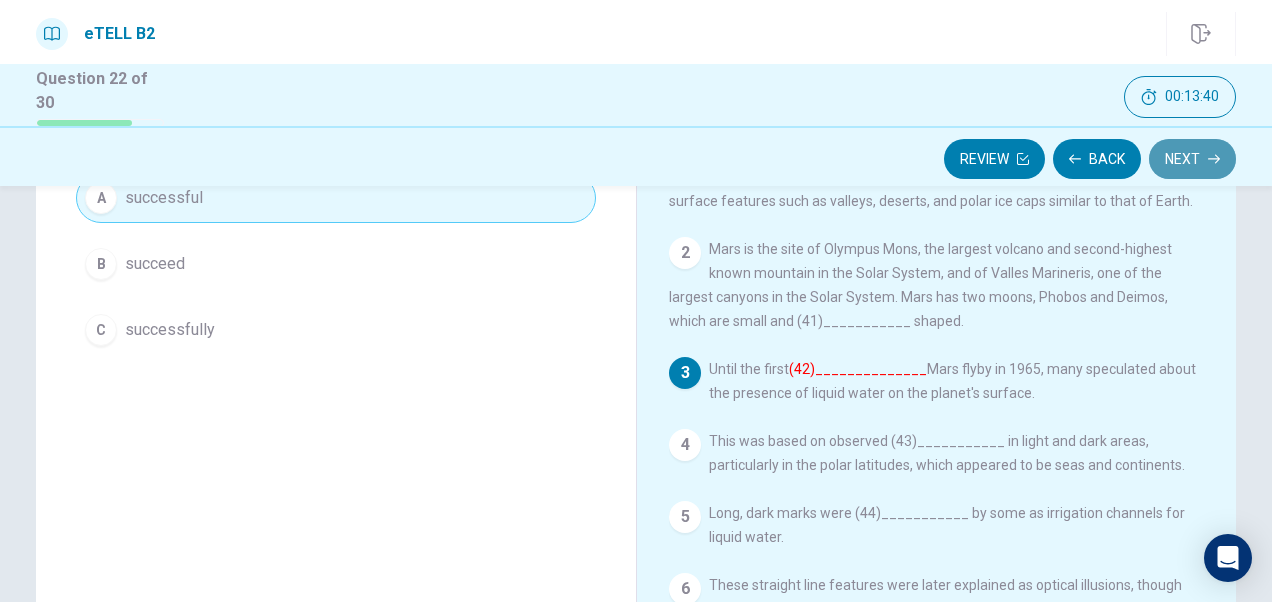drag, startPoint x: 1212, startPoint y: 159, endPoint x: 1180, endPoint y: 177, distance: 36.71512 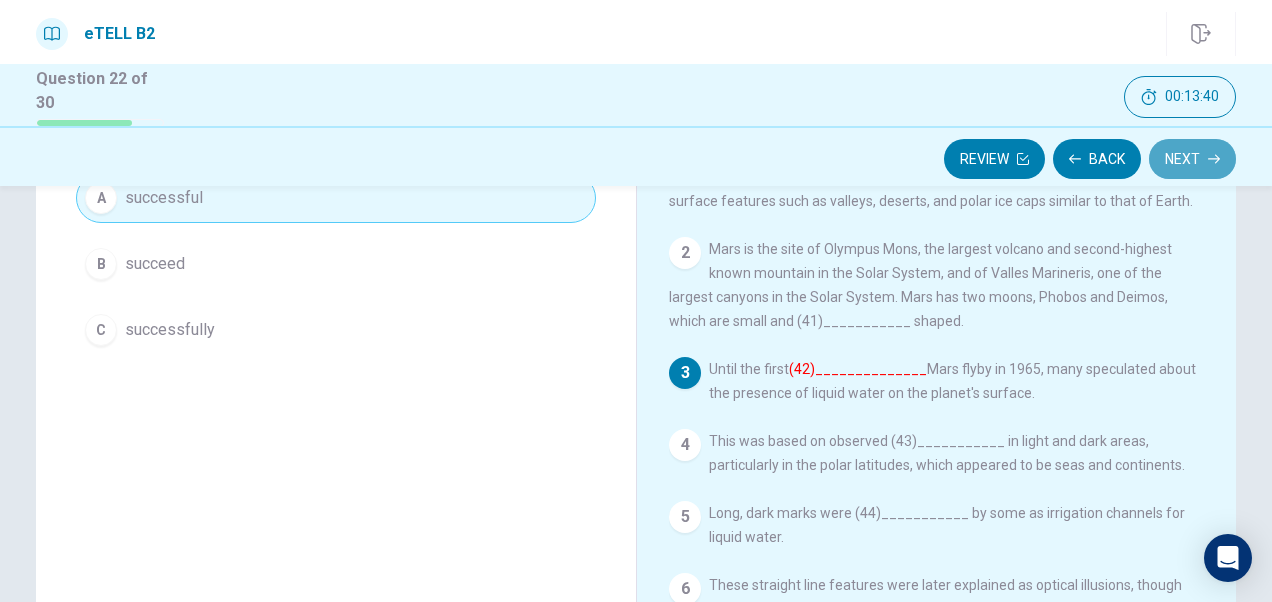 click 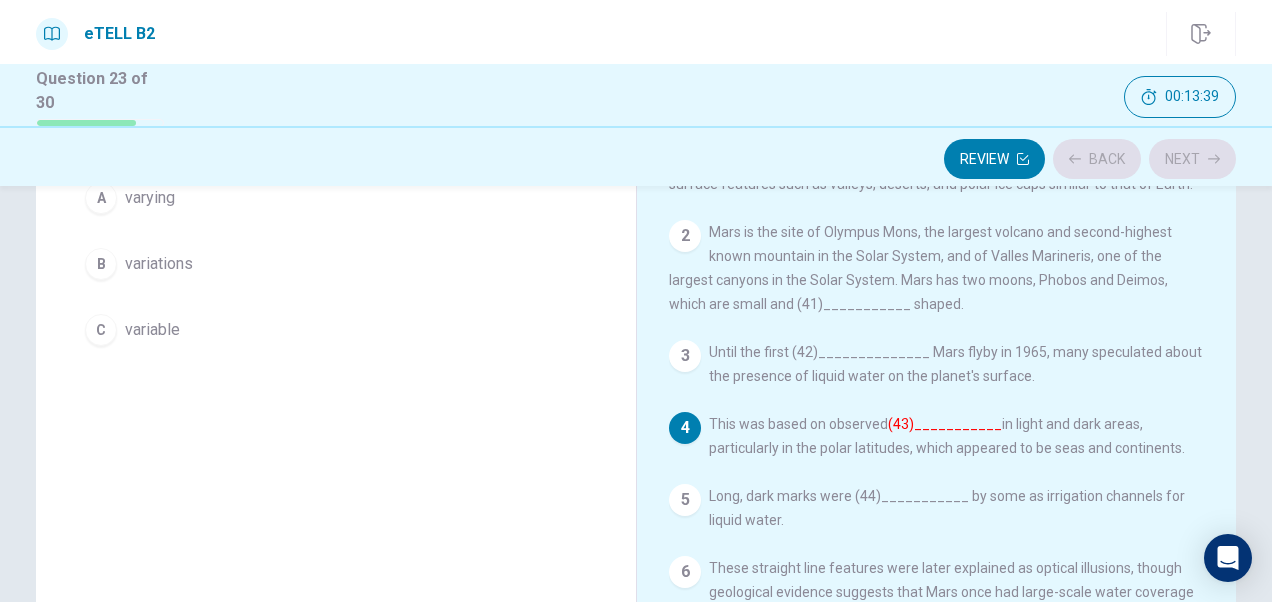 scroll, scrollTop: 0, scrollLeft: 0, axis: both 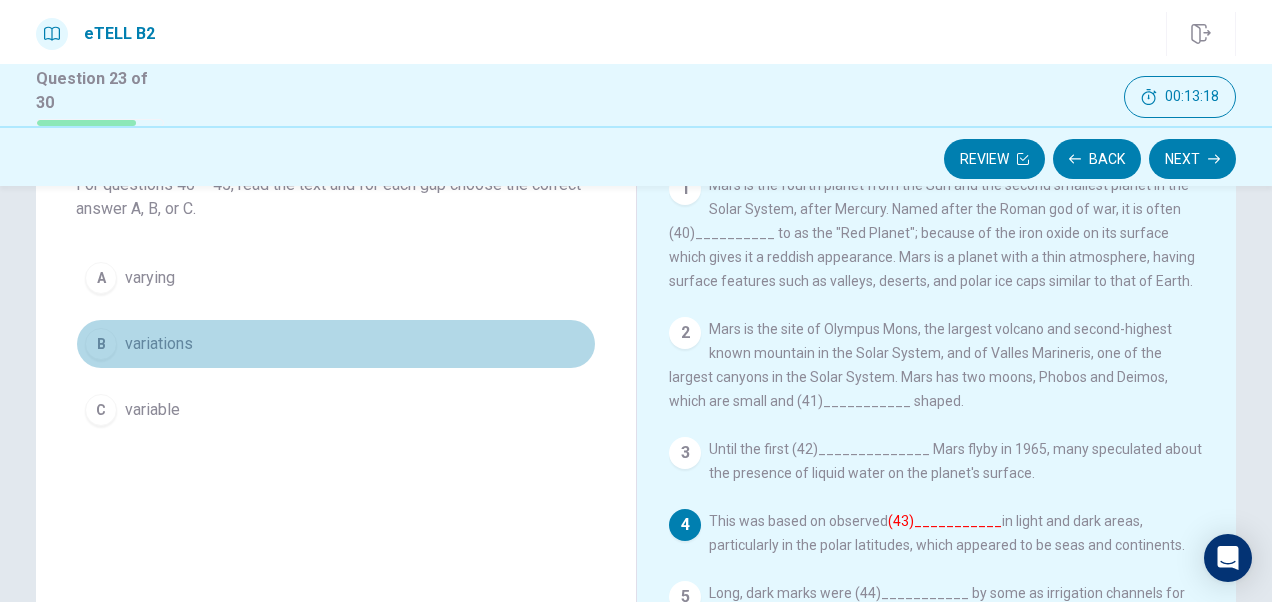 click on "B variations" at bounding box center (336, 344) 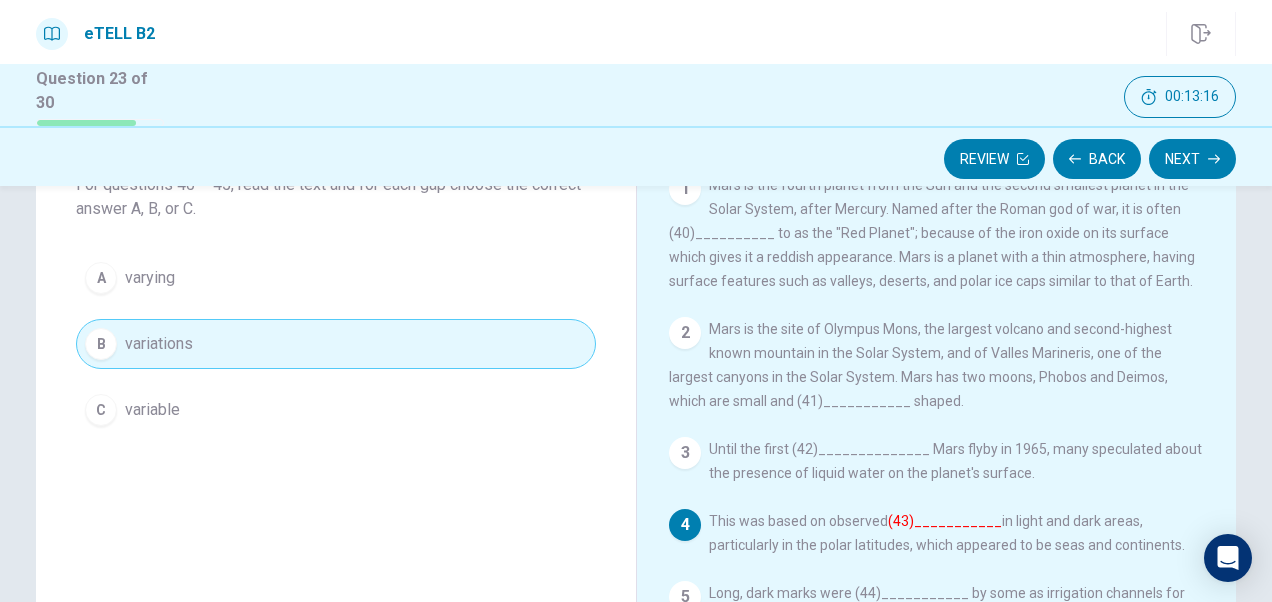 click on "Next" at bounding box center [1192, 159] 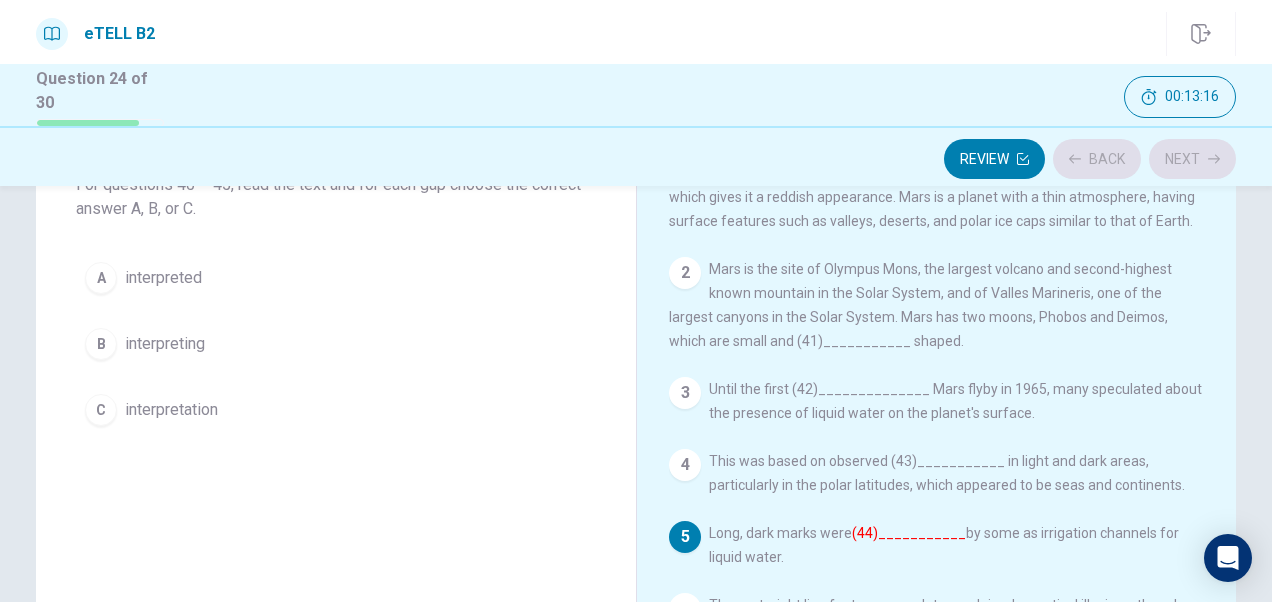 scroll, scrollTop: 86, scrollLeft: 0, axis: vertical 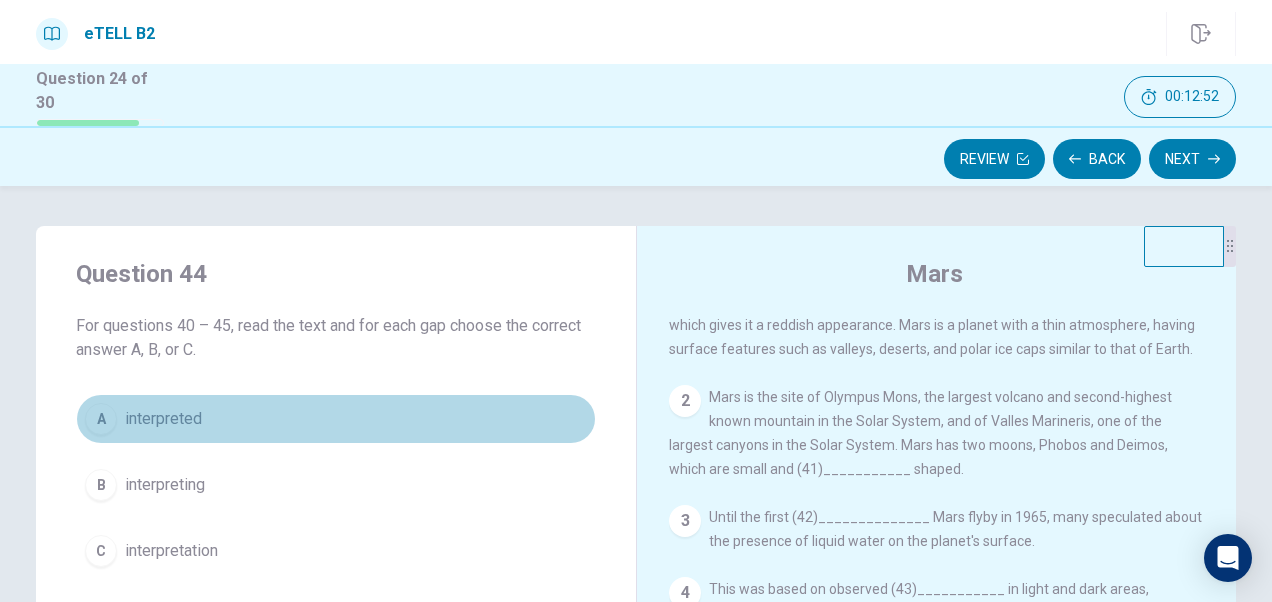 click on "A interpreted" at bounding box center (336, 419) 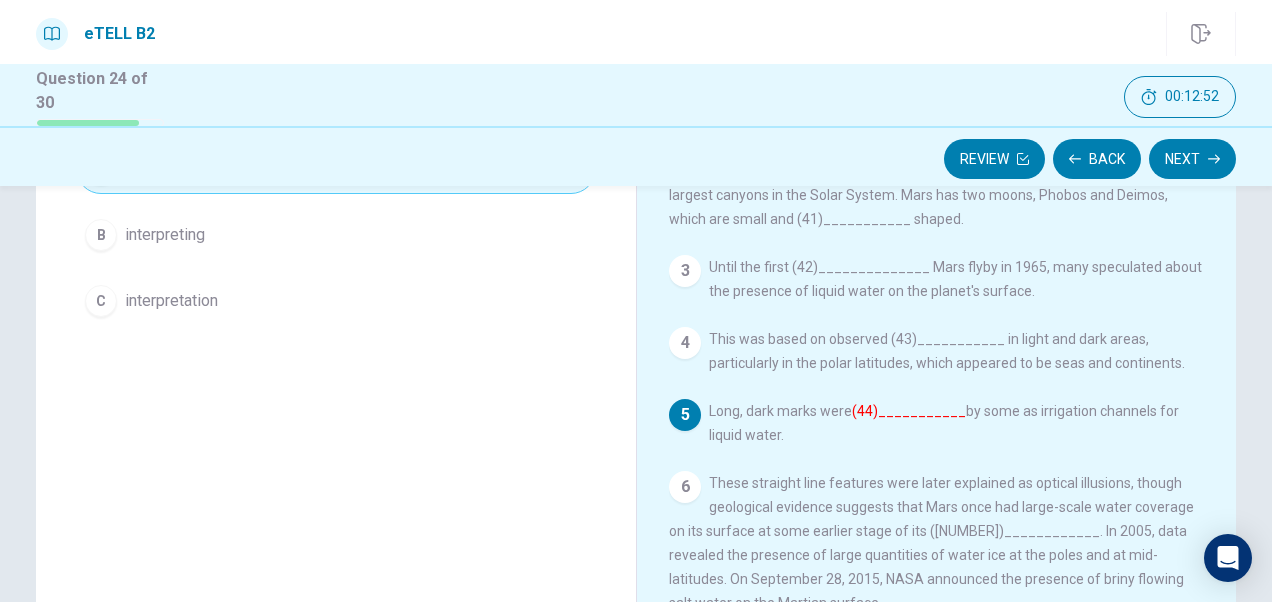 scroll, scrollTop: 421, scrollLeft: 0, axis: vertical 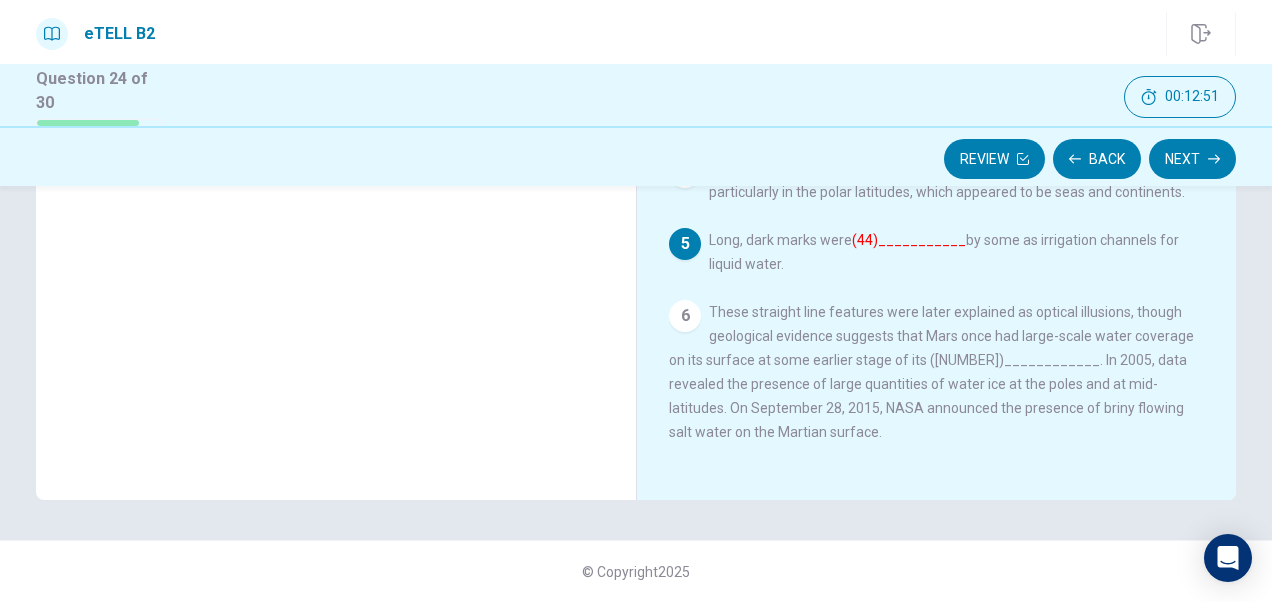 drag, startPoint x: 1201, startPoint y: 153, endPoint x: 1140, endPoint y: 193, distance: 72.94518 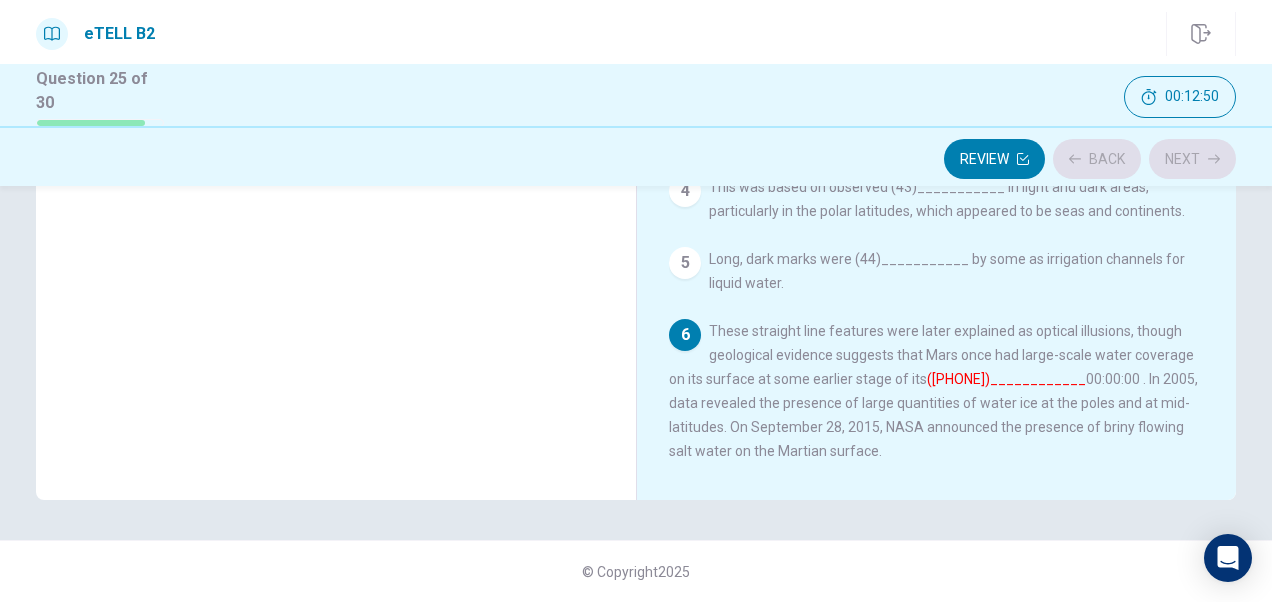 scroll, scrollTop: 0, scrollLeft: 0, axis: both 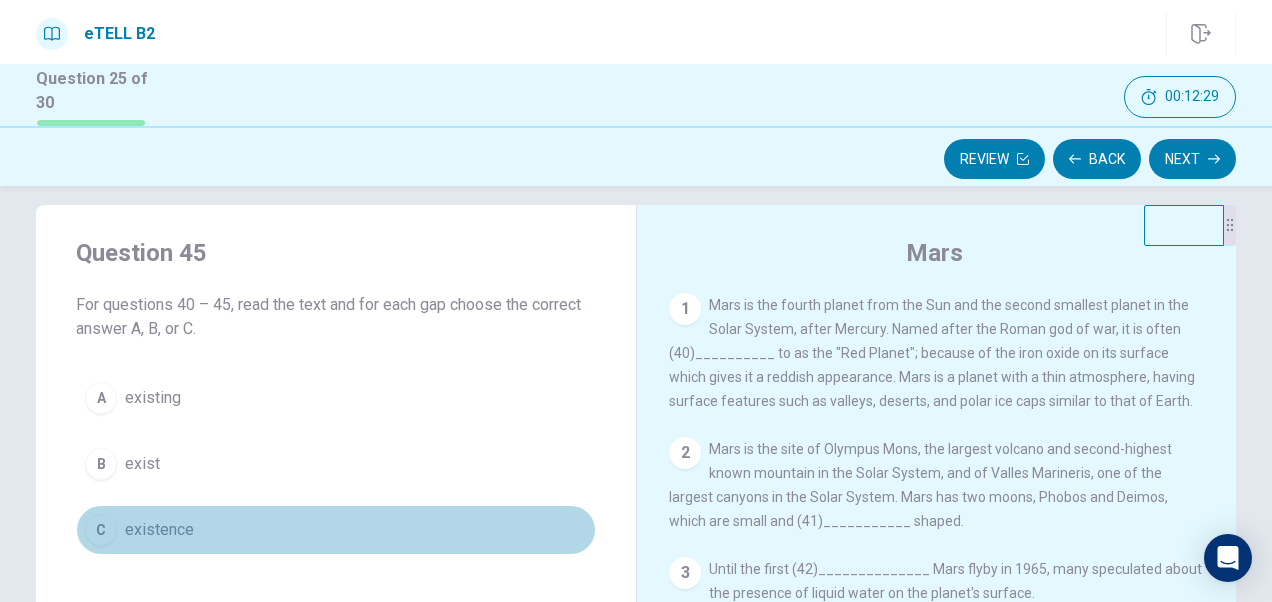 drag, startPoint x: 186, startPoint y: 512, endPoint x: 207, endPoint y: 510, distance: 21.095022 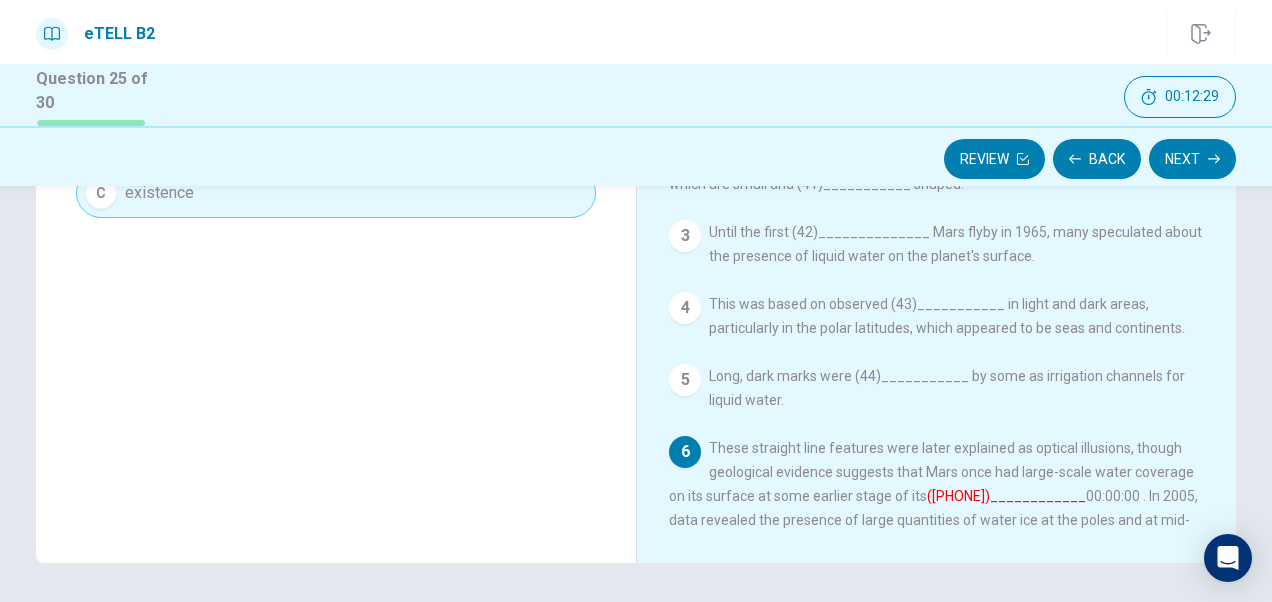 scroll, scrollTop: 421, scrollLeft: 0, axis: vertical 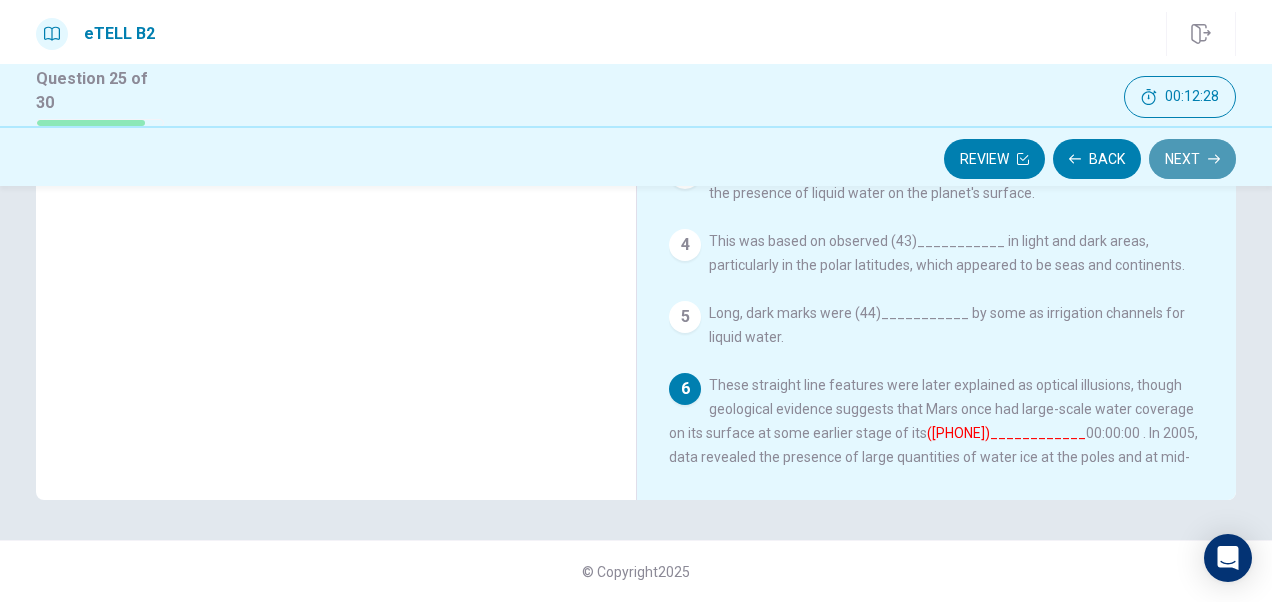 click on "Next" at bounding box center [1192, 159] 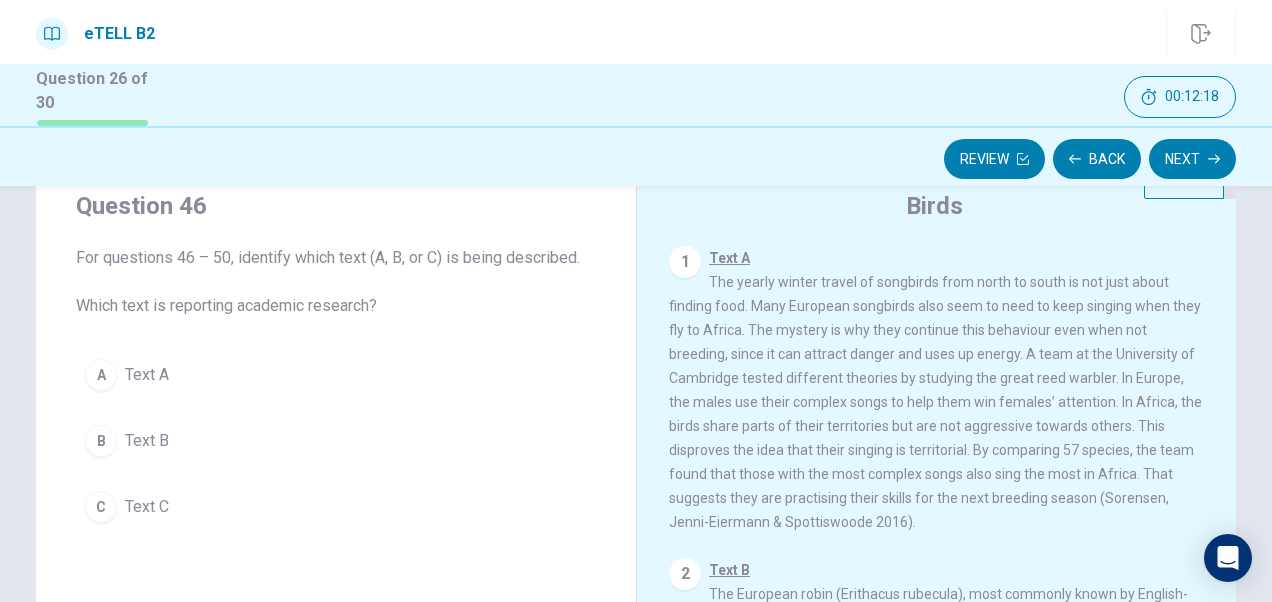scroll, scrollTop: 100, scrollLeft: 0, axis: vertical 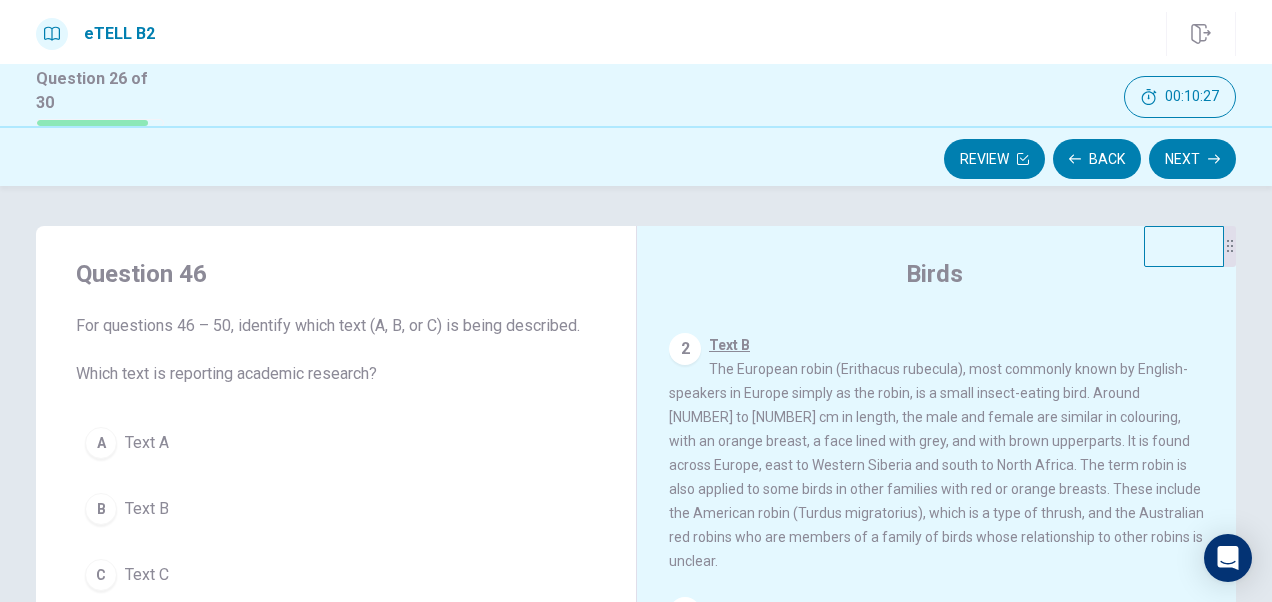 click on "A Text A" at bounding box center [336, 443] 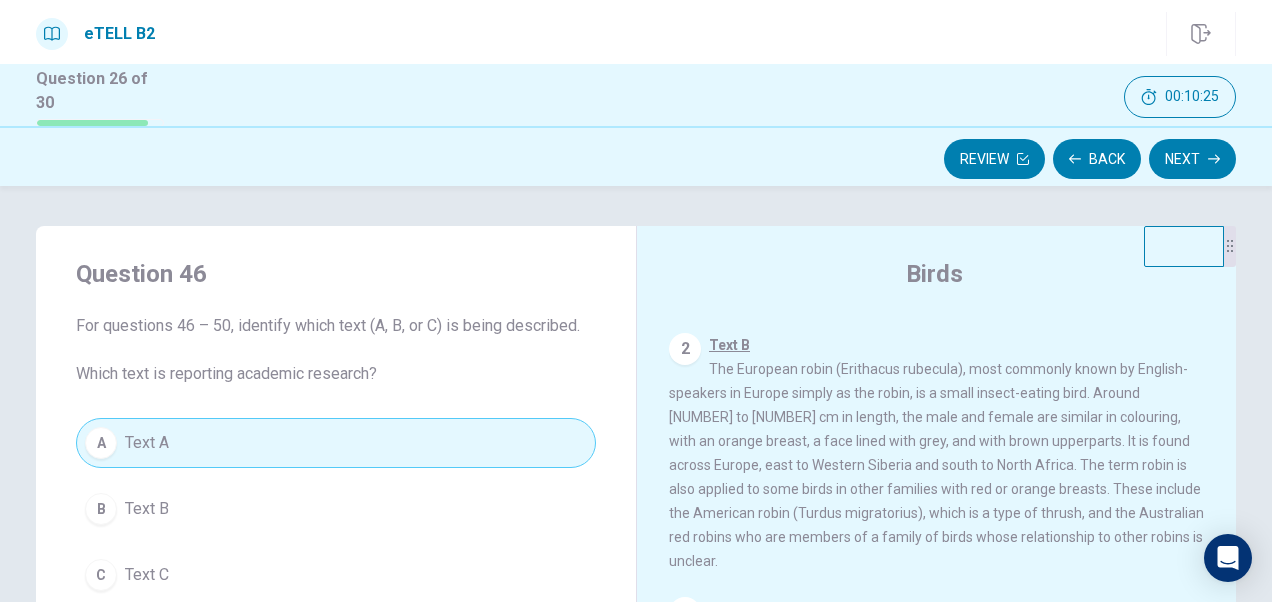 scroll, scrollTop: 310, scrollLeft: 0, axis: vertical 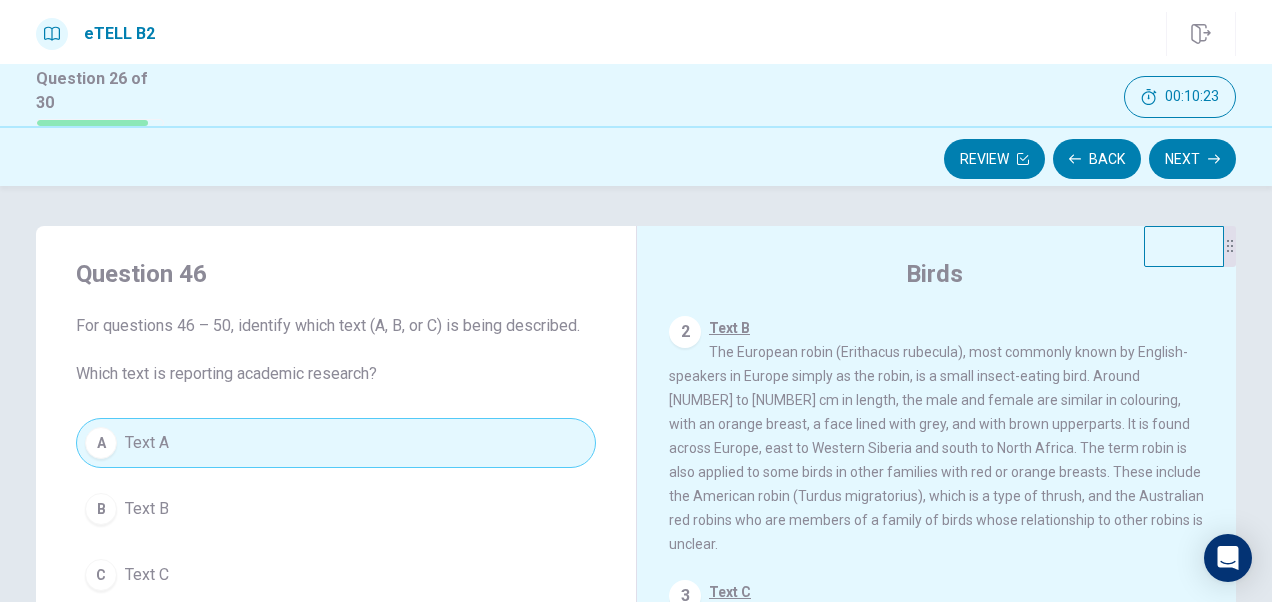 click on "Next" at bounding box center (1192, 159) 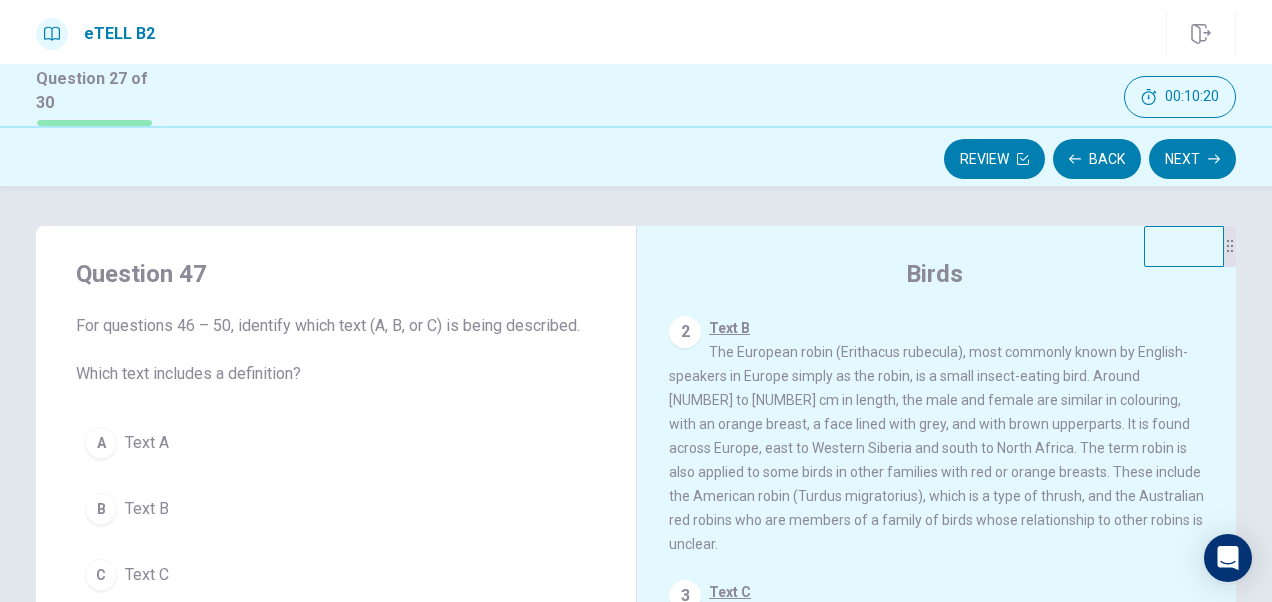 scroll, scrollTop: 100, scrollLeft: 0, axis: vertical 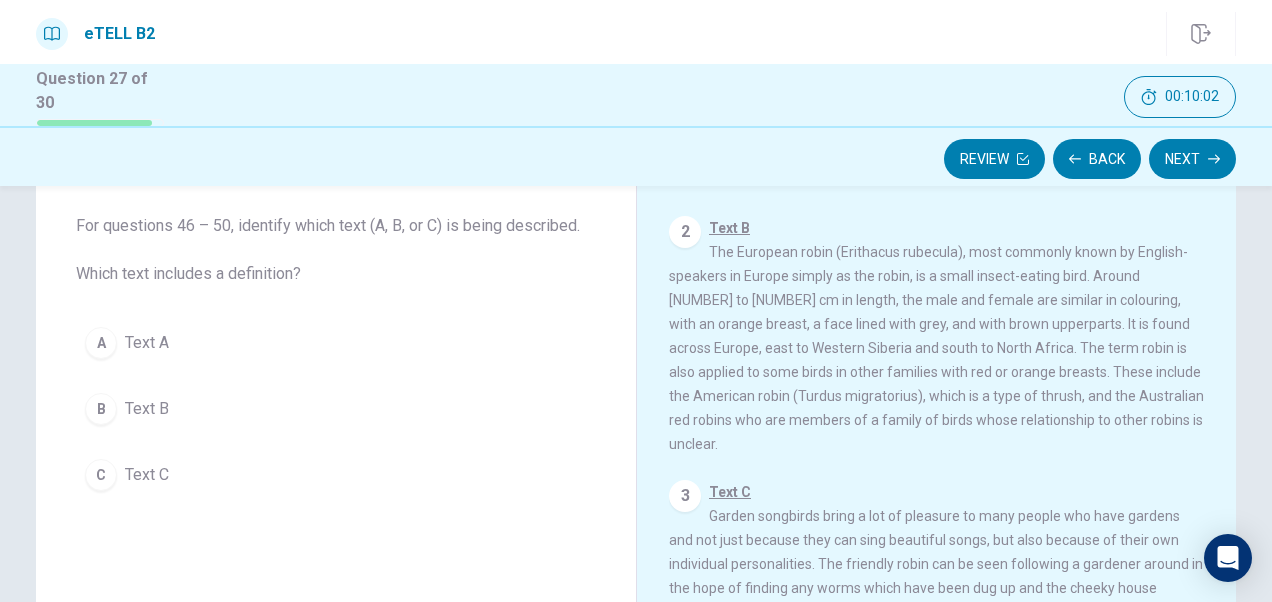 click on "B Text B" at bounding box center [336, 409] 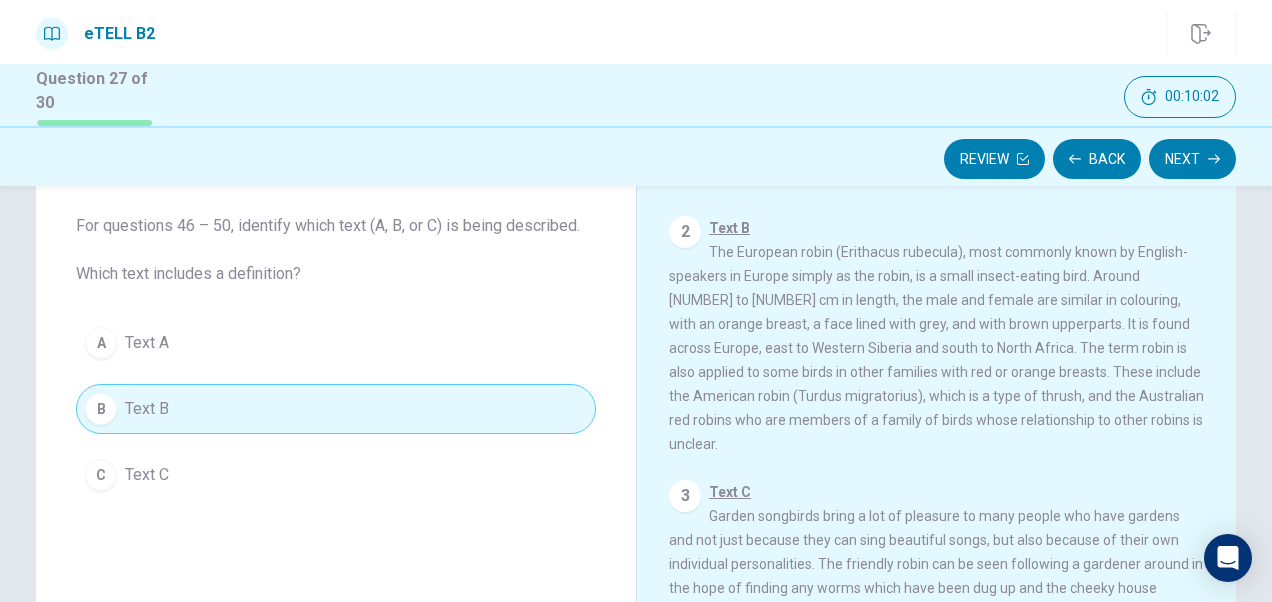 scroll, scrollTop: 421, scrollLeft: 0, axis: vertical 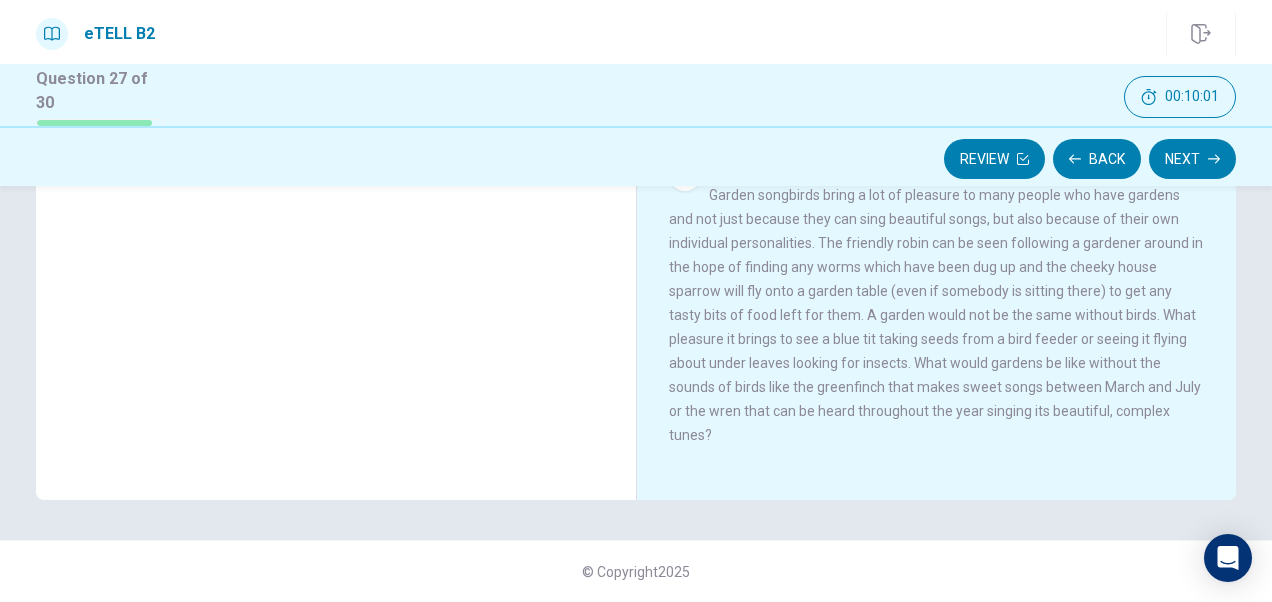click on "Next" at bounding box center [1192, 159] 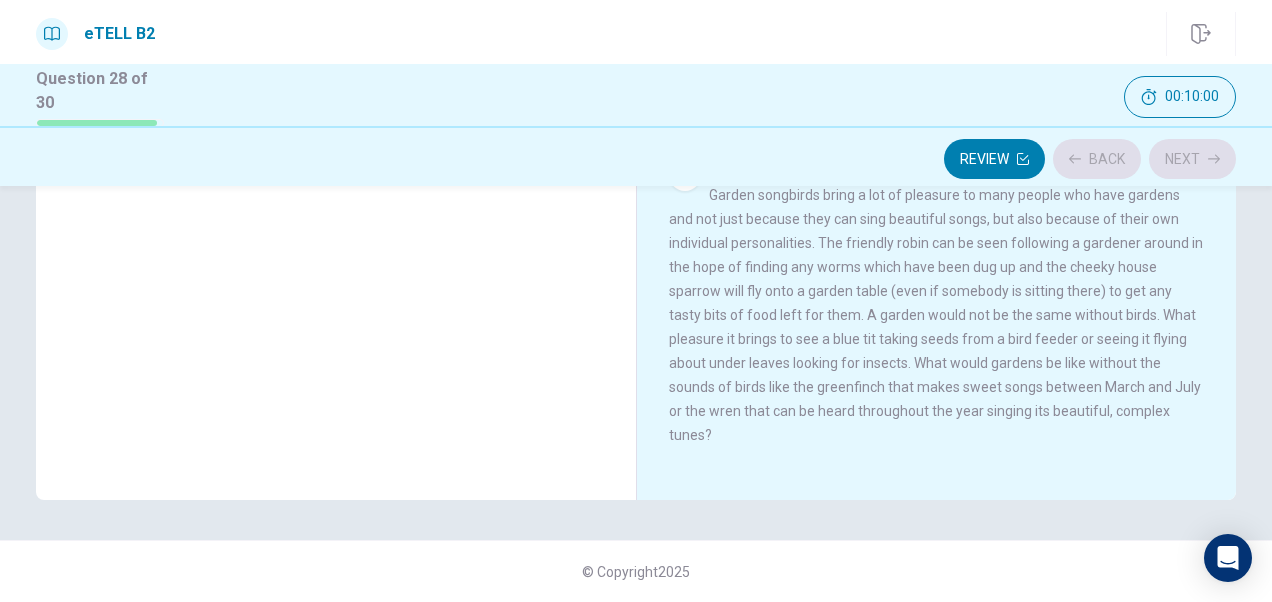 scroll, scrollTop: 0, scrollLeft: 0, axis: both 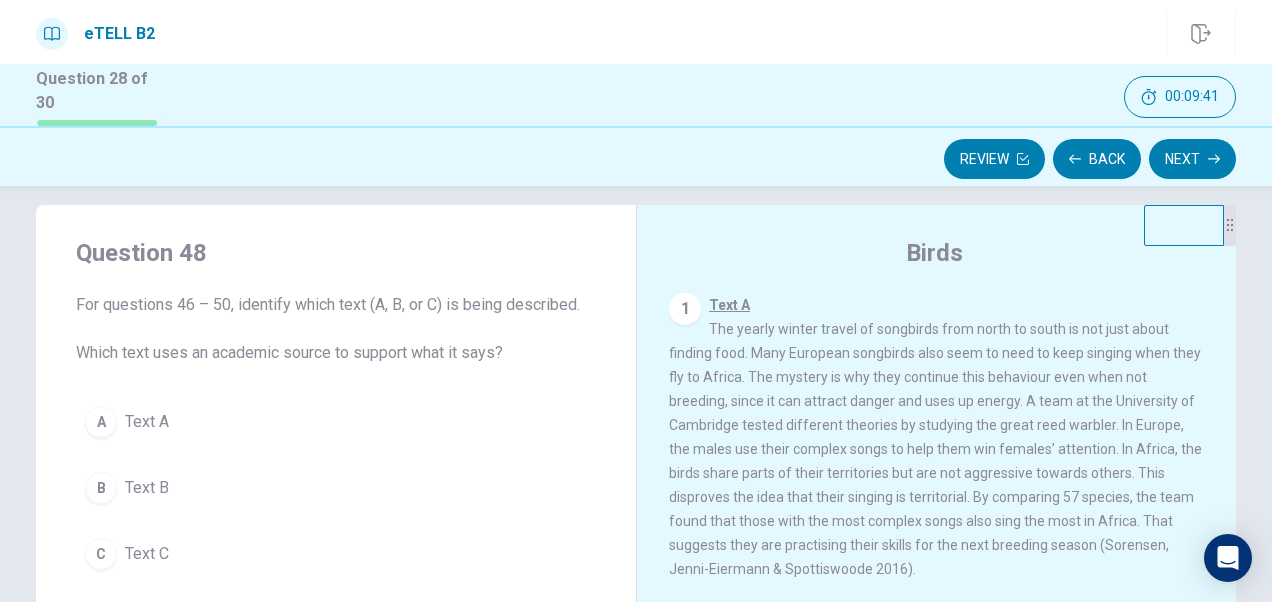 drag, startPoint x: 254, startPoint y: 405, endPoint x: 266, endPoint y: 414, distance: 15 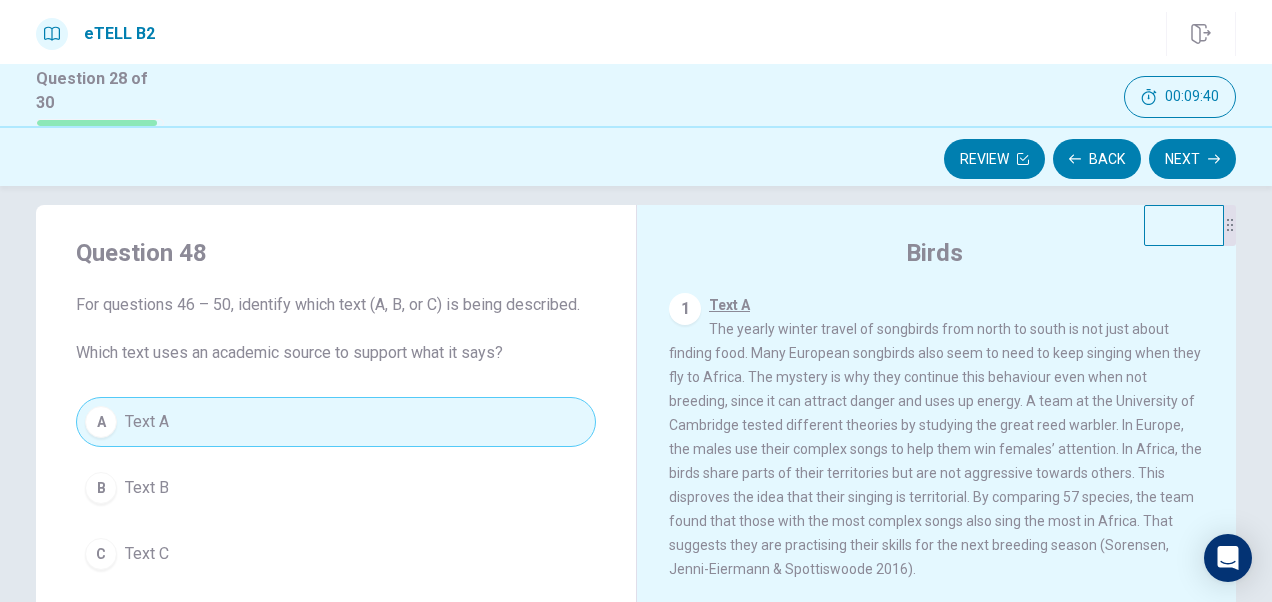 scroll, scrollTop: 421, scrollLeft: 0, axis: vertical 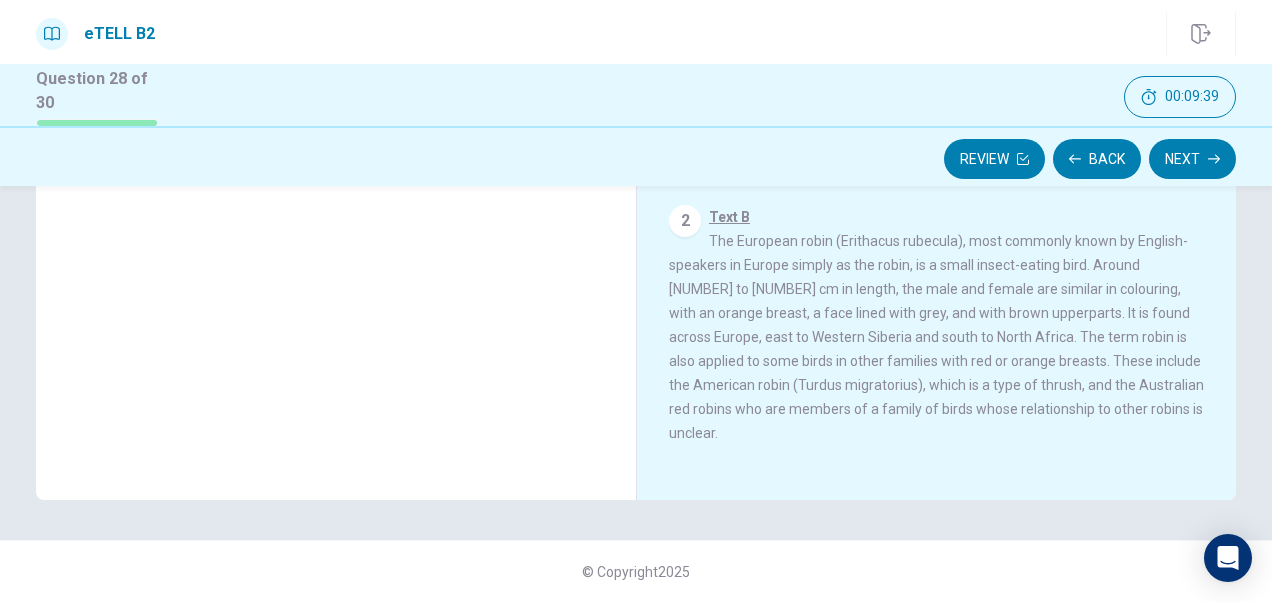 click on "Next" at bounding box center [1192, 159] 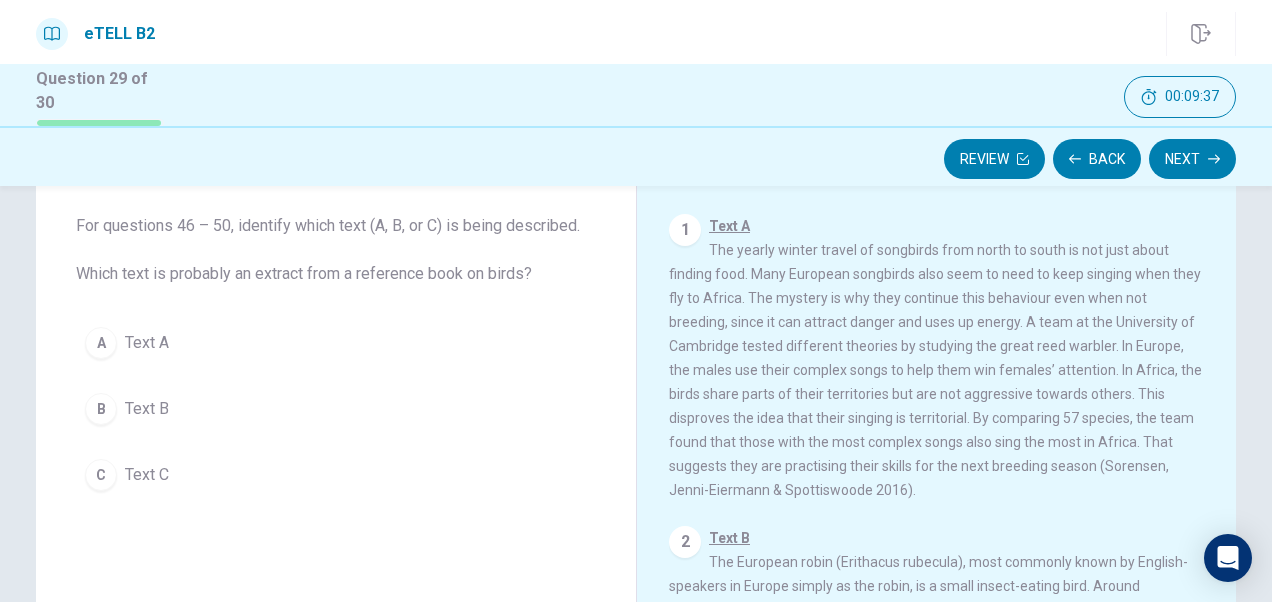 scroll, scrollTop: 0, scrollLeft: 0, axis: both 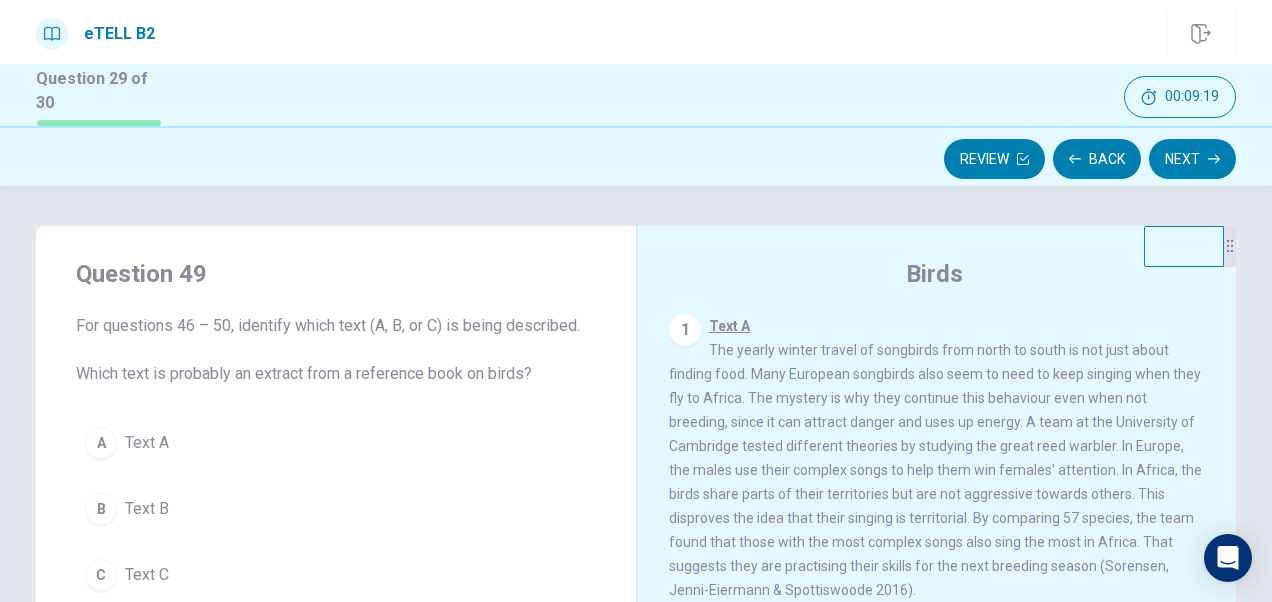 click on "B Text B" at bounding box center (336, 509) 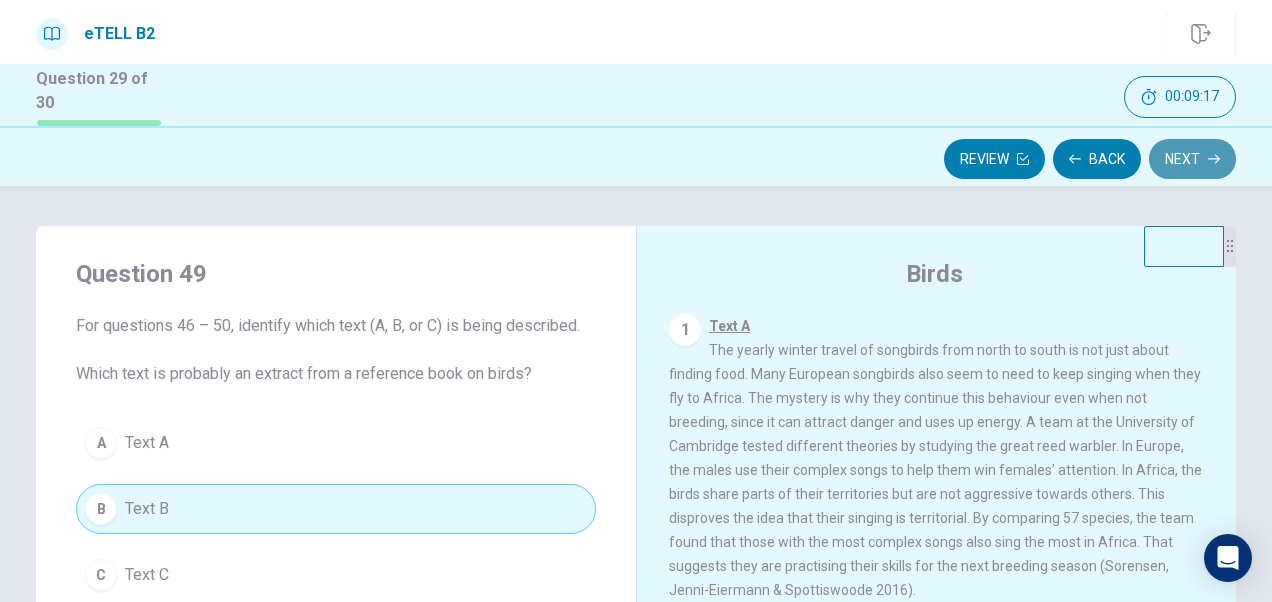click on "Next" at bounding box center [1192, 159] 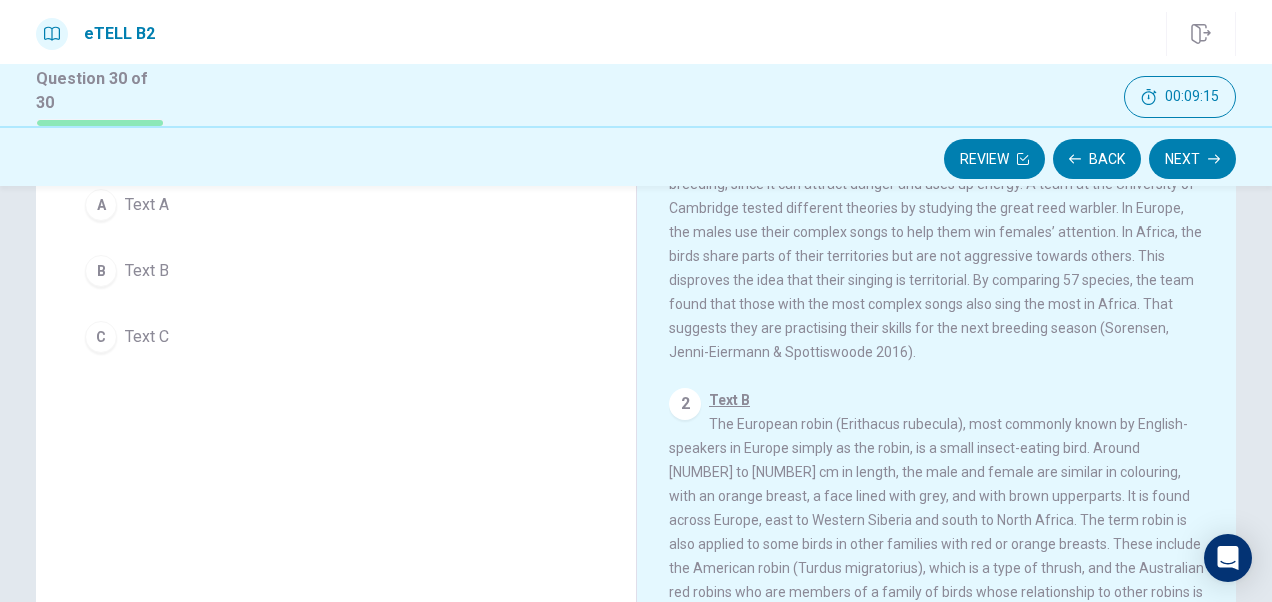 scroll, scrollTop: 21, scrollLeft: 0, axis: vertical 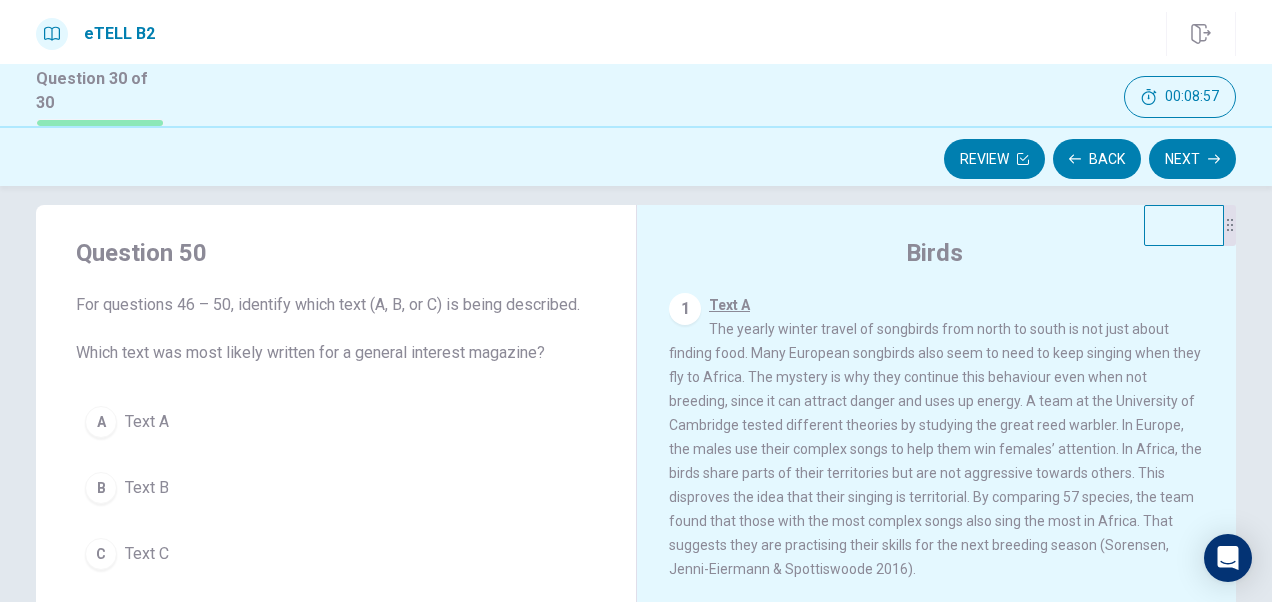 click on "C Text C" at bounding box center (336, 554) 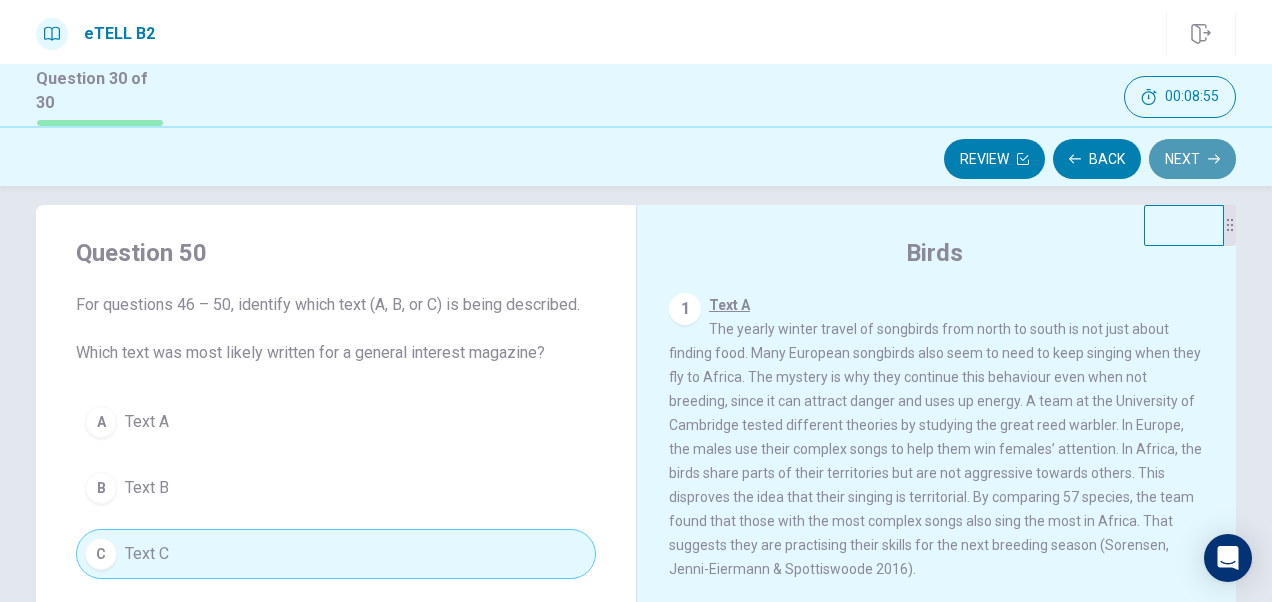 click on "Next" at bounding box center (1192, 159) 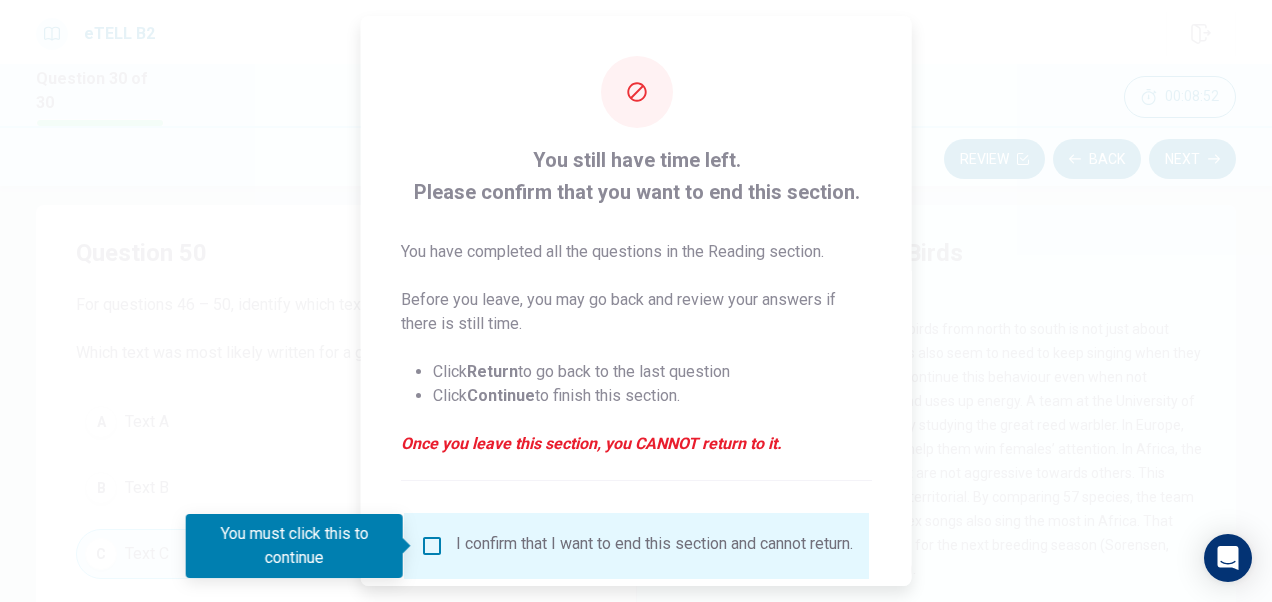 click on "I confirm that I want to end this section and cannot return." at bounding box center (636, 546) 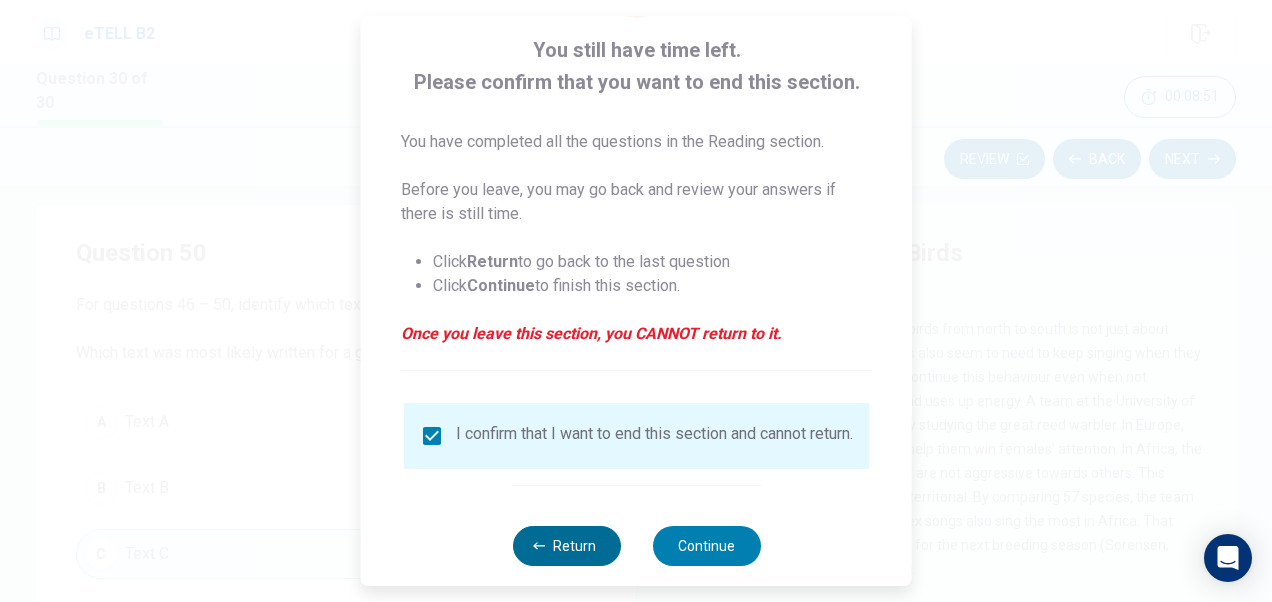scroll, scrollTop: 144, scrollLeft: 0, axis: vertical 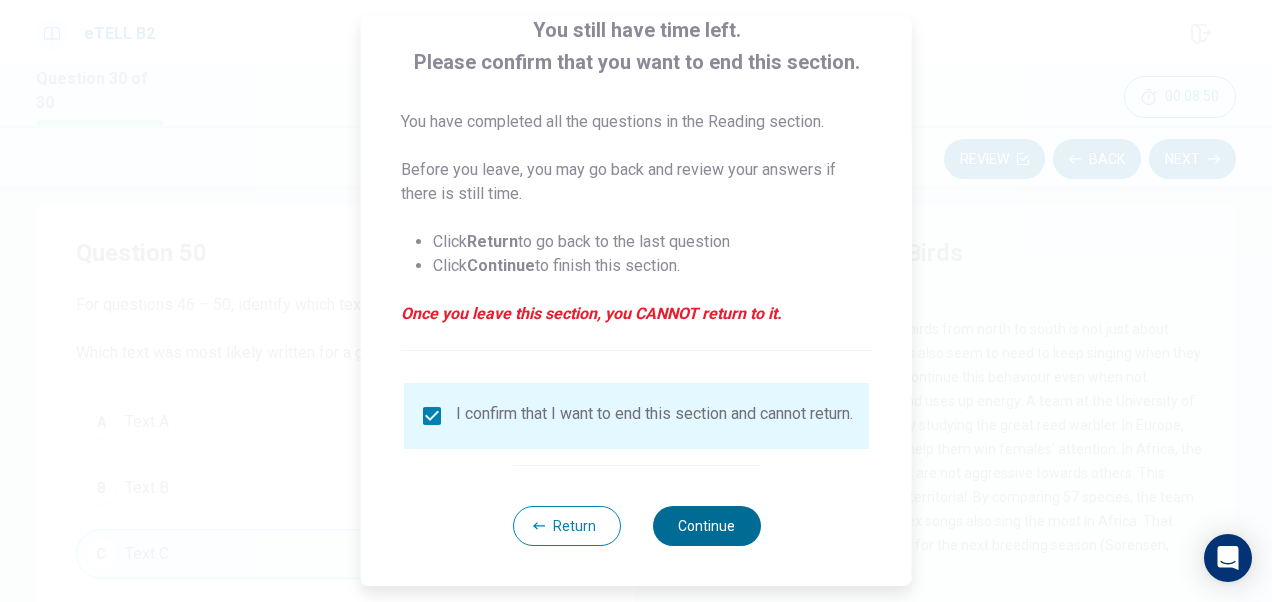 click on "Continue" at bounding box center [706, 526] 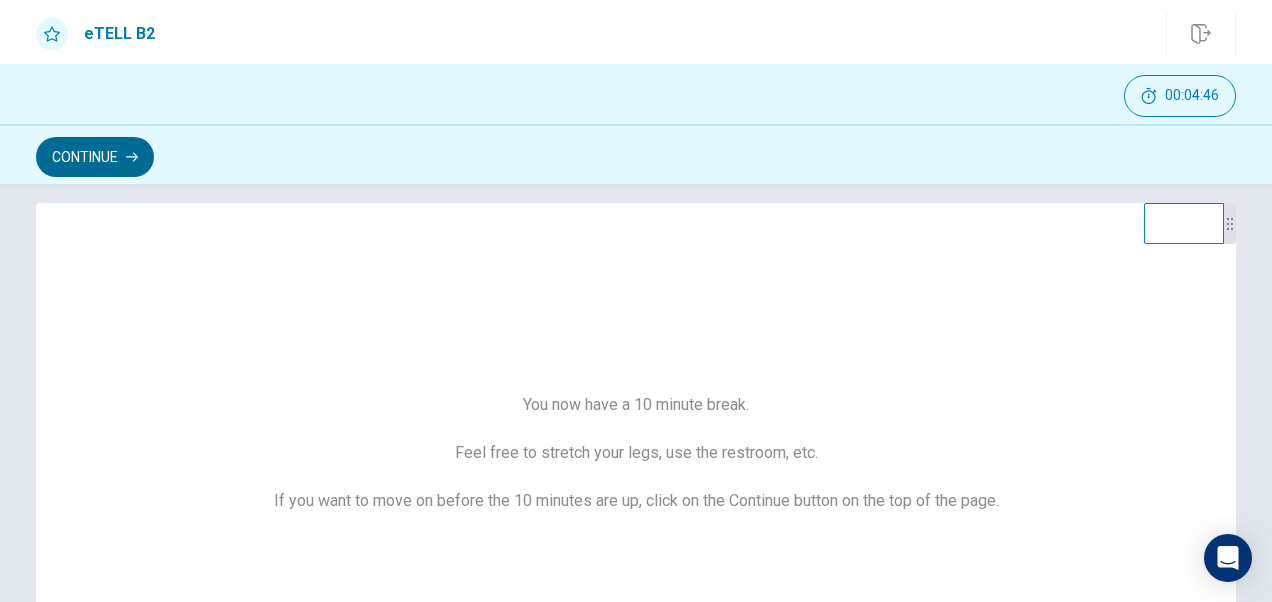 click on "Continue" at bounding box center (95, 157) 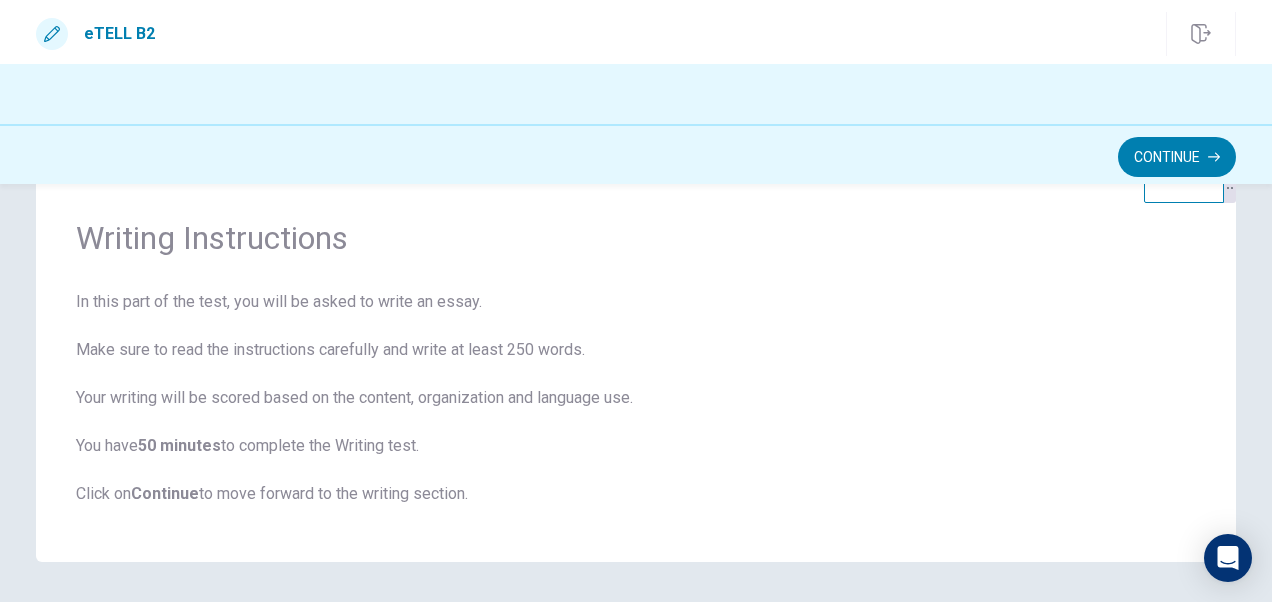 scroll, scrollTop: 21, scrollLeft: 0, axis: vertical 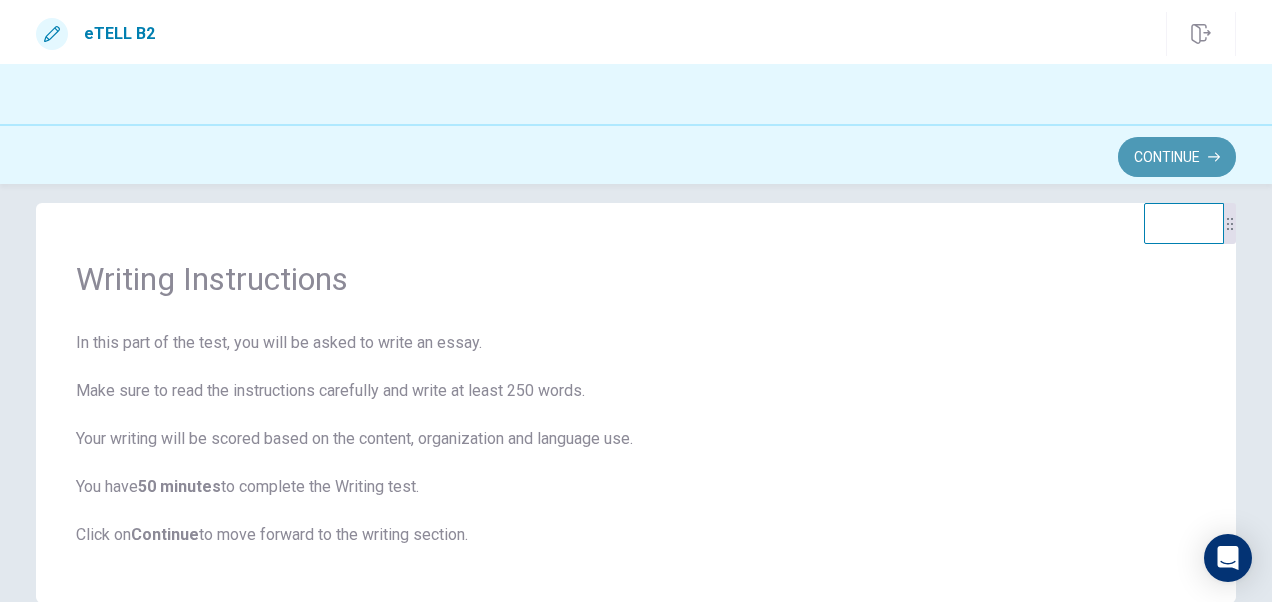 click on "Continue" at bounding box center [1177, 157] 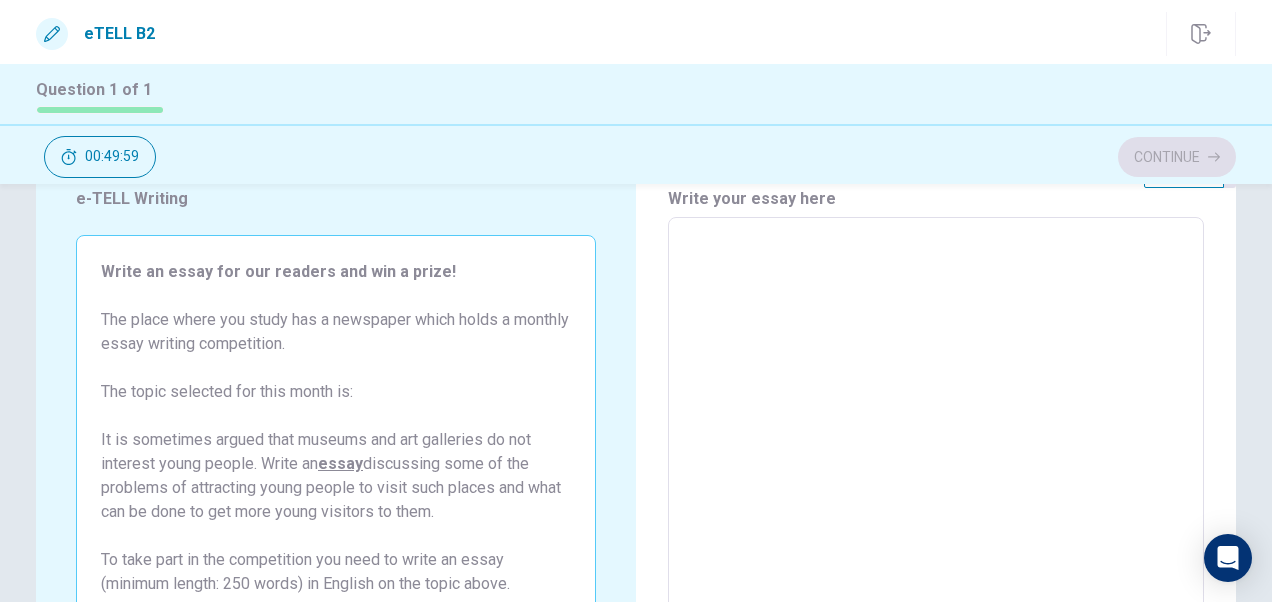 scroll, scrollTop: 121, scrollLeft: 0, axis: vertical 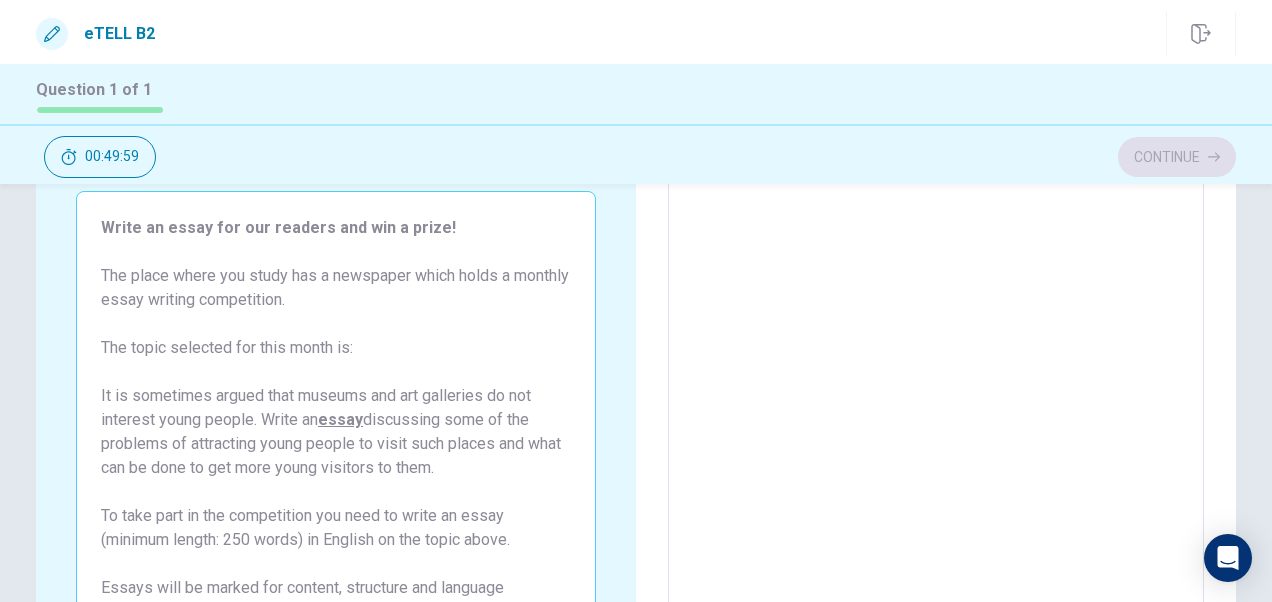 click at bounding box center (936, 450) 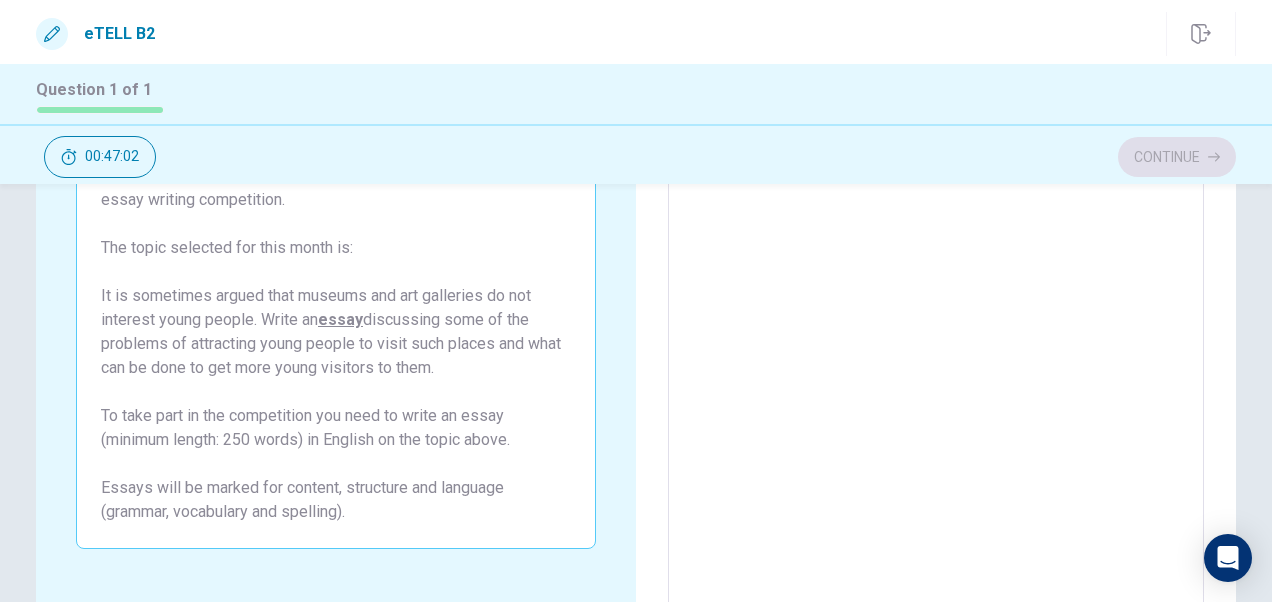 scroll, scrollTop: 21, scrollLeft: 0, axis: vertical 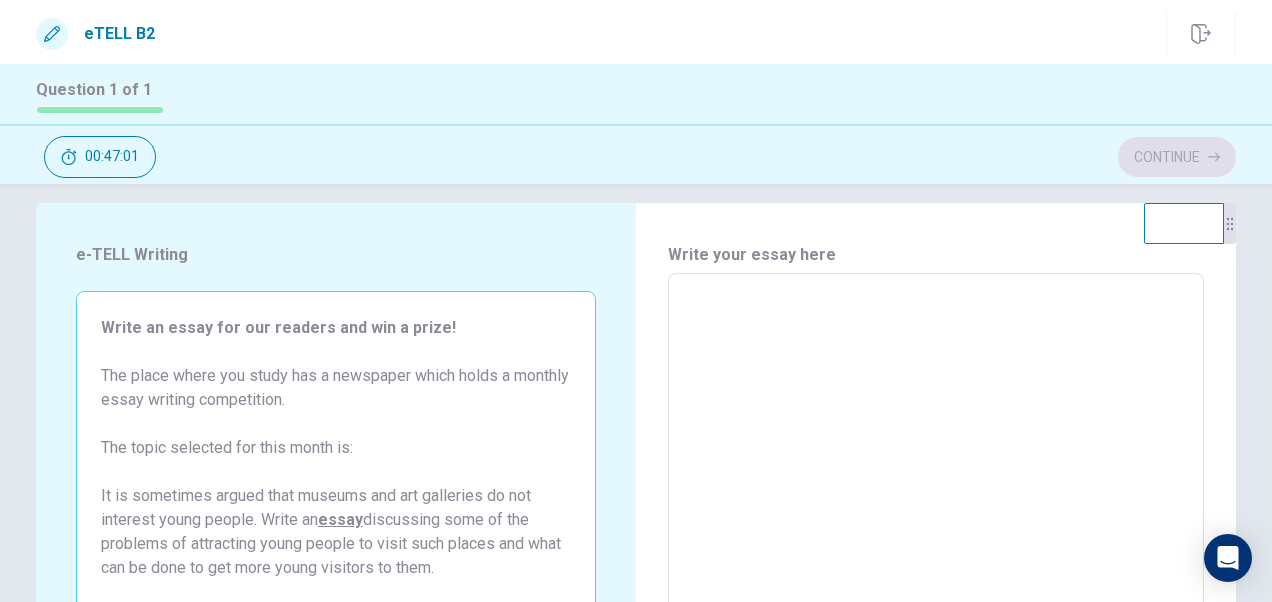 click at bounding box center [936, 550] 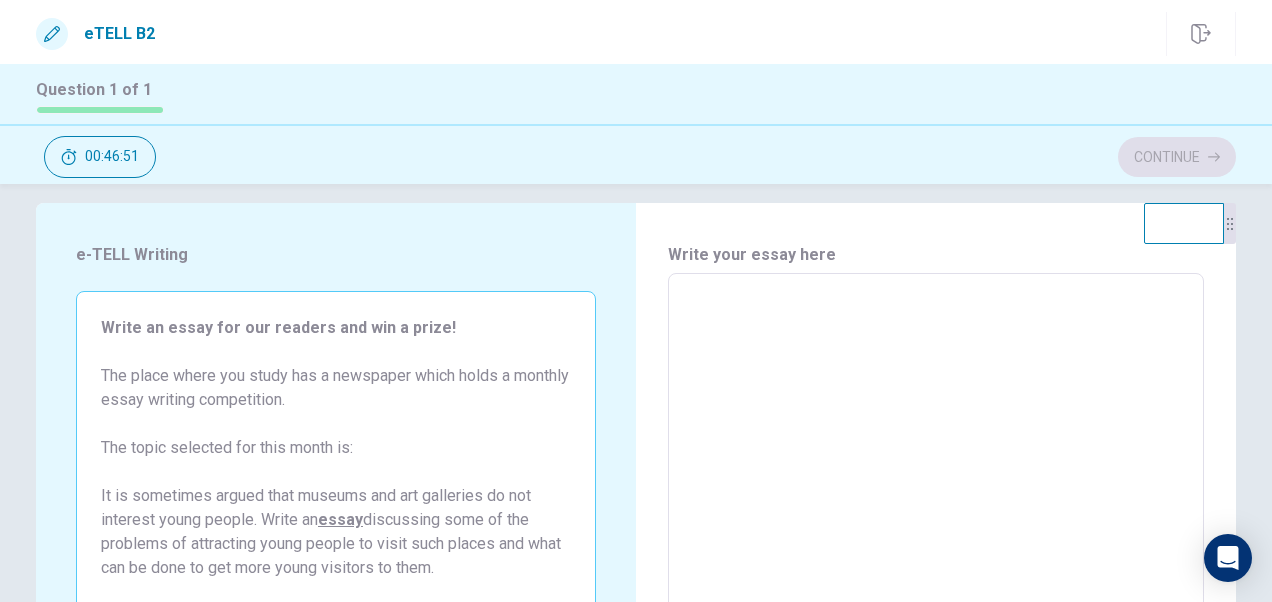 type on "*" 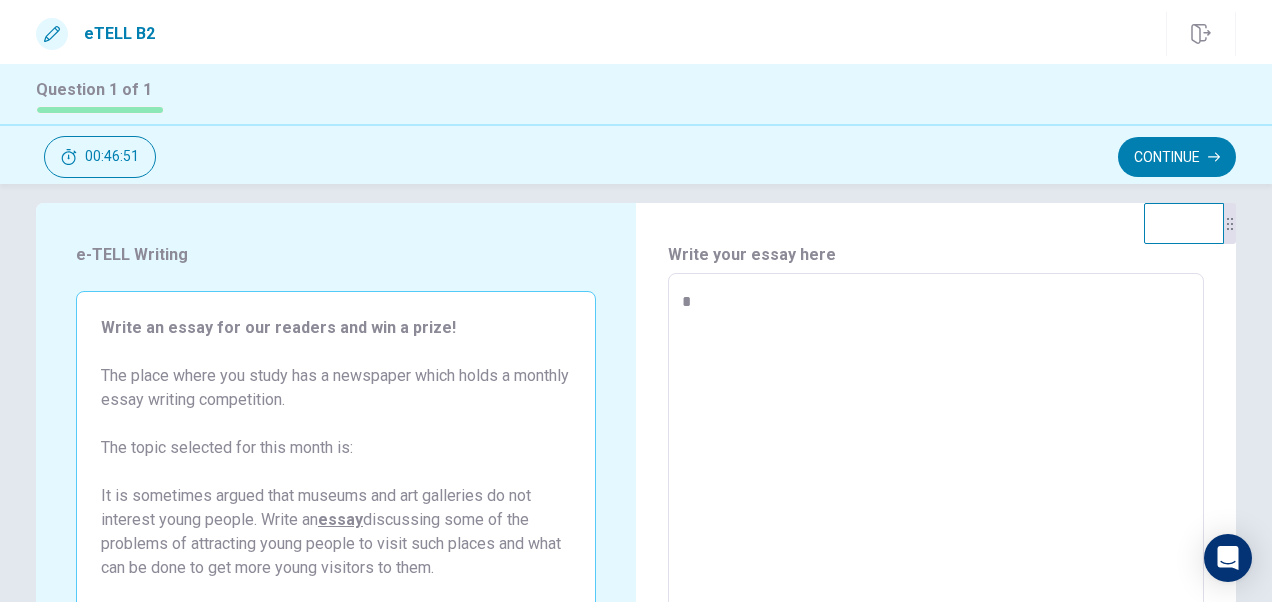 type on "*" 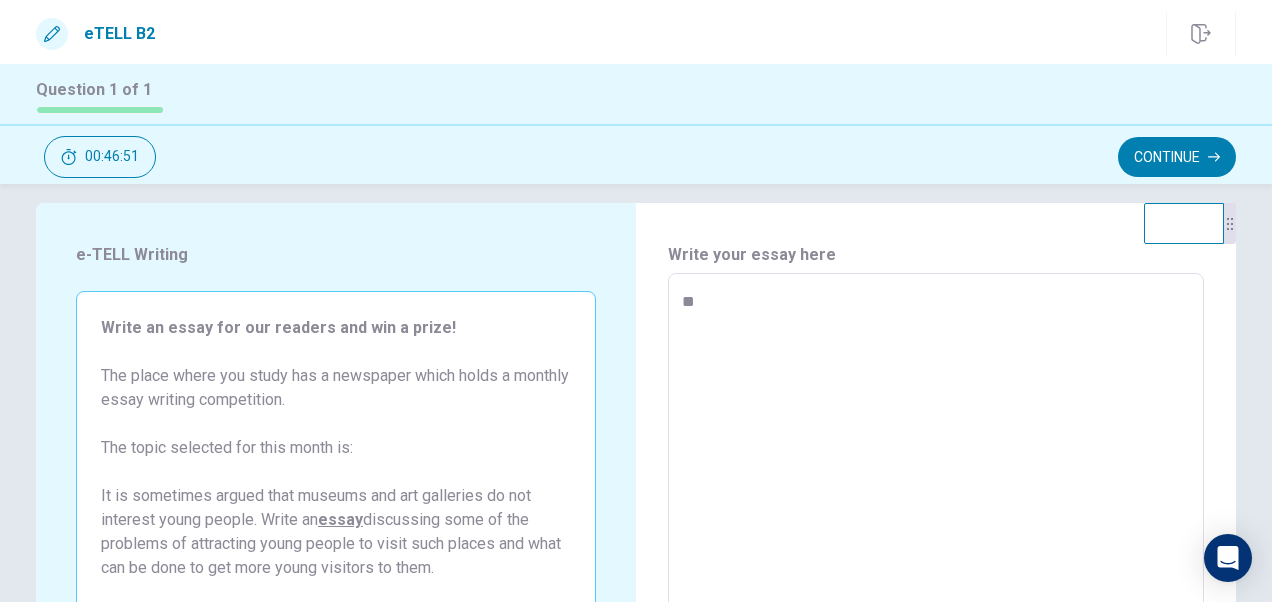 type on "*" 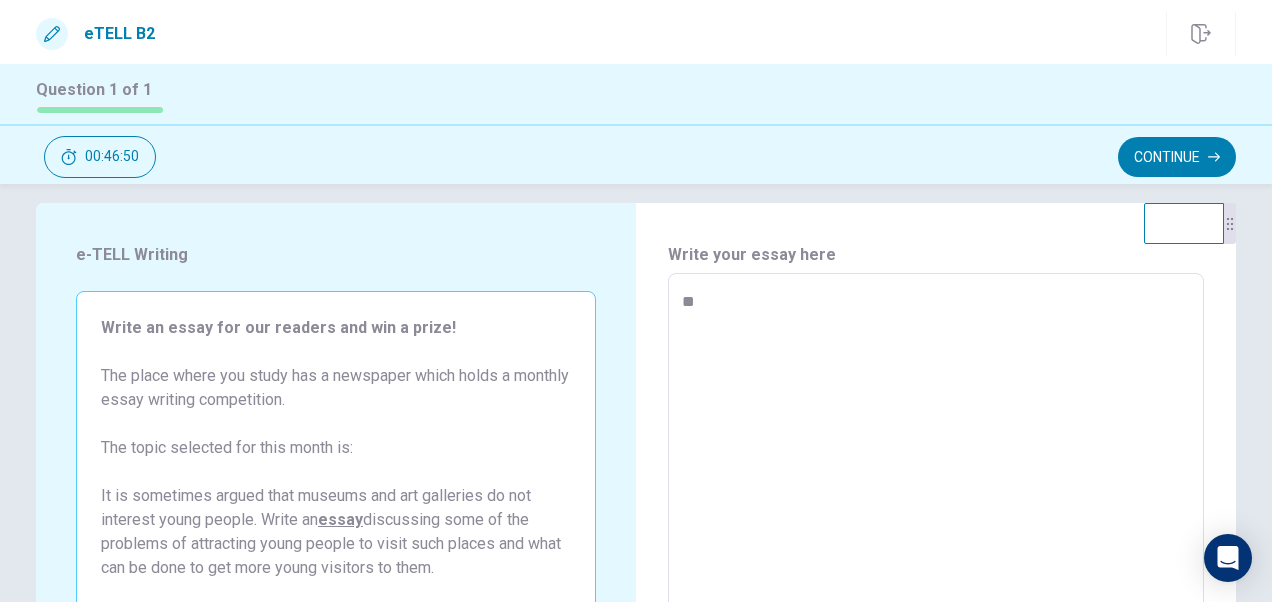 type on "***" 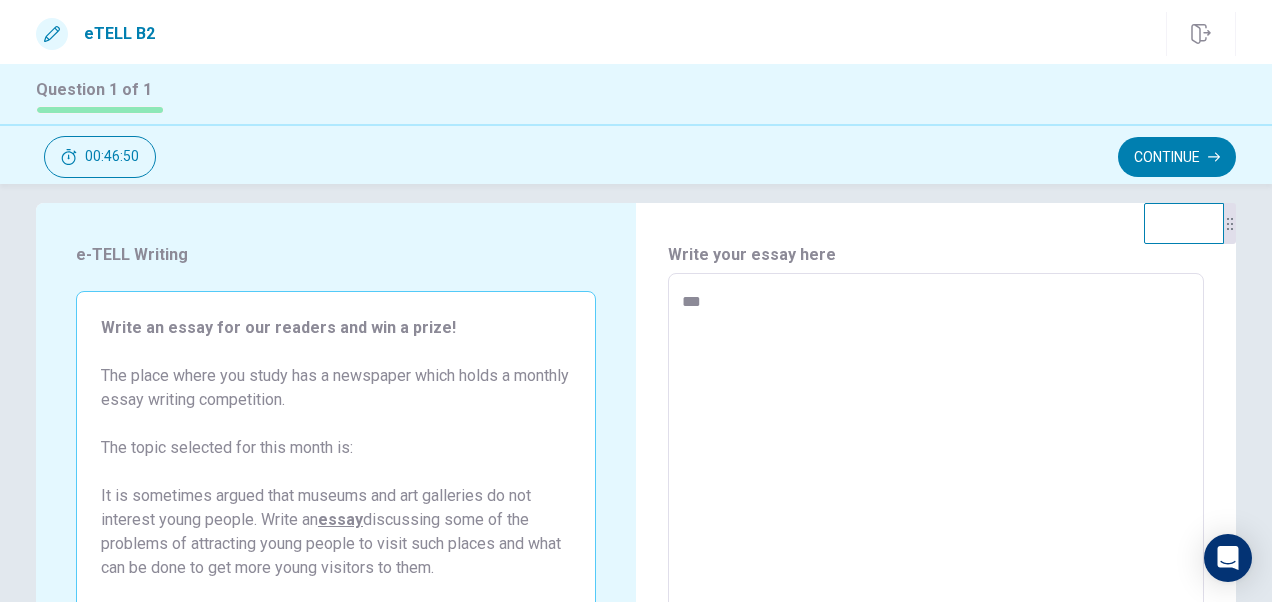 type on "*" 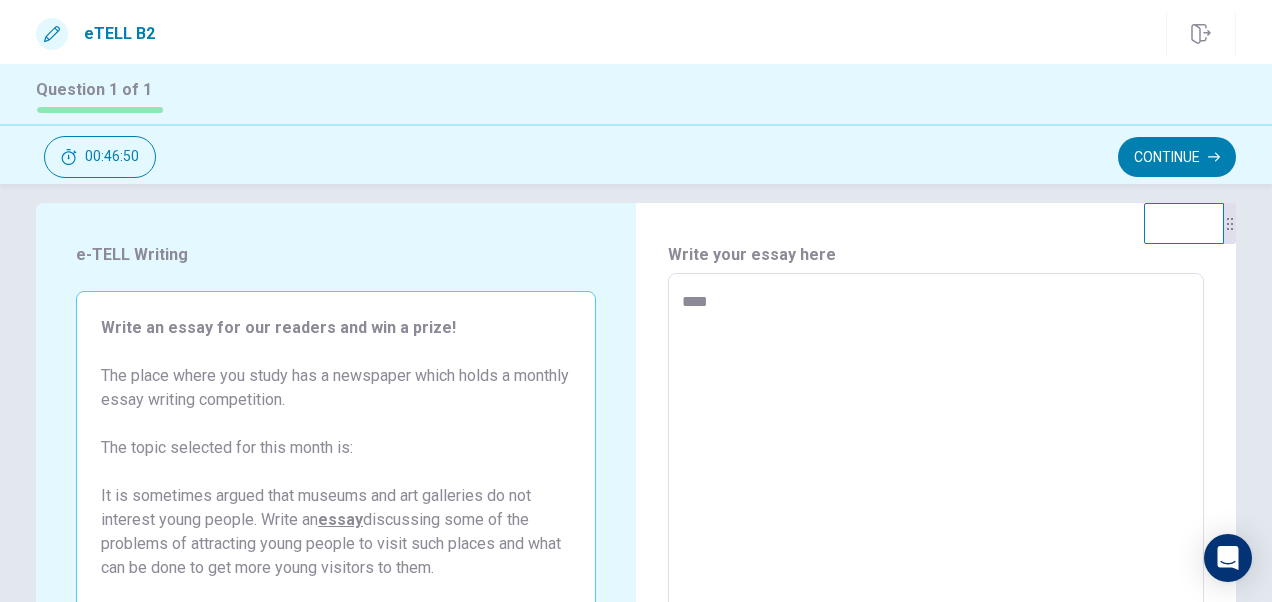 type on "*" 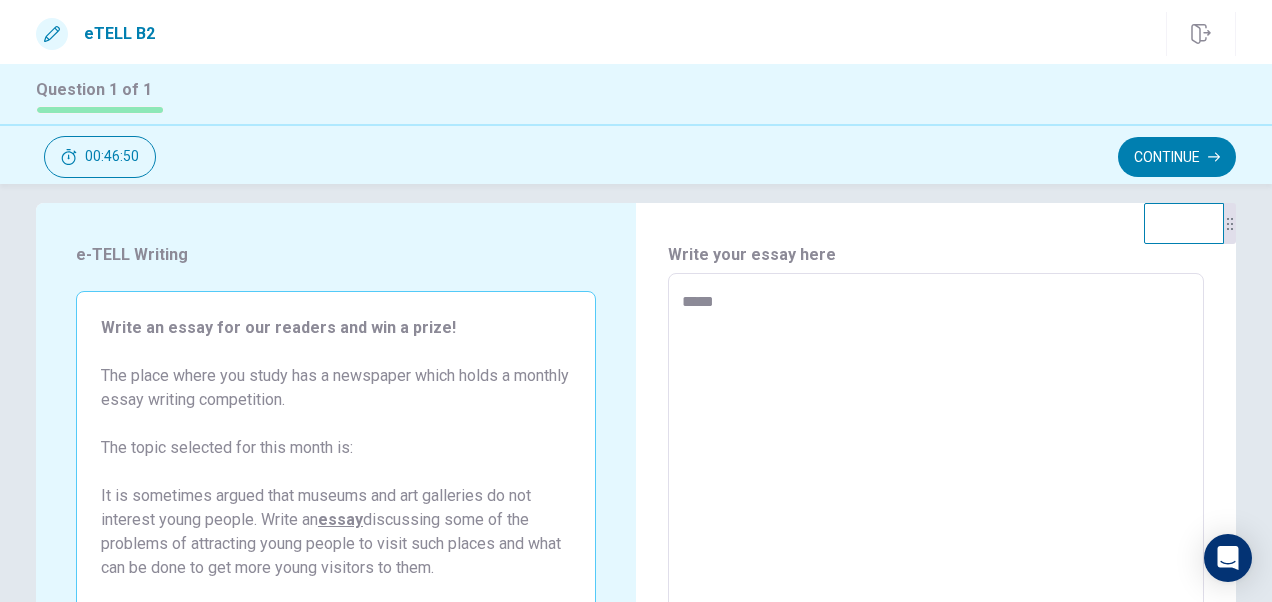 type on "*" 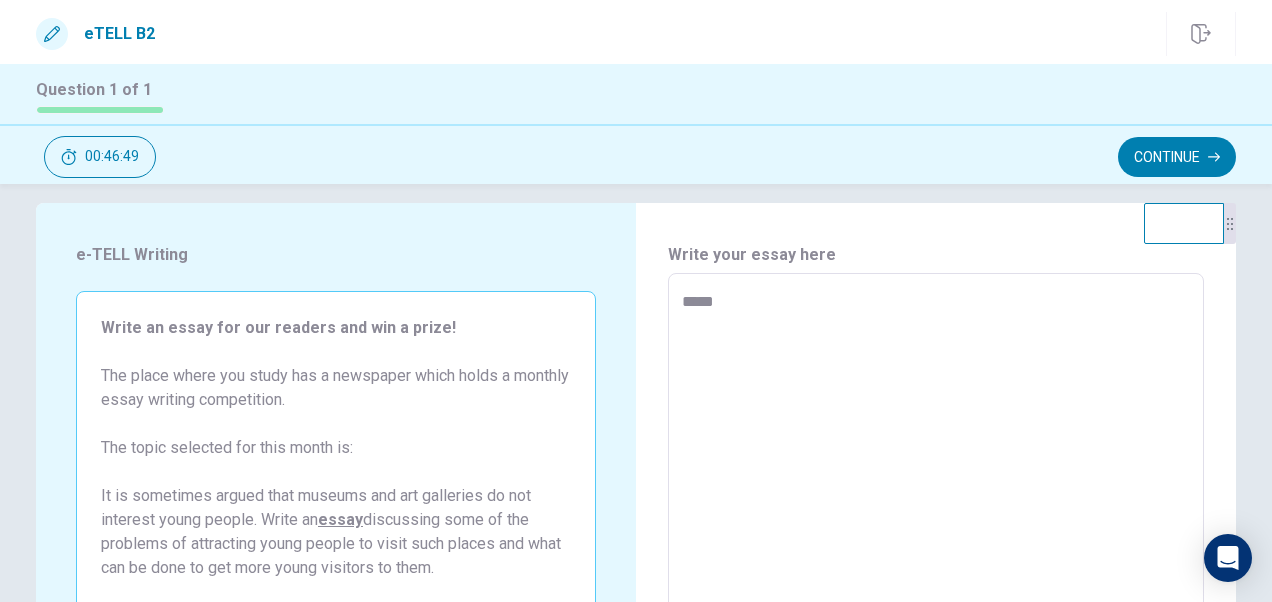 type on "******" 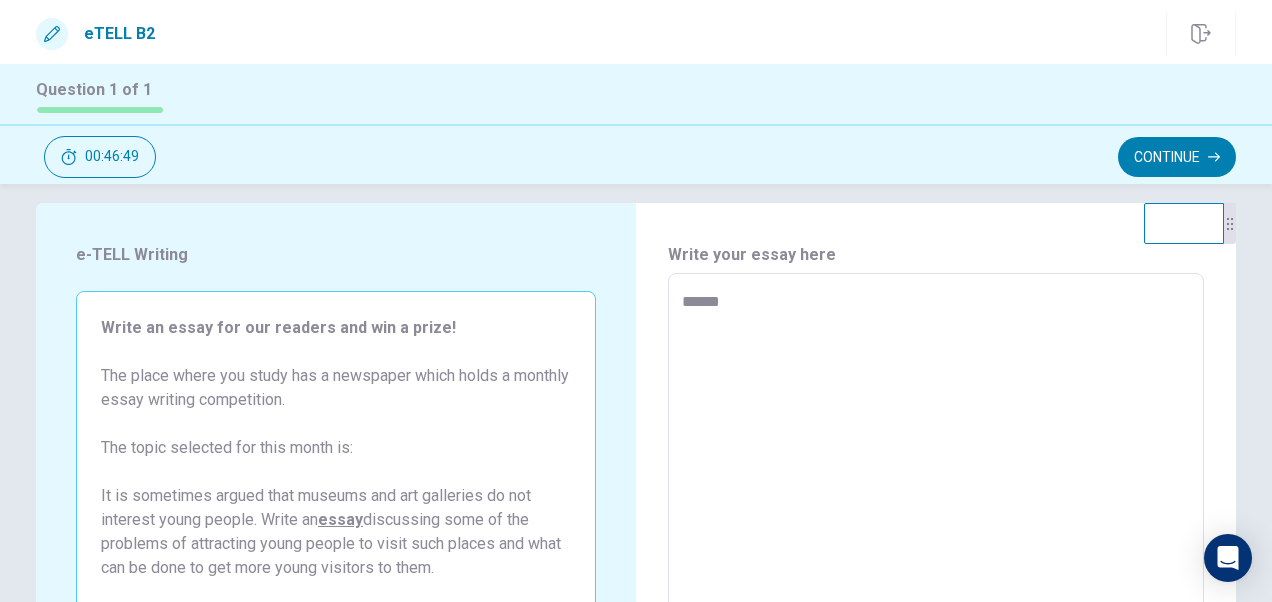 type on "*" 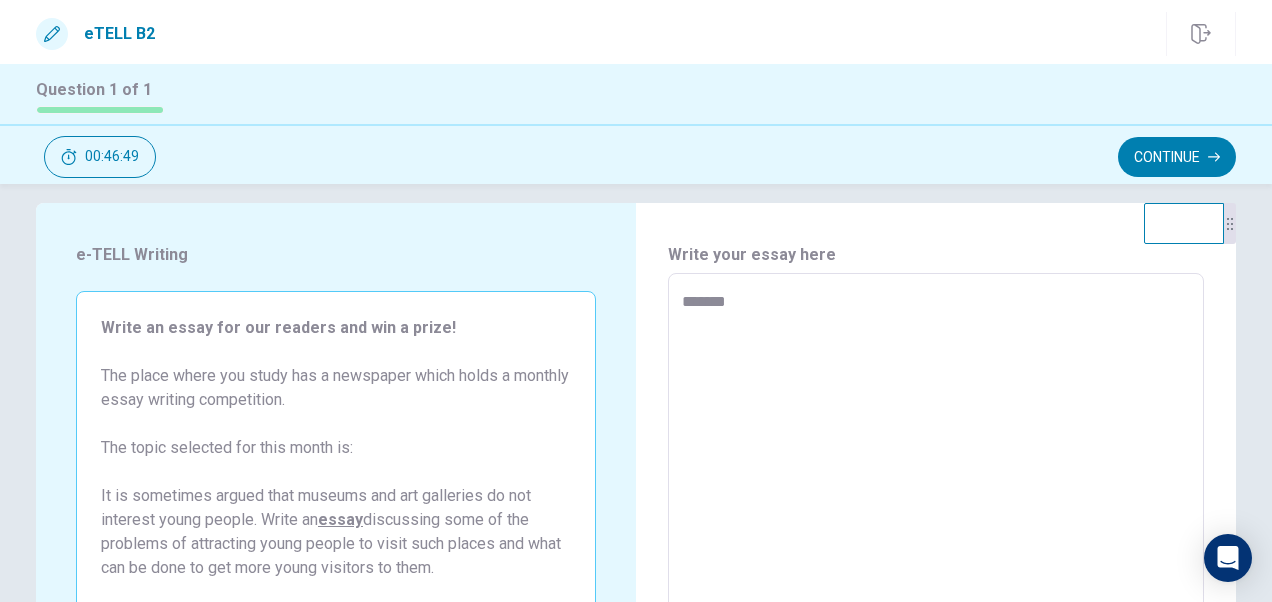 type on "*" 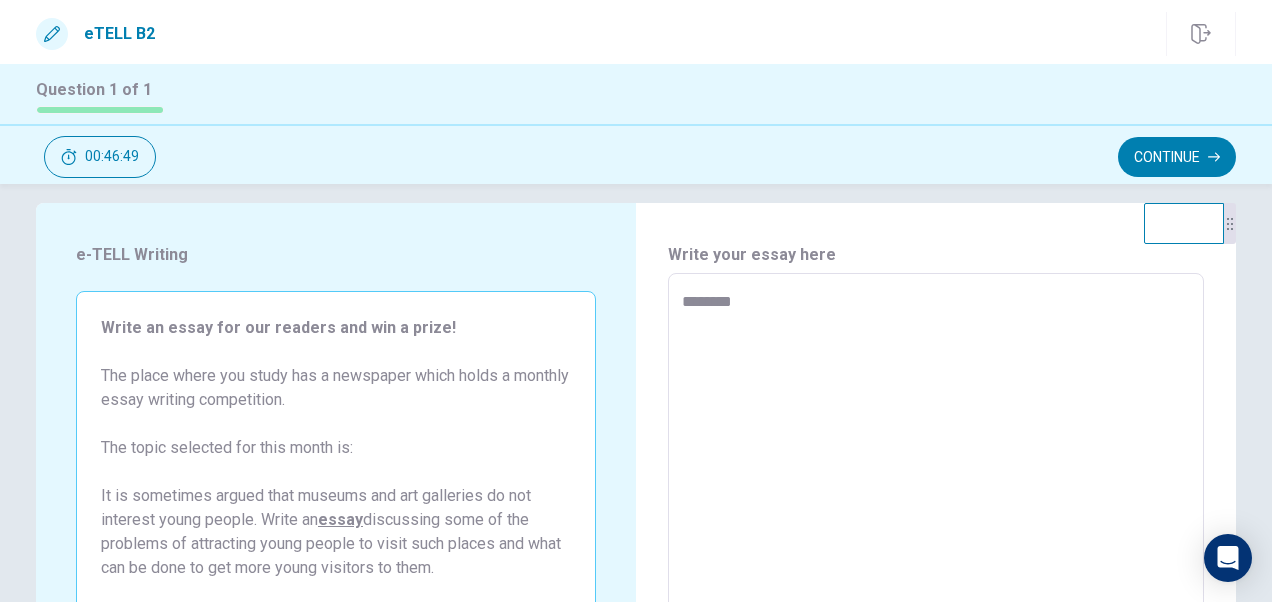 type on "*" 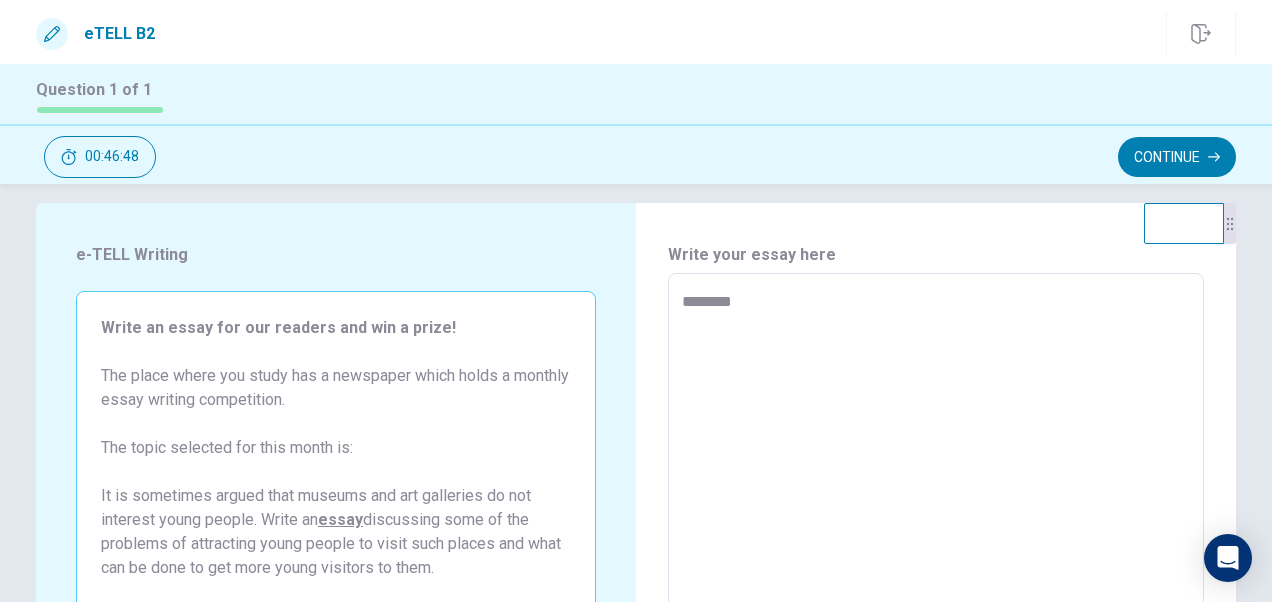 type on "*********" 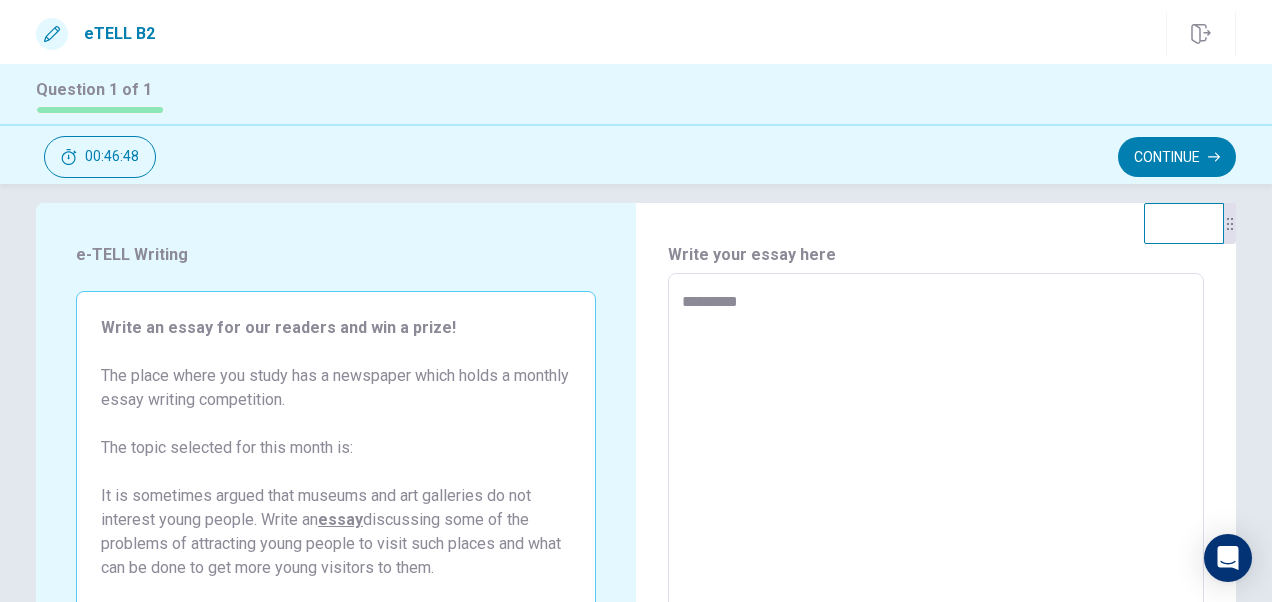 type on "*" 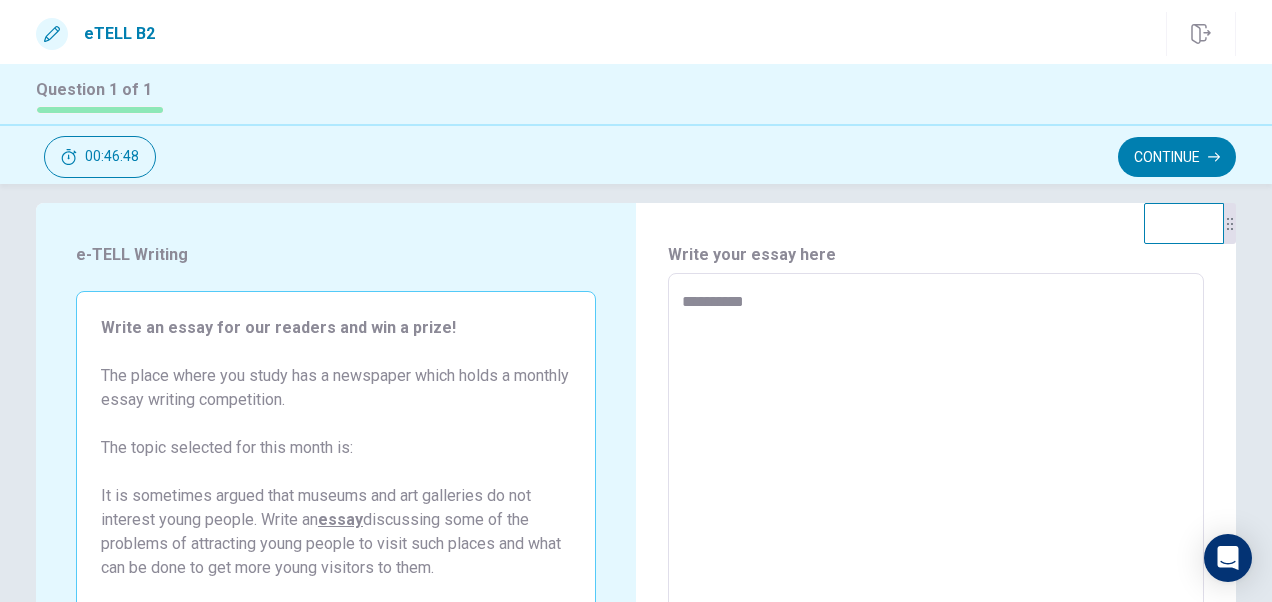 type on "*" 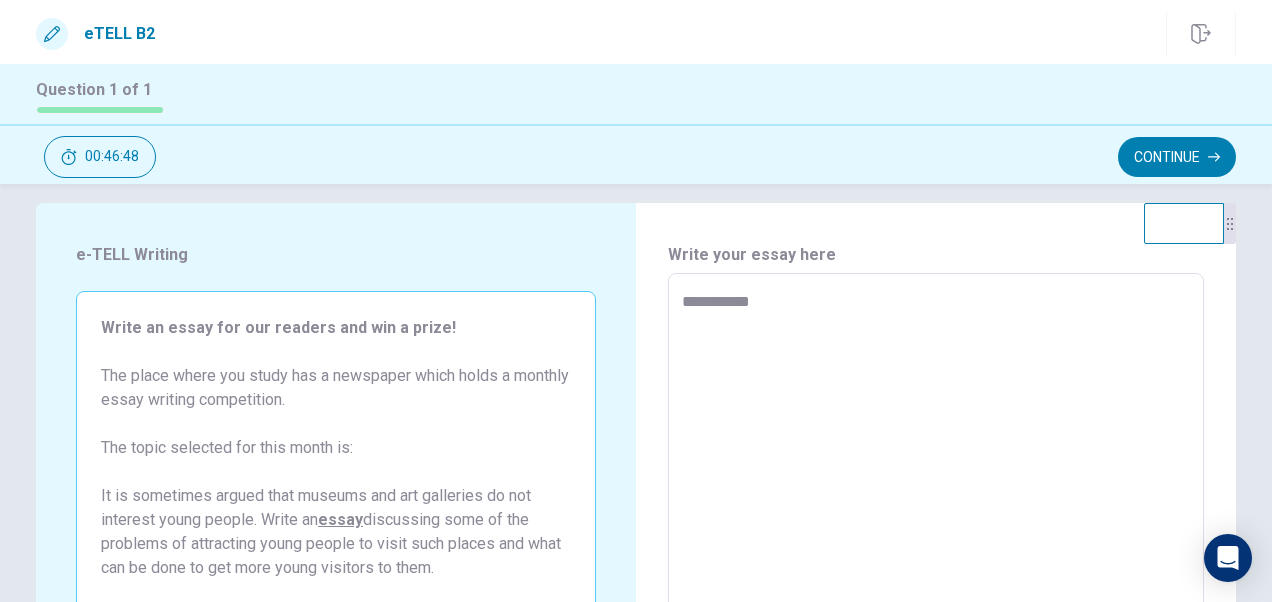 type on "*" 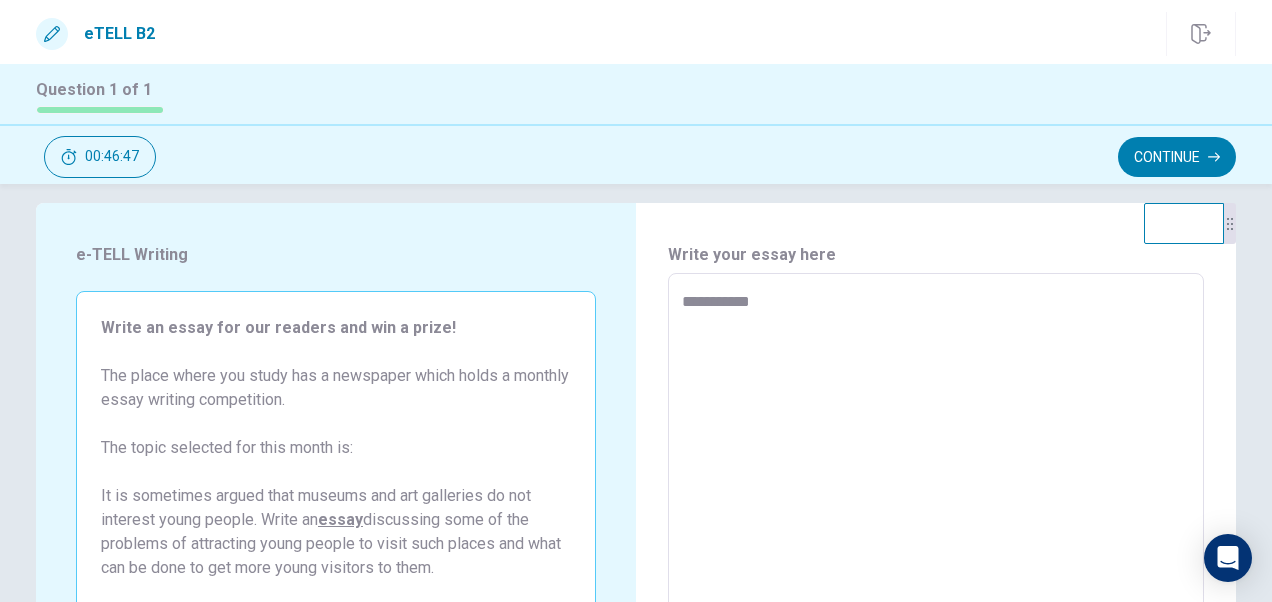 type on "**********" 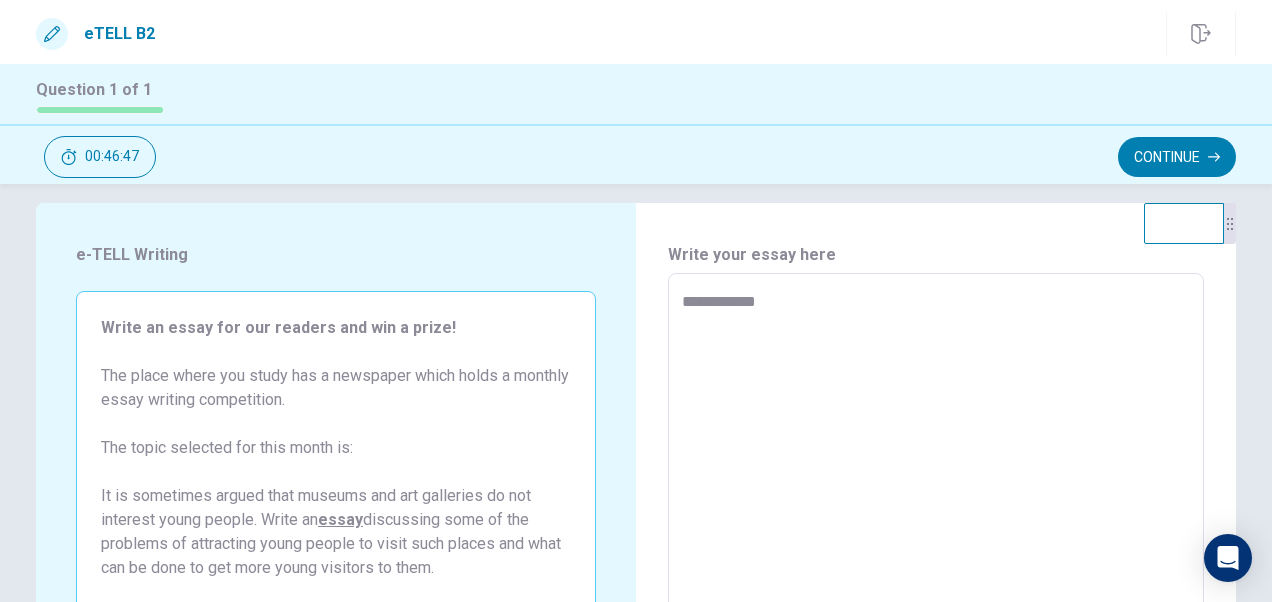 type on "*" 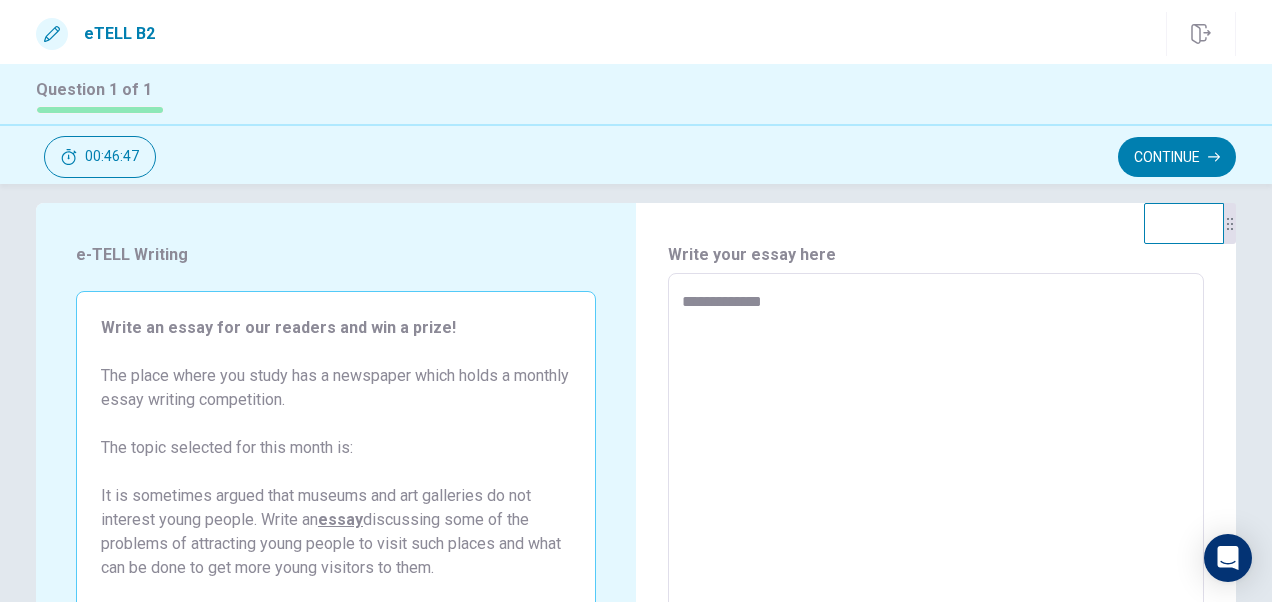 type on "*" 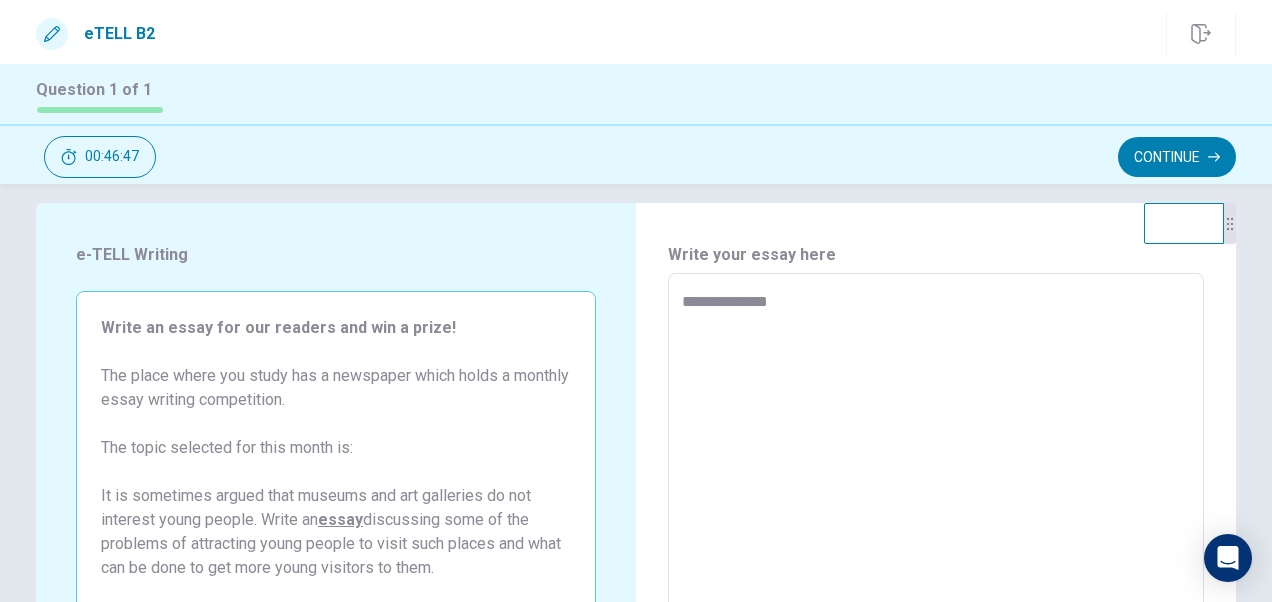 type on "*" 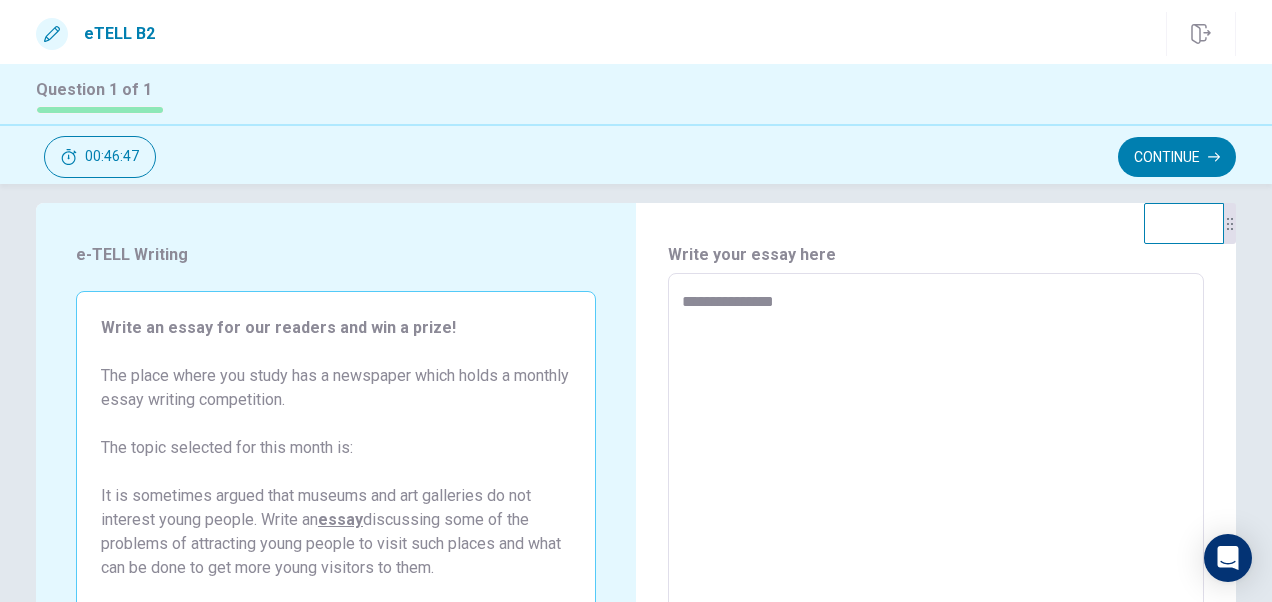 type on "*" 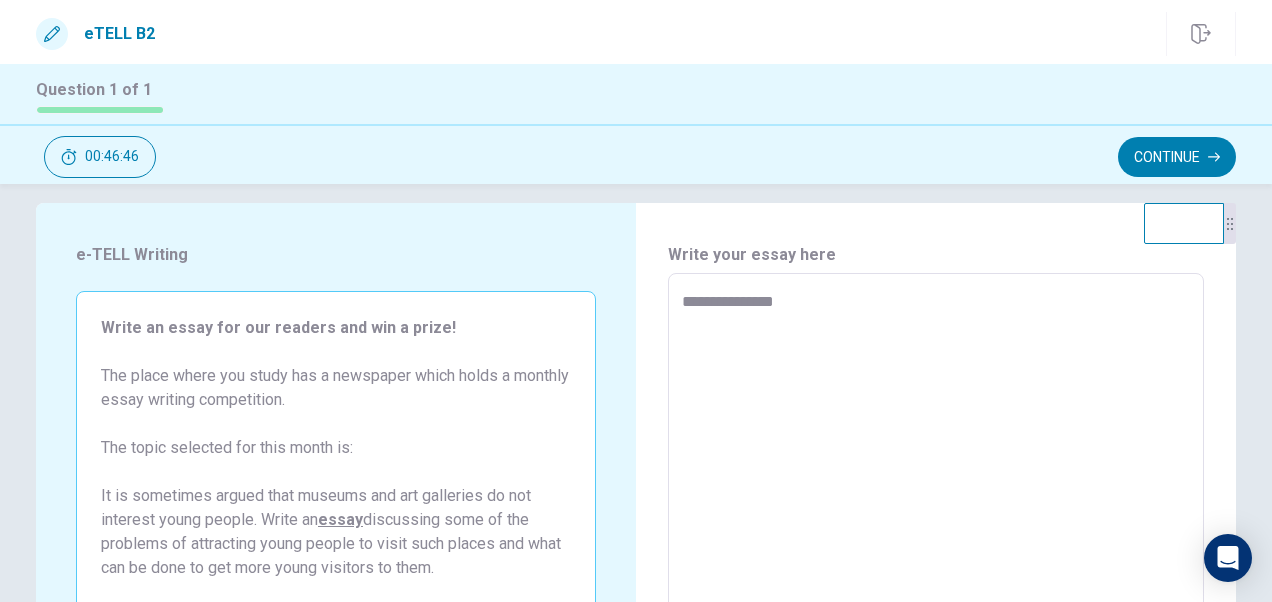 type on "**********" 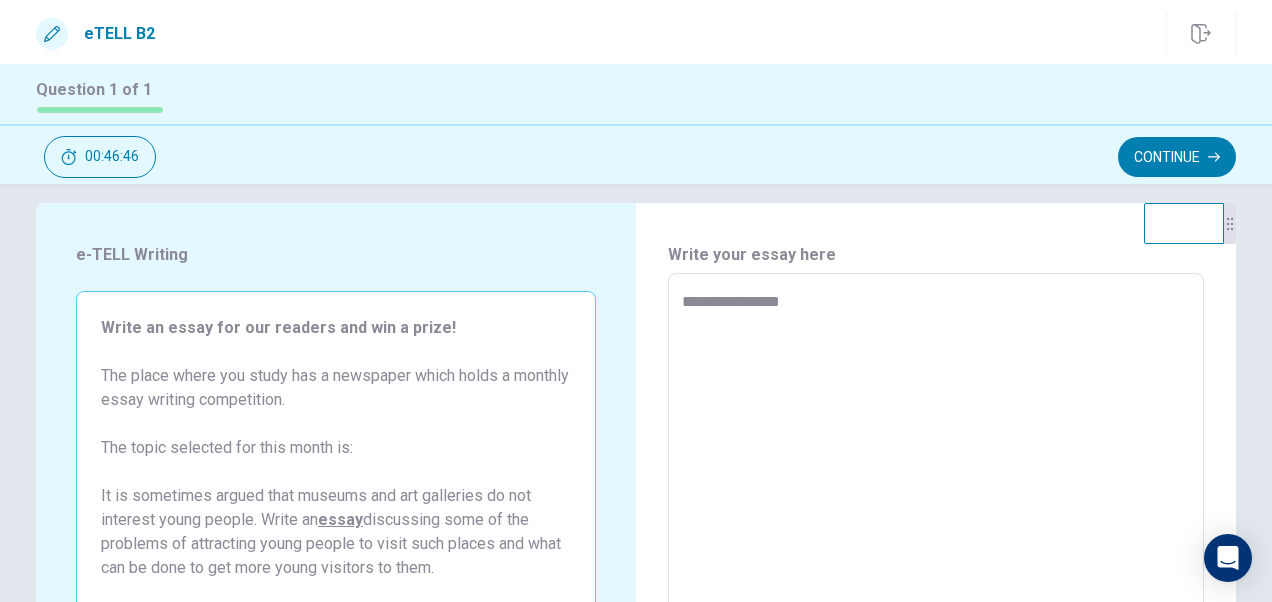 type on "*" 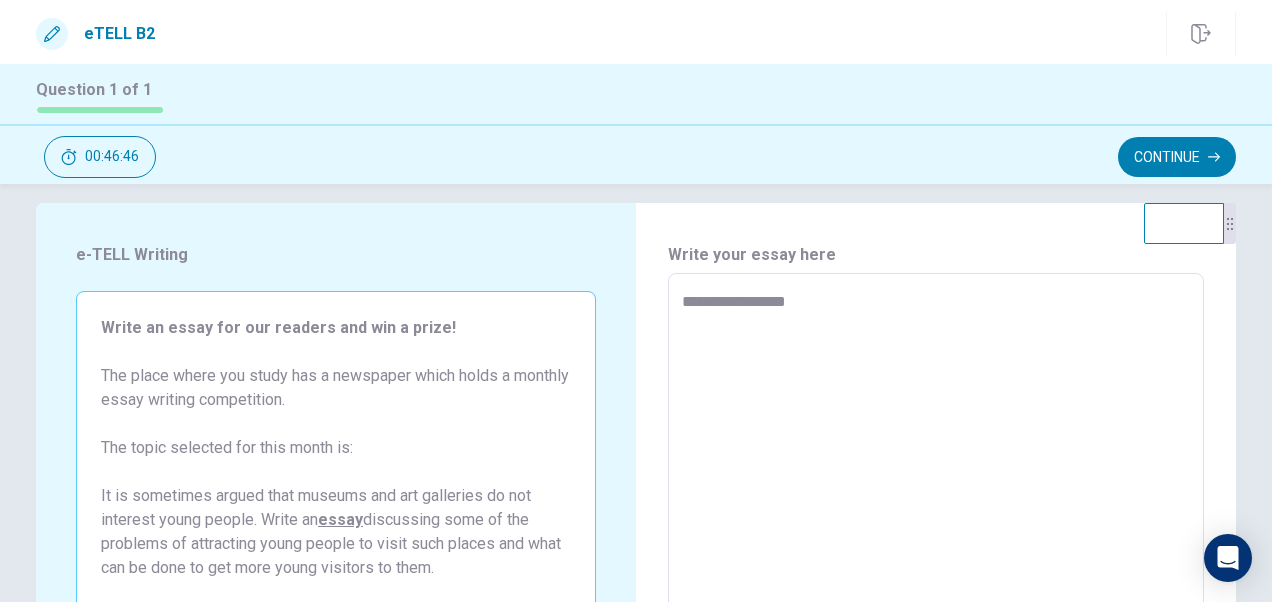 type on "*" 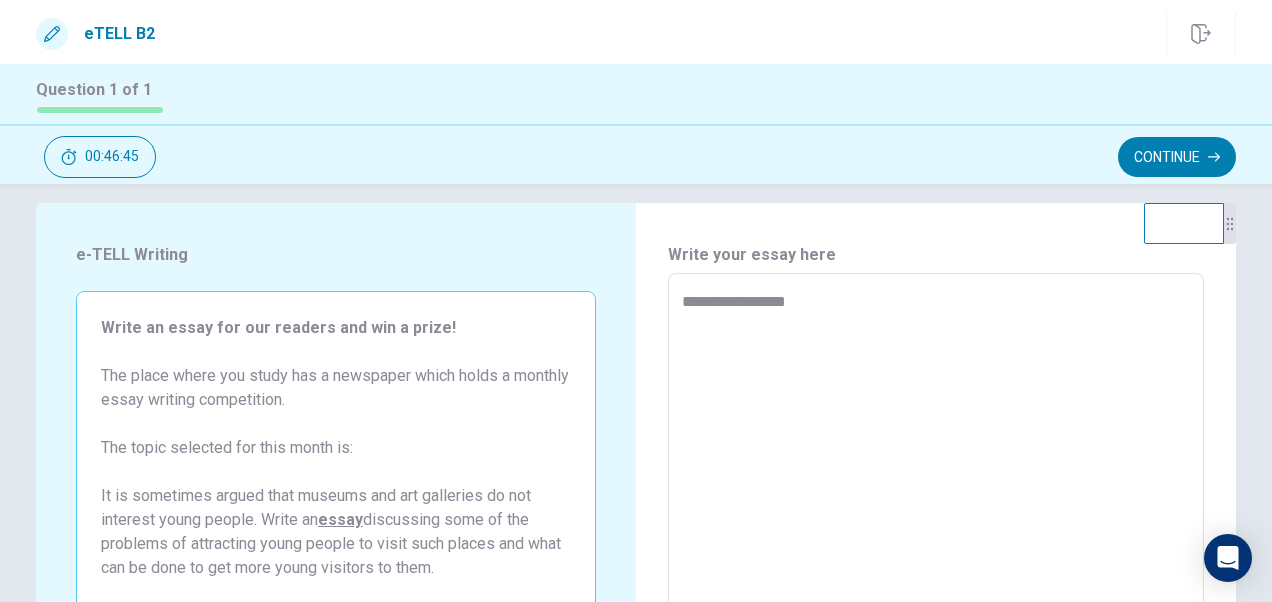 type on "**********" 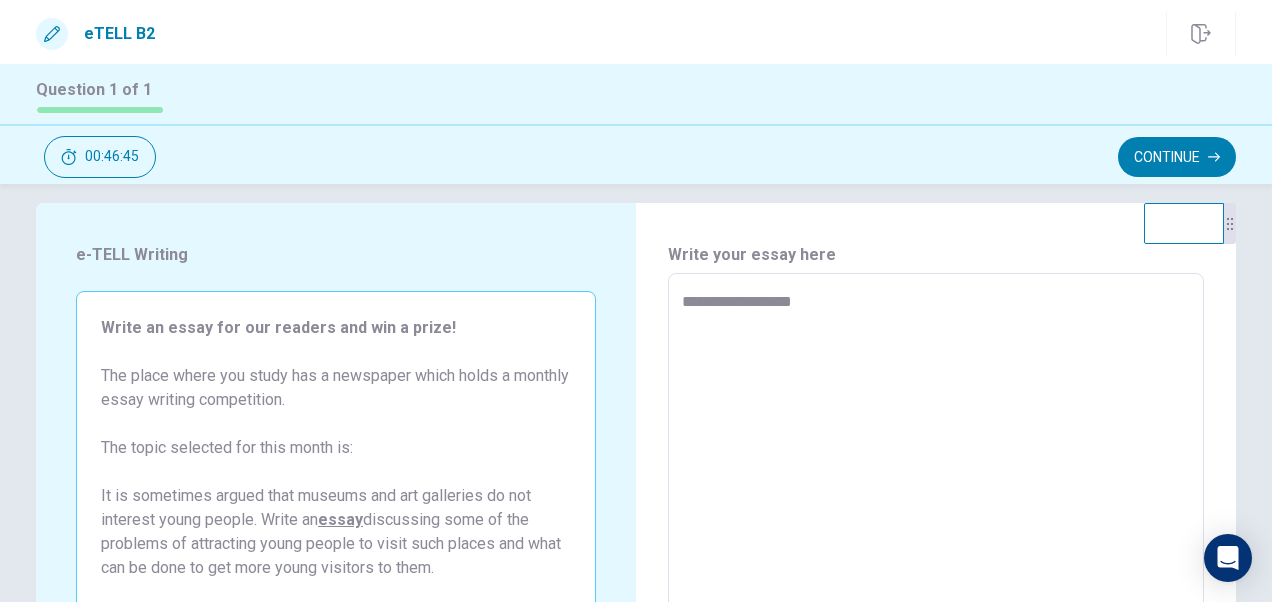type on "*" 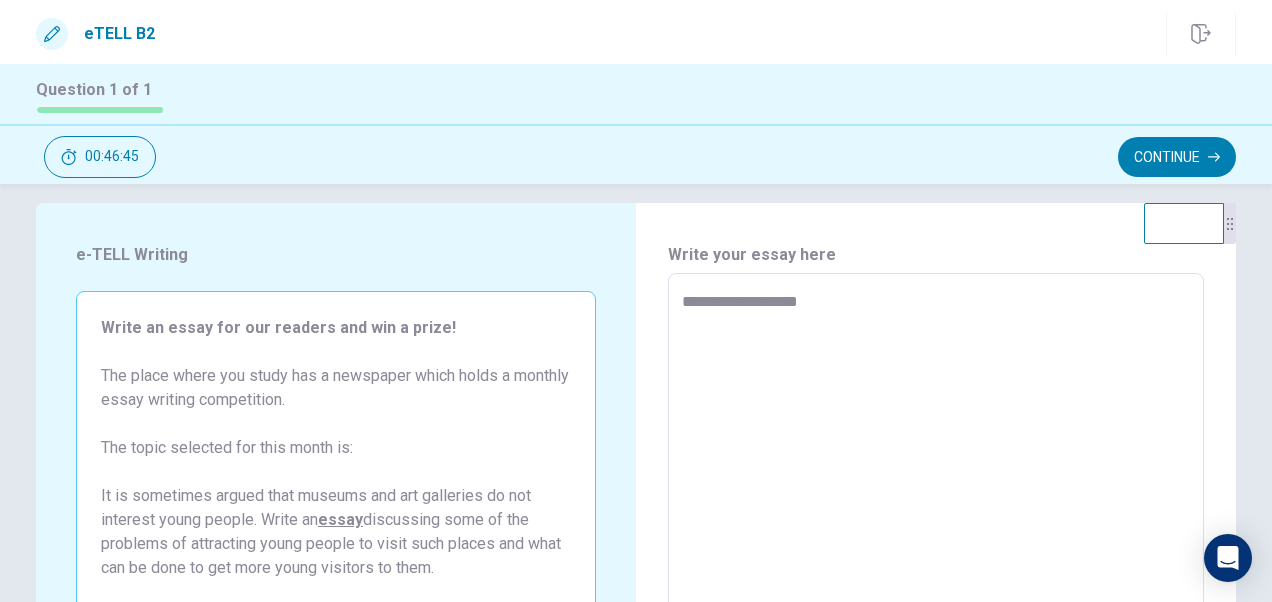 type on "*" 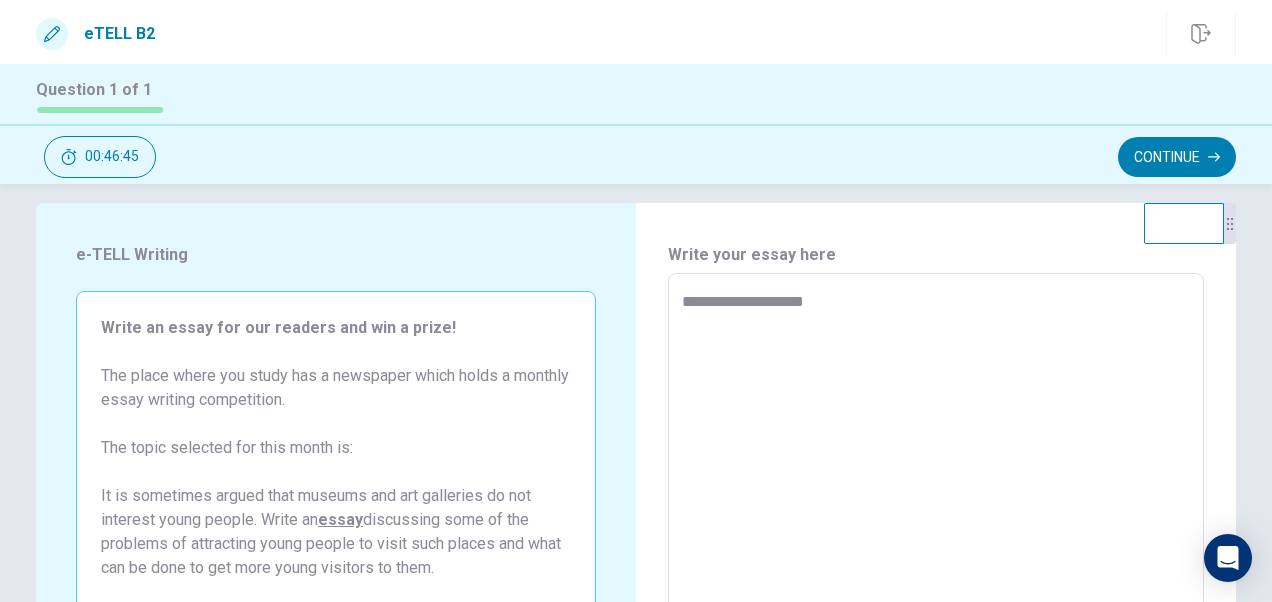 type on "*" 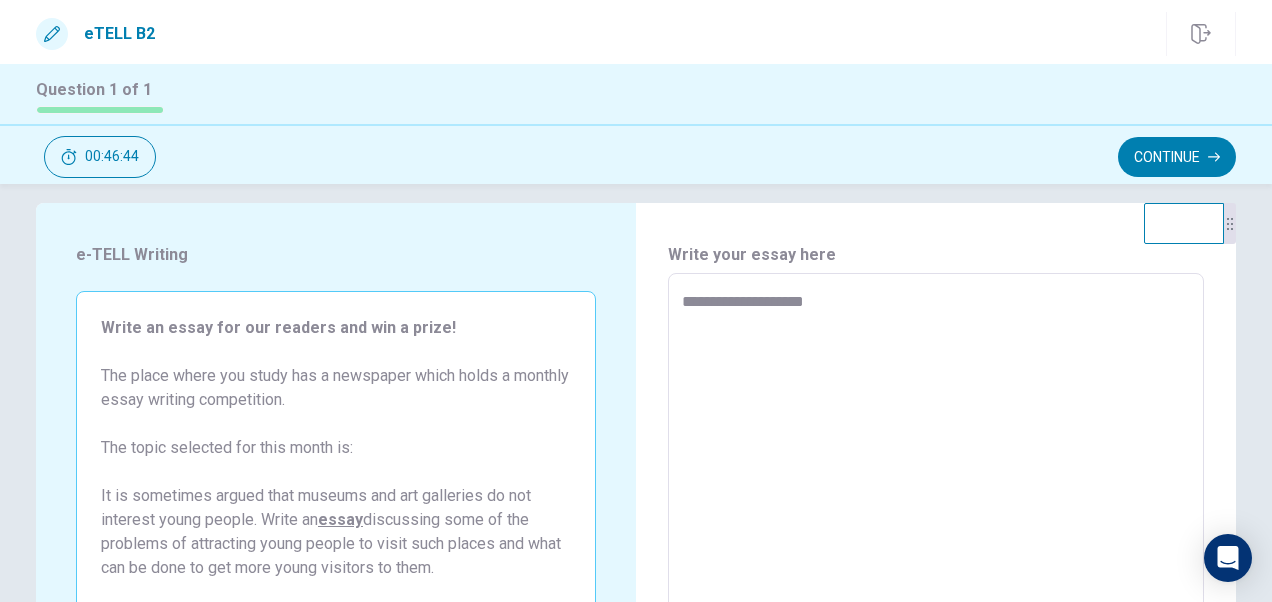 type on "**********" 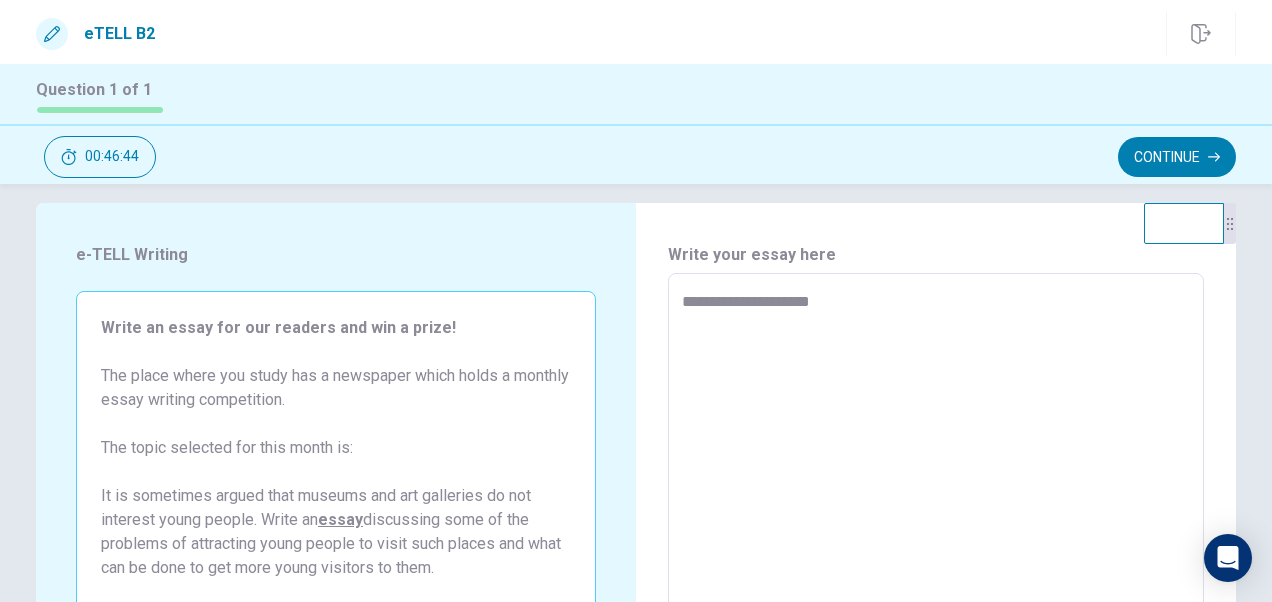 type on "*" 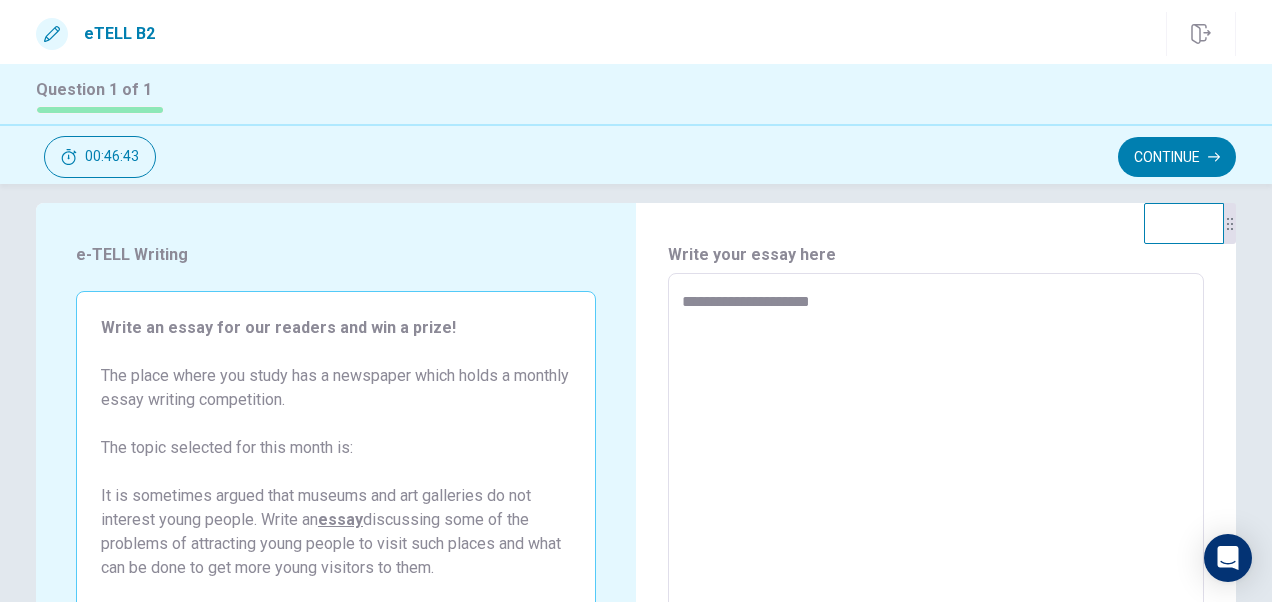 type on "**********" 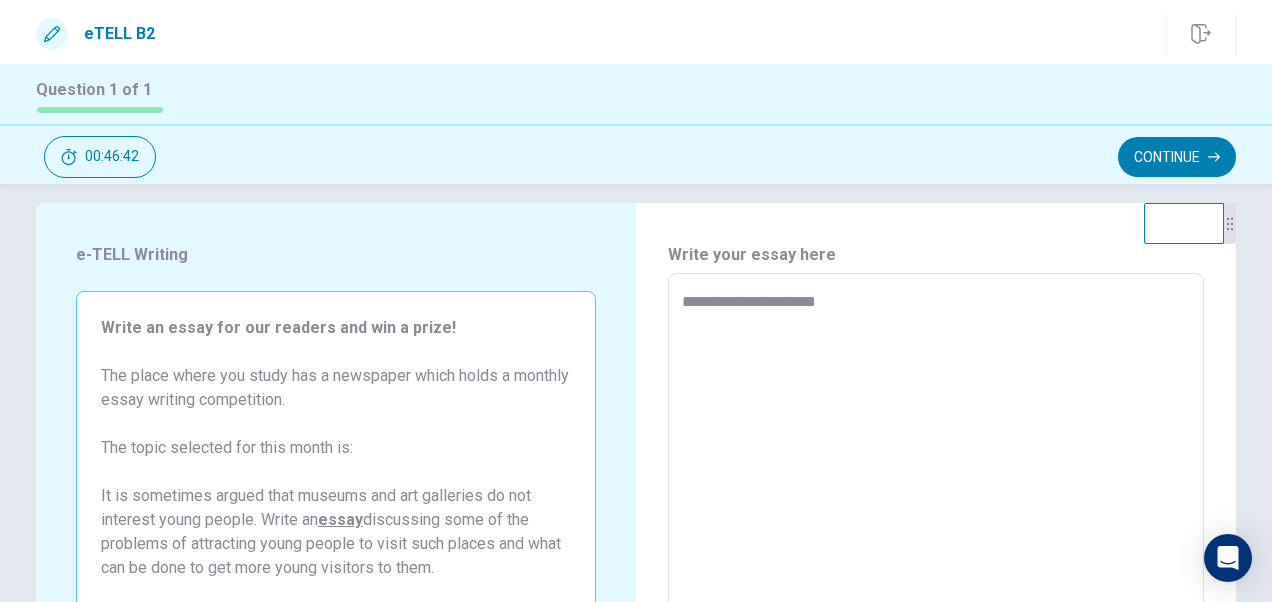 type on "*" 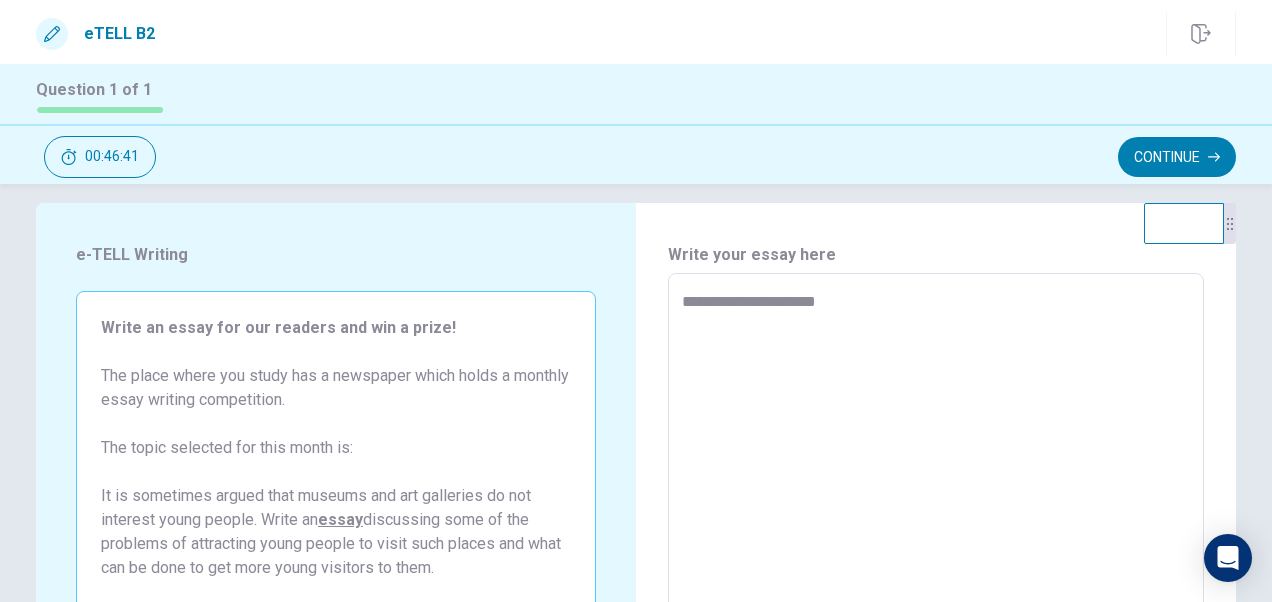 type on "**********" 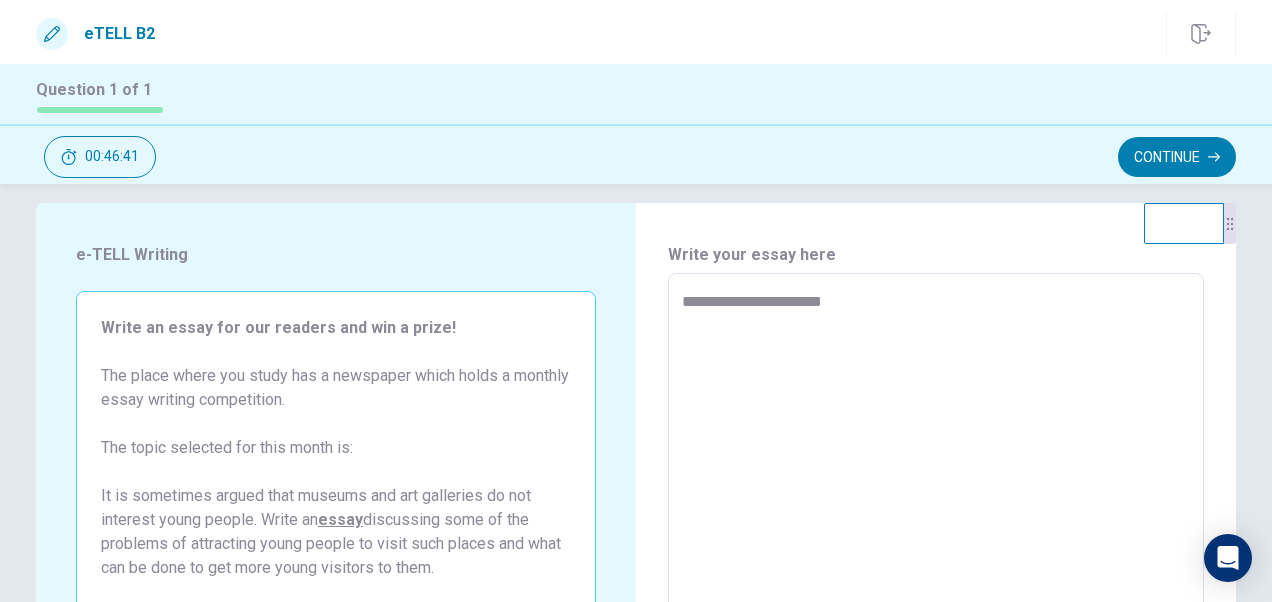 type on "*" 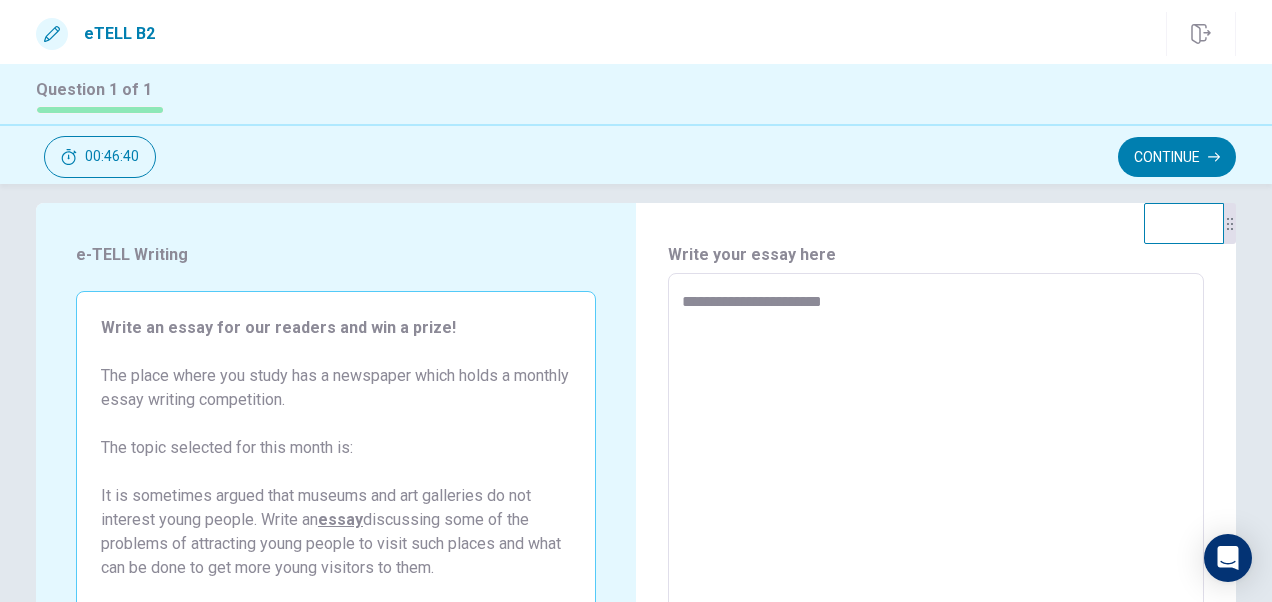 type on "**********" 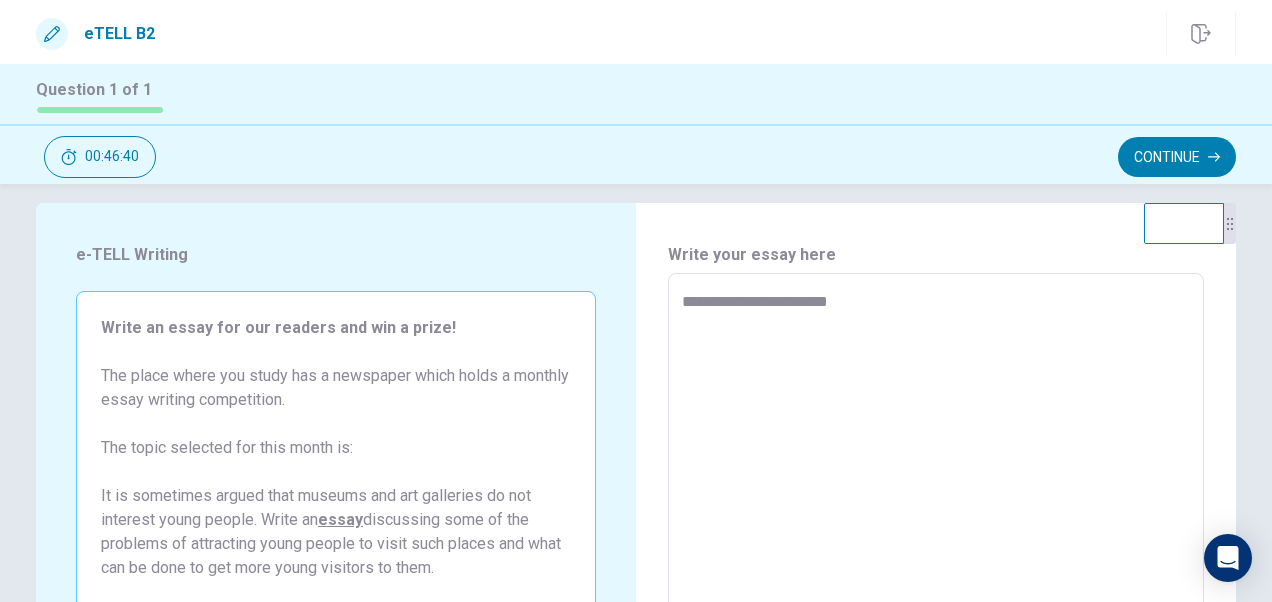 type on "*" 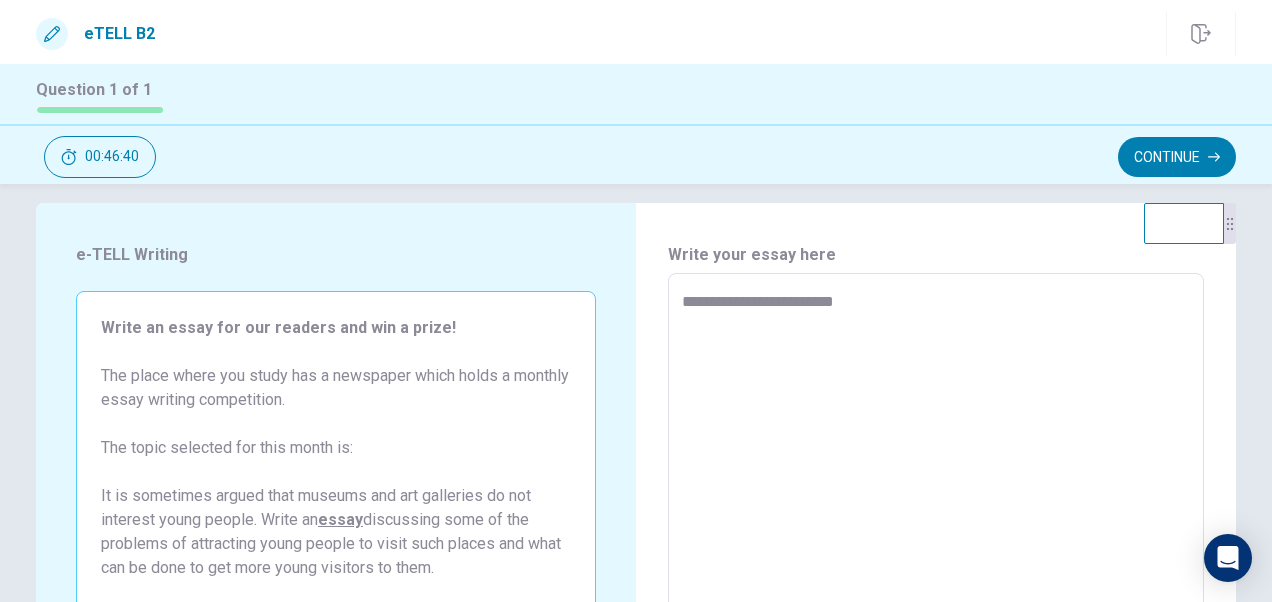 type on "*" 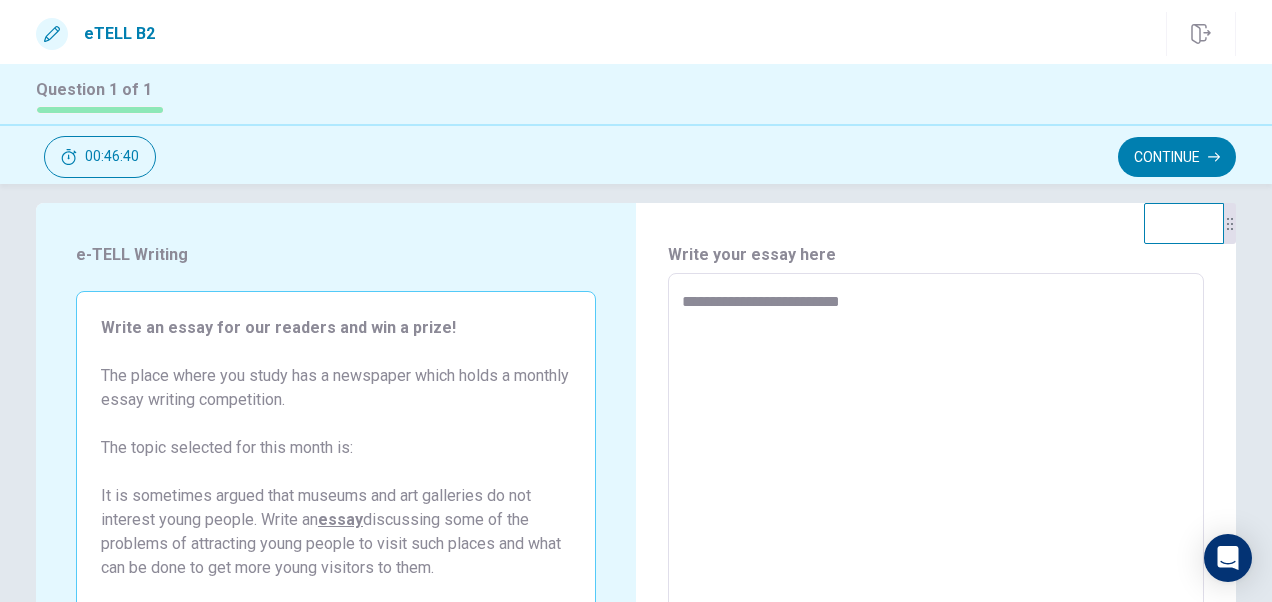 type on "*" 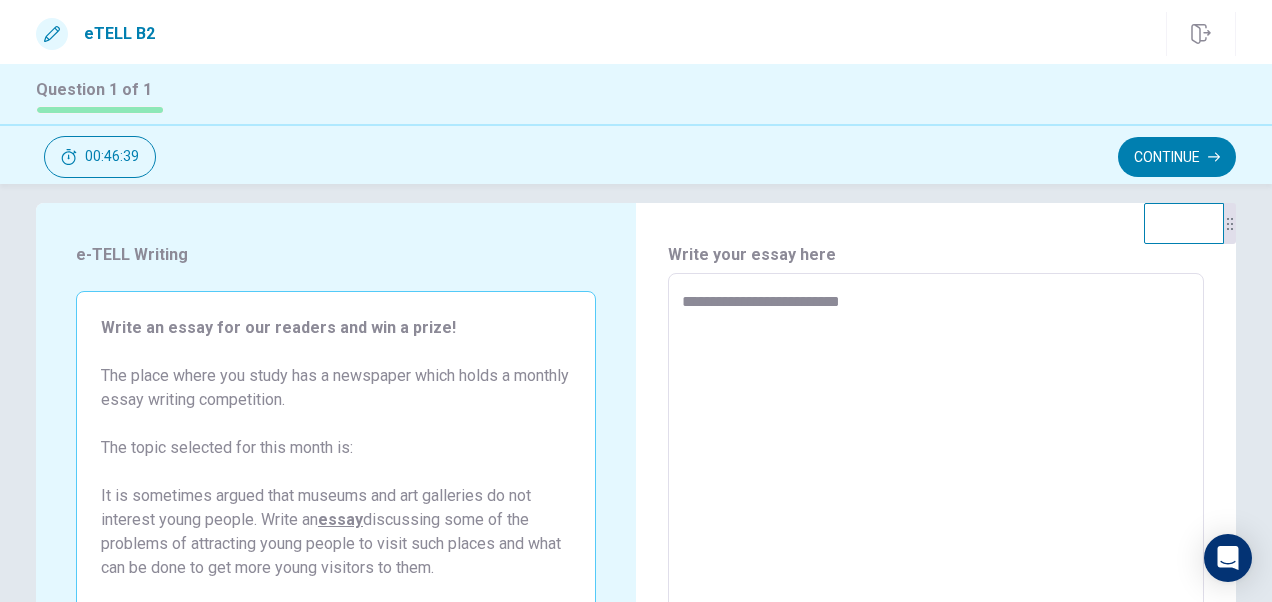 type on "**********" 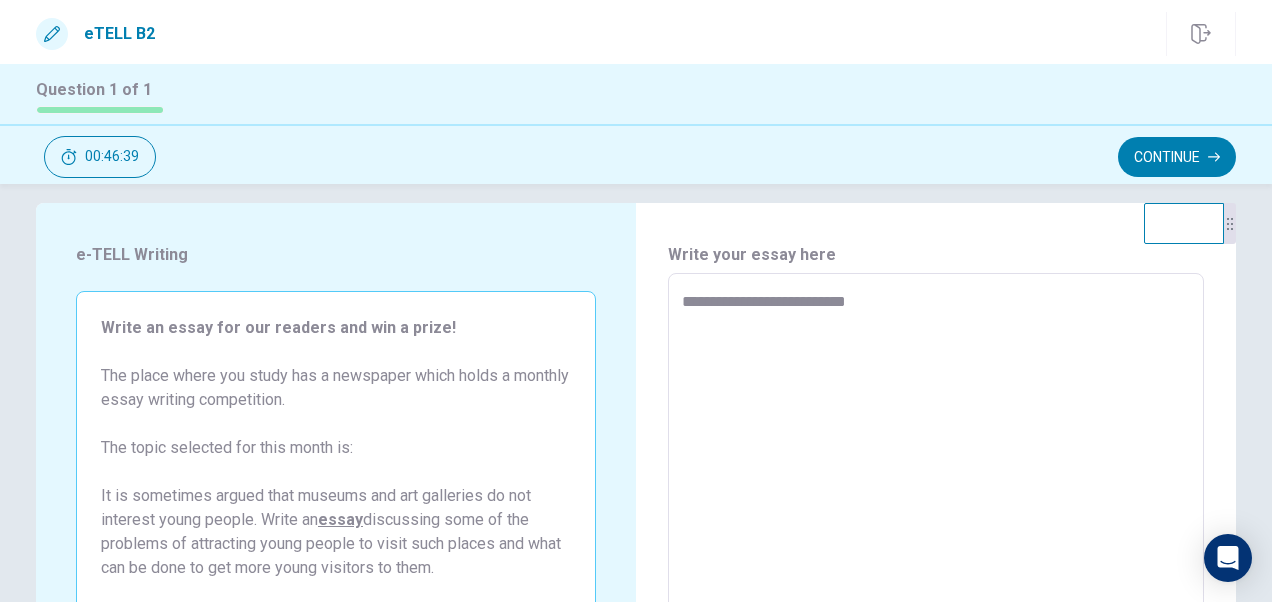 type on "*" 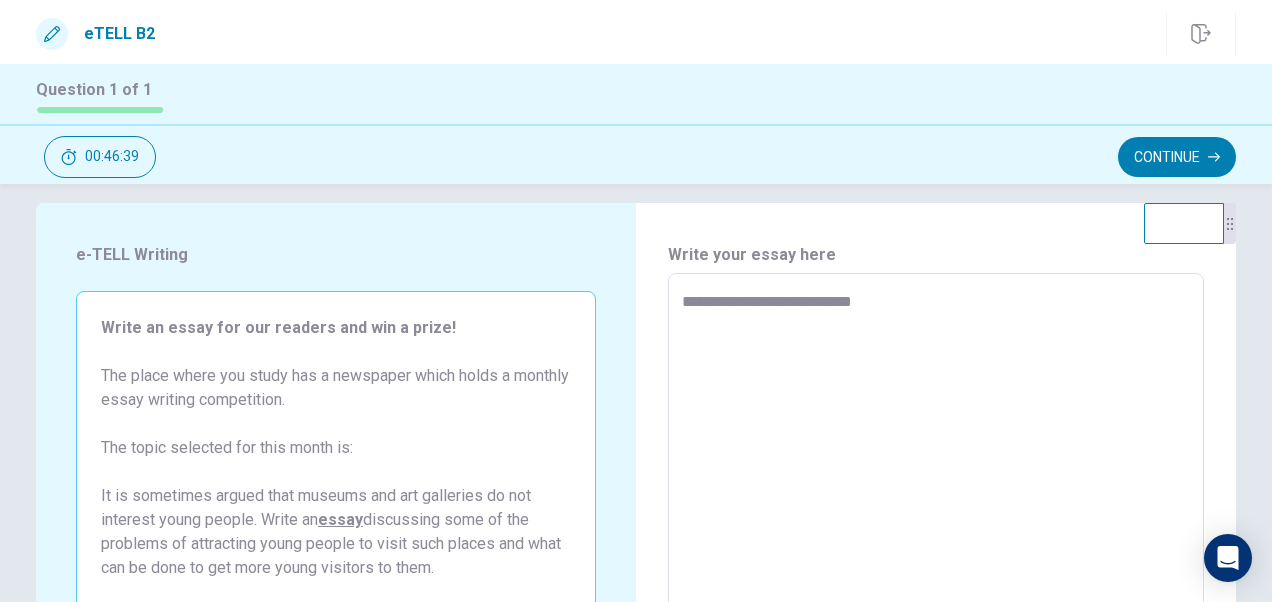 type on "*" 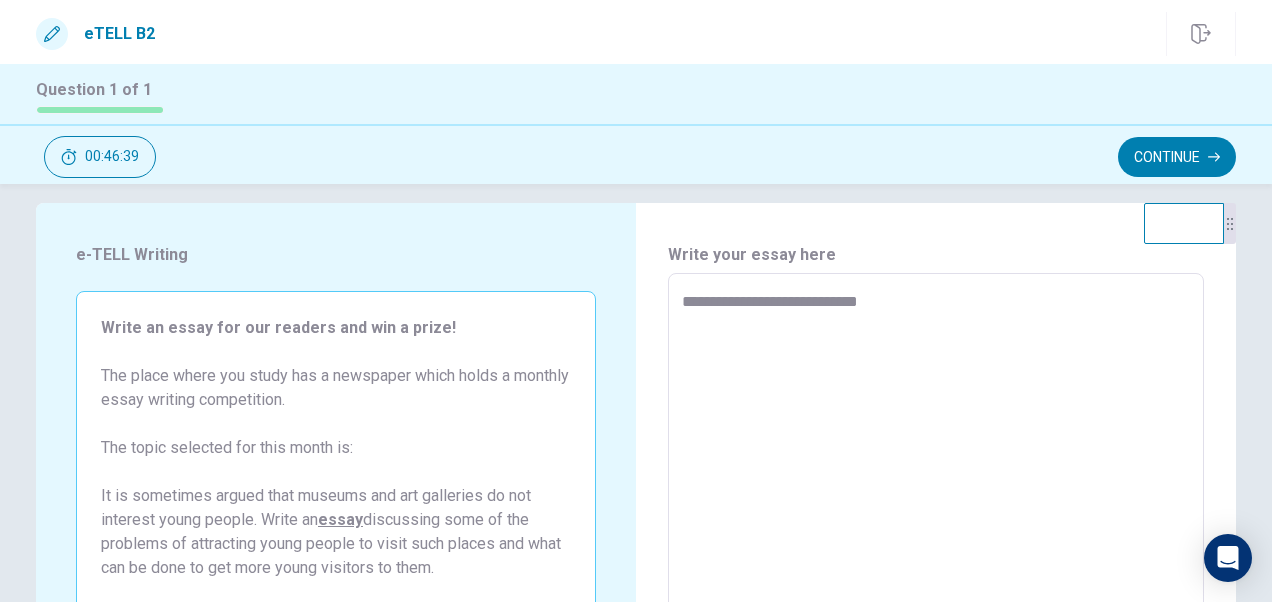 type on "*" 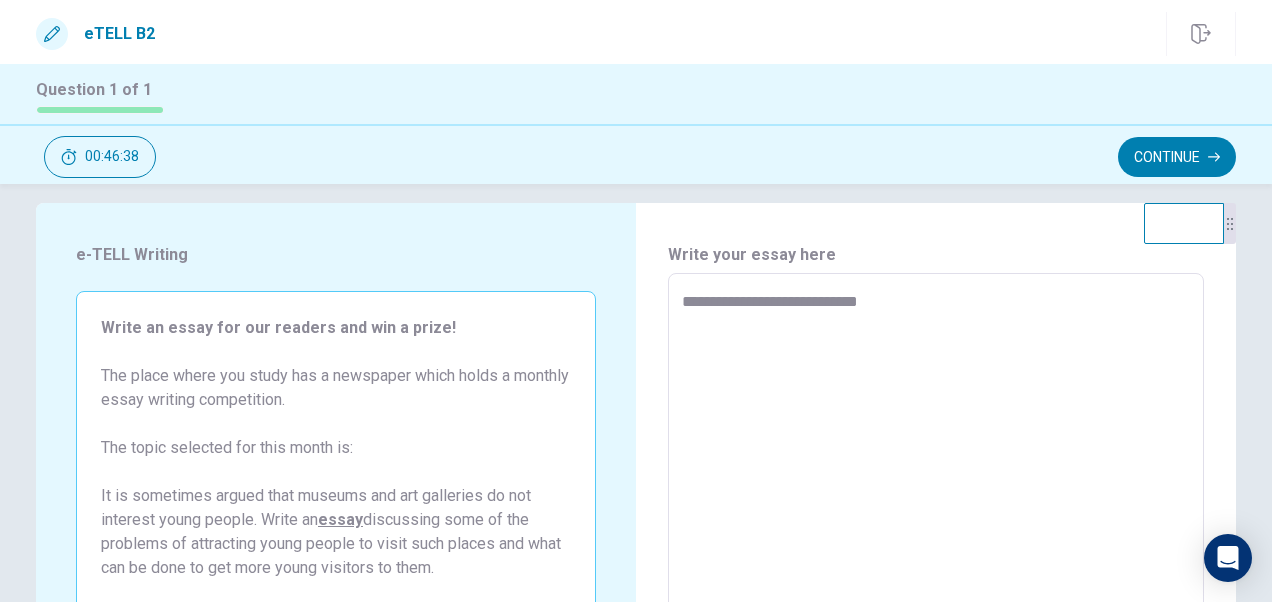 type on "**********" 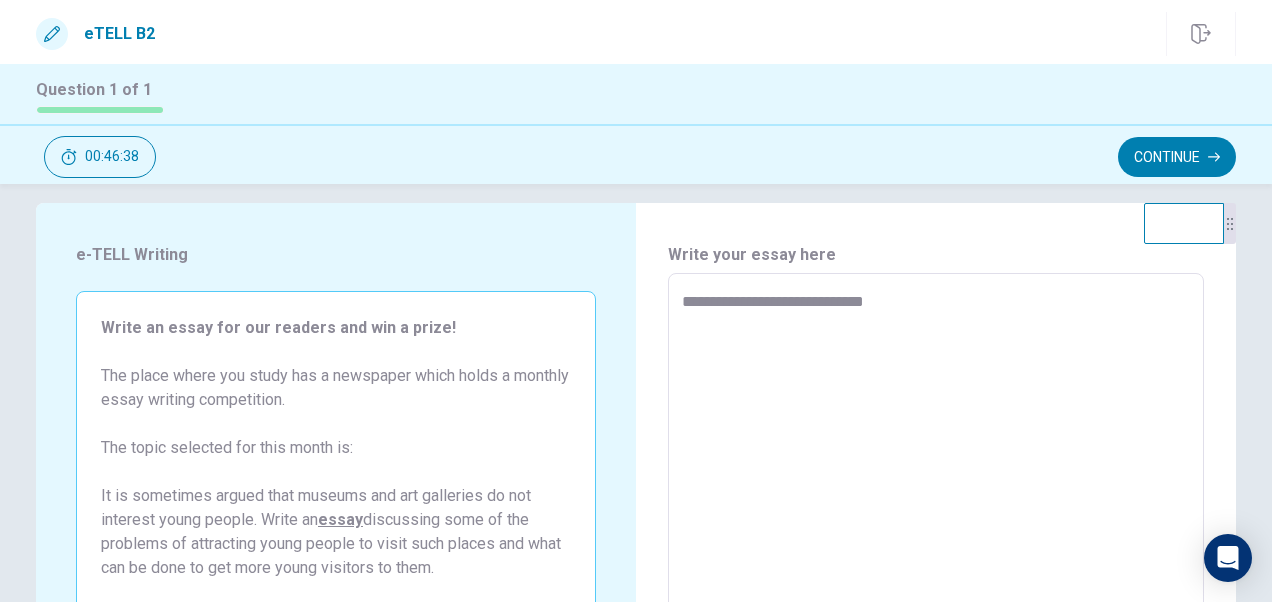 type on "*" 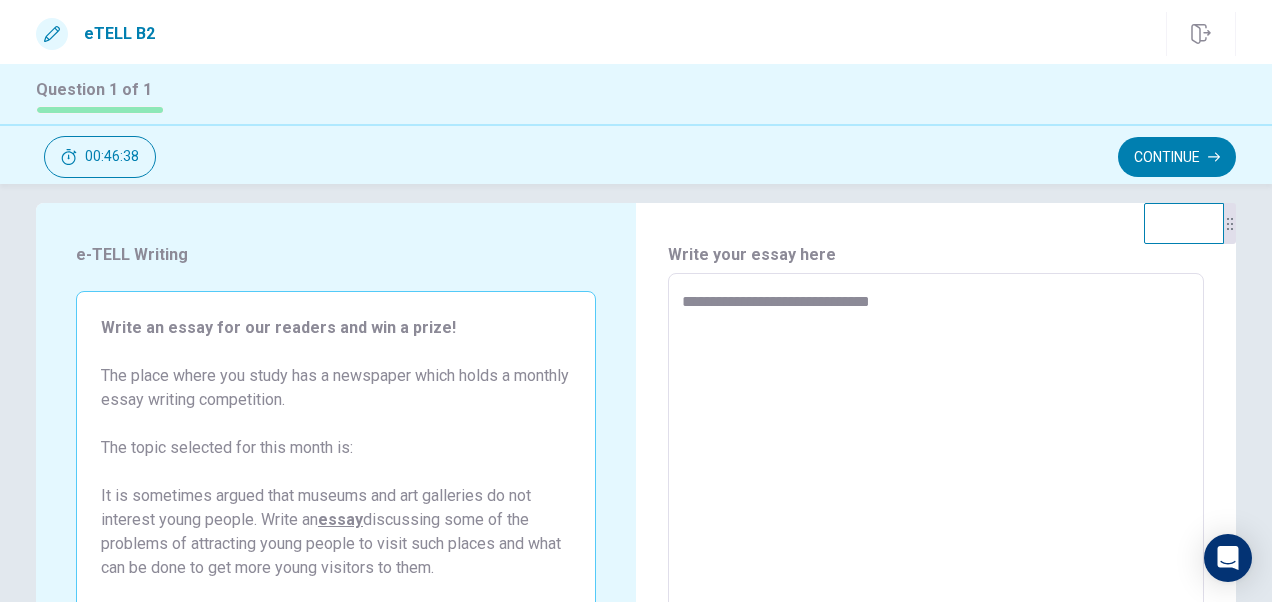 type on "*" 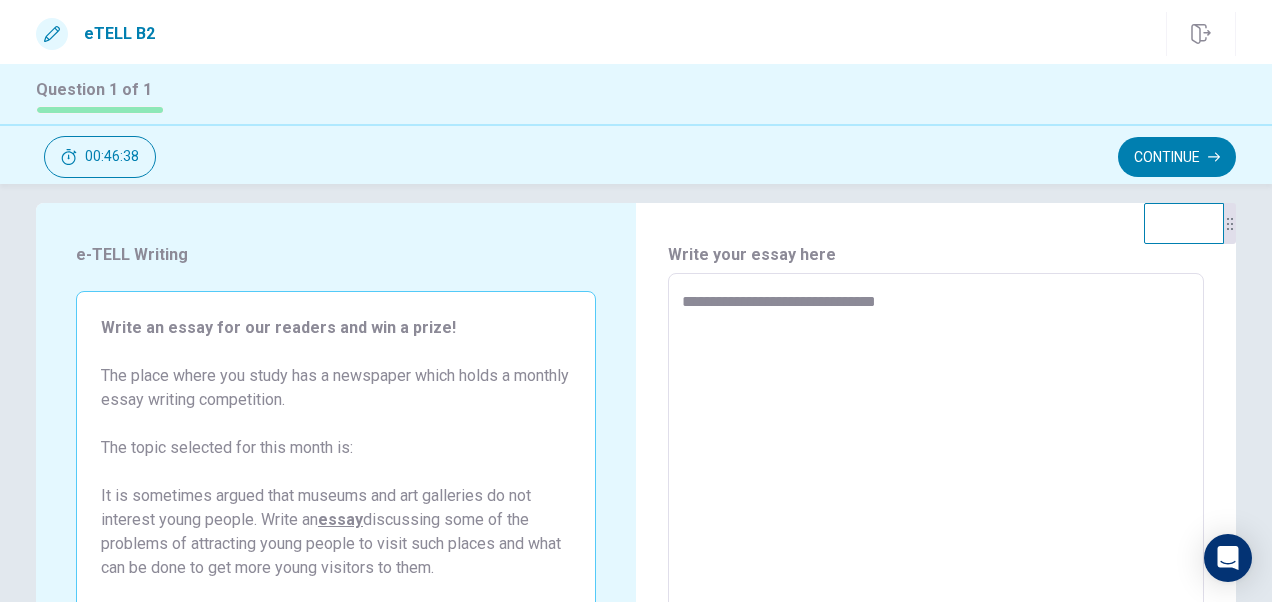 type on "*" 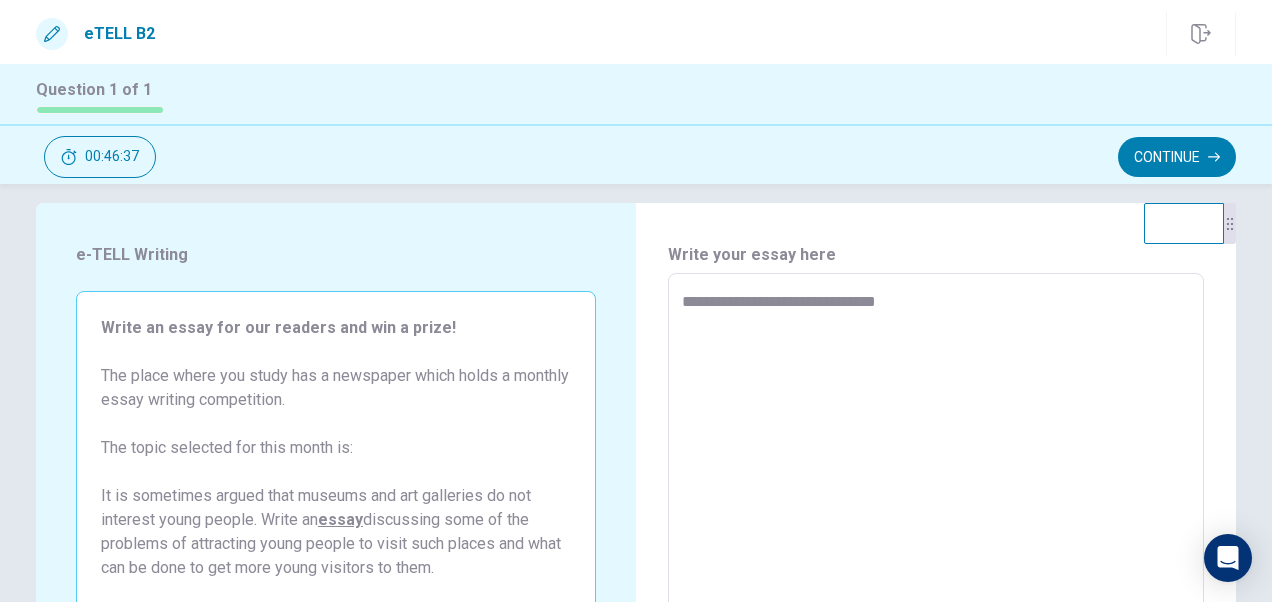 type on "**********" 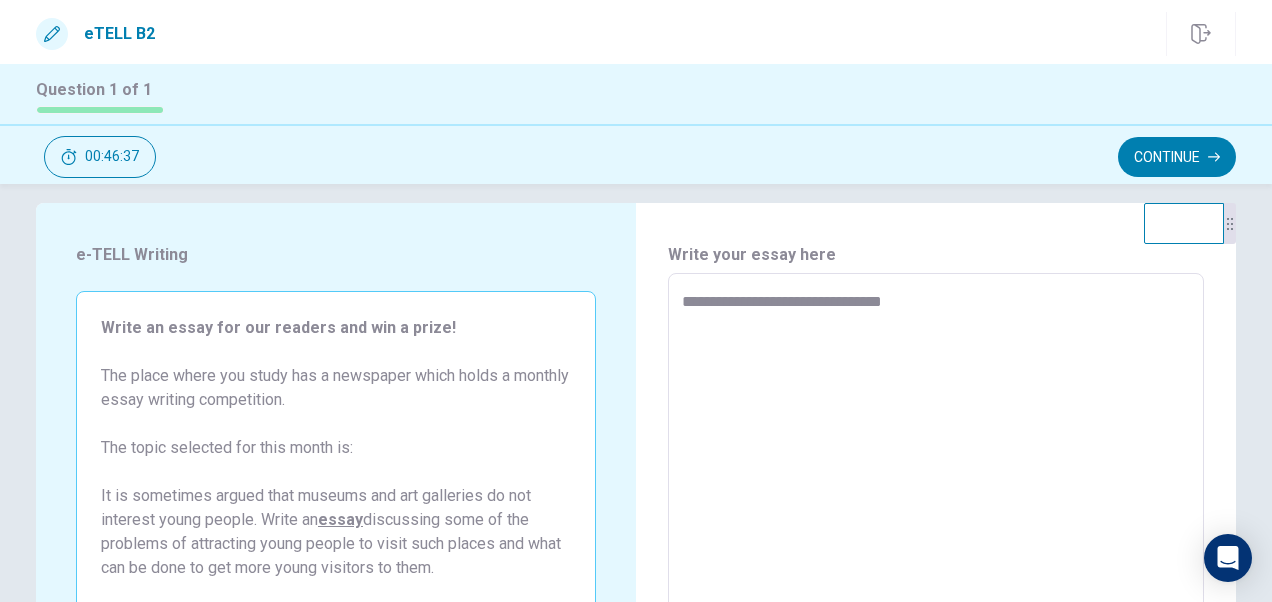 type on "*" 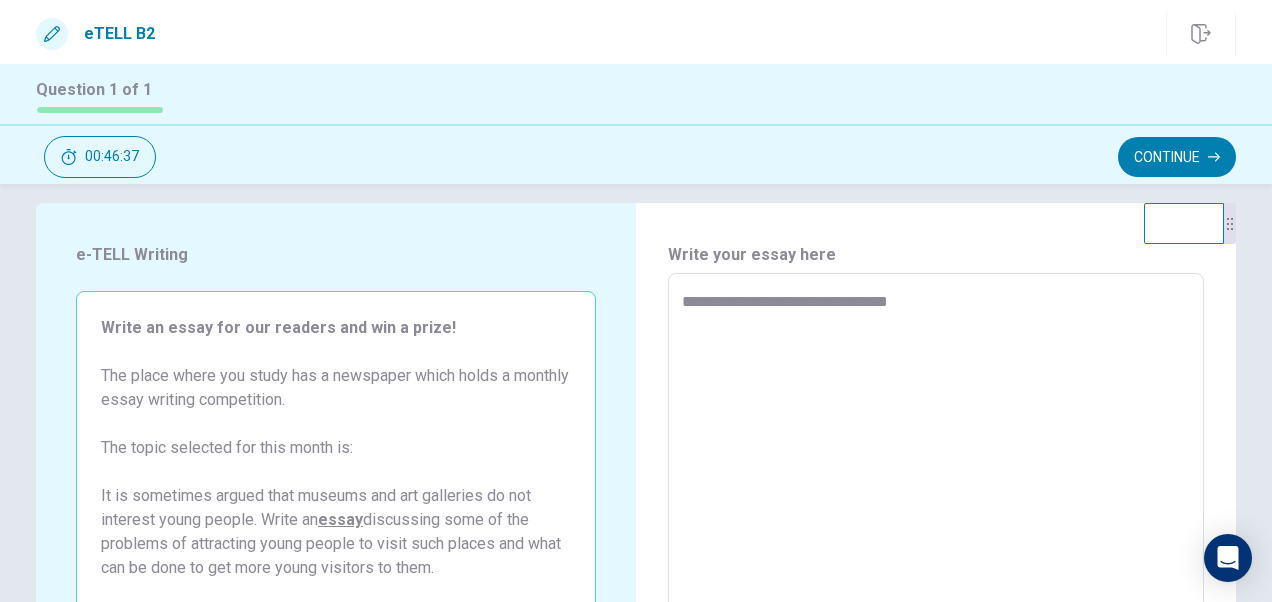 type on "*" 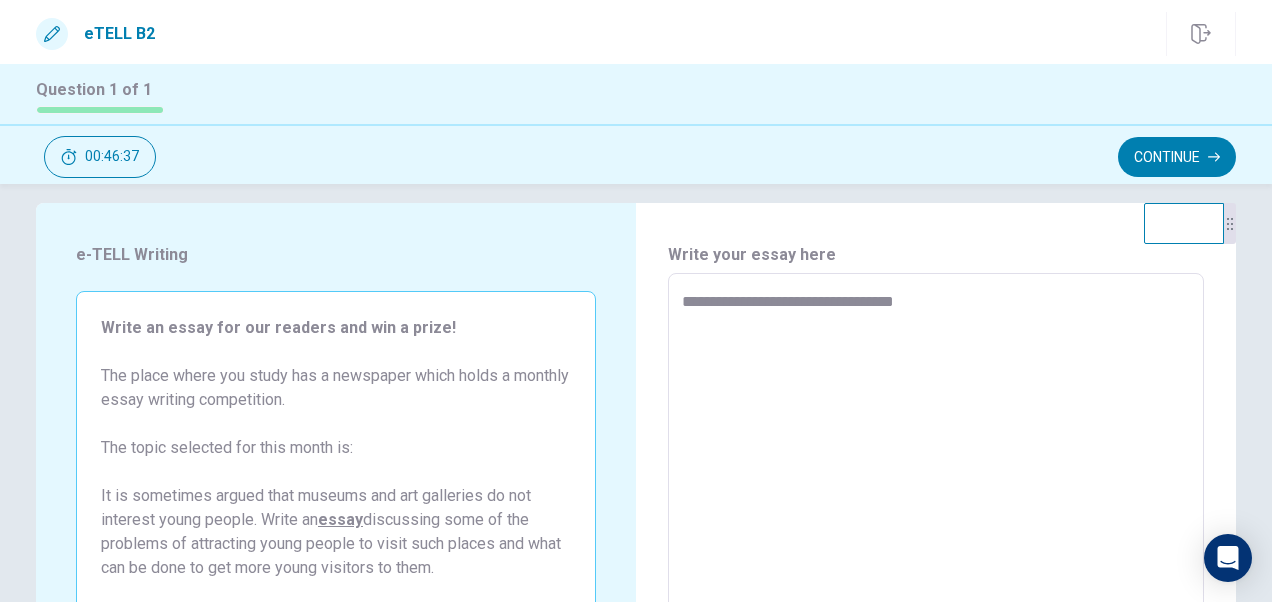 type on "*" 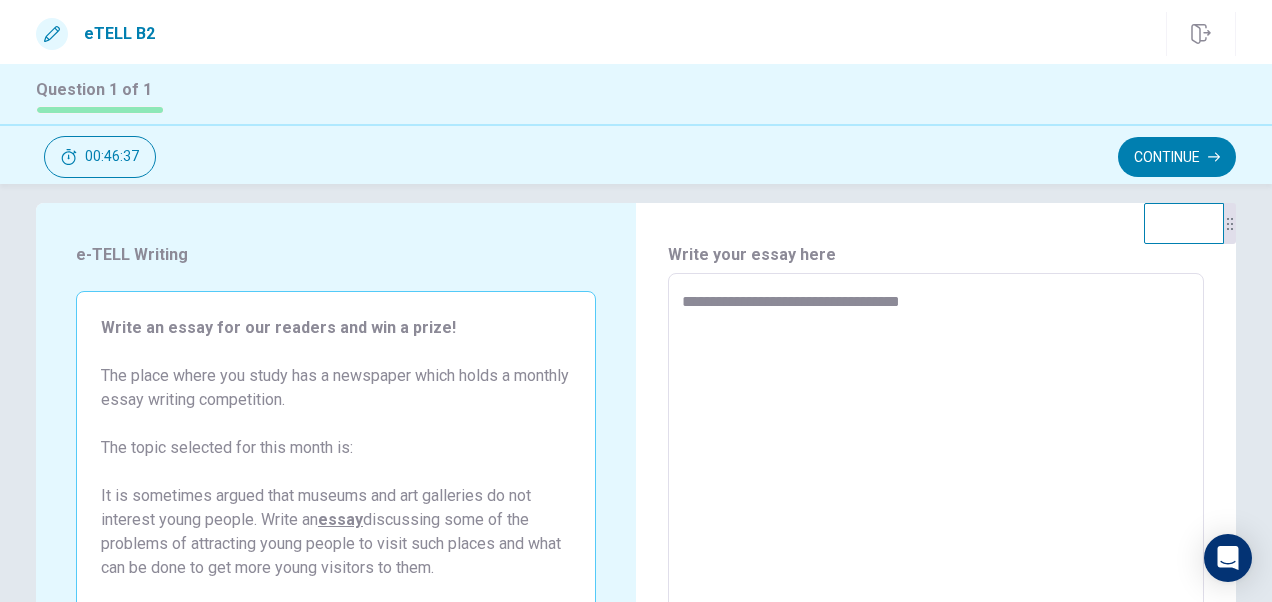 type on "*" 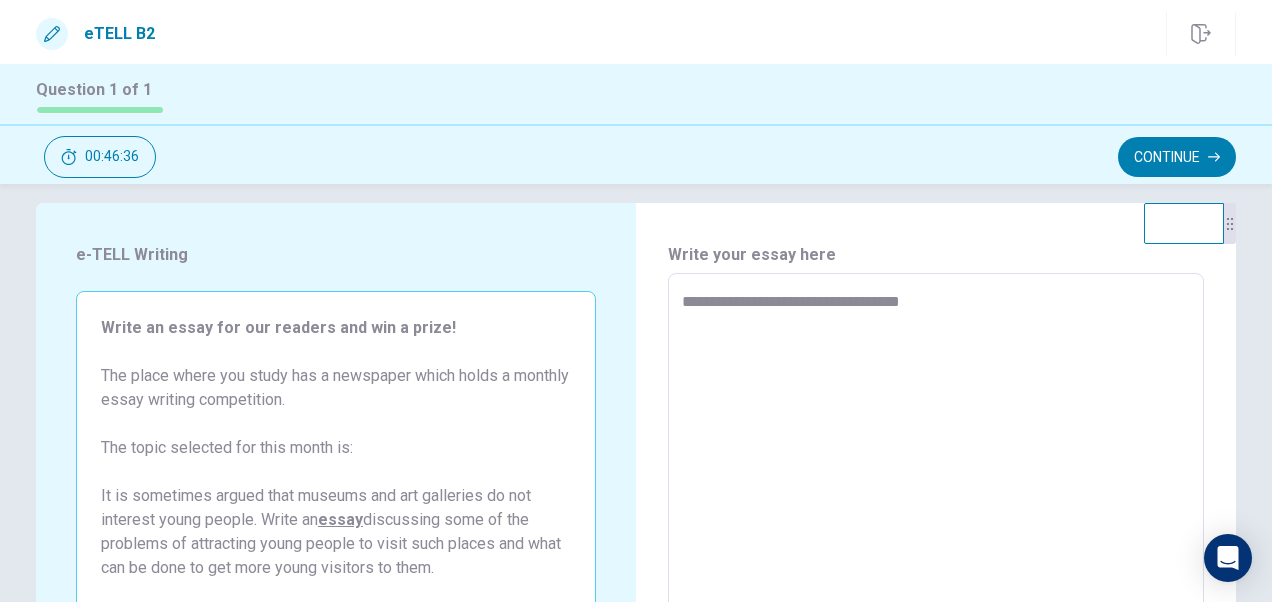 type on "**********" 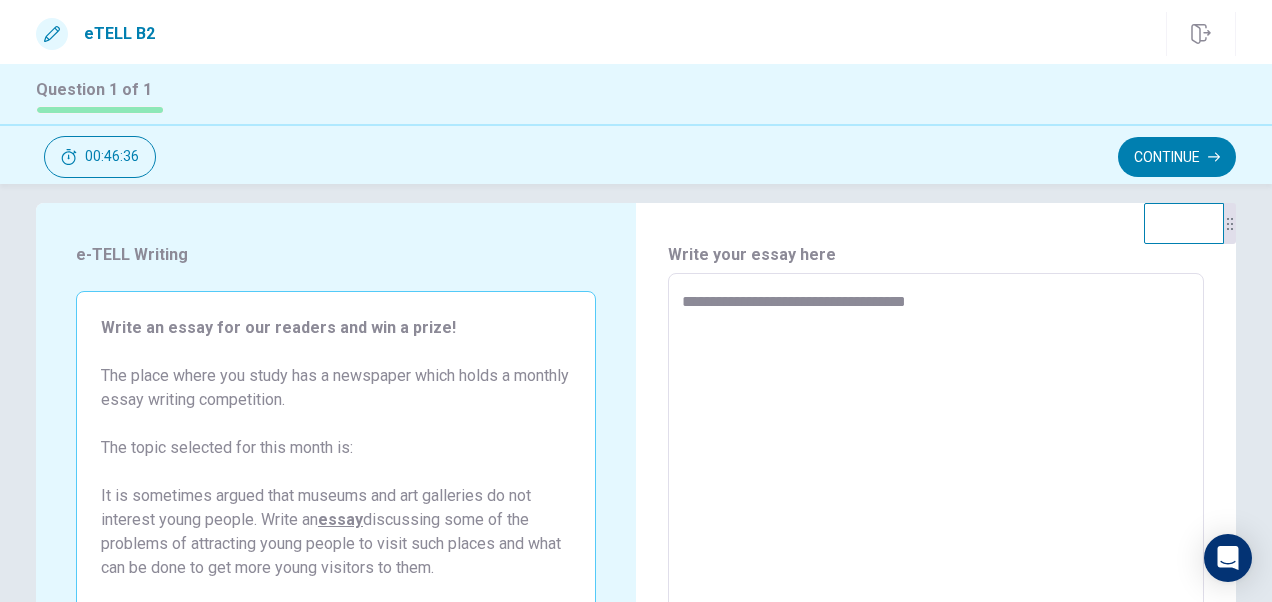 type on "*" 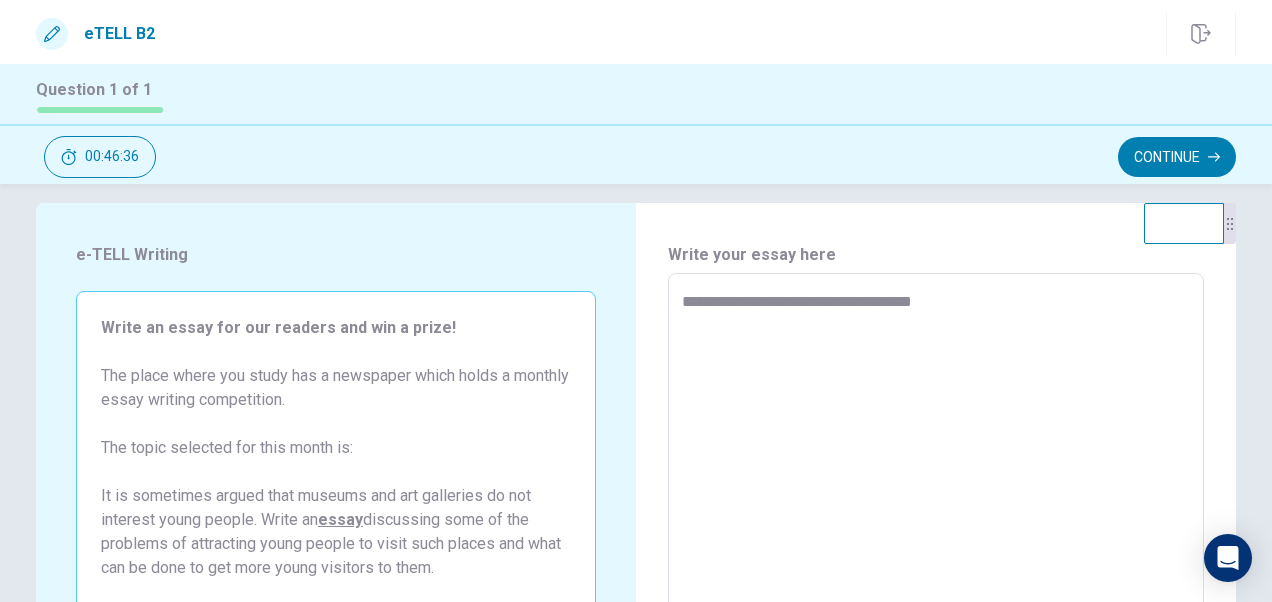 type on "*" 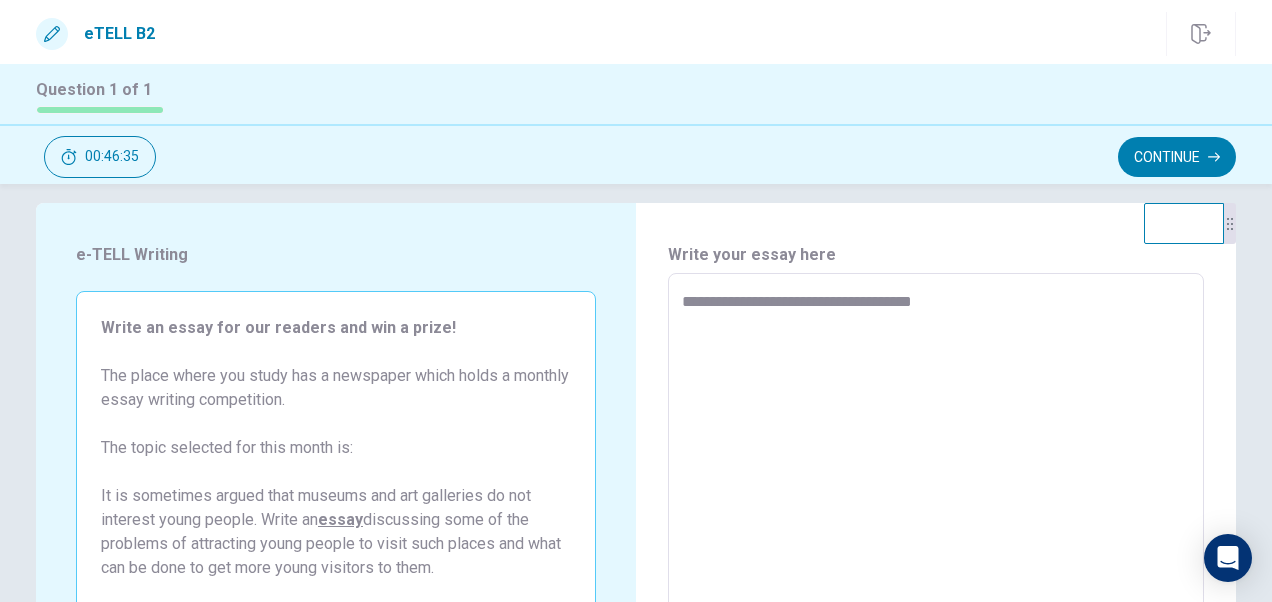 type on "**********" 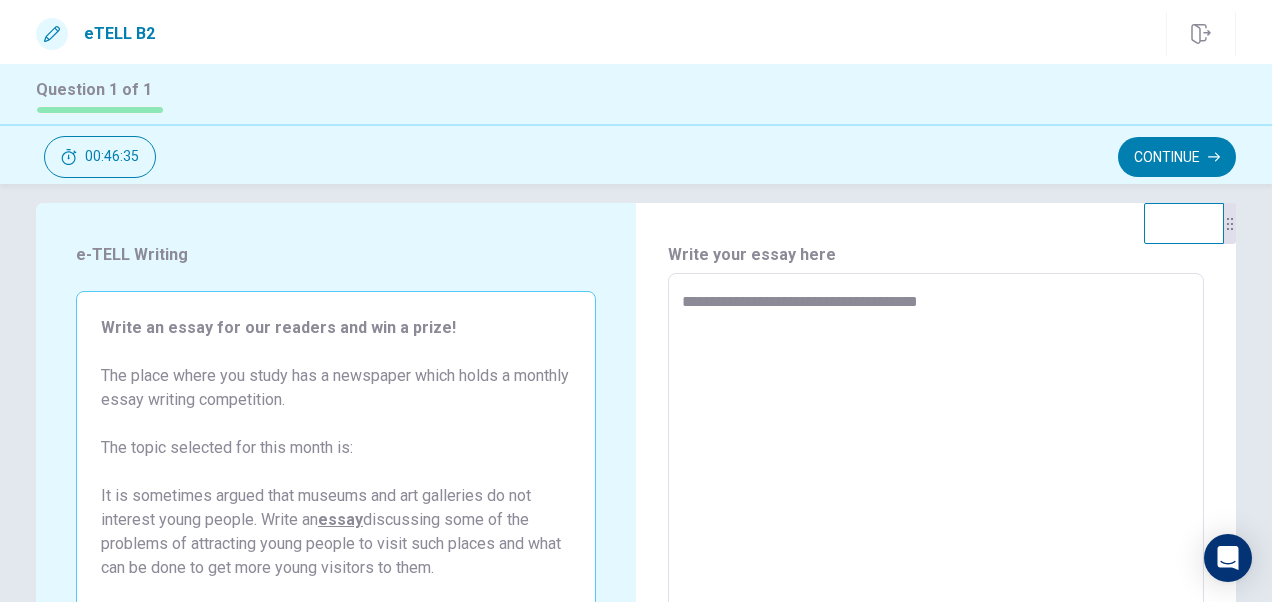 type on "*" 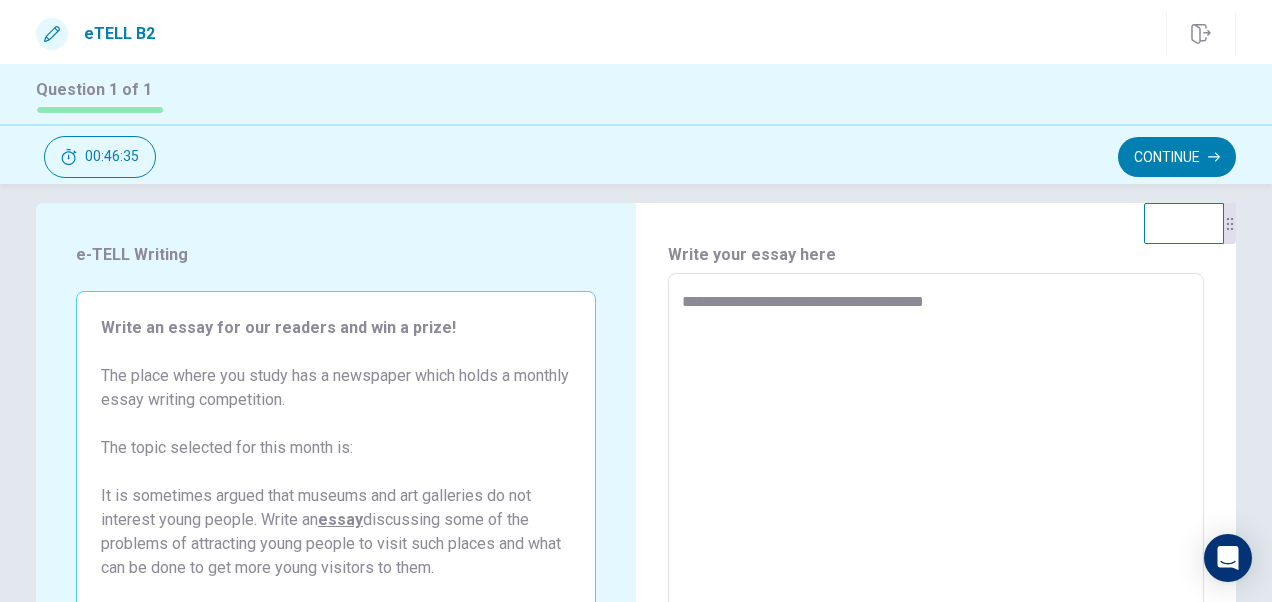 type on "*" 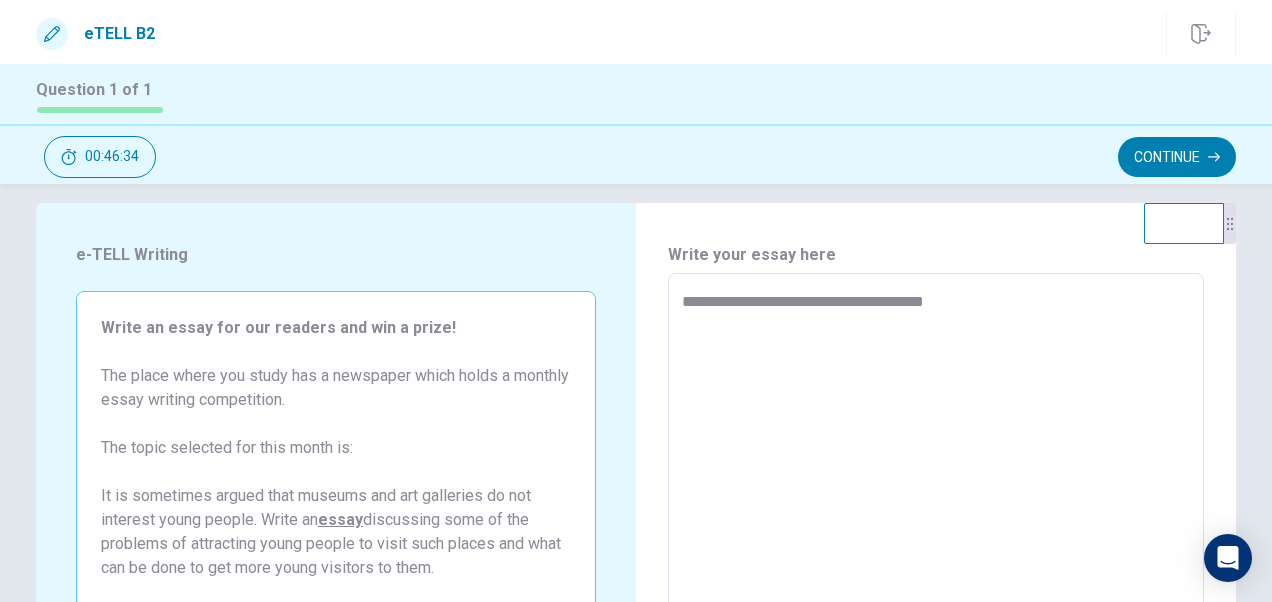 type on "**********" 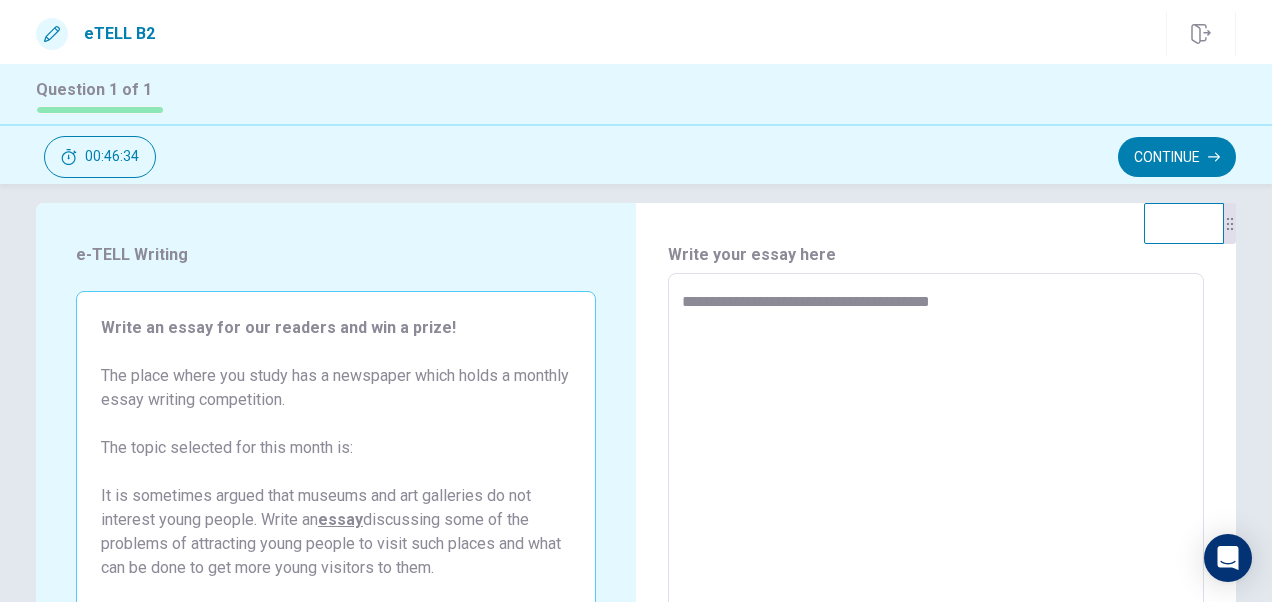 type on "*" 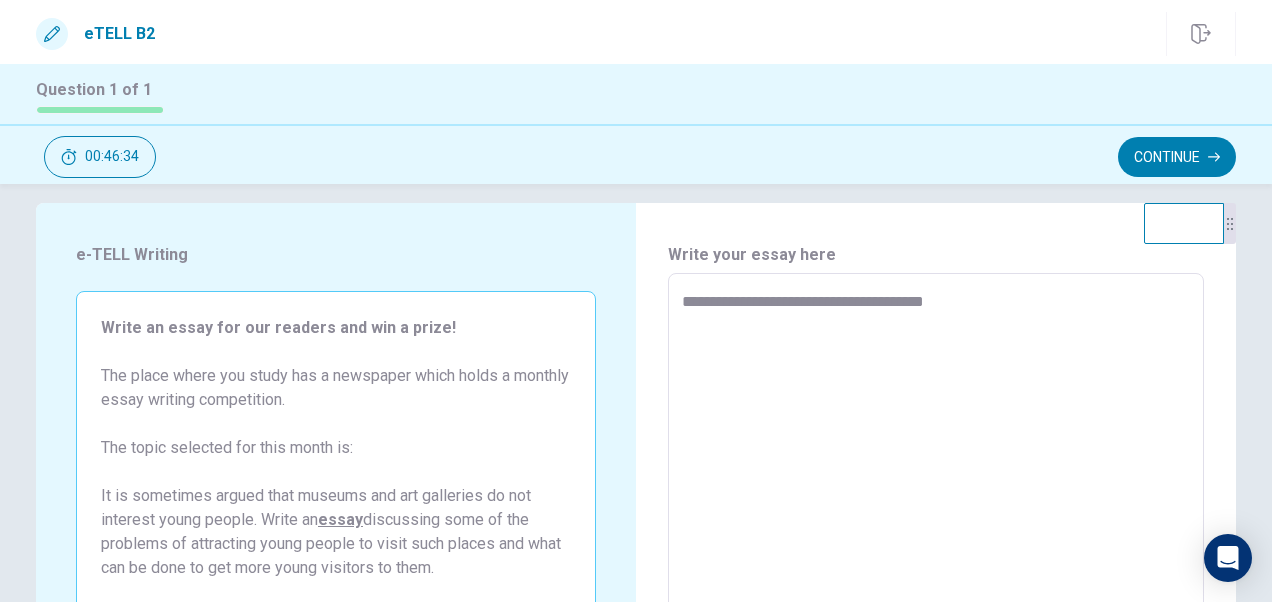 type on "*" 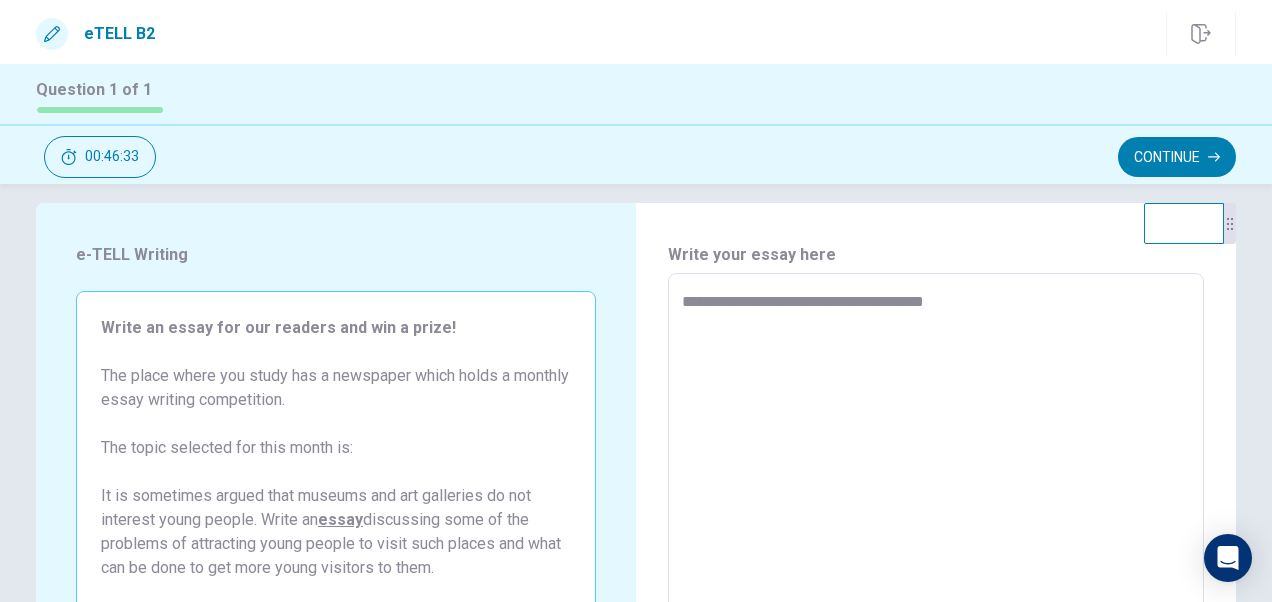 type on "**********" 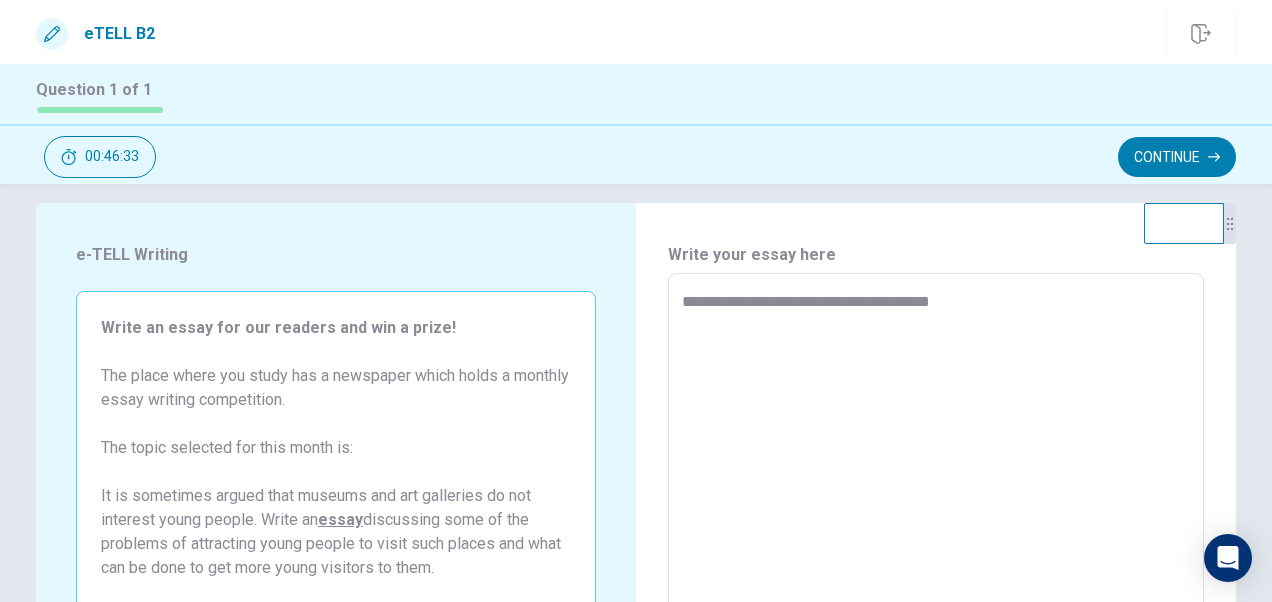 type on "*" 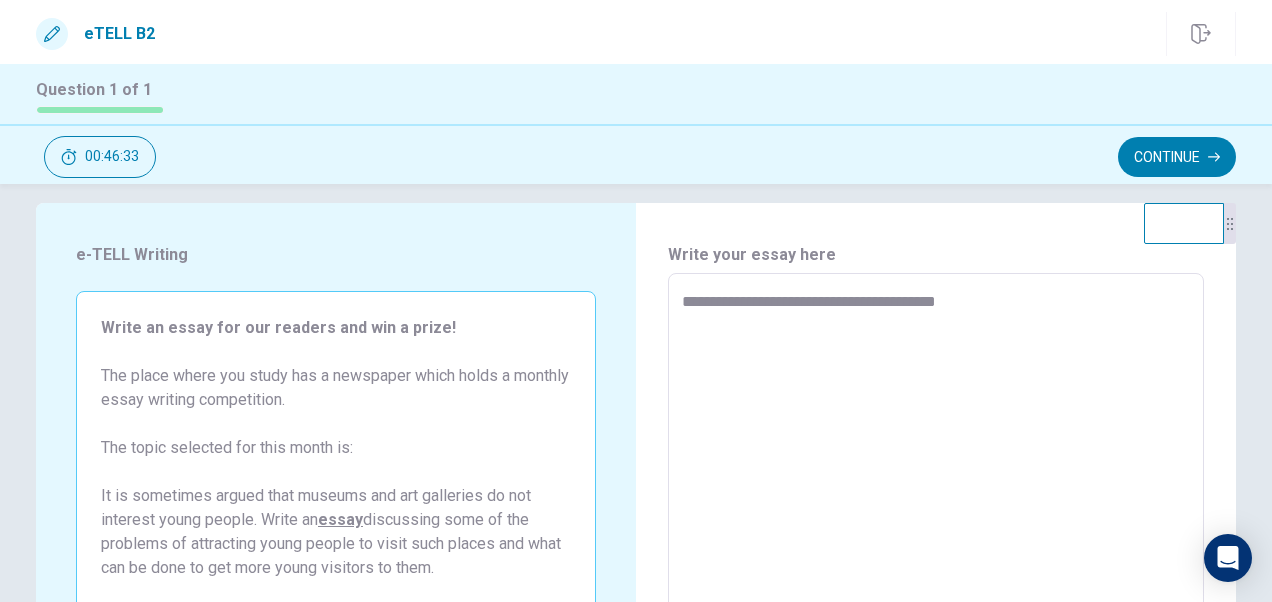 type on "*" 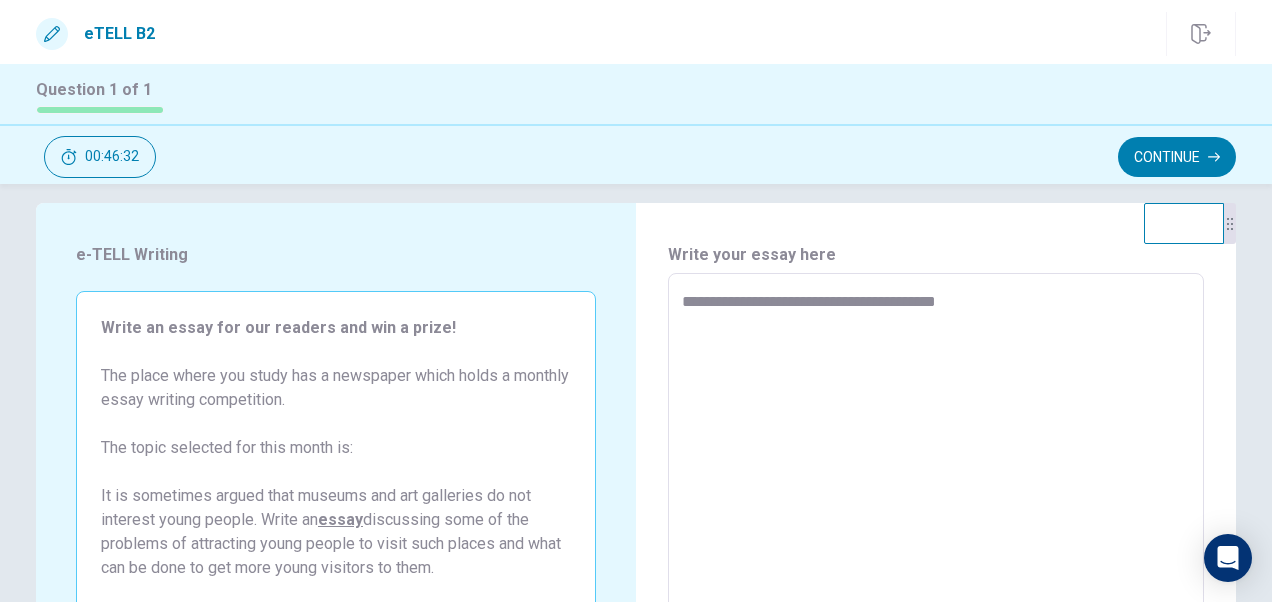type on "**********" 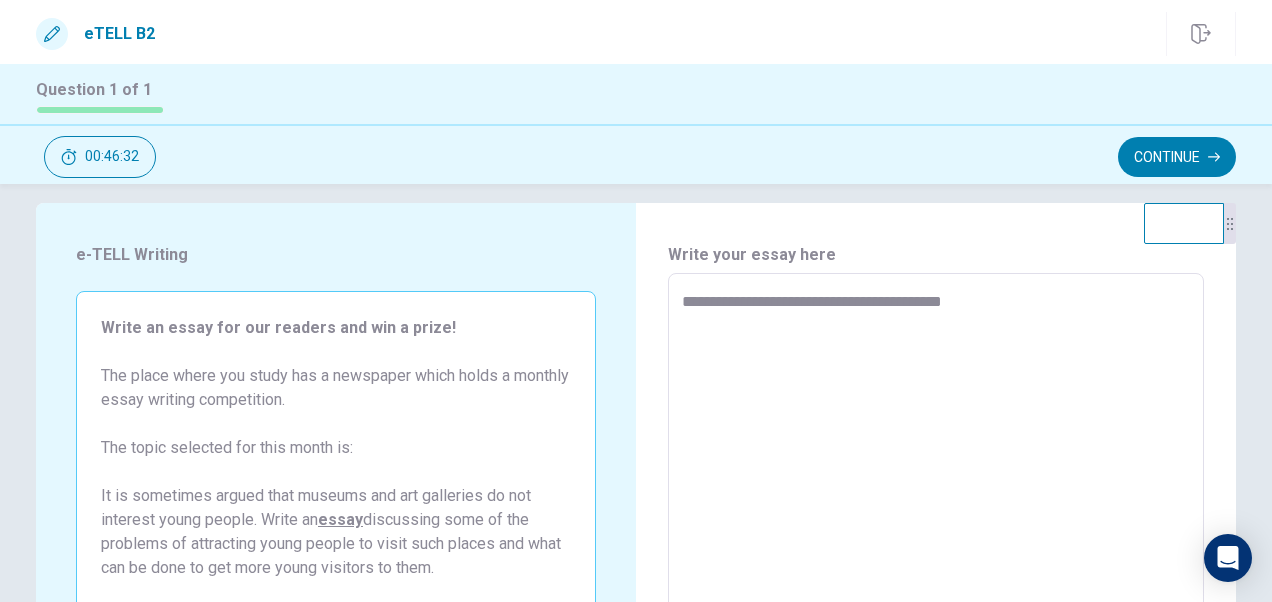 type on "*" 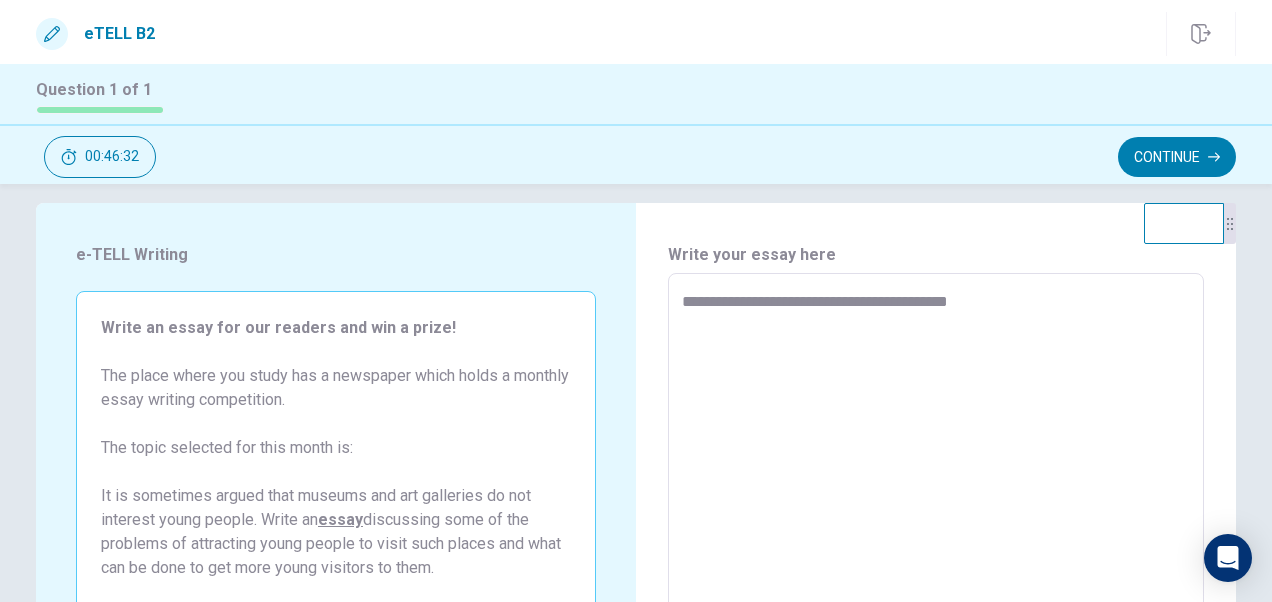 type on "*" 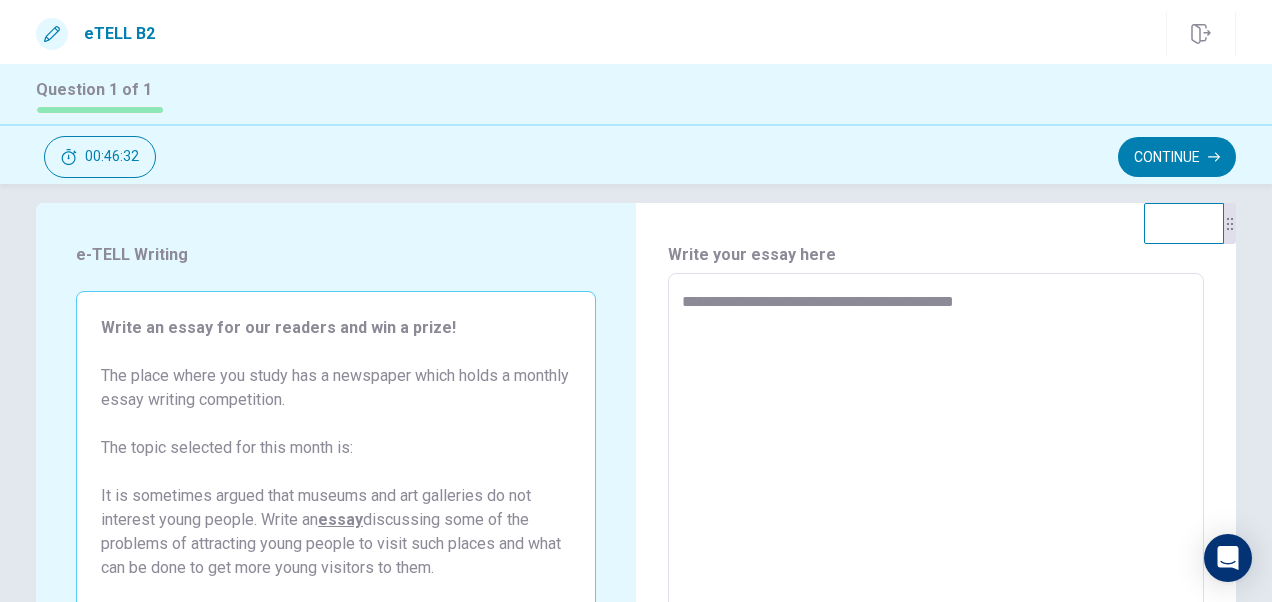 type on "*" 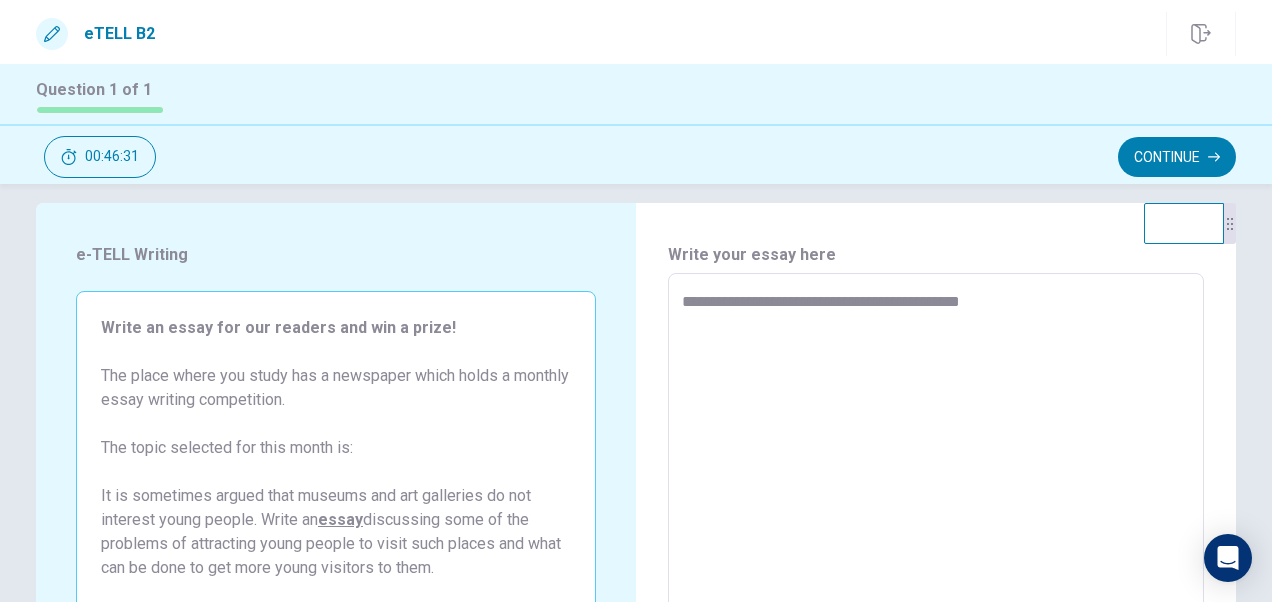 type on "*" 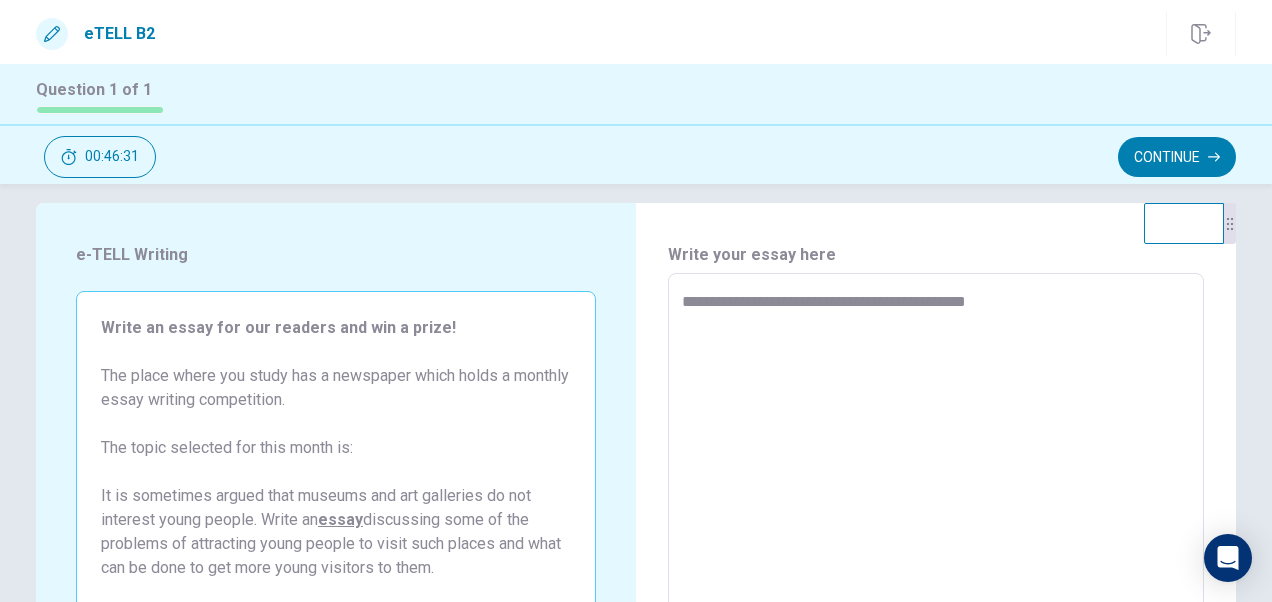 type on "*" 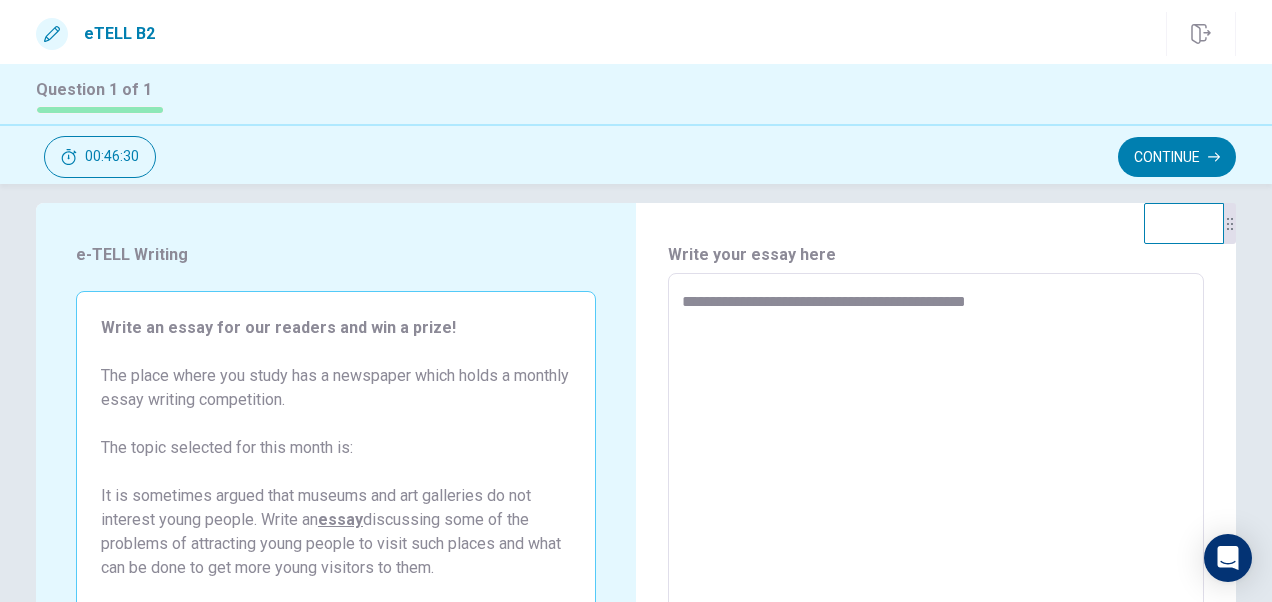 type on "**********" 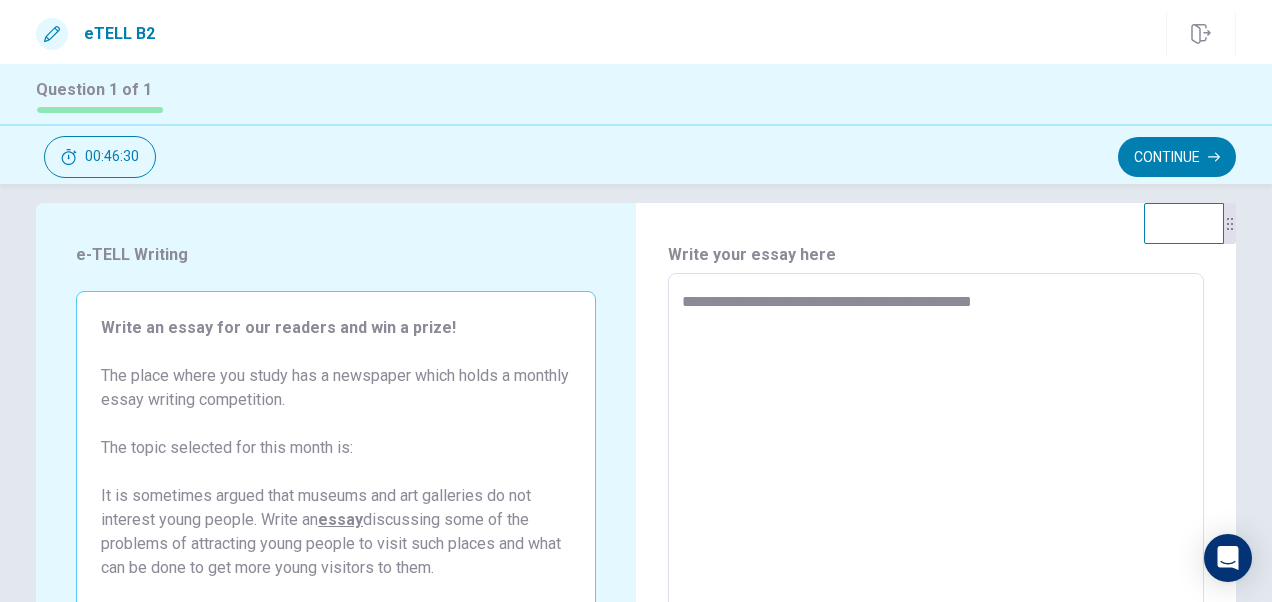 type on "*" 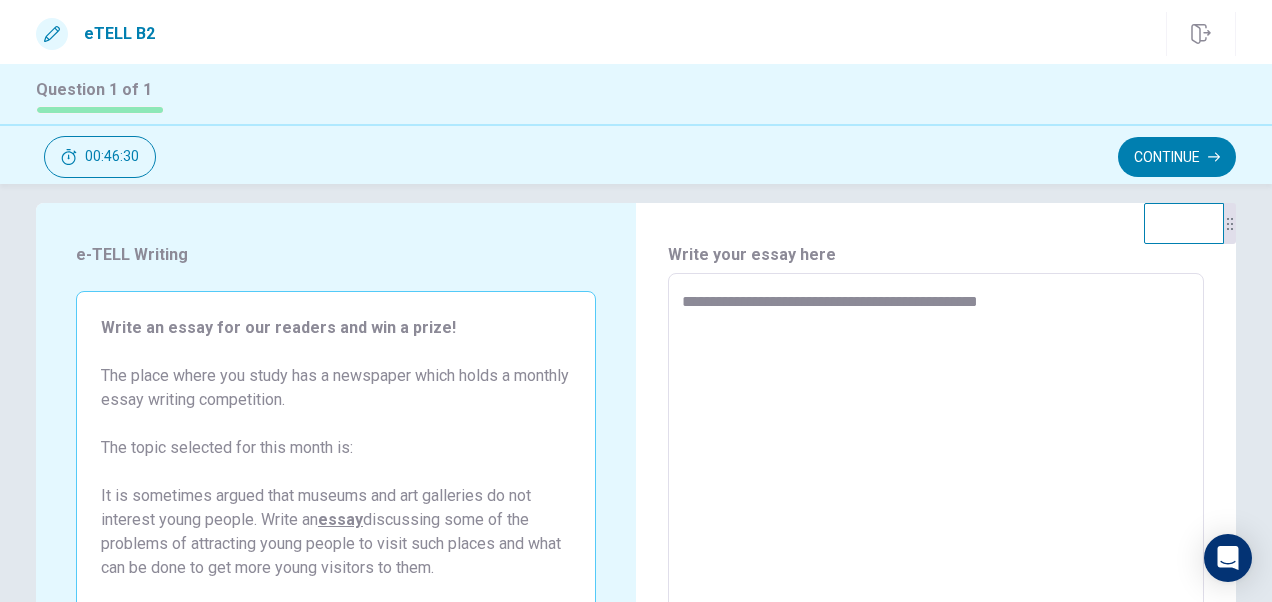 type on "*" 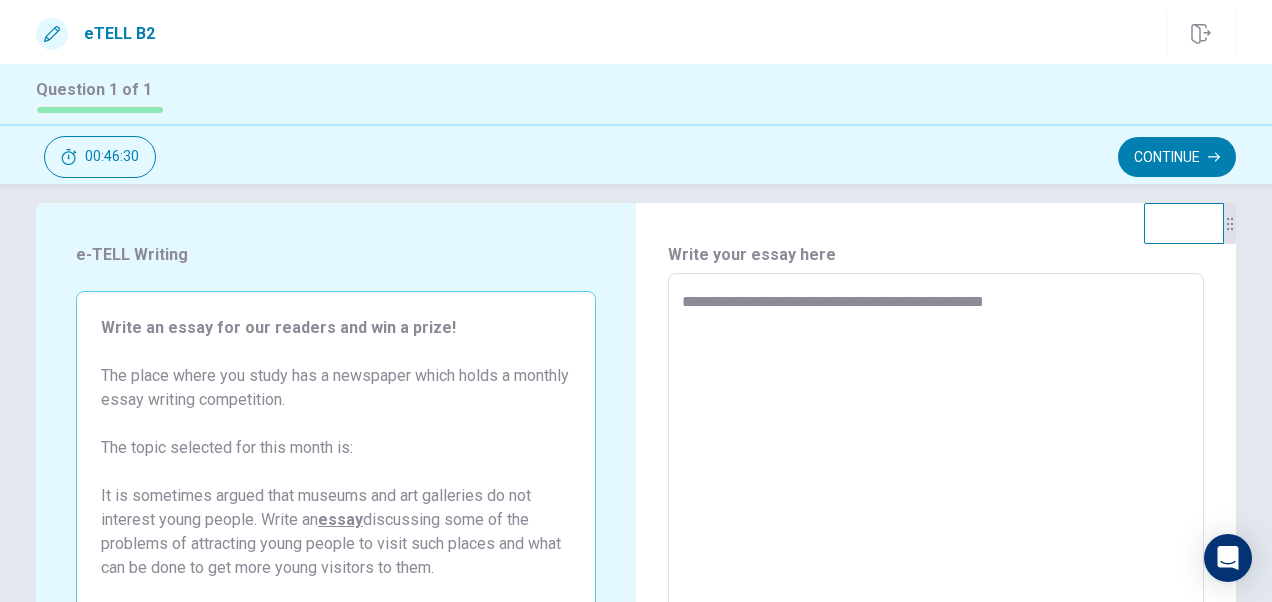 type on "*" 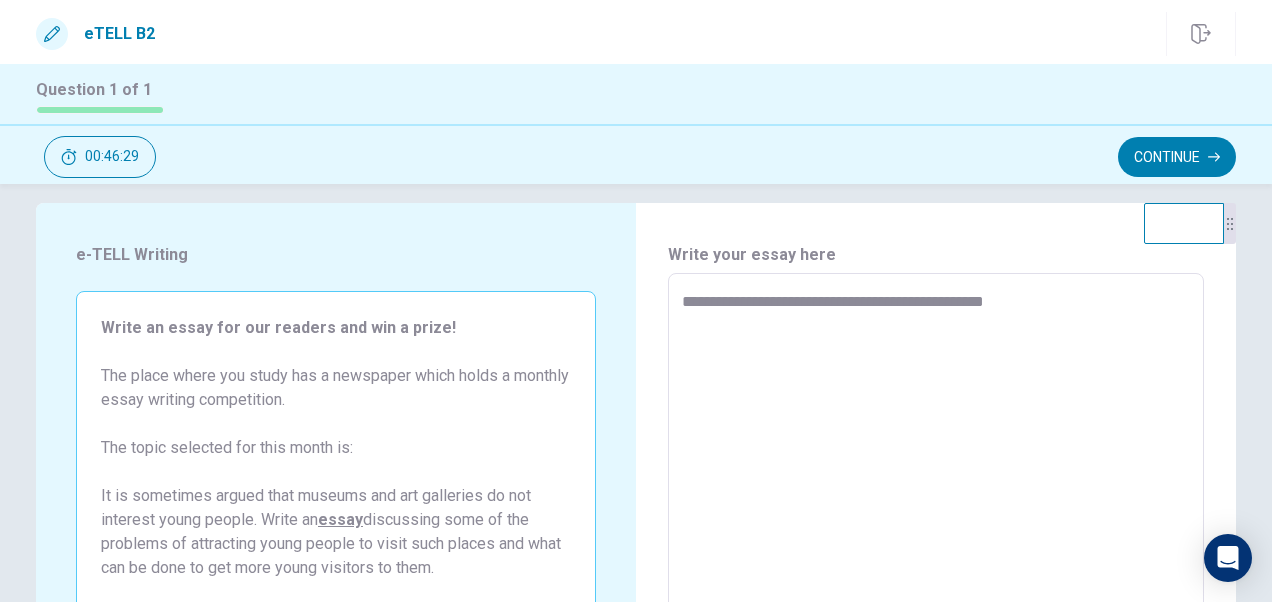 type on "**********" 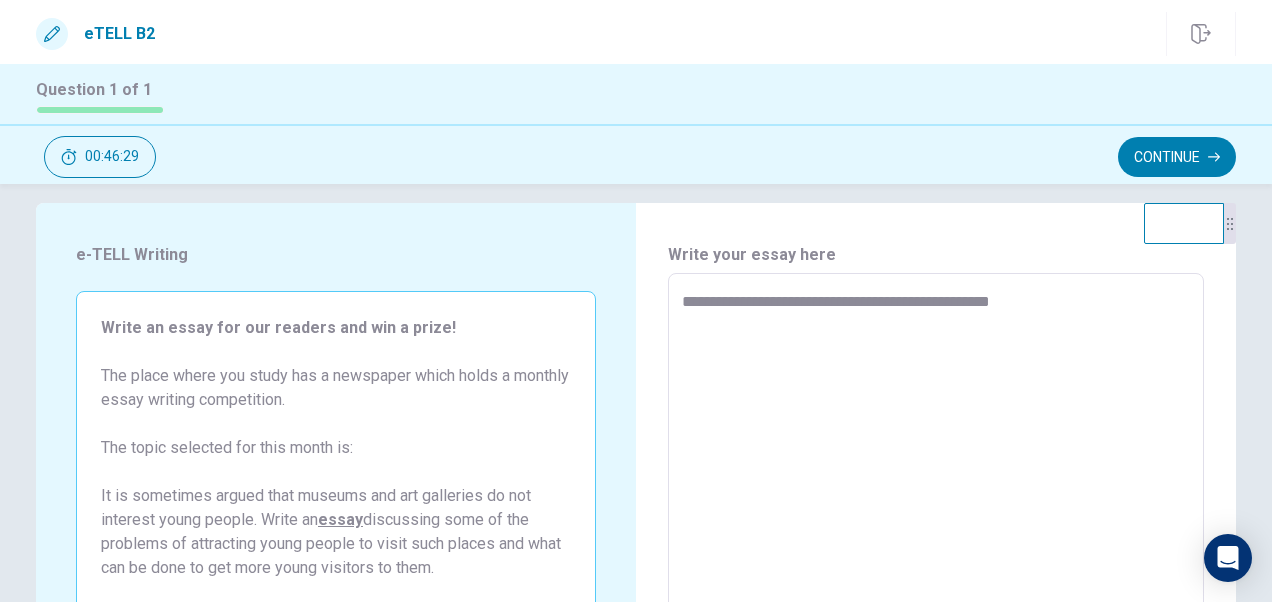 type on "*" 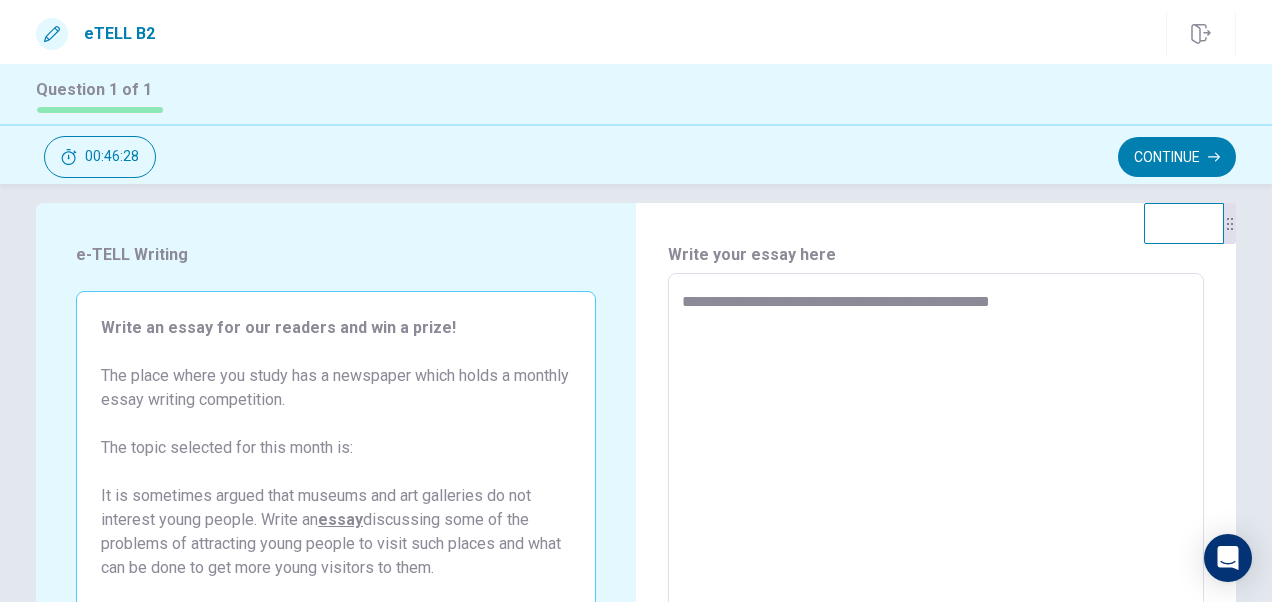 type on "**********" 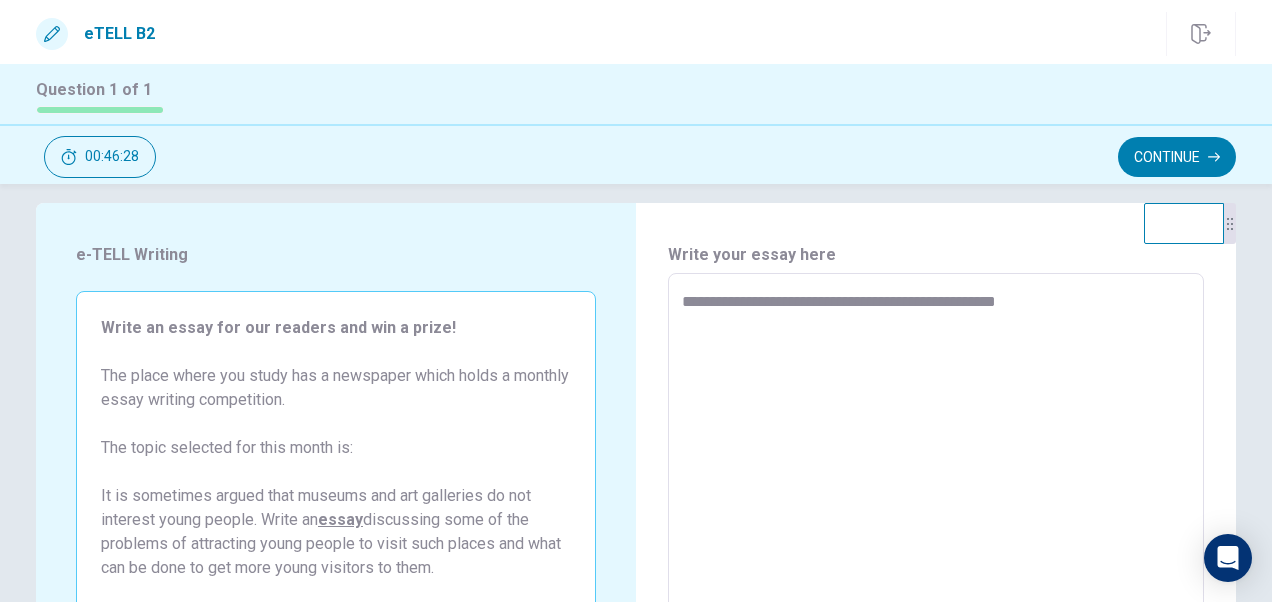 type on "*" 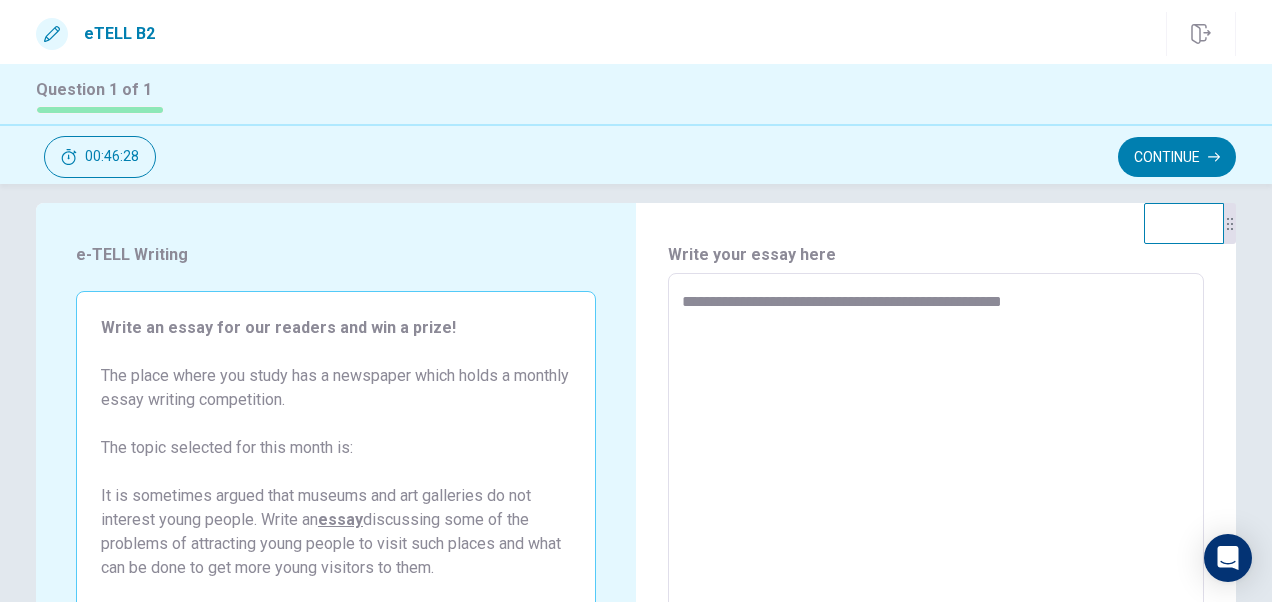 type on "*" 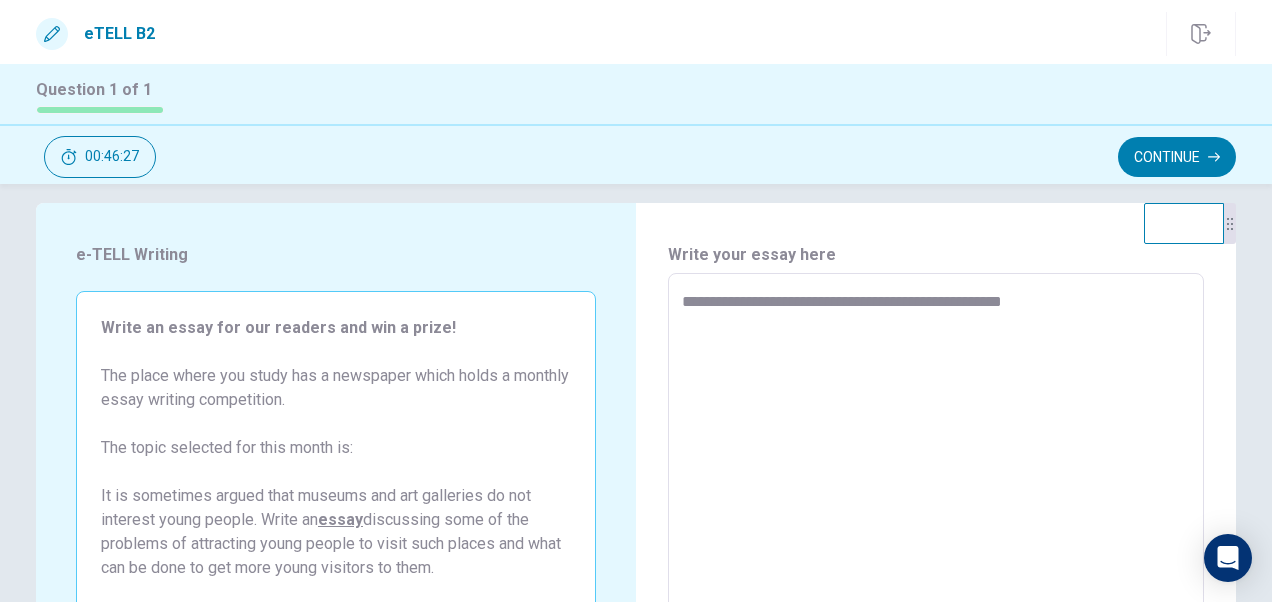 type on "**********" 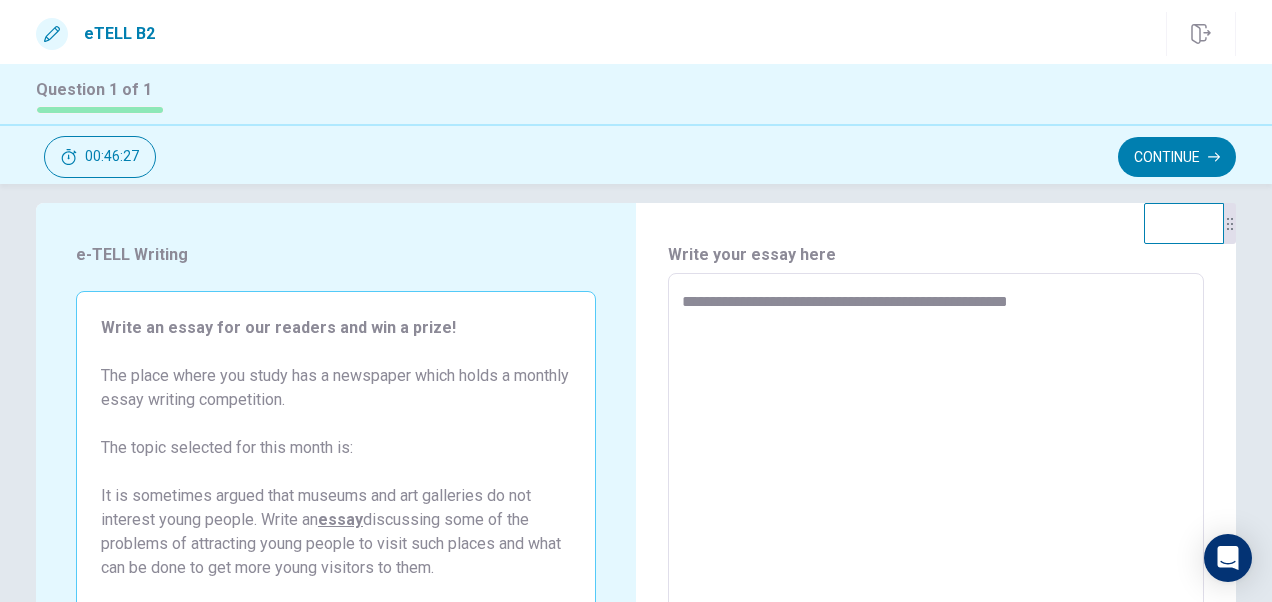 type on "*" 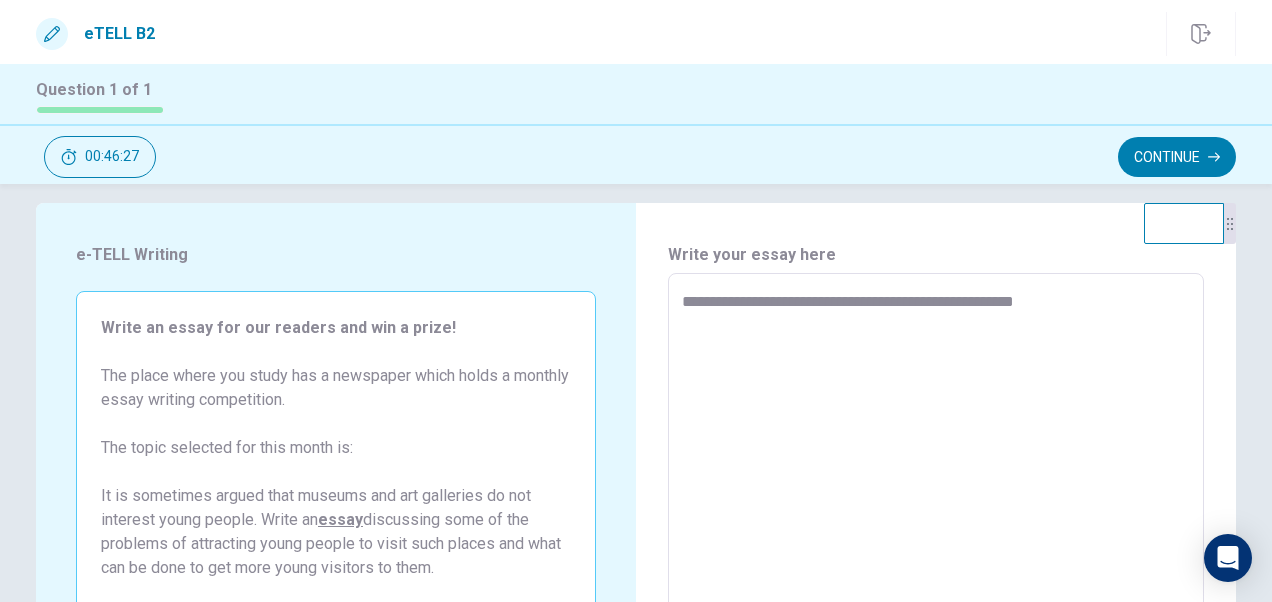 type on "*" 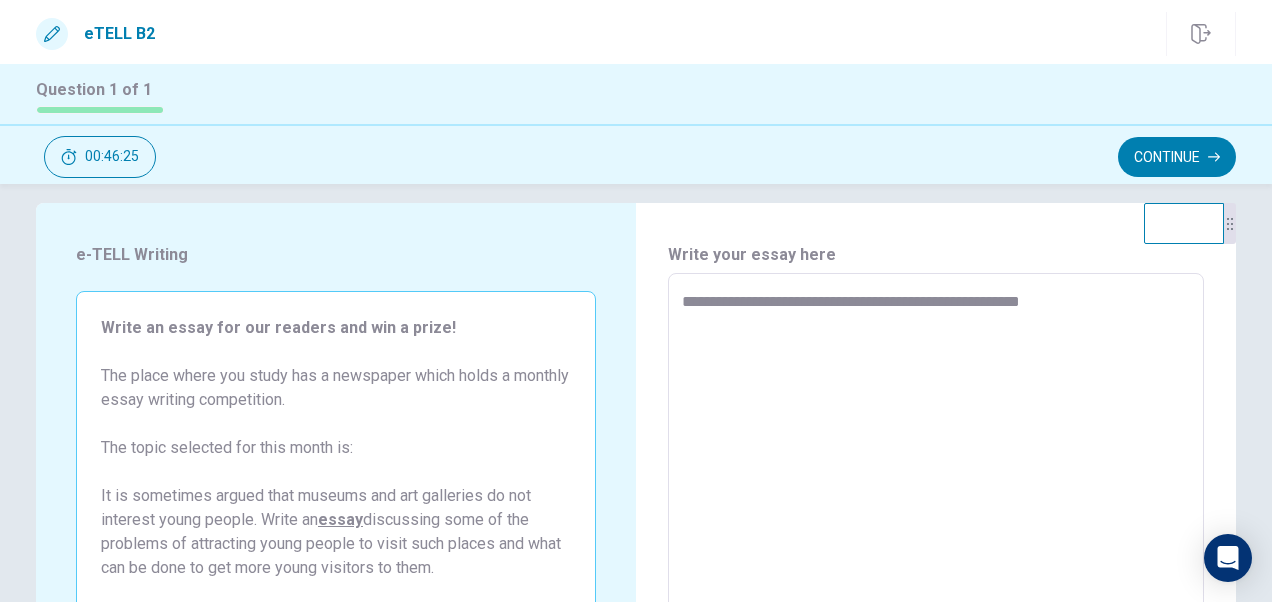type on "*" 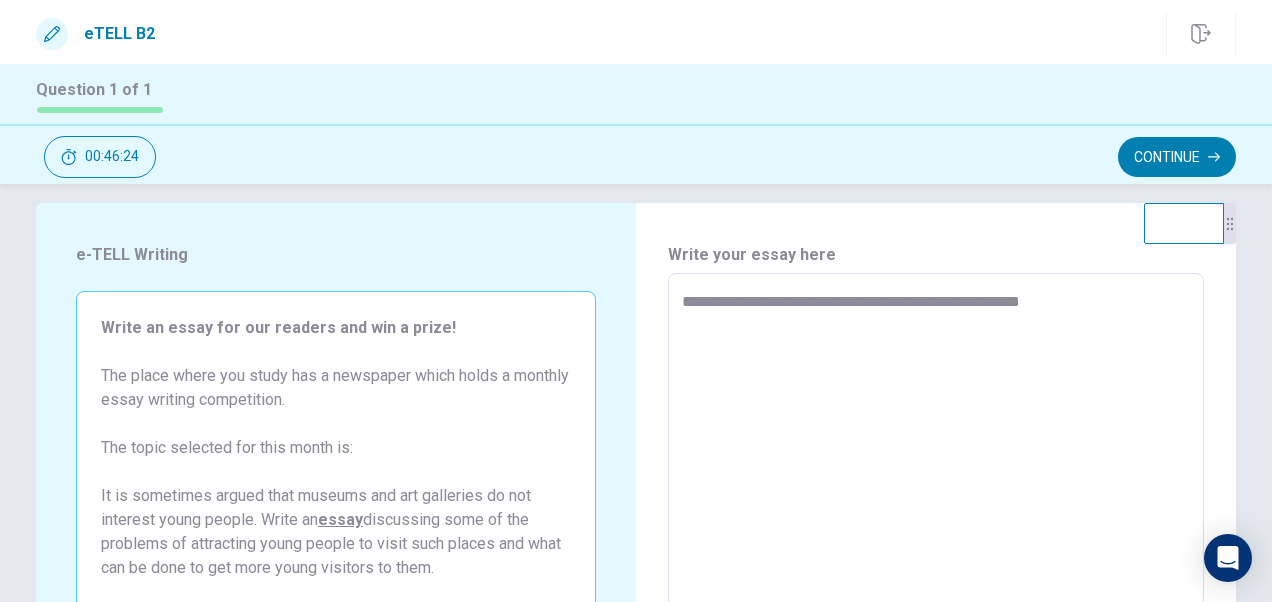 type on "**********" 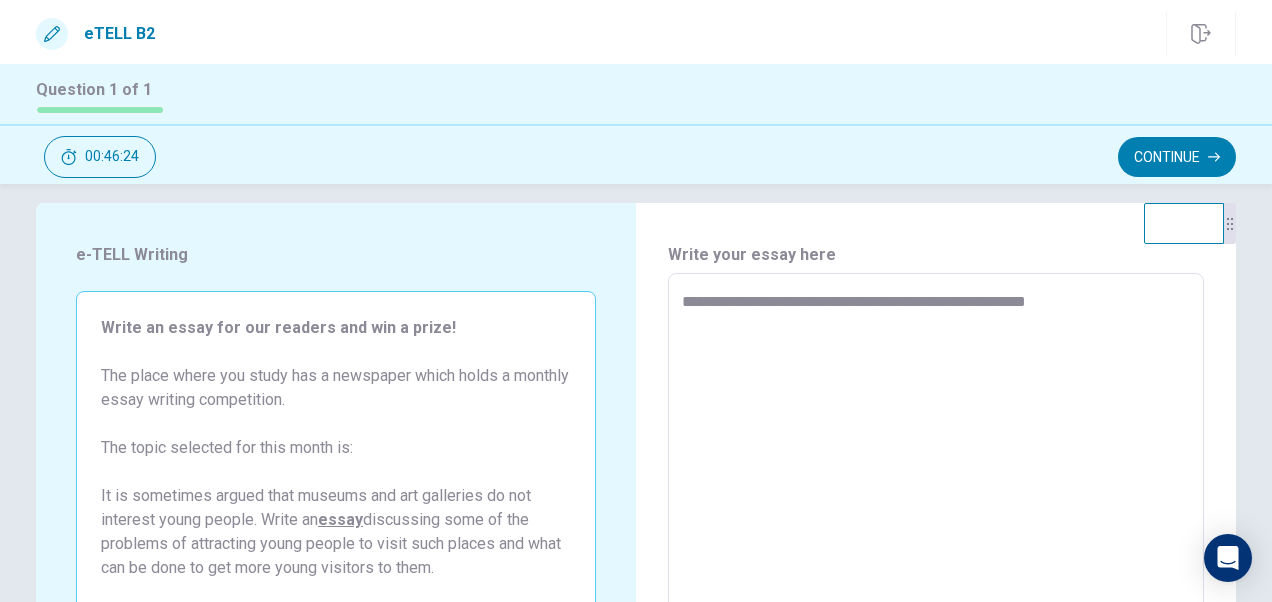 type on "*" 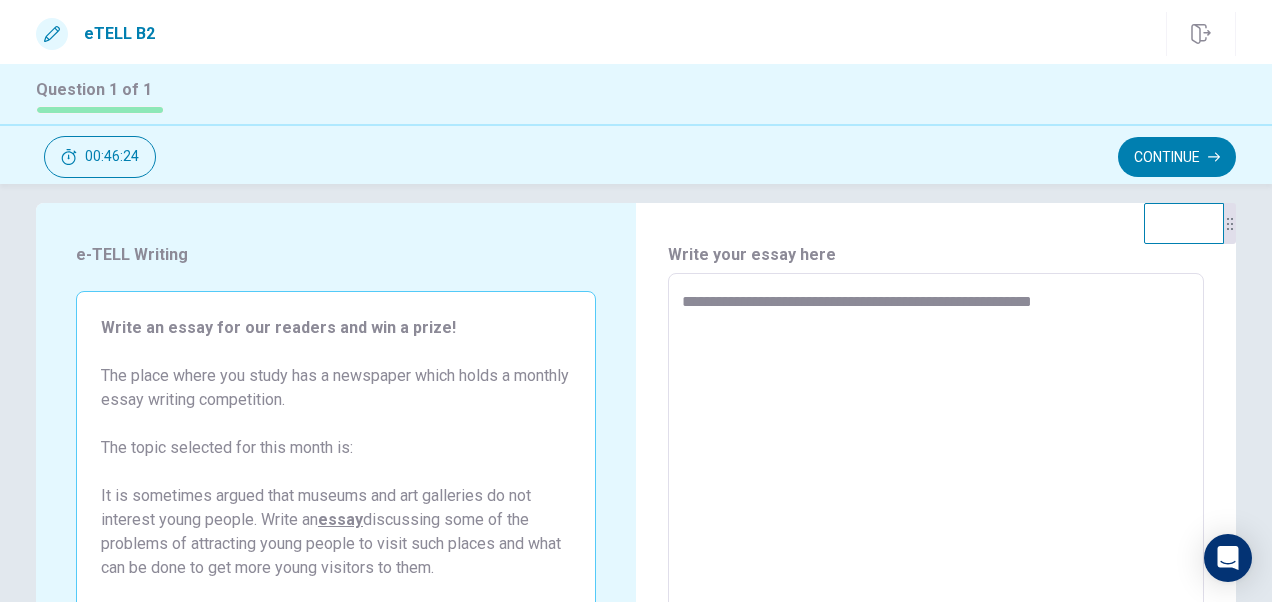 type on "*" 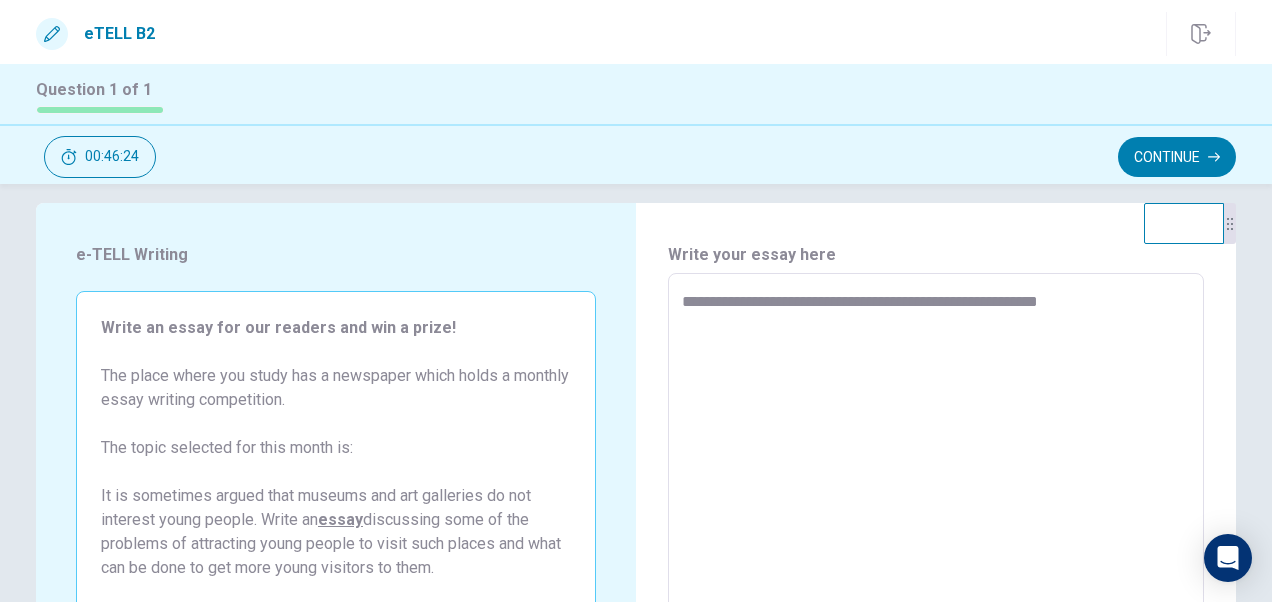 type on "*" 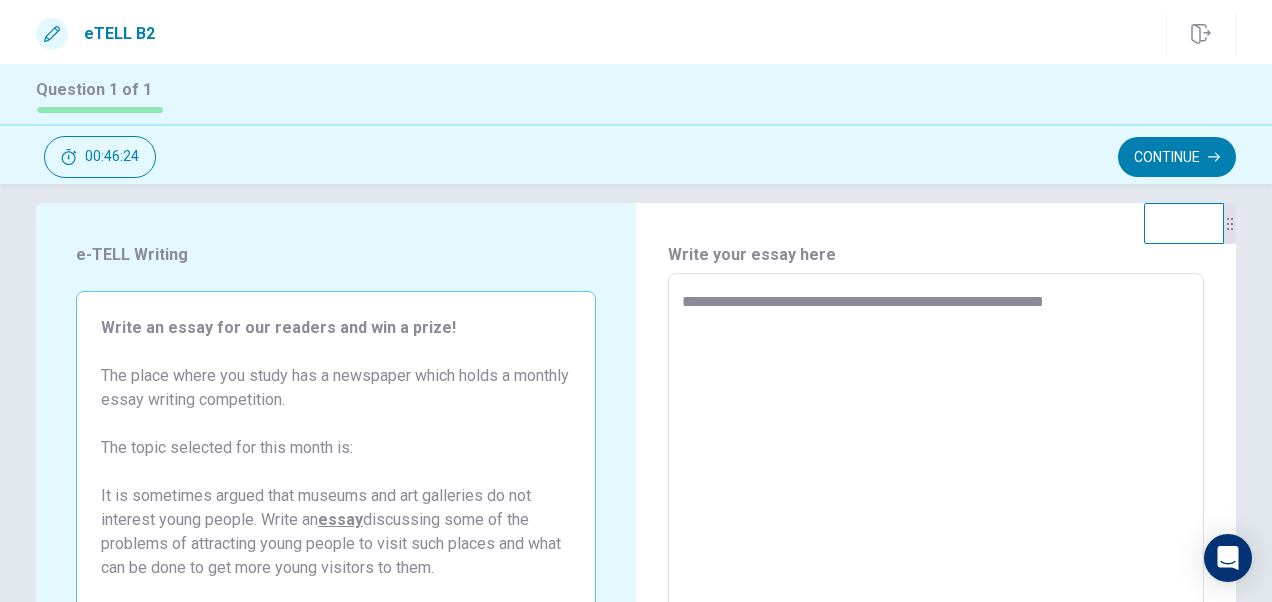 type on "*" 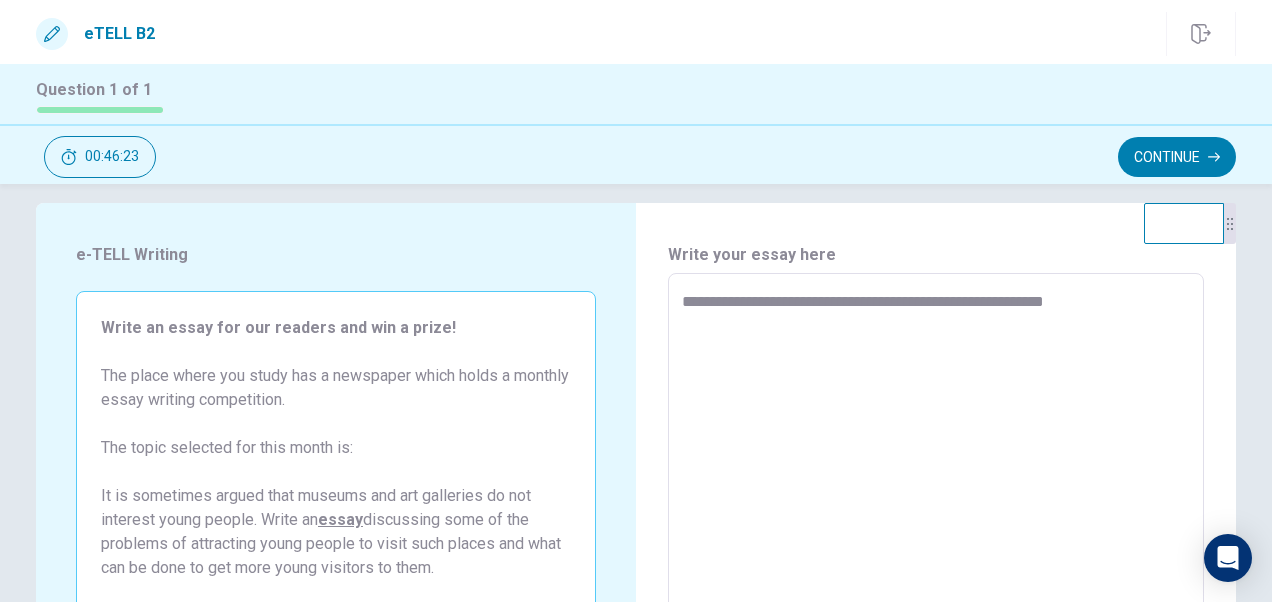 type on "**********" 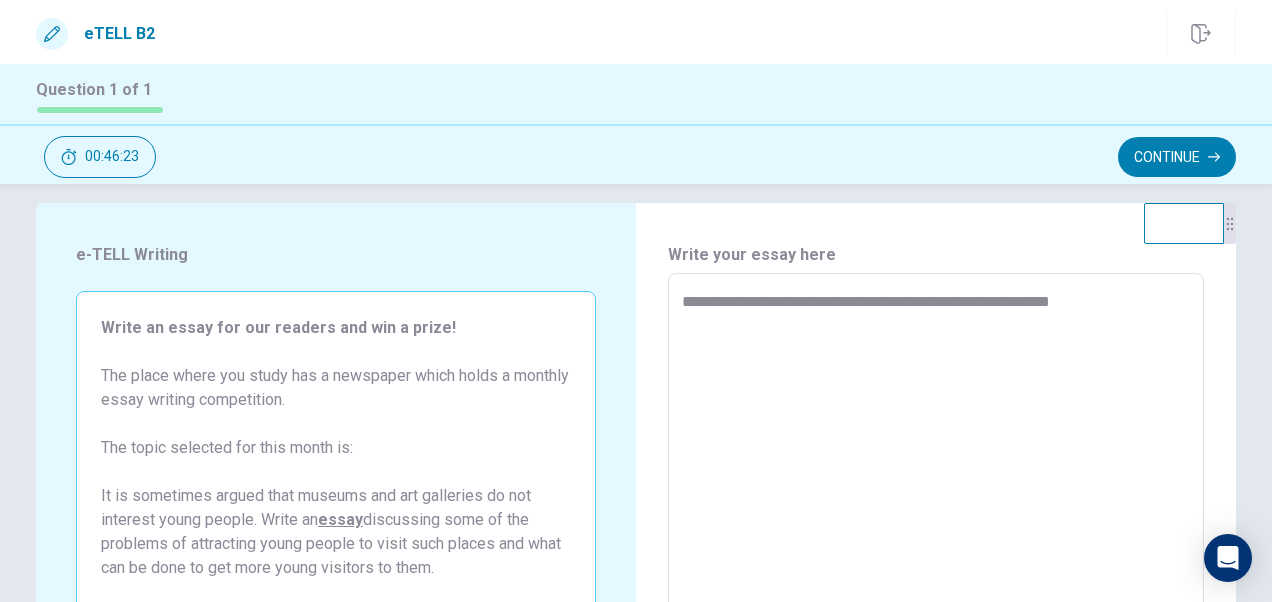type on "*" 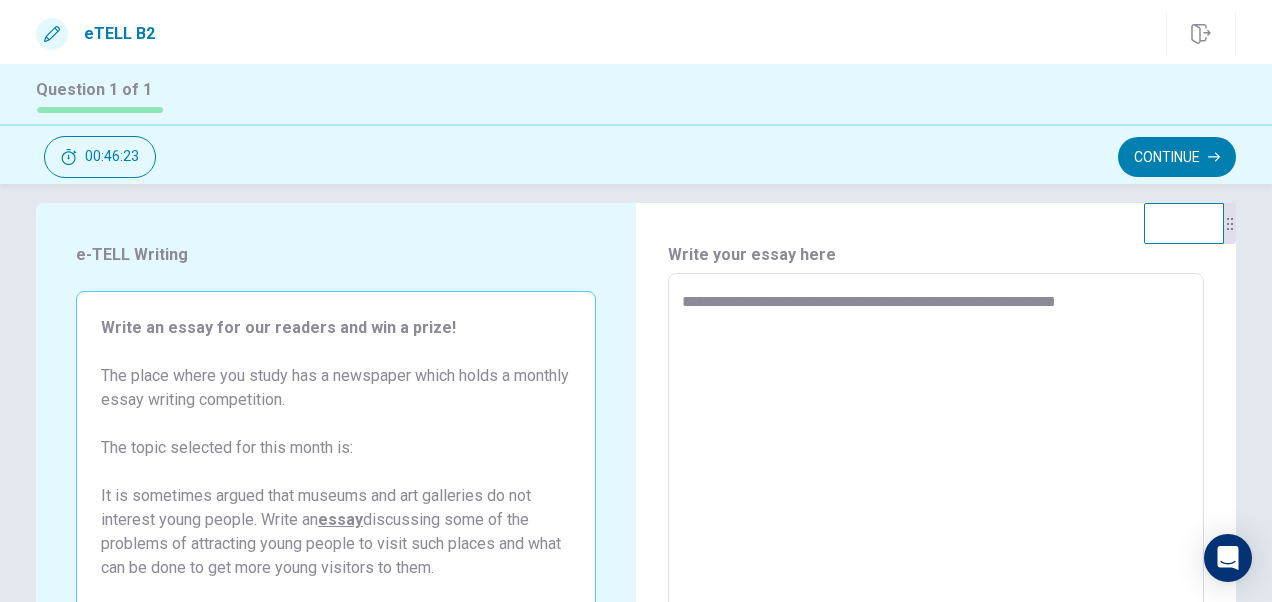type on "*" 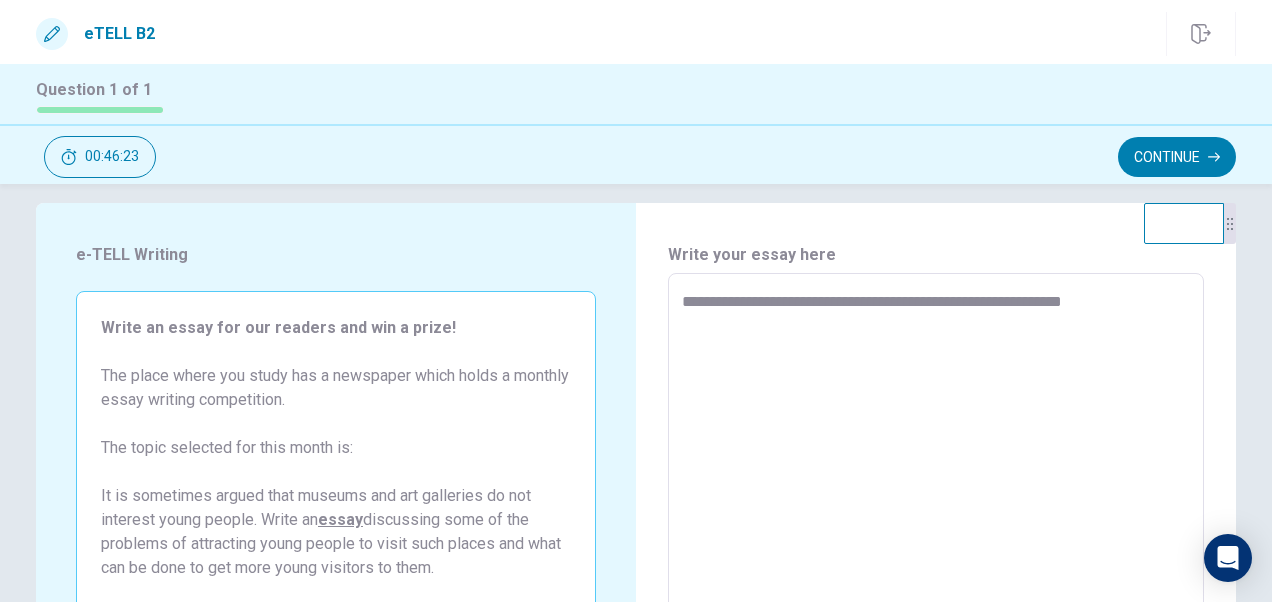 type on "*" 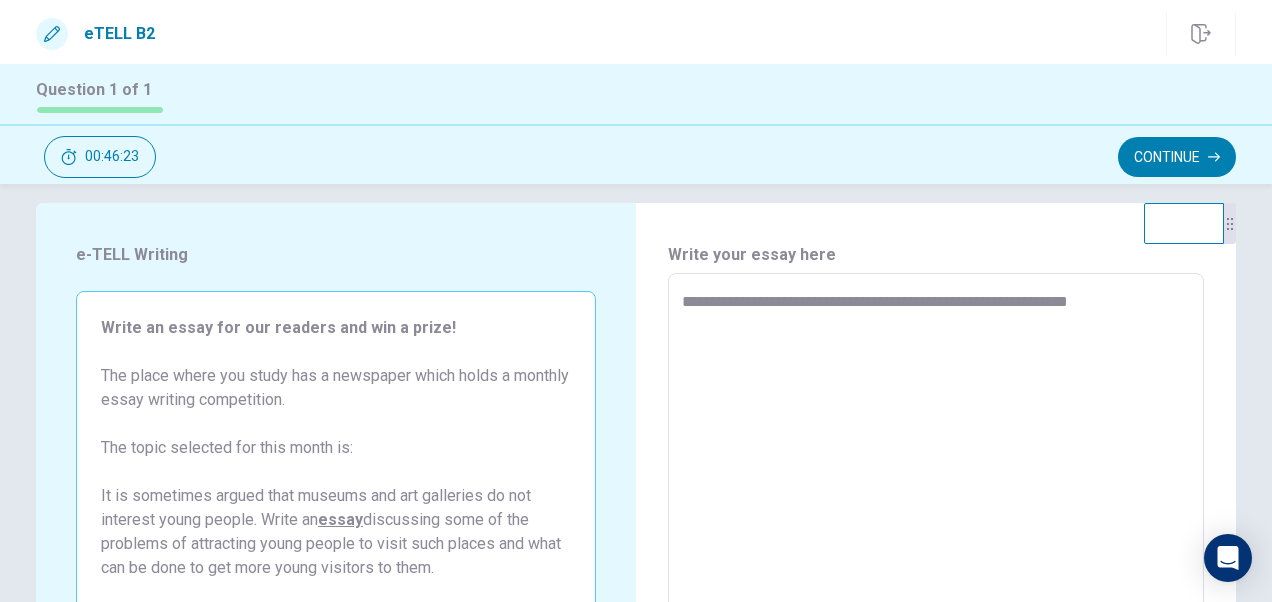 type on "*" 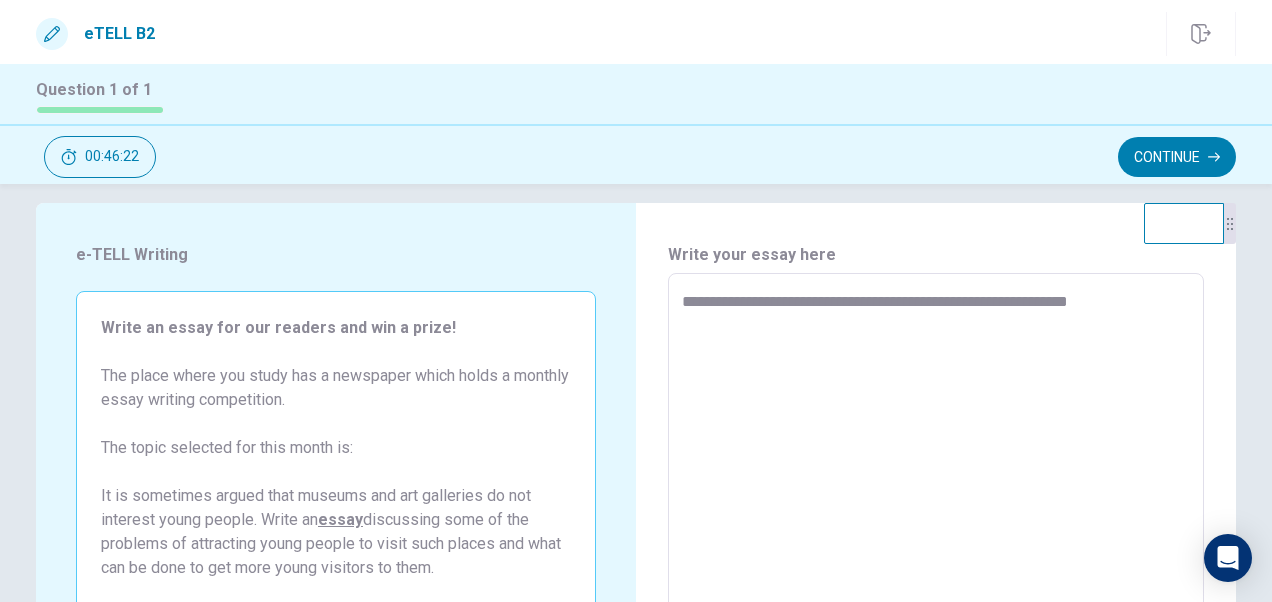 type on "**********" 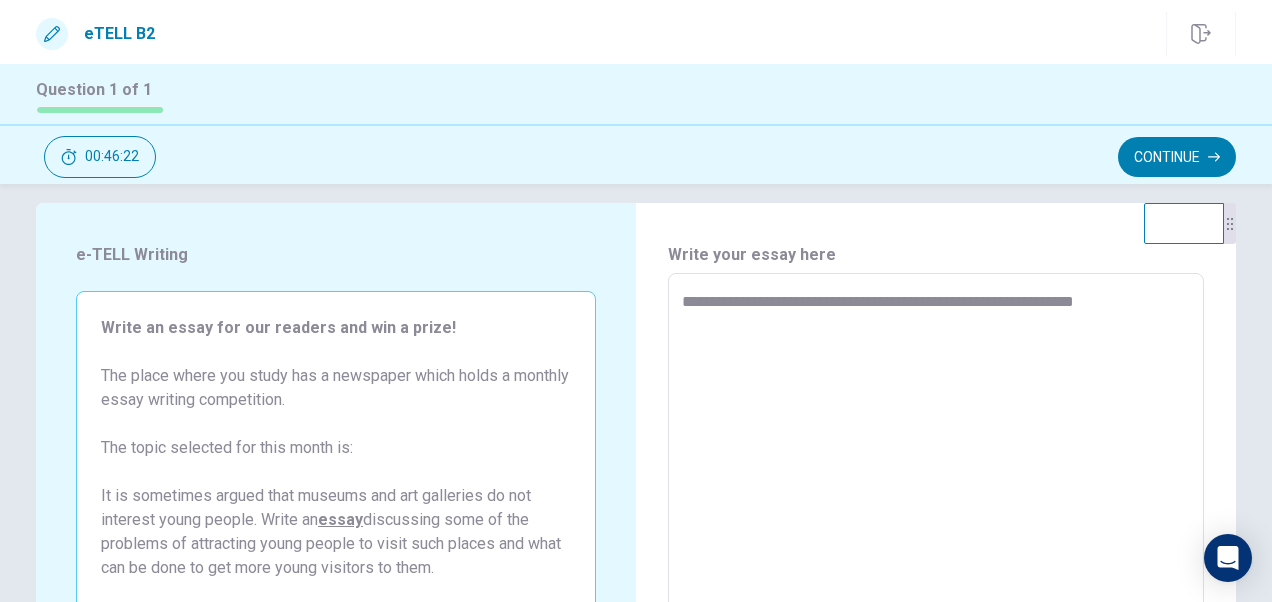 type on "*" 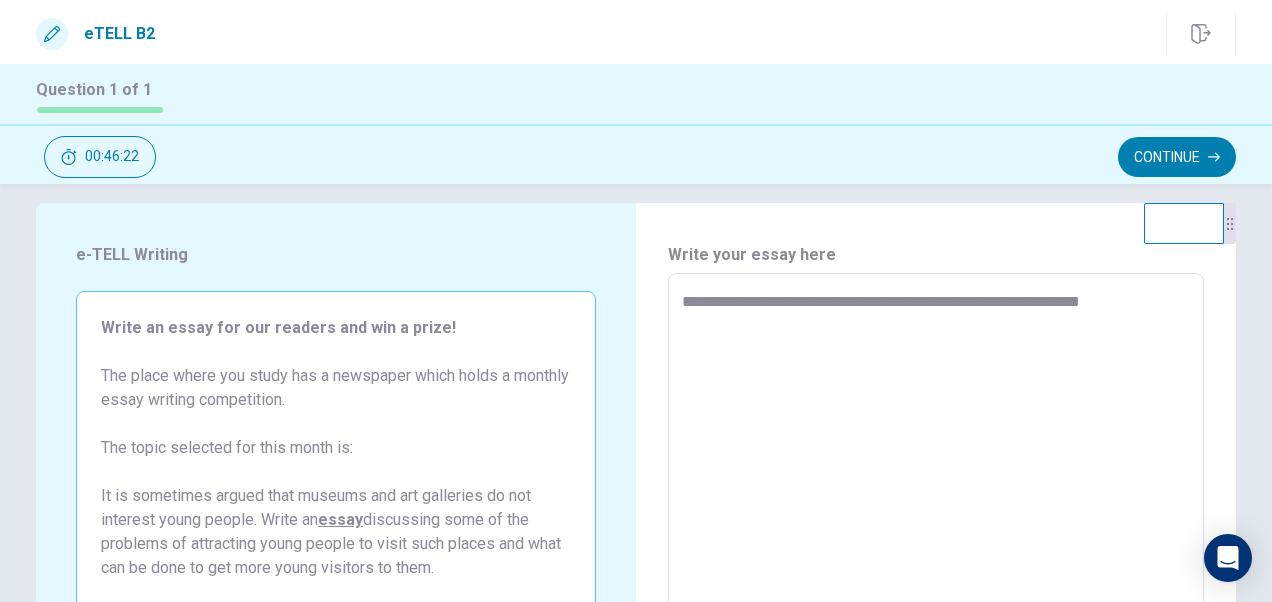 type on "*" 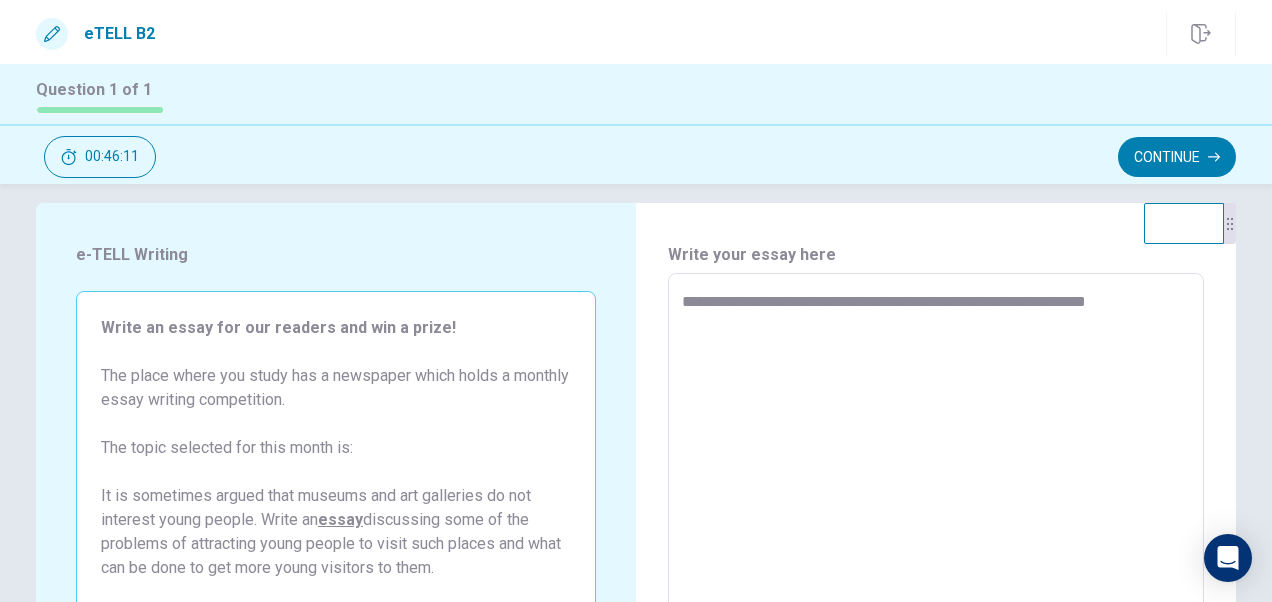 type on "*" 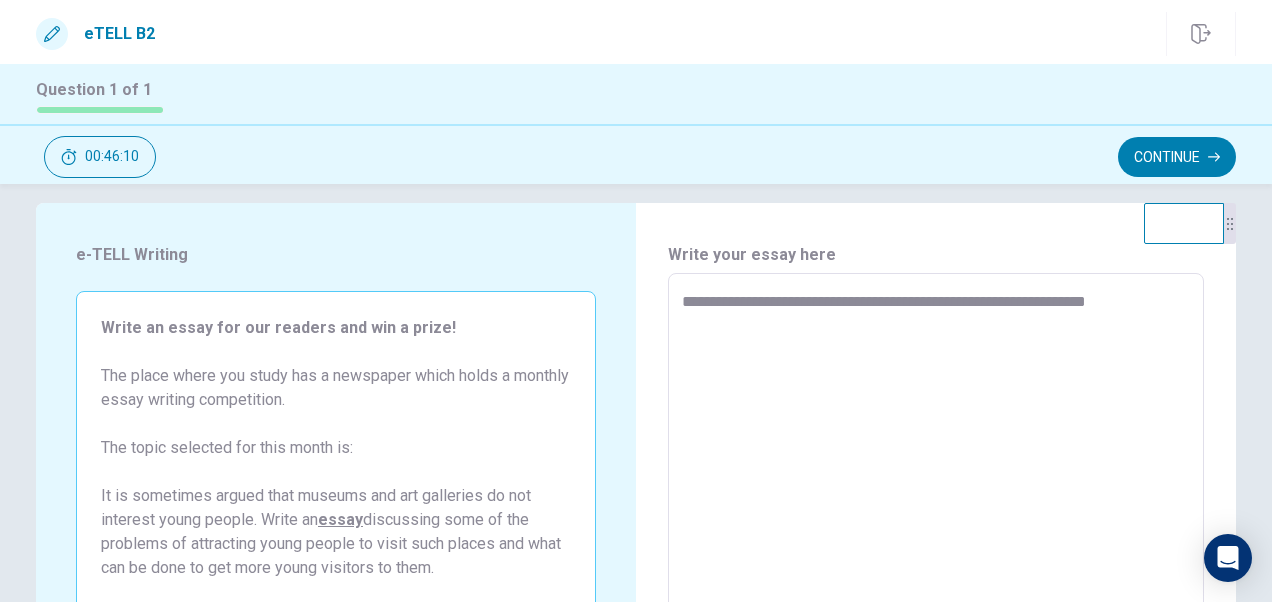 type on "**********" 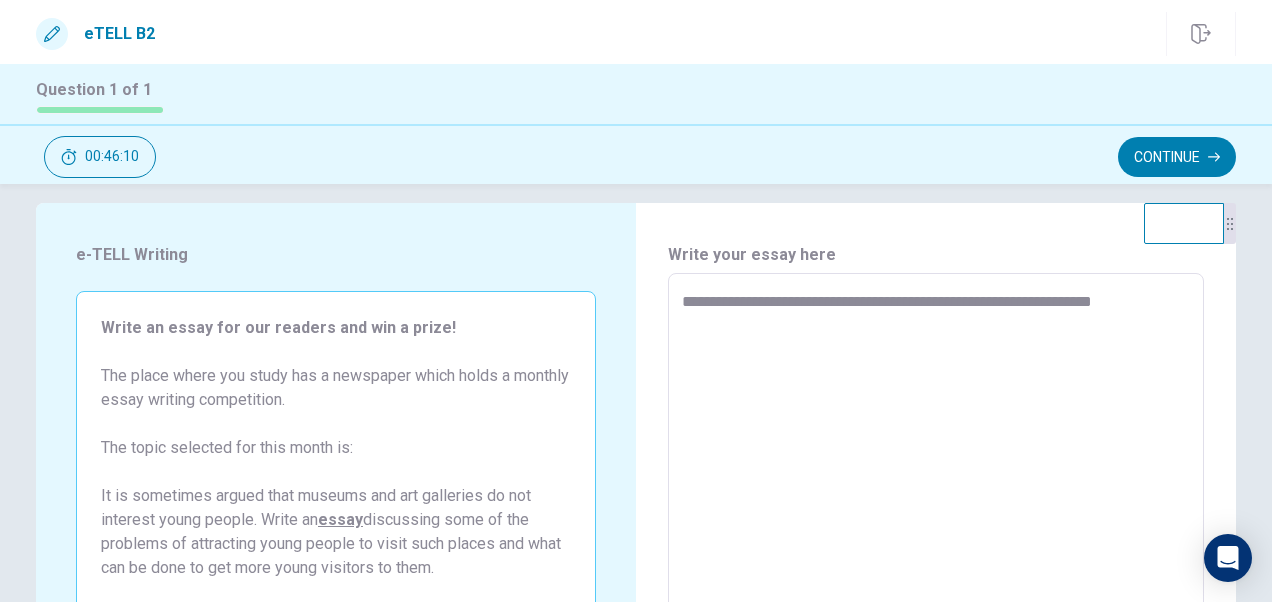 type on "*" 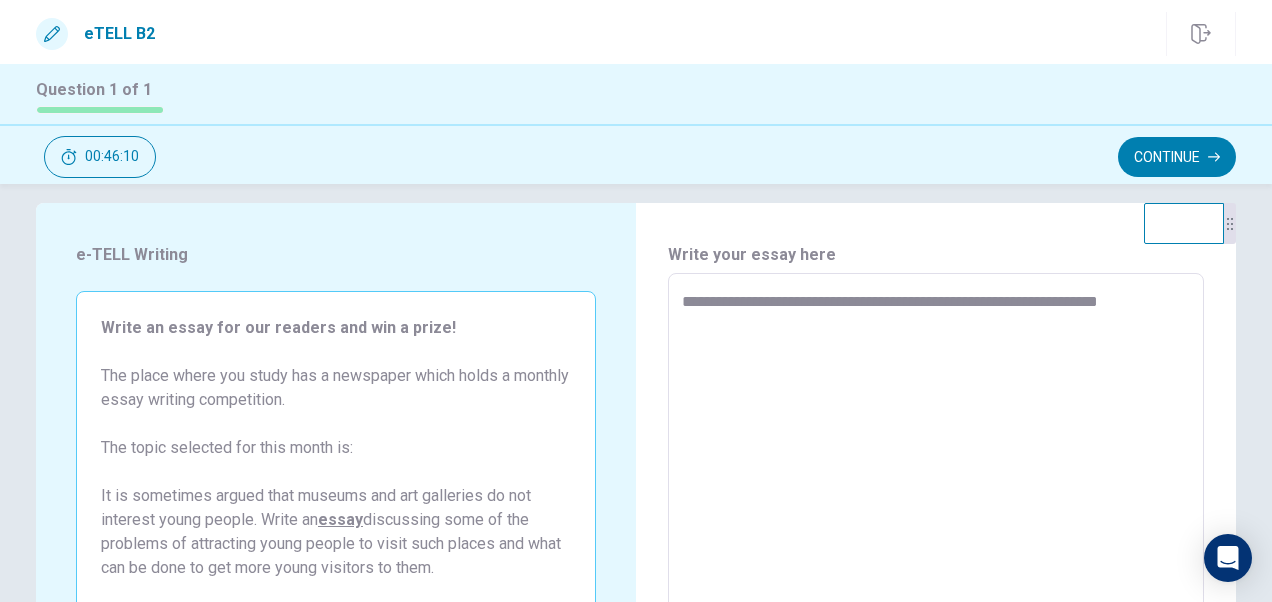 type on "*" 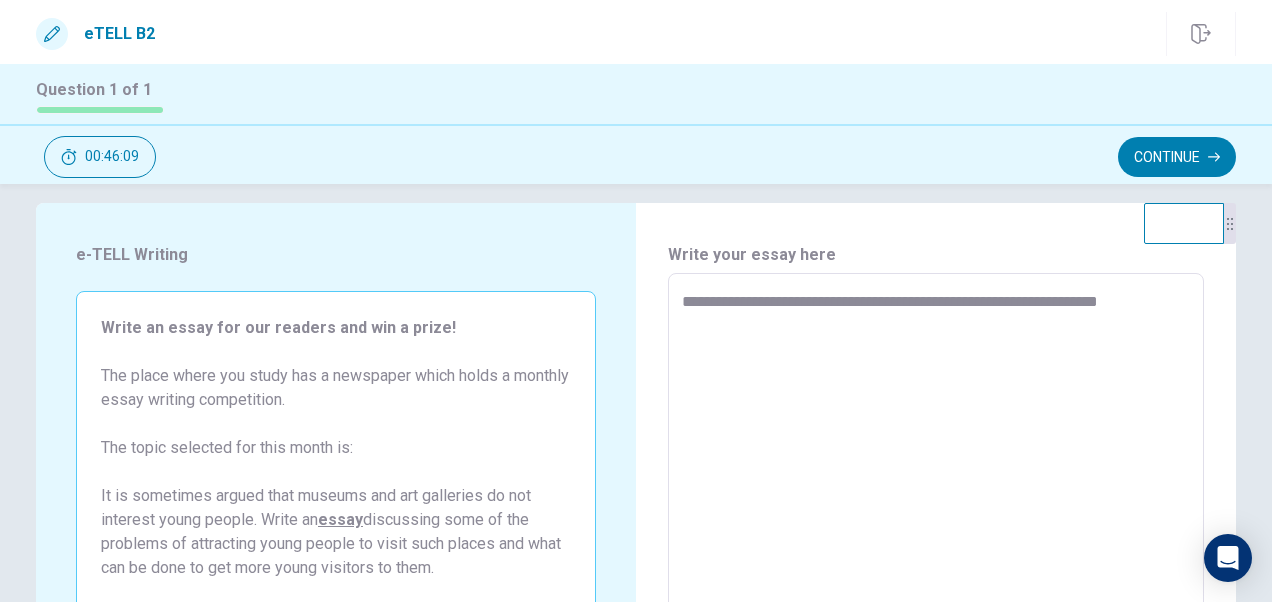 type on "**********" 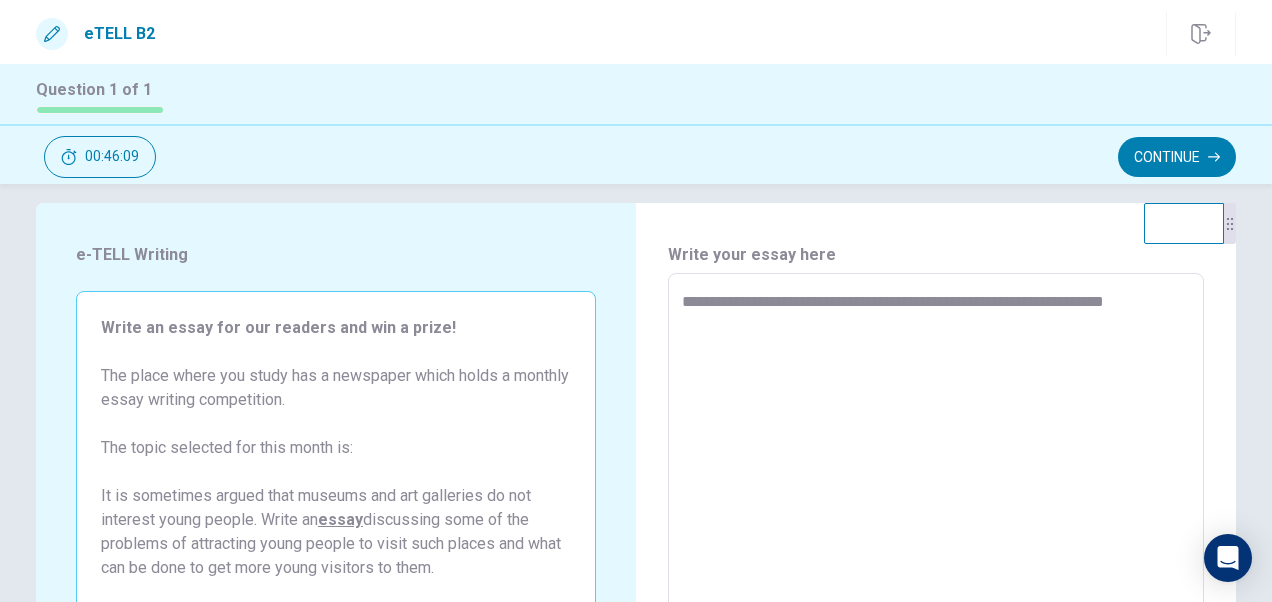 type on "*" 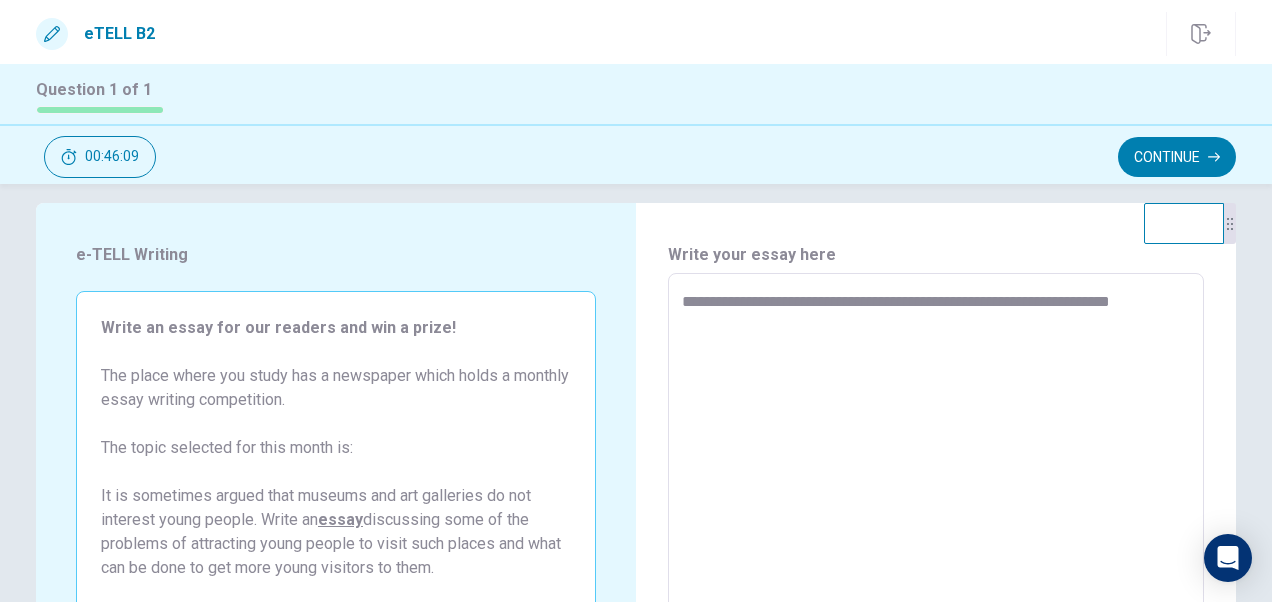 type on "*" 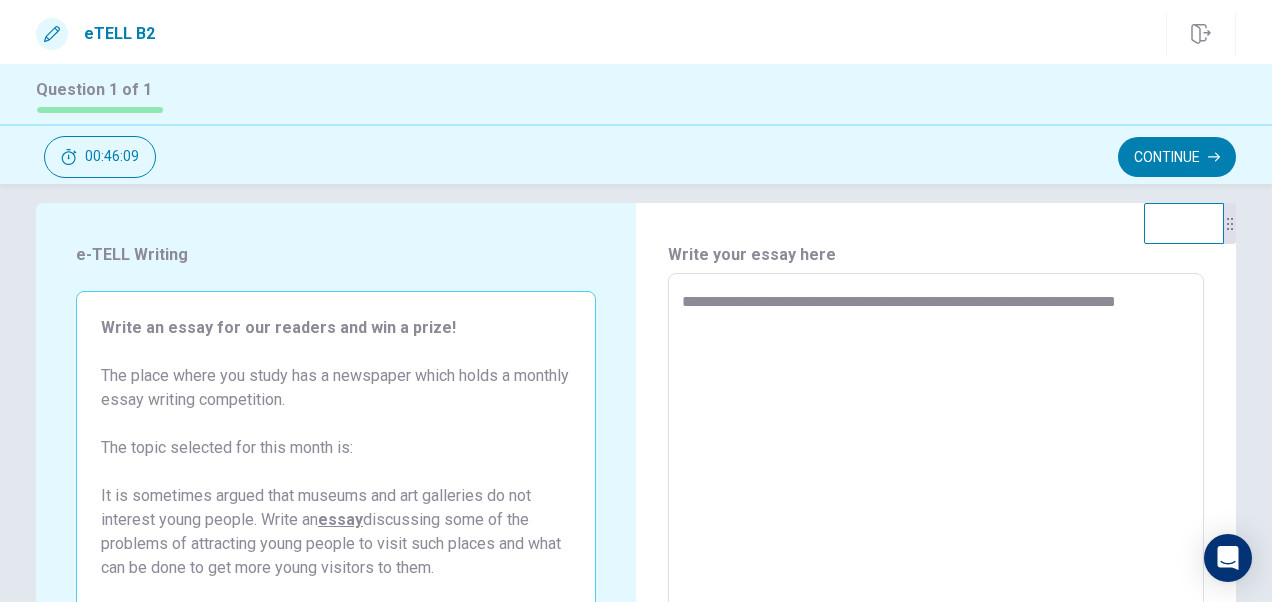 type on "*" 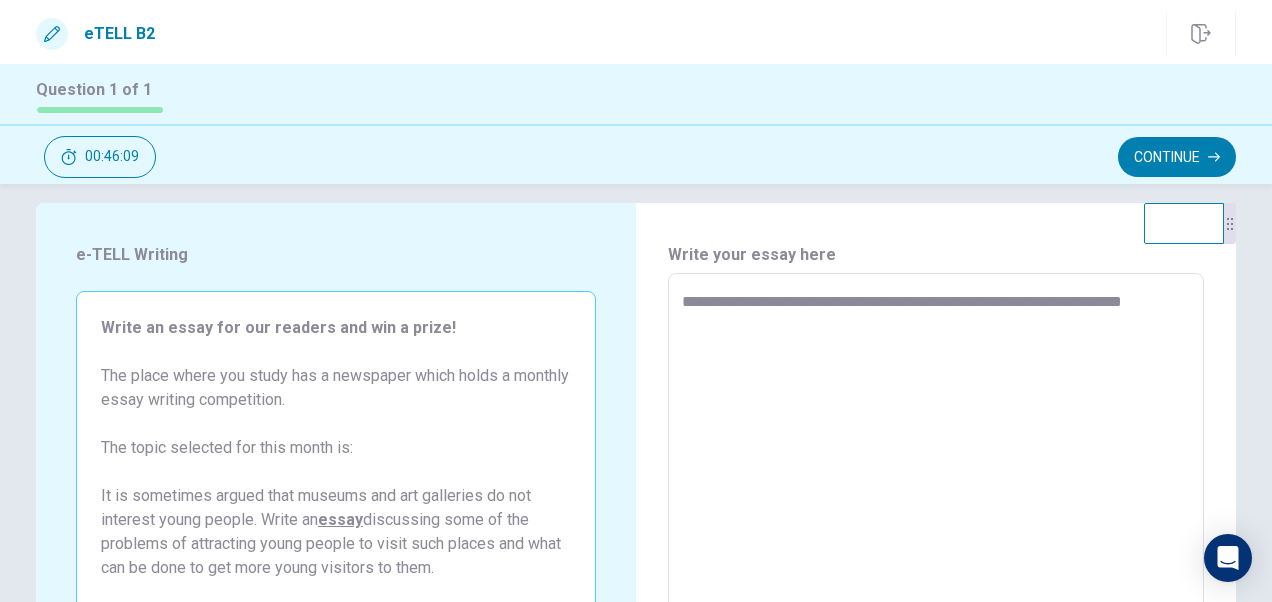type on "*" 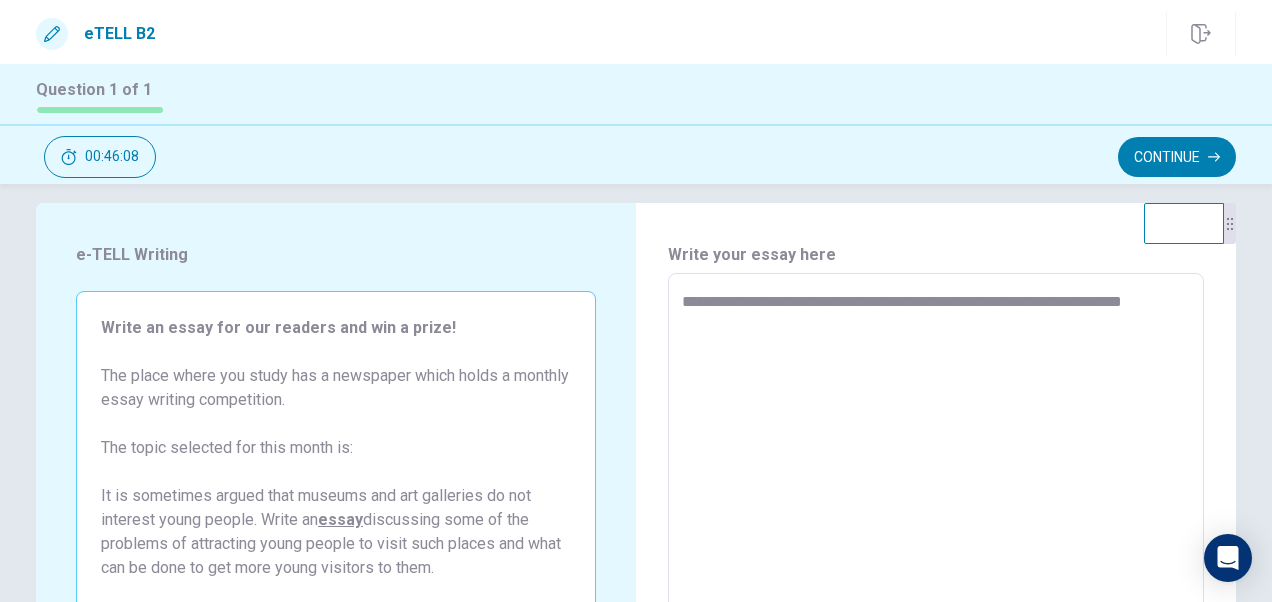type on "**********" 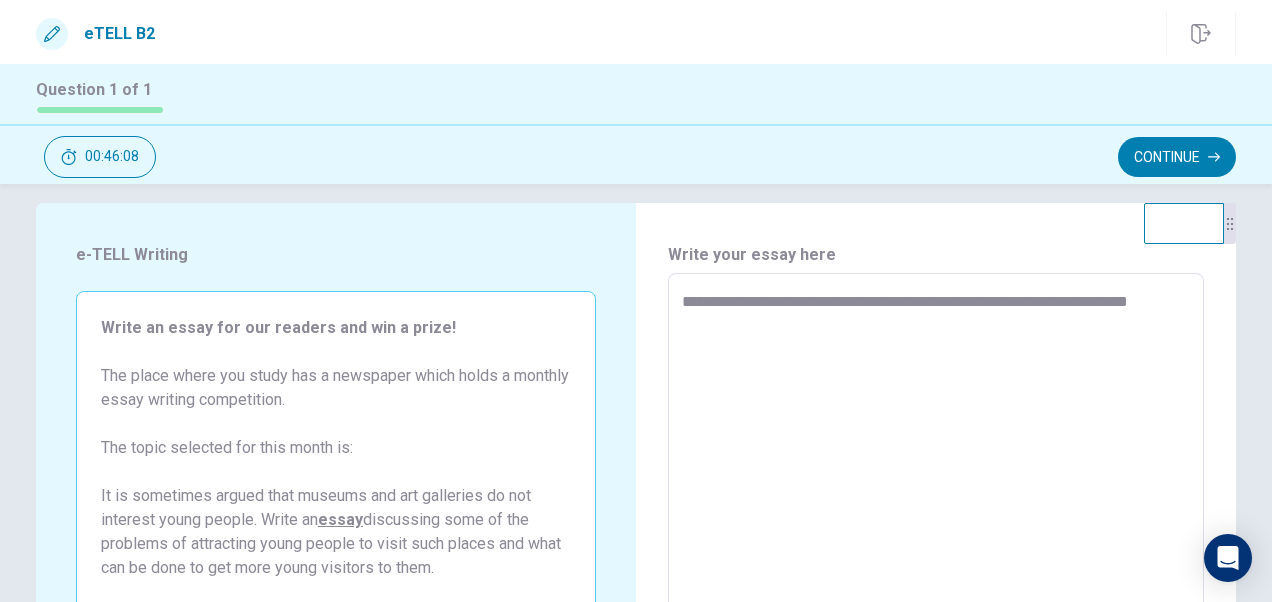 type on "*" 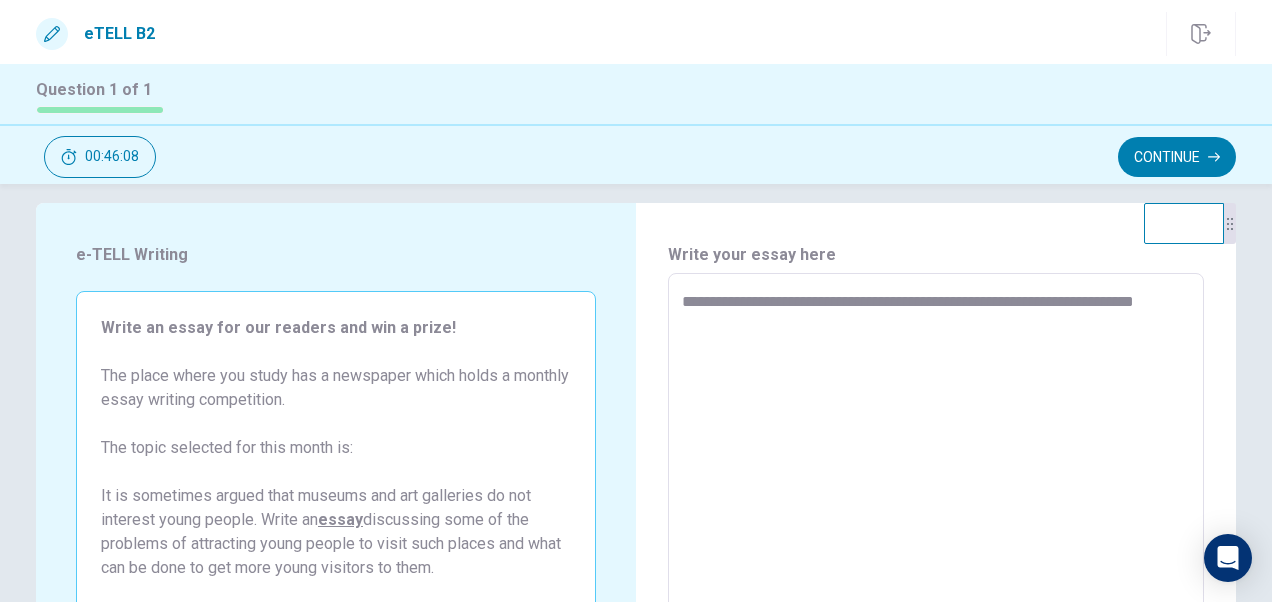 type on "*" 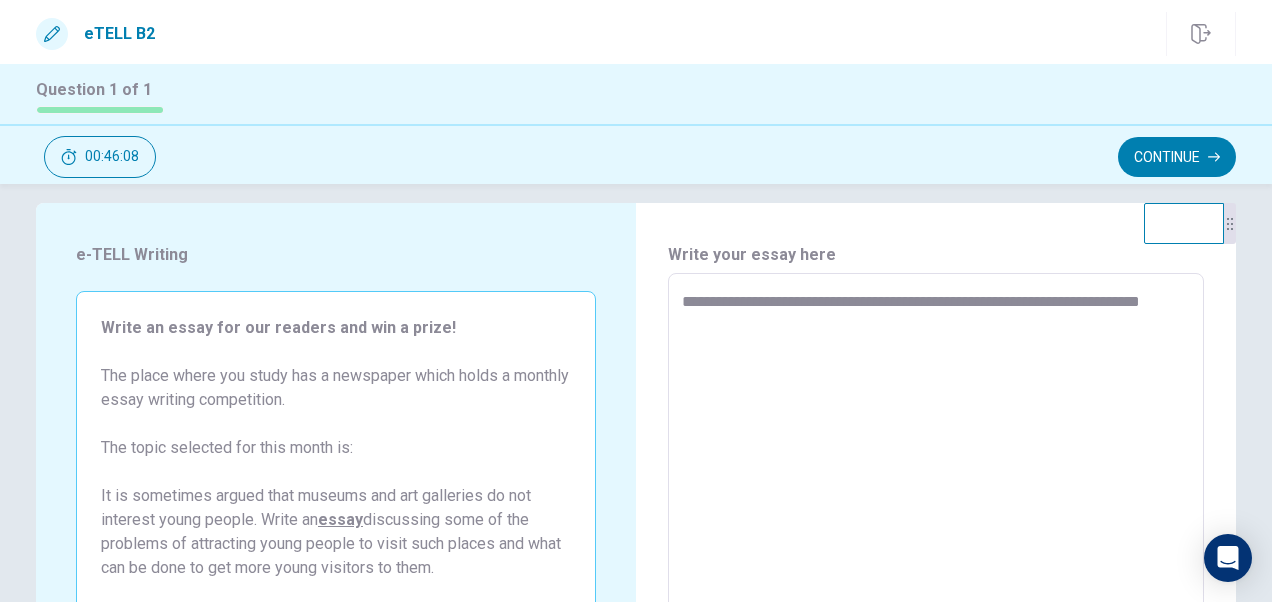 type on "*" 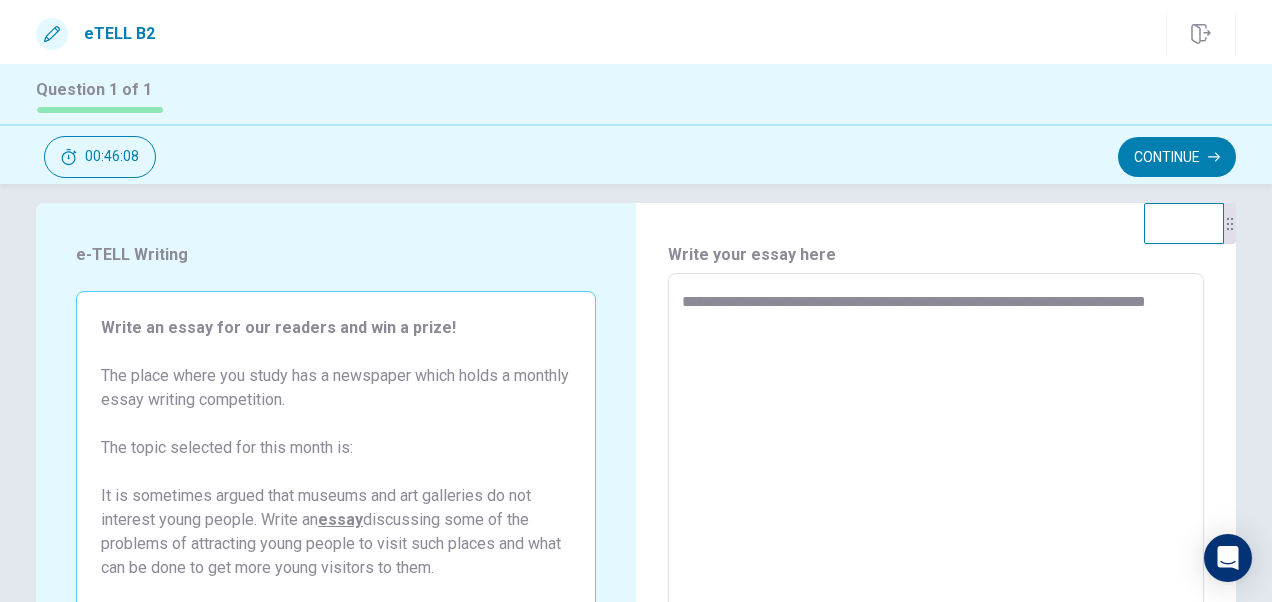 type on "*" 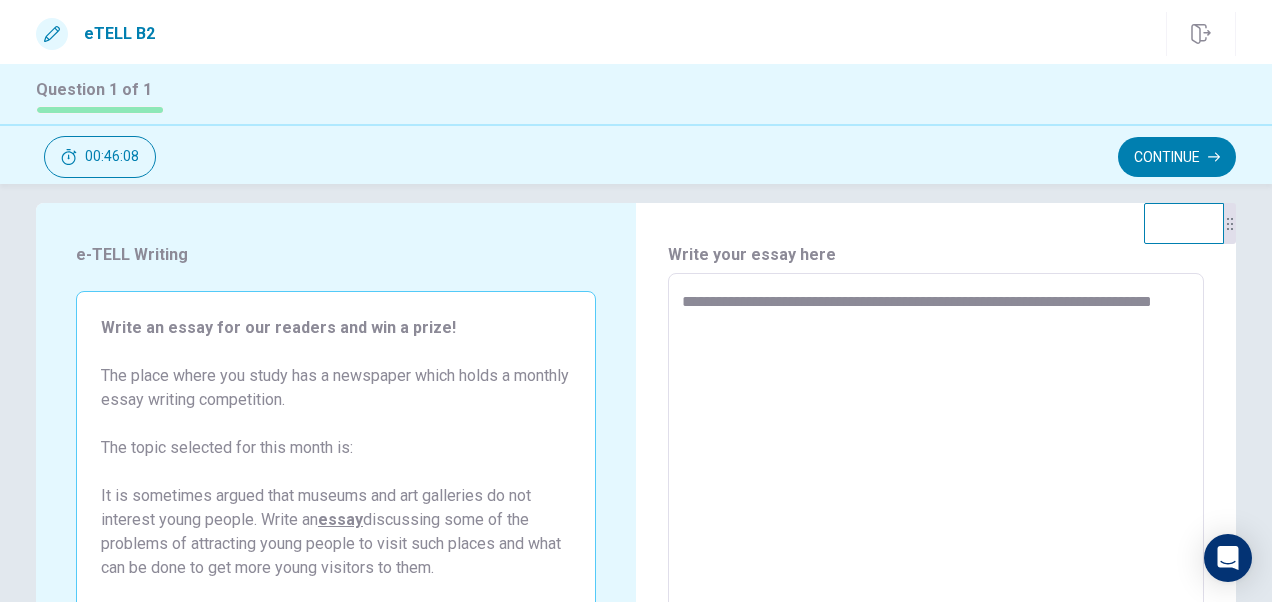 type on "*" 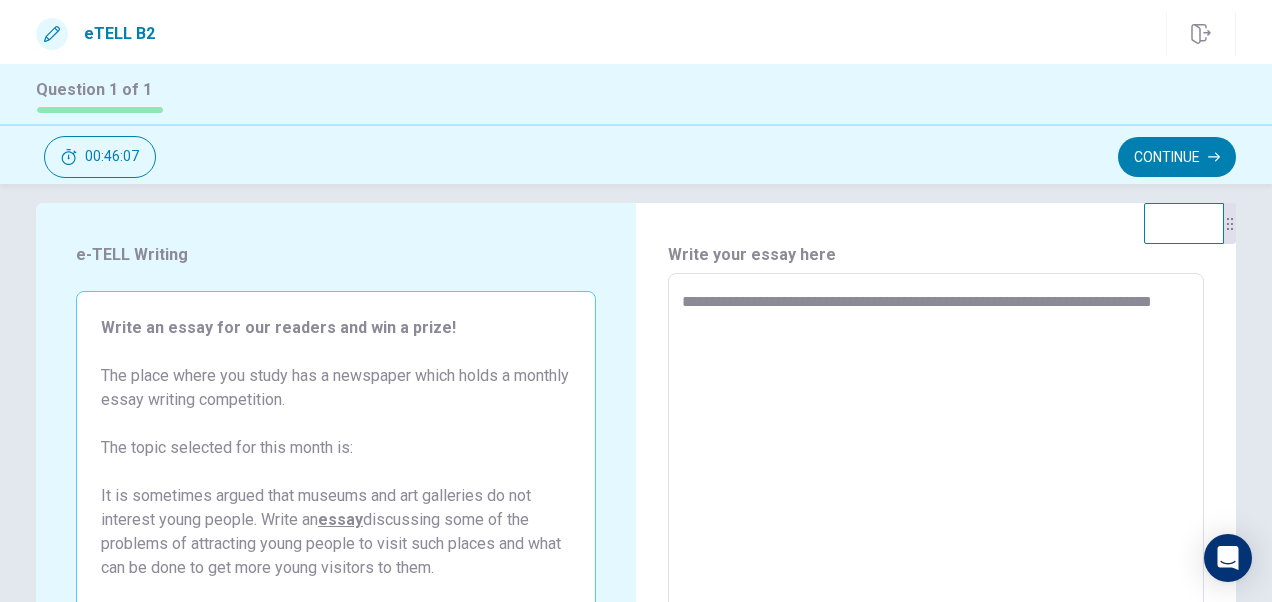 type on "**********" 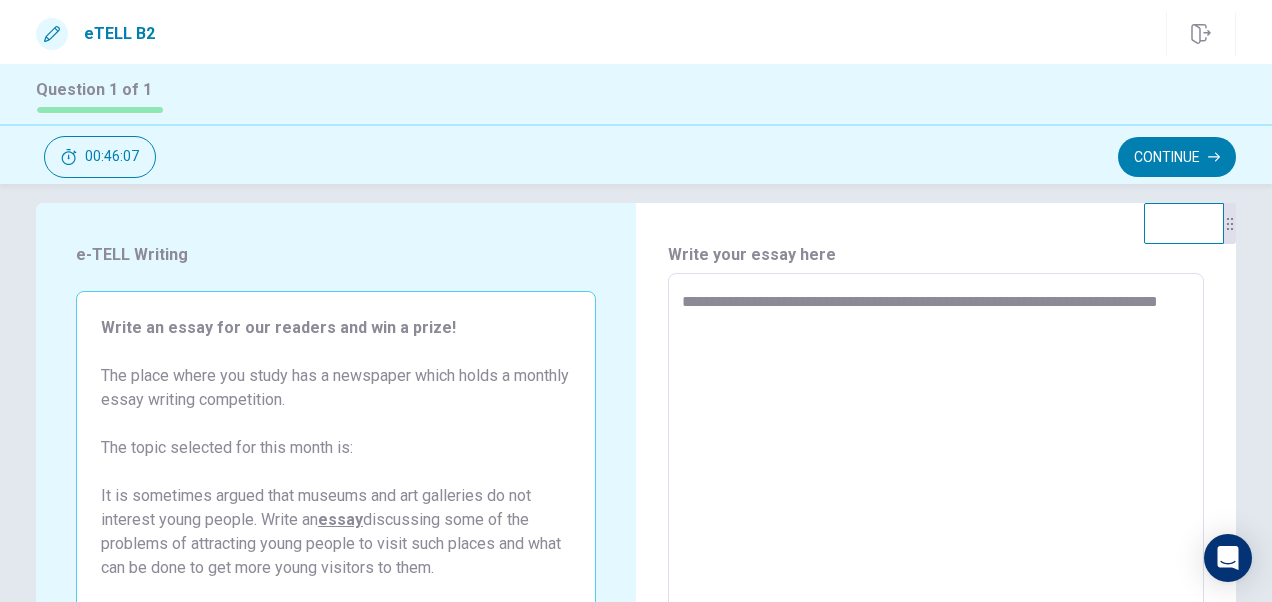 type on "*" 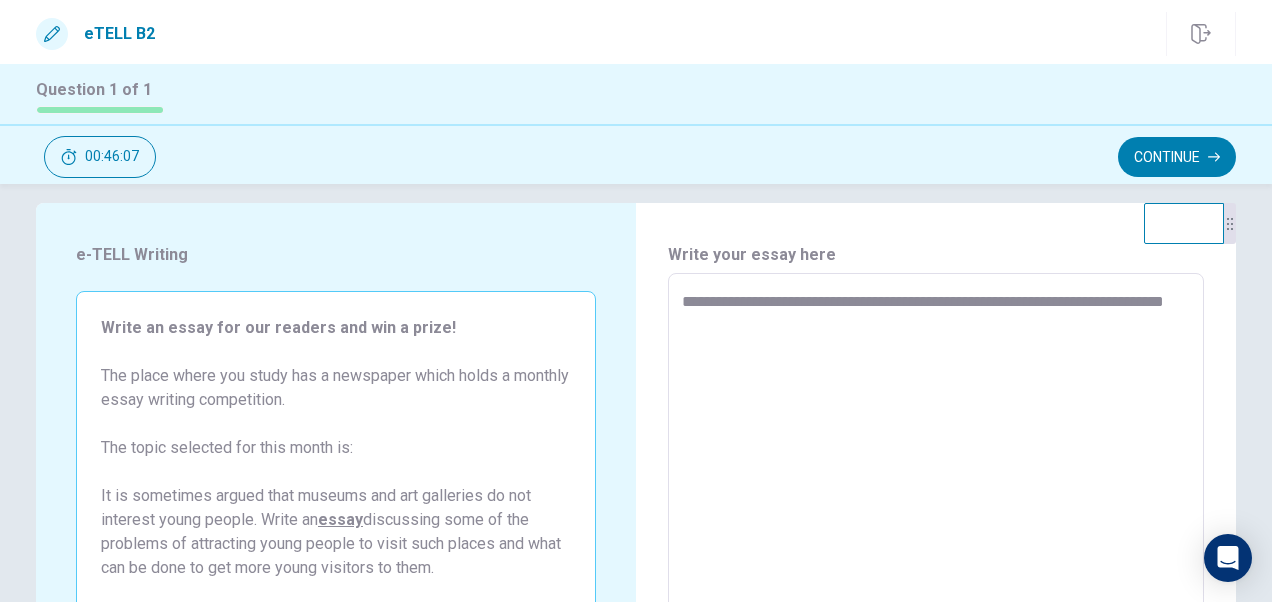 type on "*" 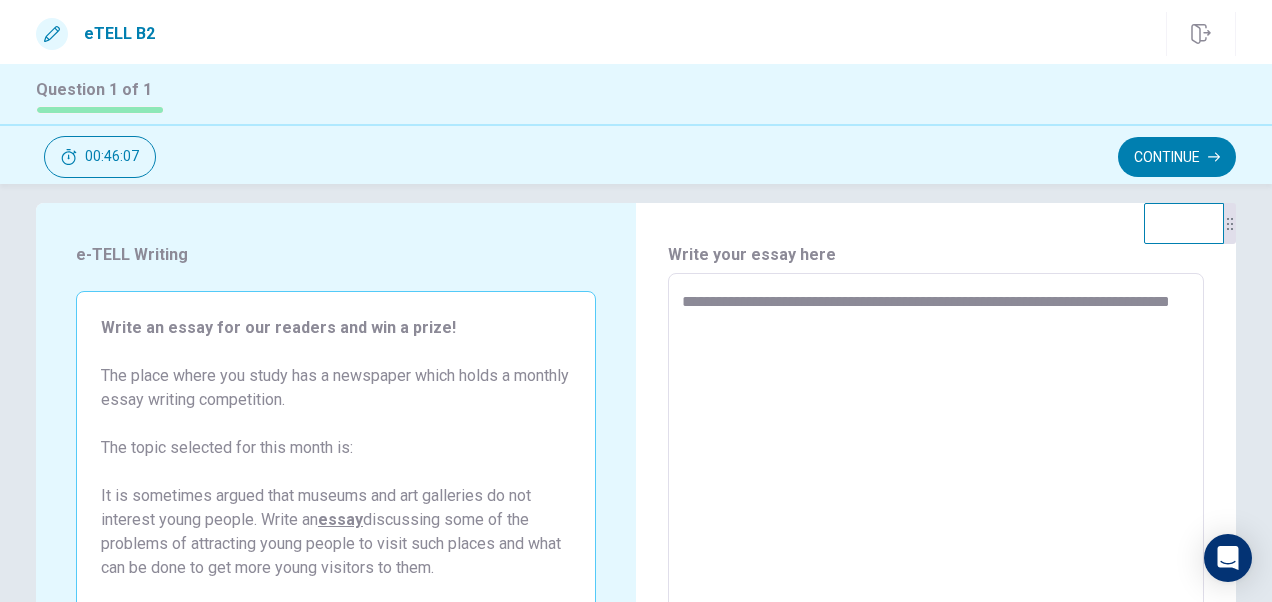 type on "*" 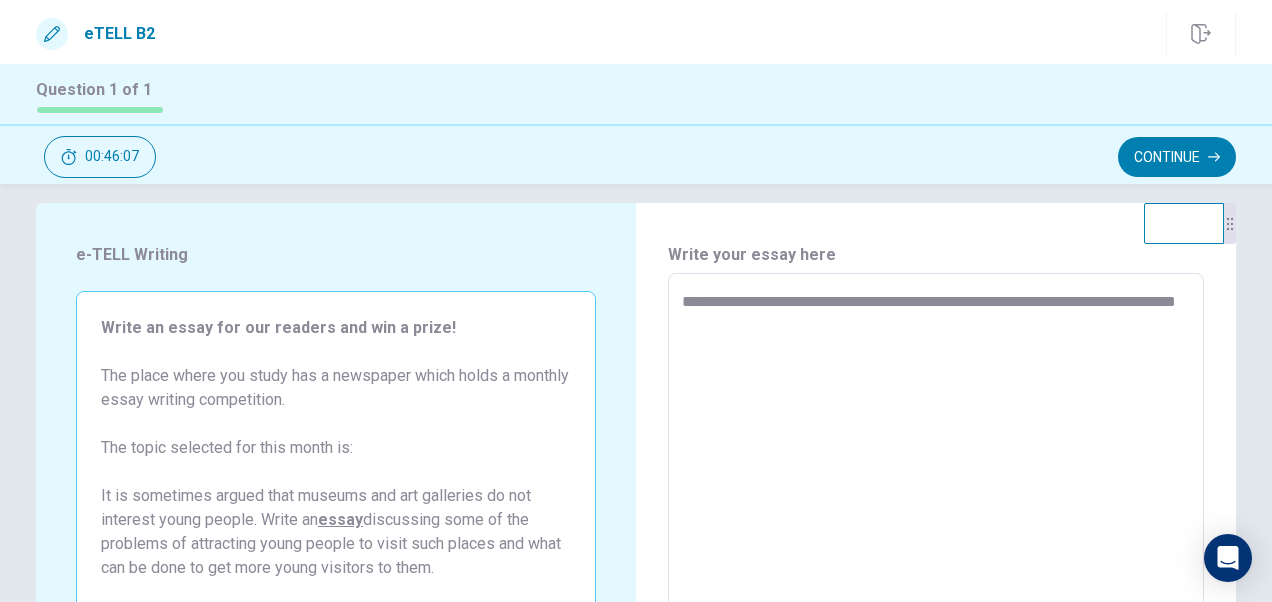 type on "*" 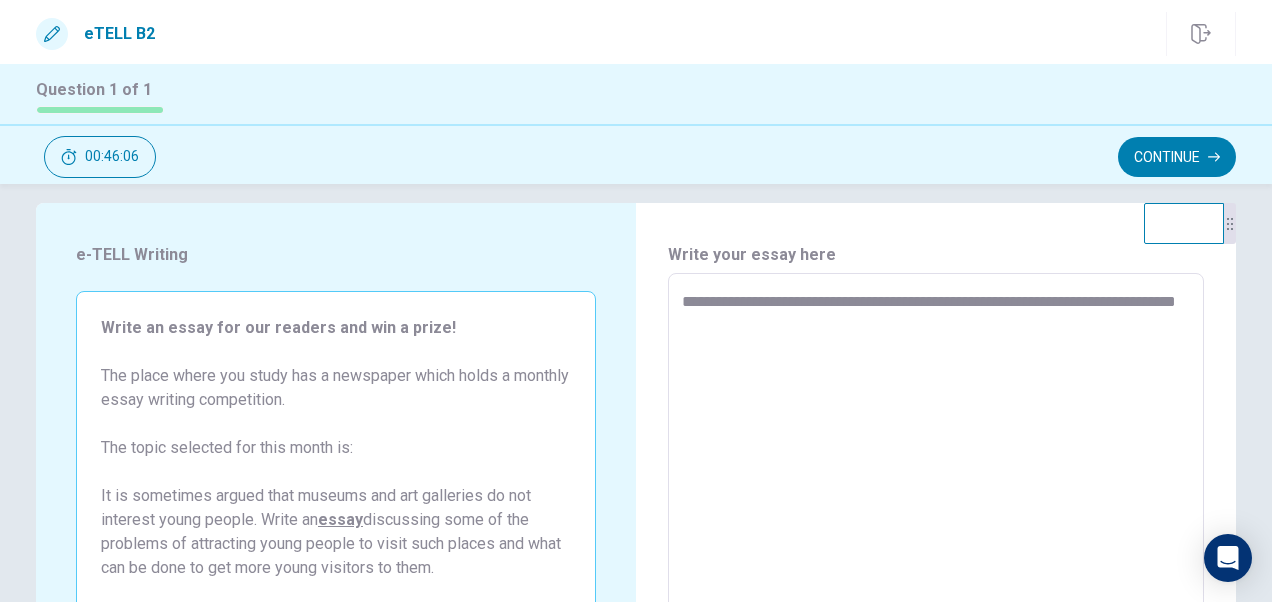 type on "**********" 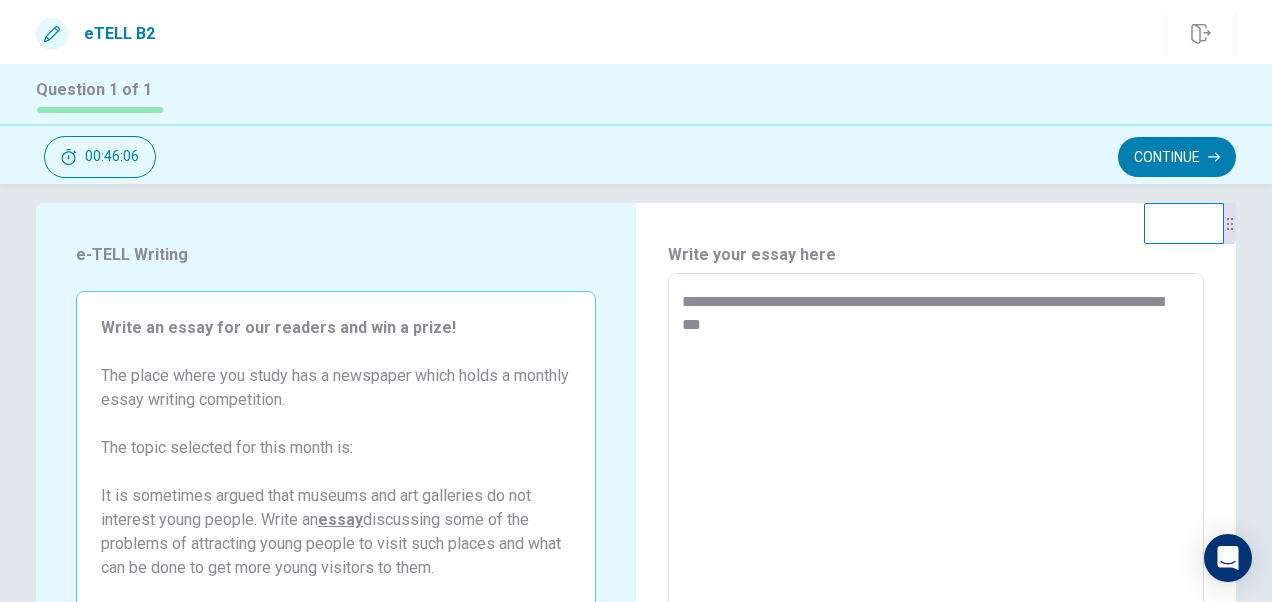 type on "*" 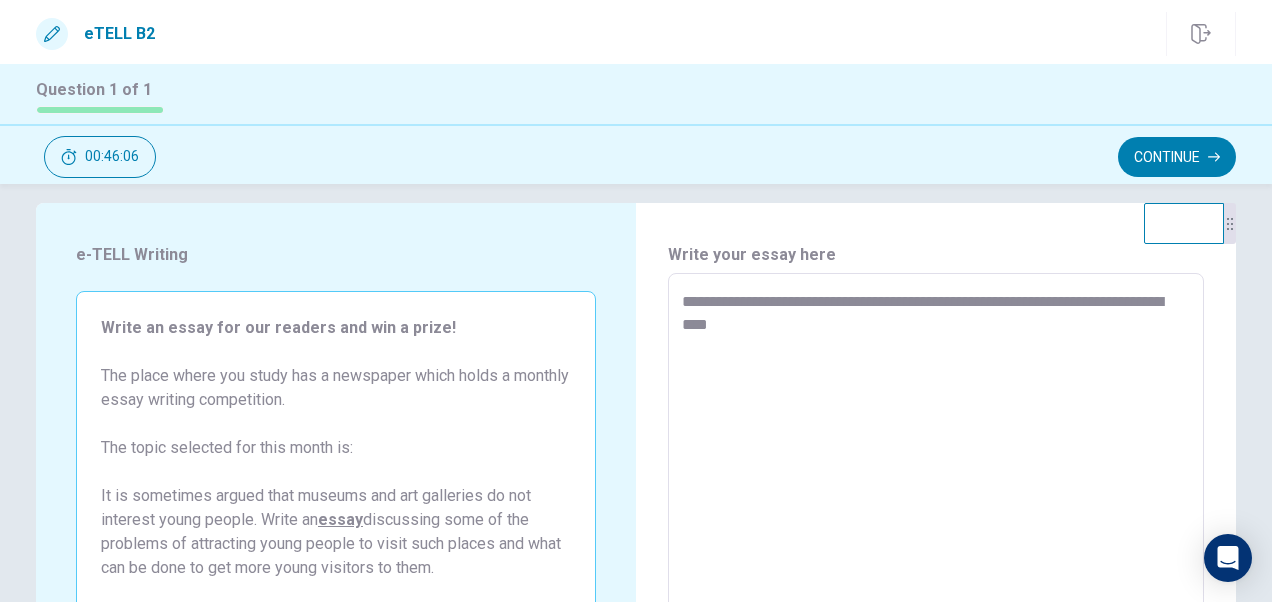 type on "*" 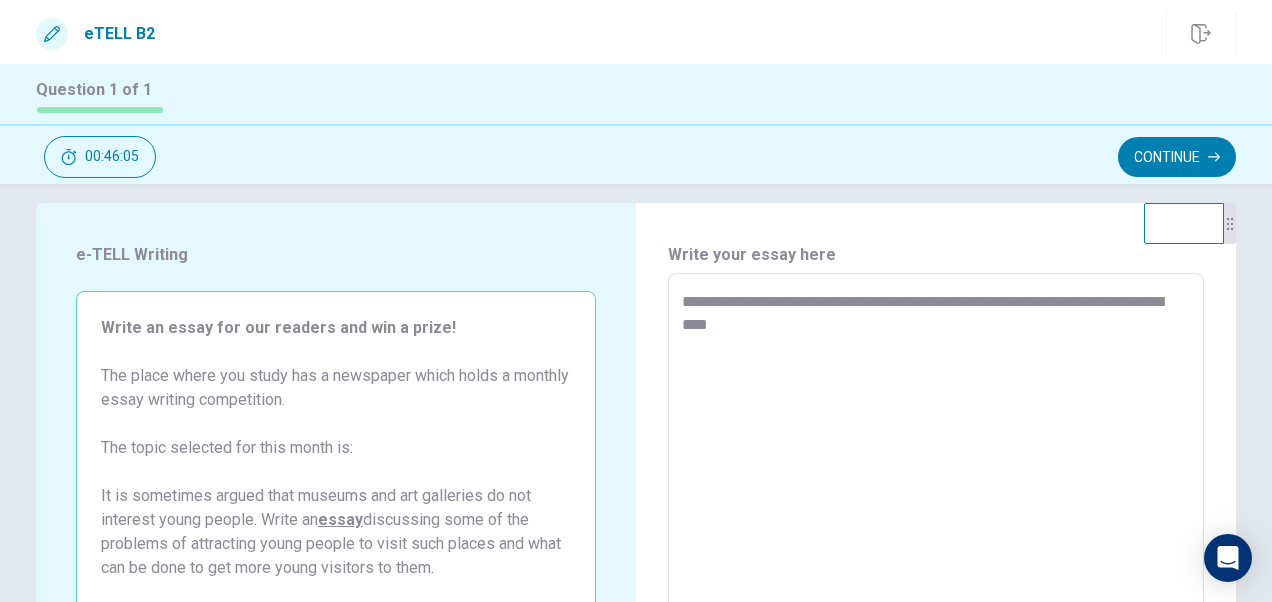 type on "**********" 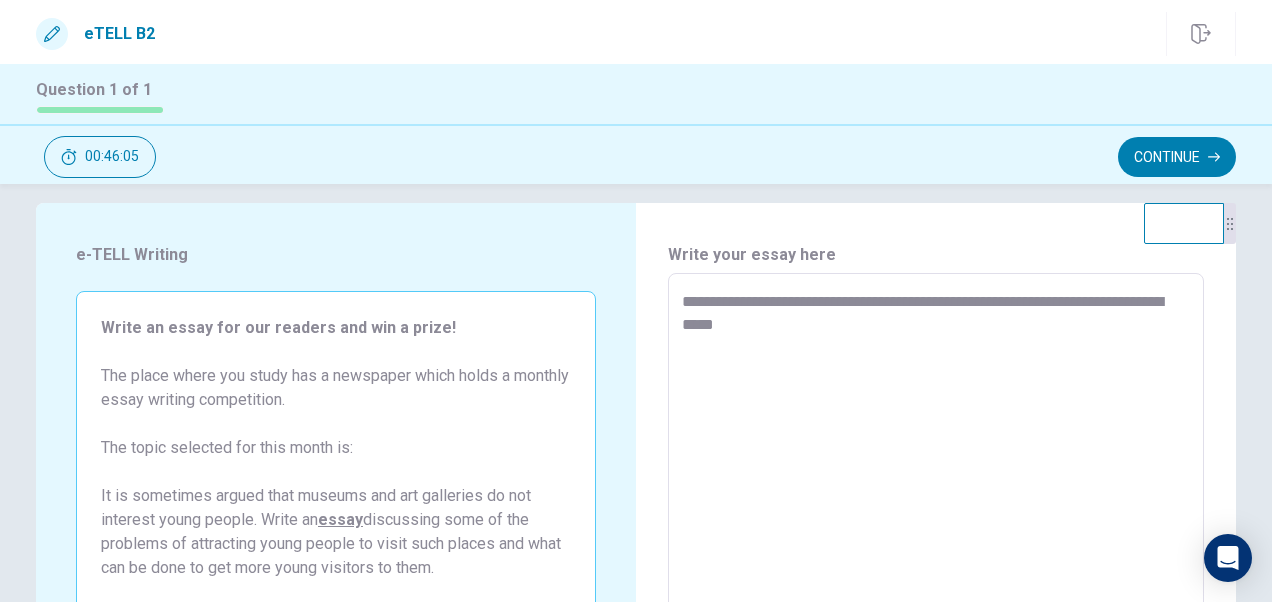 type on "*" 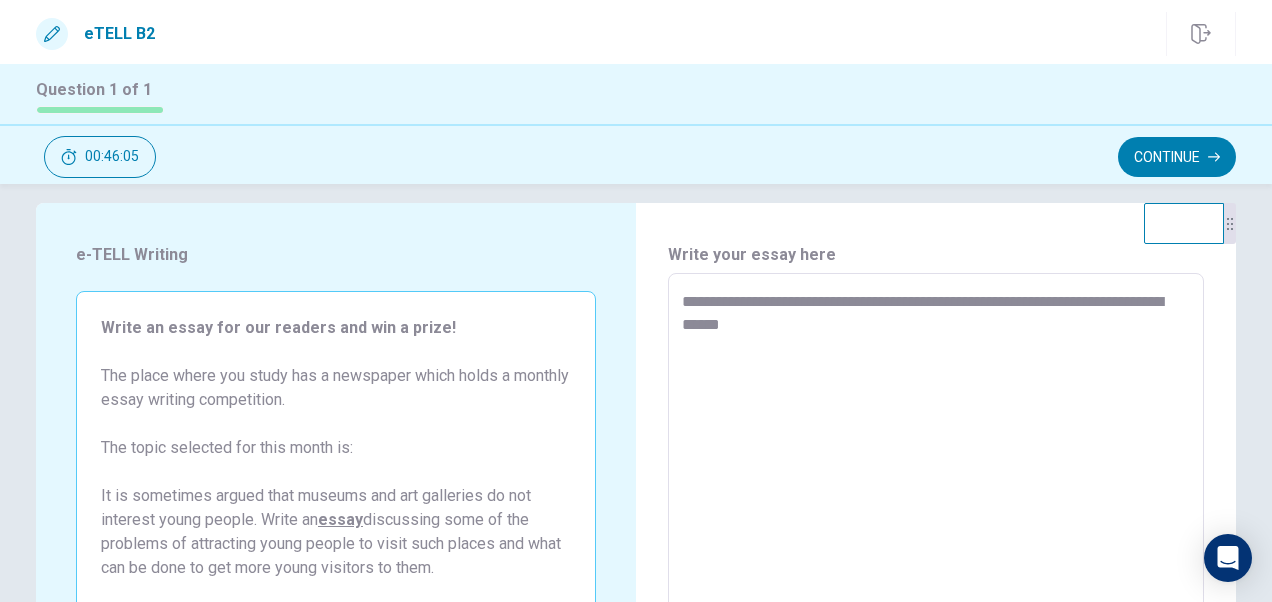 type on "*" 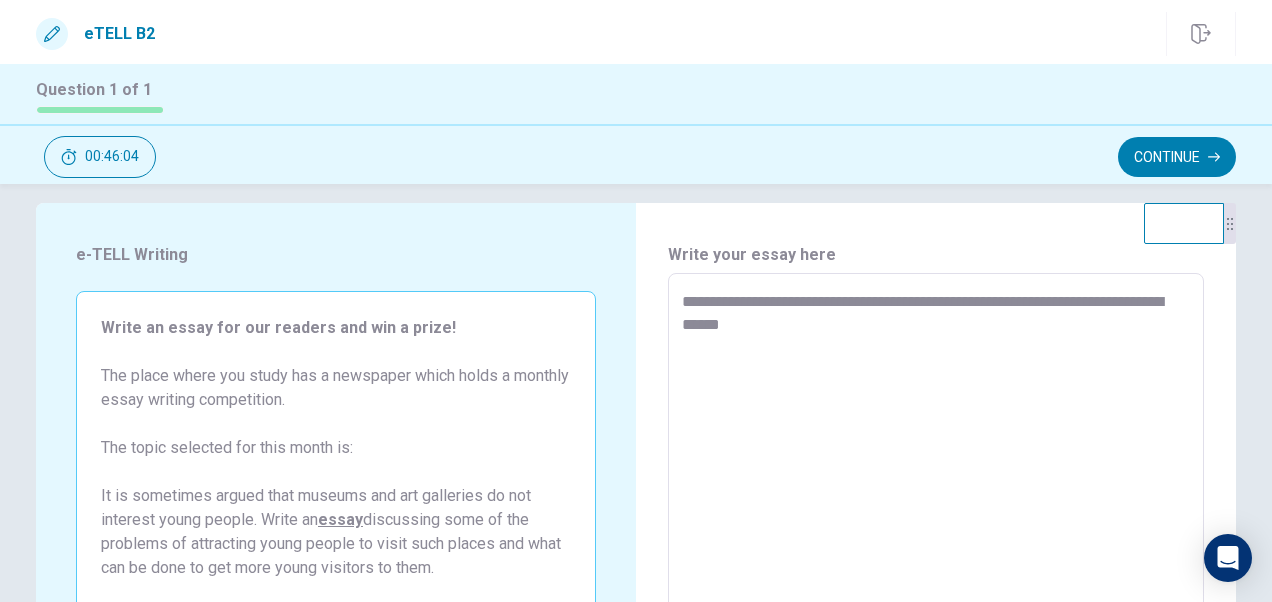 type on "**********" 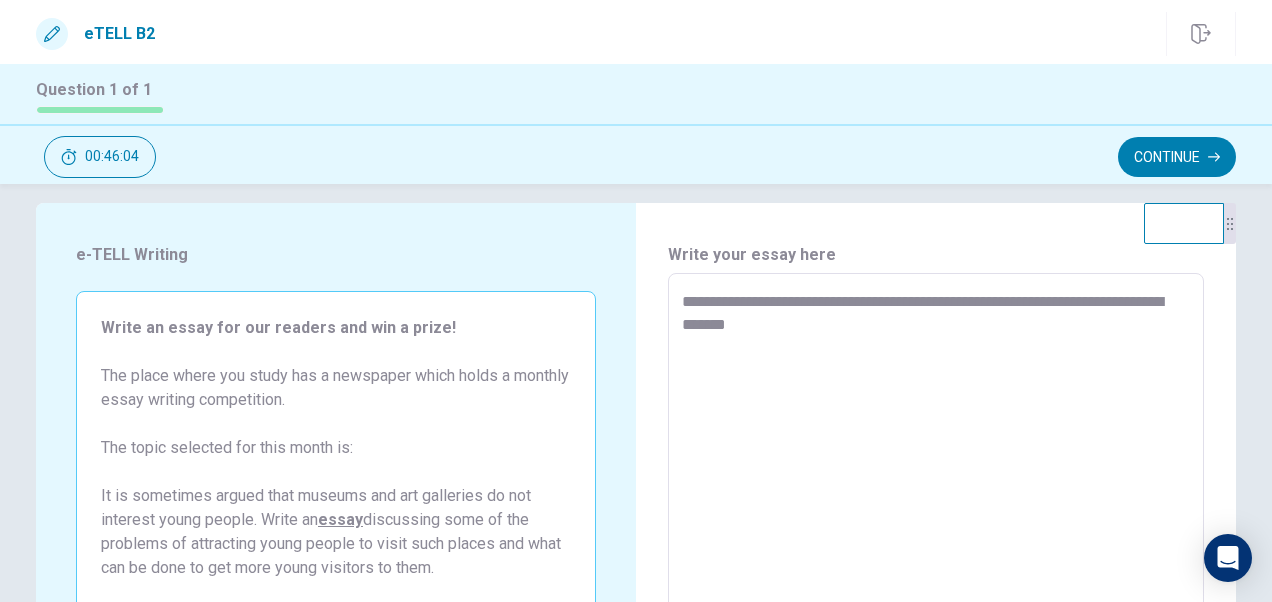 type on "*" 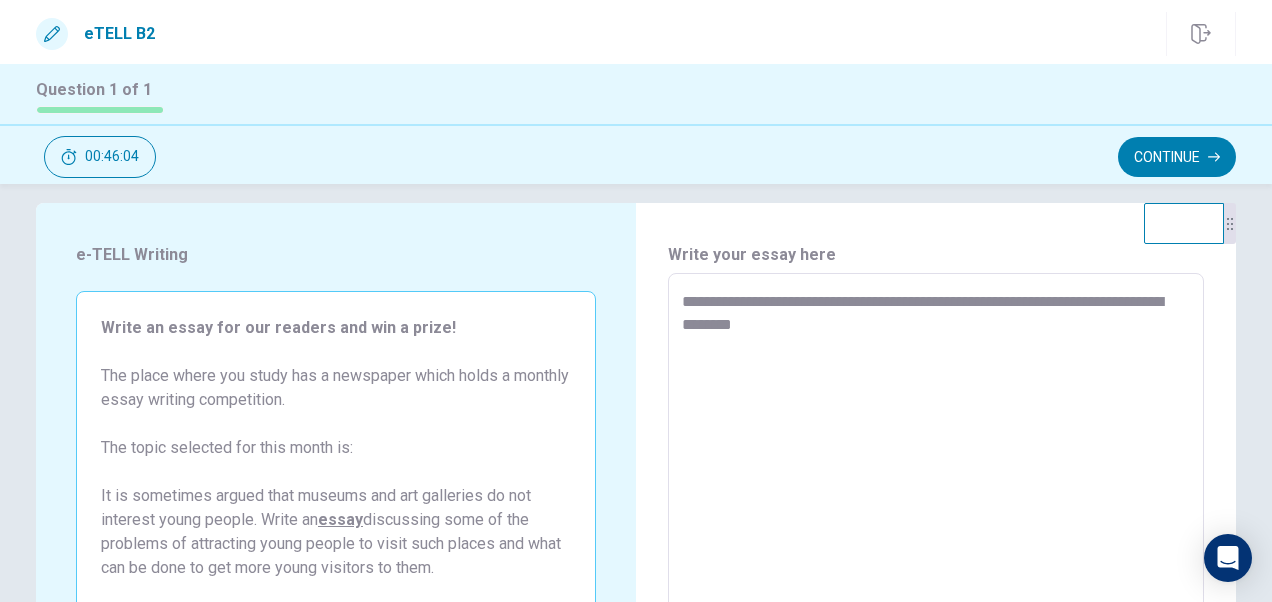 type on "*" 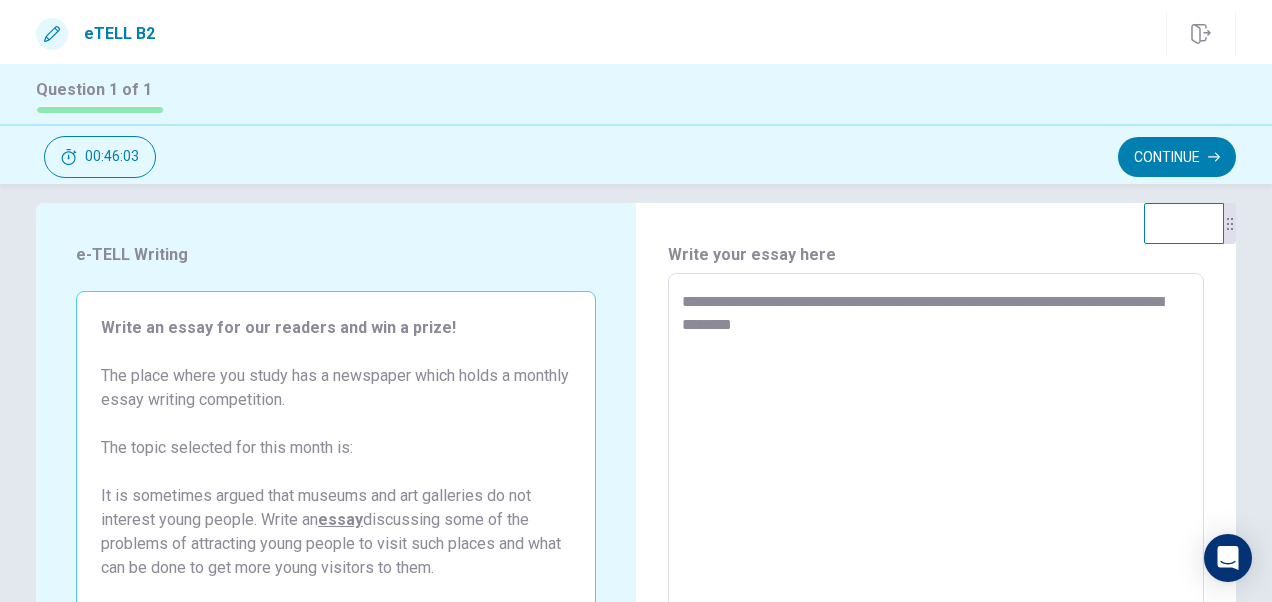 type 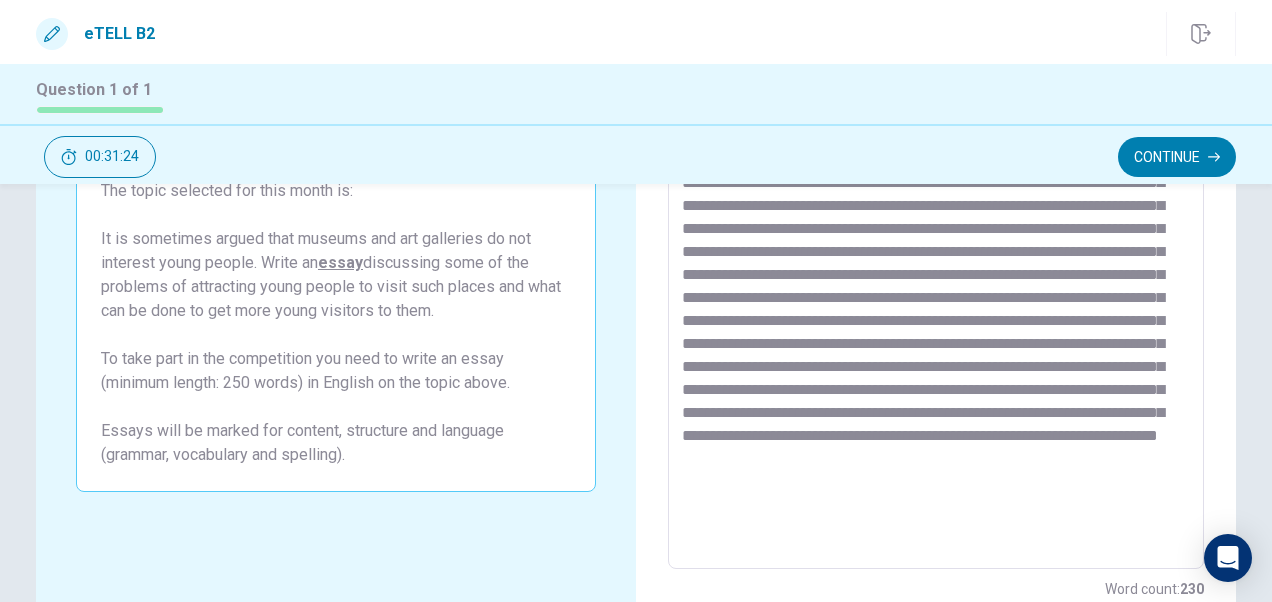 scroll, scrollTop: 421, scrollLeft: 0, axis: vertical 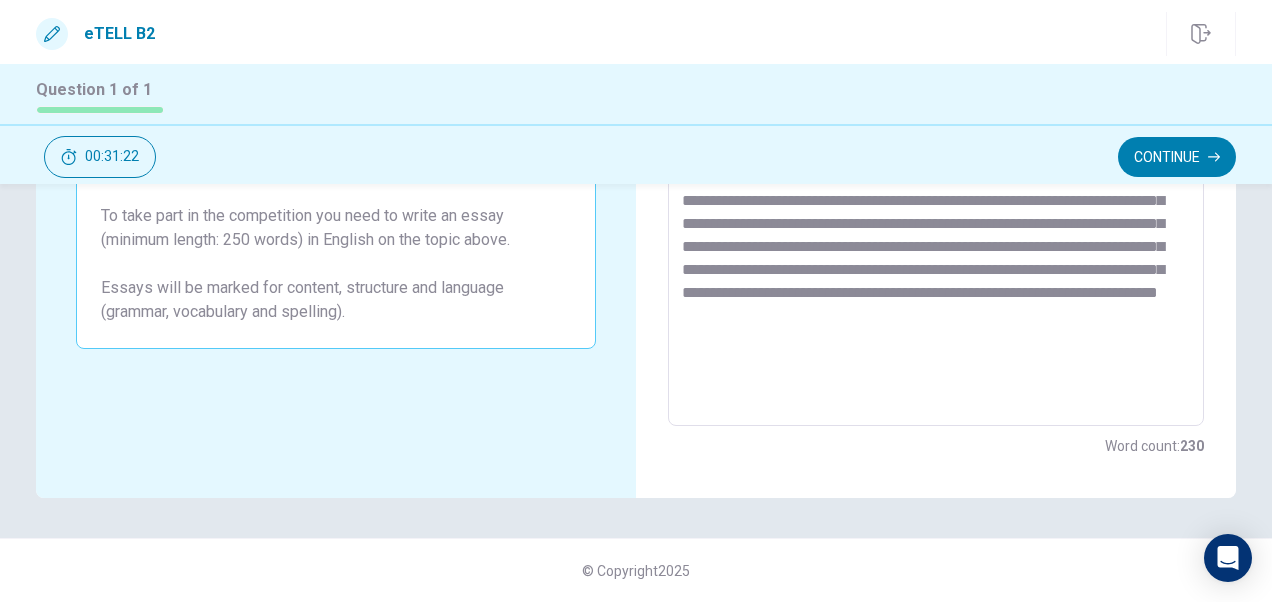 click at bounding box center (935, 150) 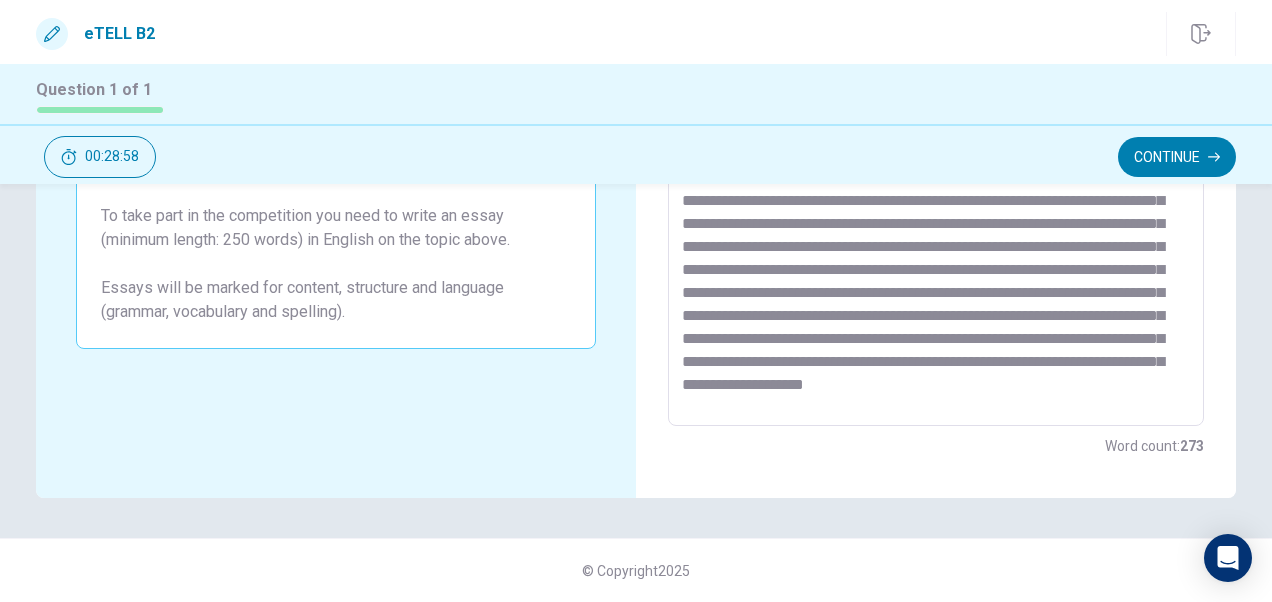 scroll, scrollTop: 99, scrollLeft: 0, axis: vertical 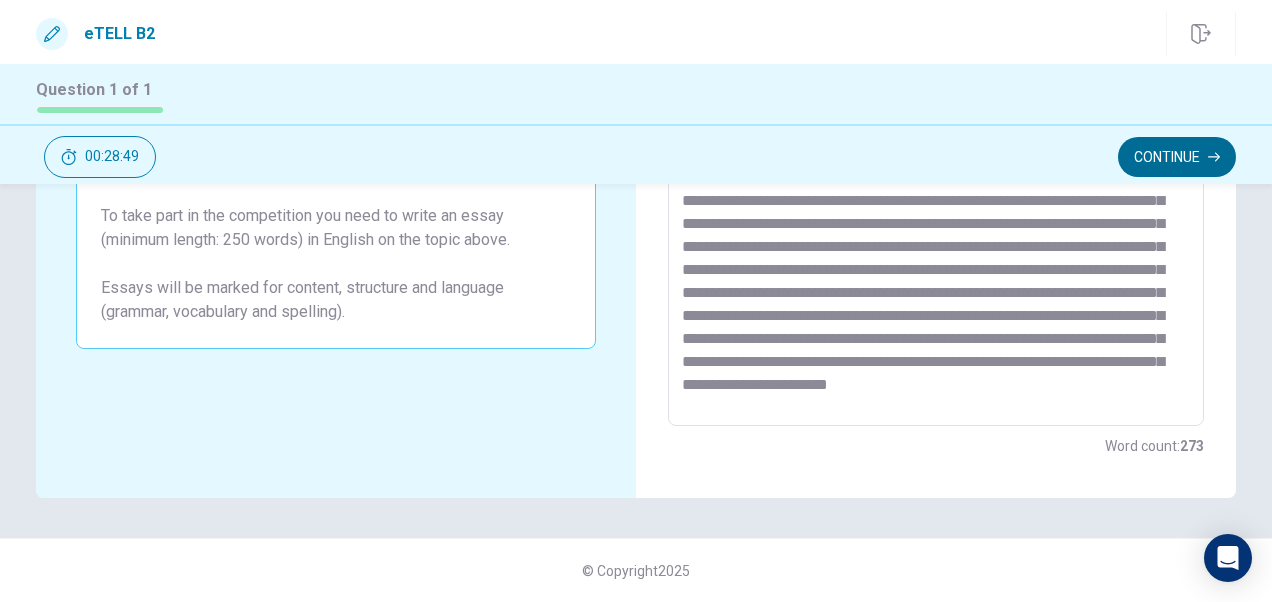click on "Continue" at bounding box center (1177, 157) 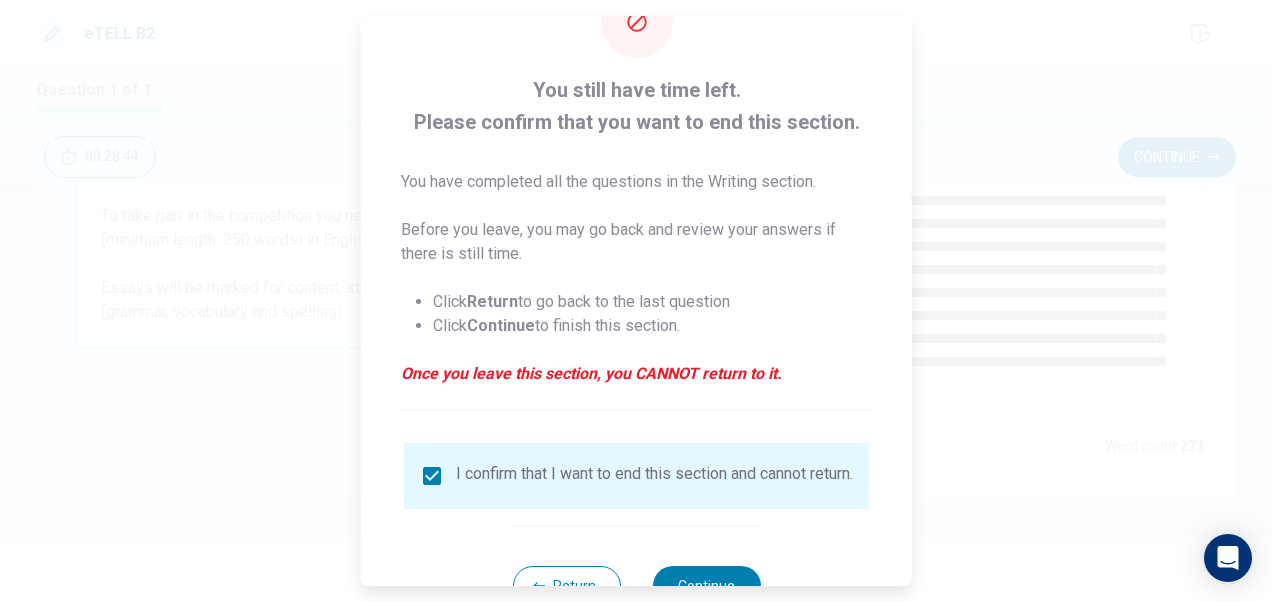 scroll, scrollTop: 144, scrollLeft: 0, axis: vertical 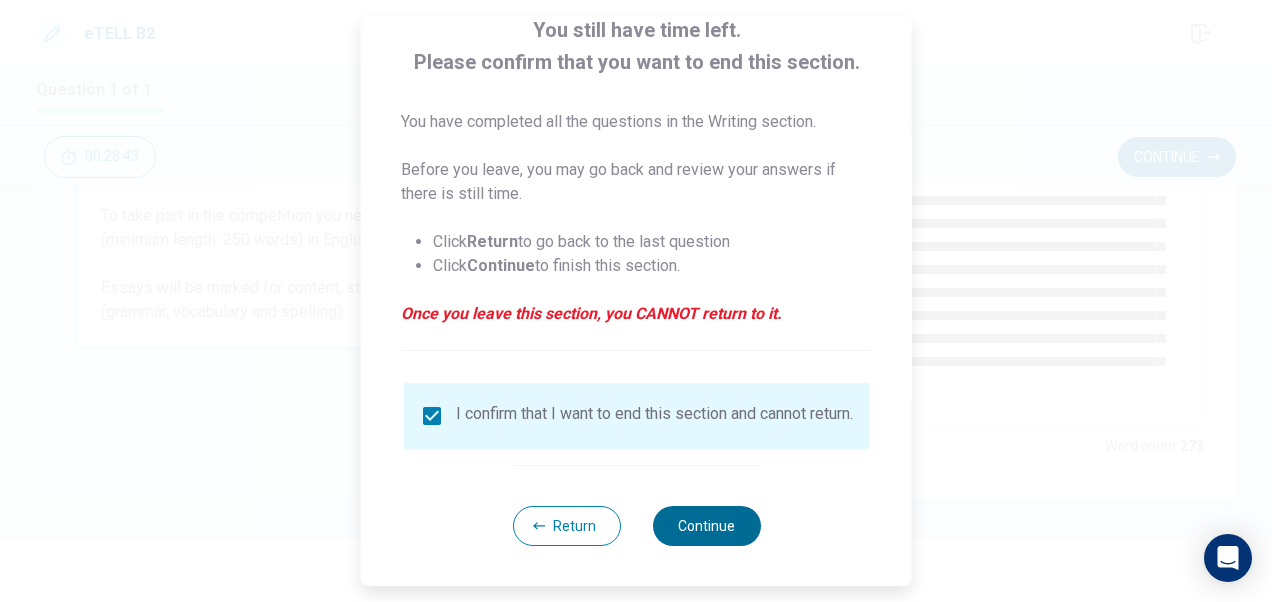 click on "Continue" at bounding box center [706, 526] 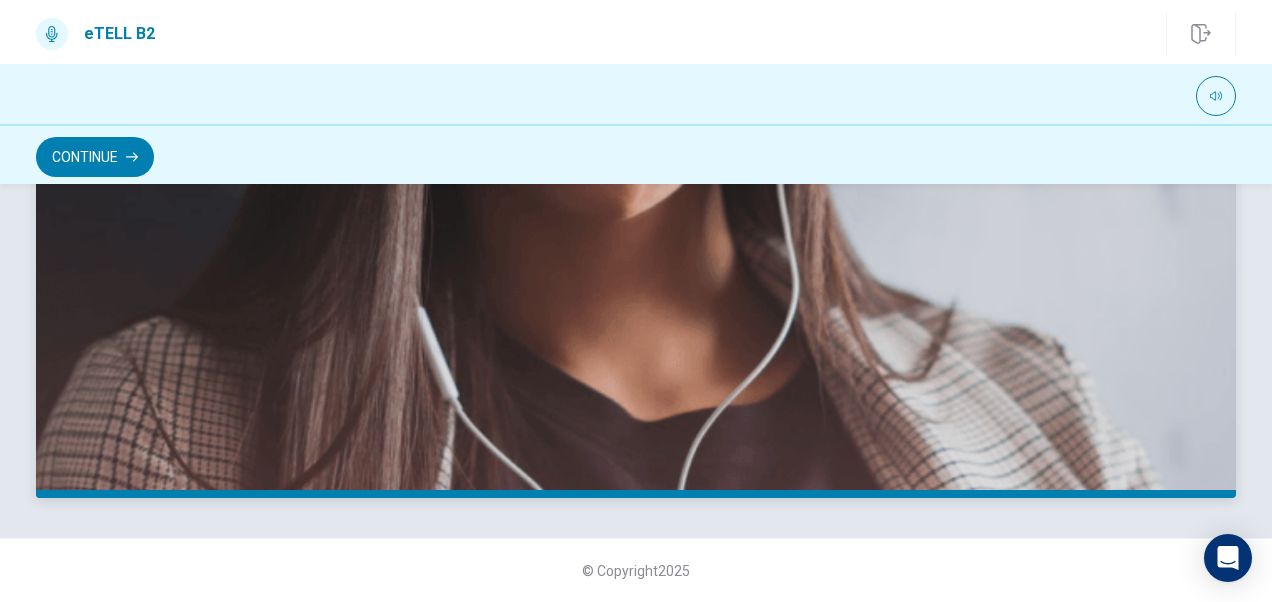scroll, scrollTop: 0, scrollLeft: 0, axis: both 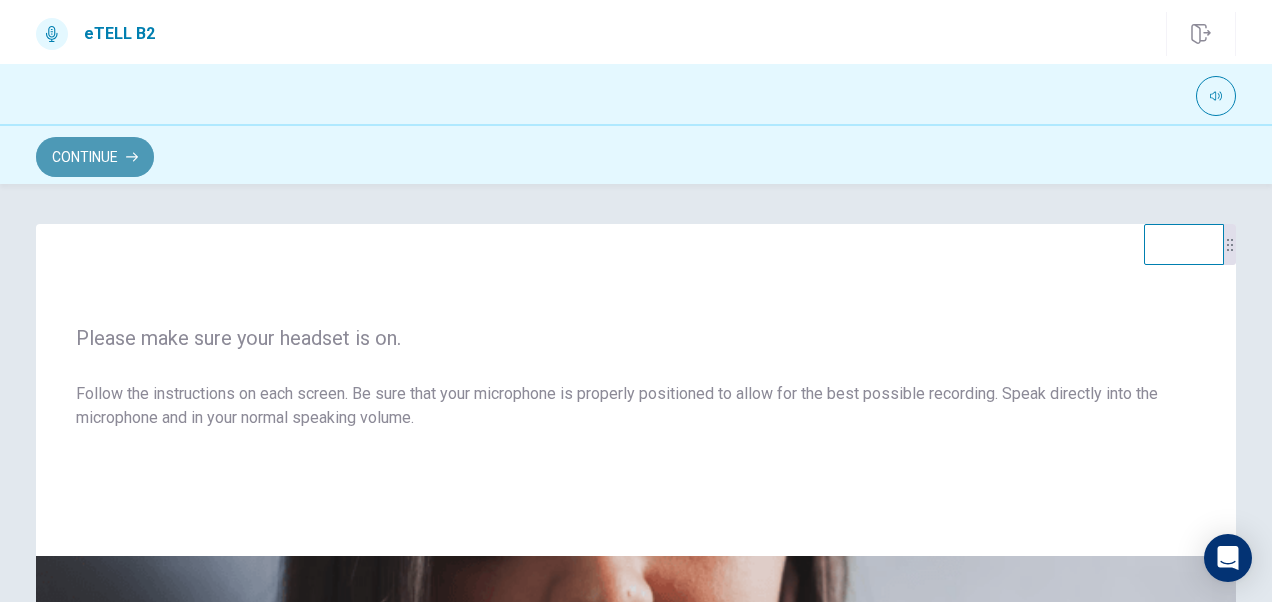 click 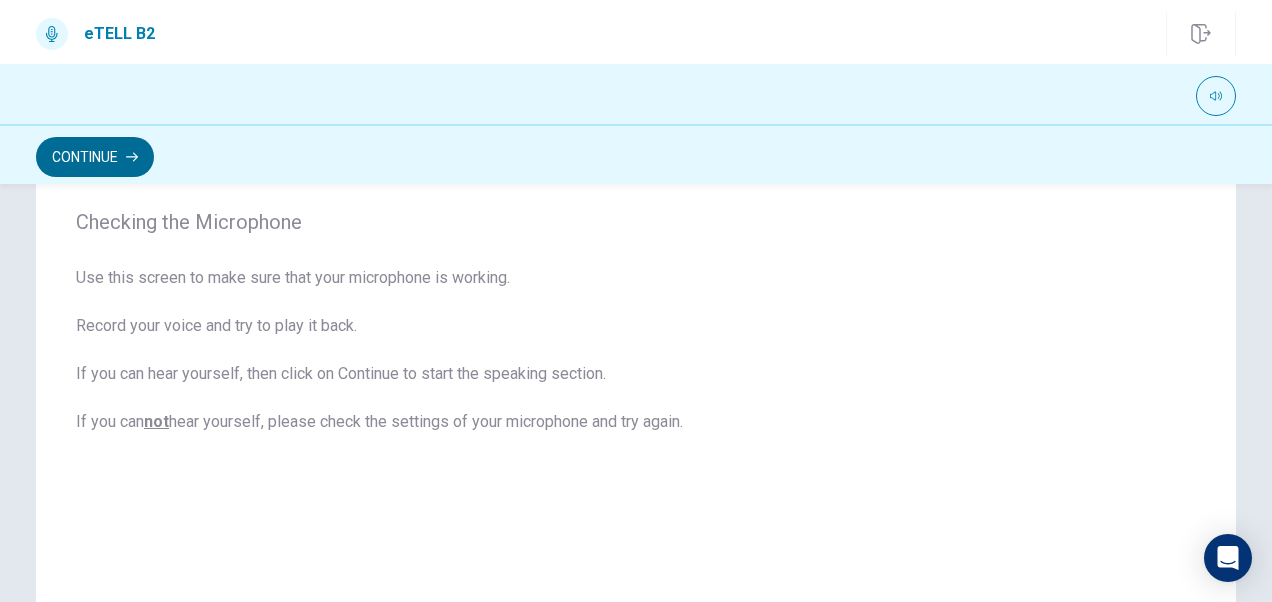 scroll, scrollTop: 214, scrollLeft: 0, axis: vertical 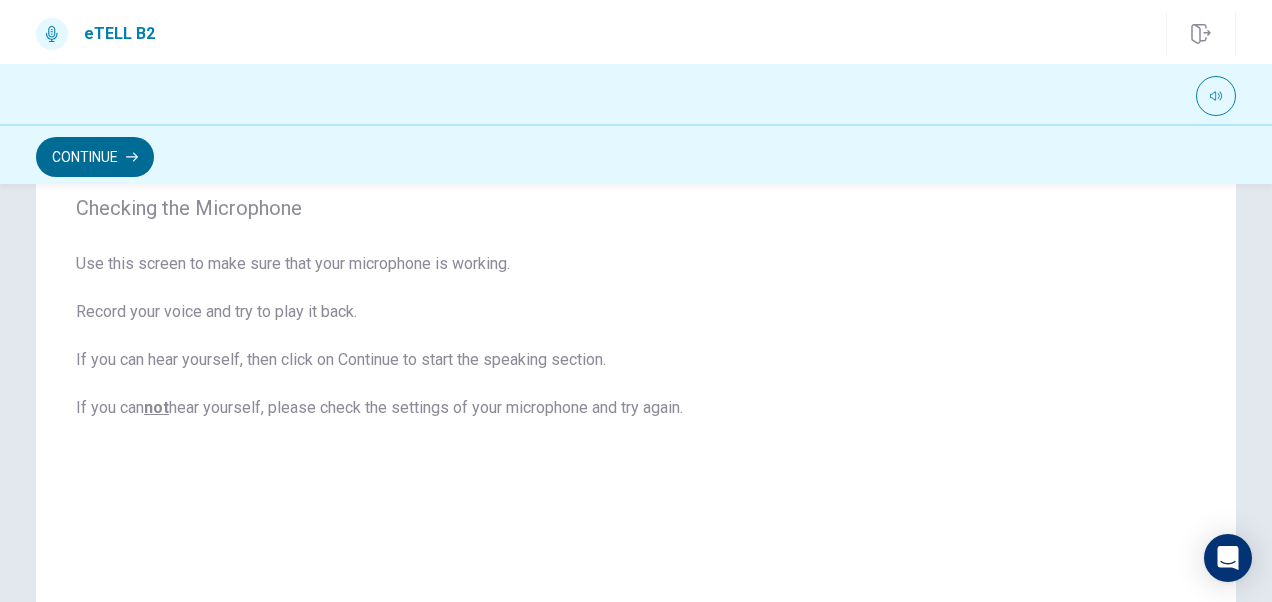 click on "Continue" at bounding box center [95, 157] 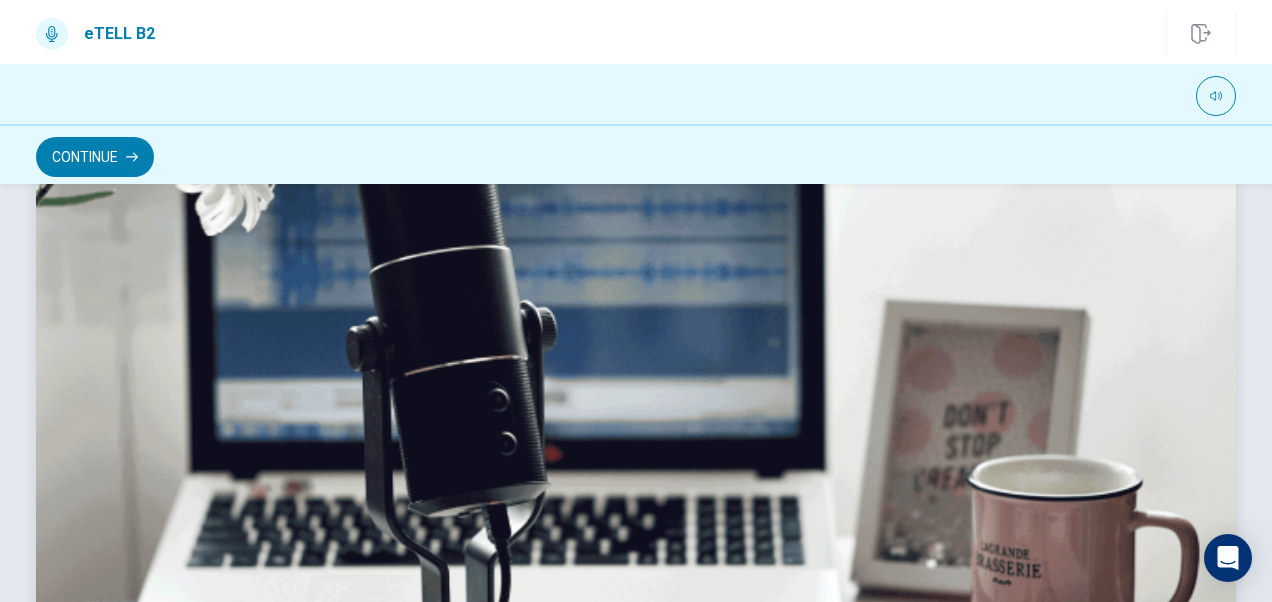scroll, scrollTop: 682, scrollLeft: 0, axis: vertical 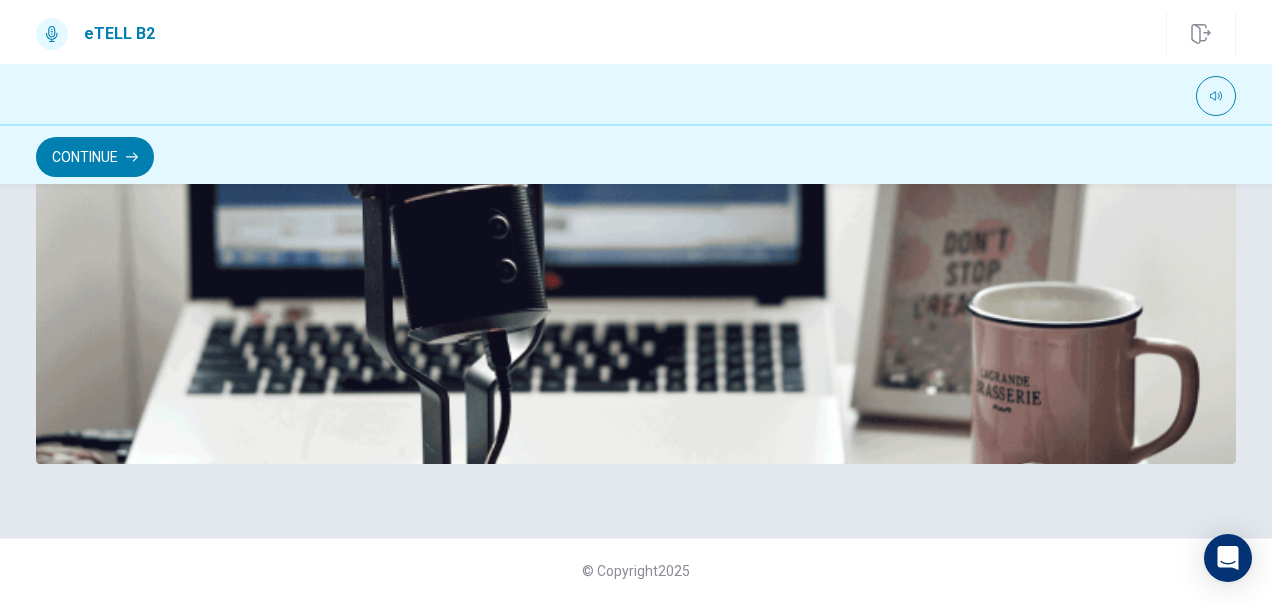click on "Continue" at bounding box center [95, 157] 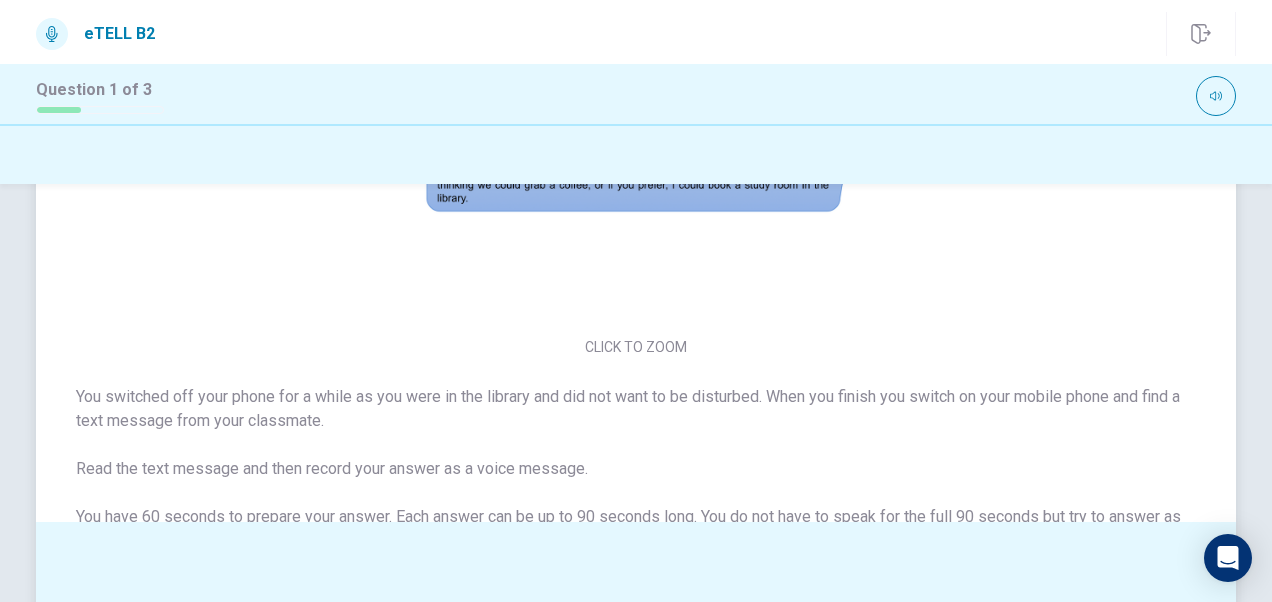scroll, scrollTop: 0, scrollLeft: 0, axis: both 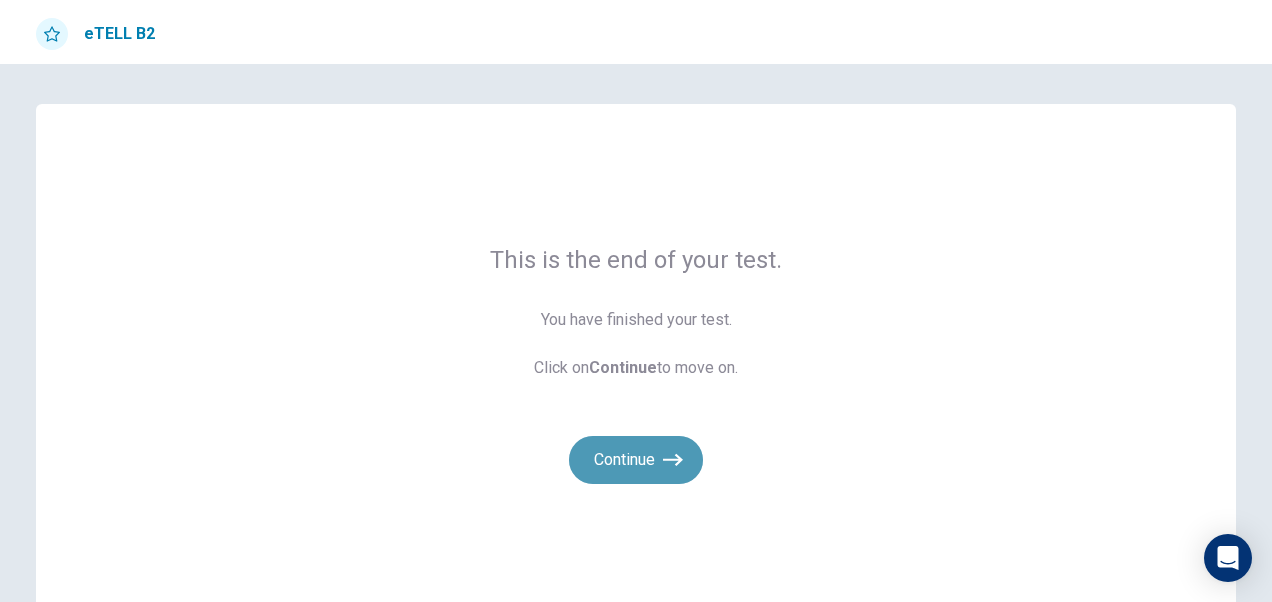 click on "Continue" at bounding box center [636, 460] 